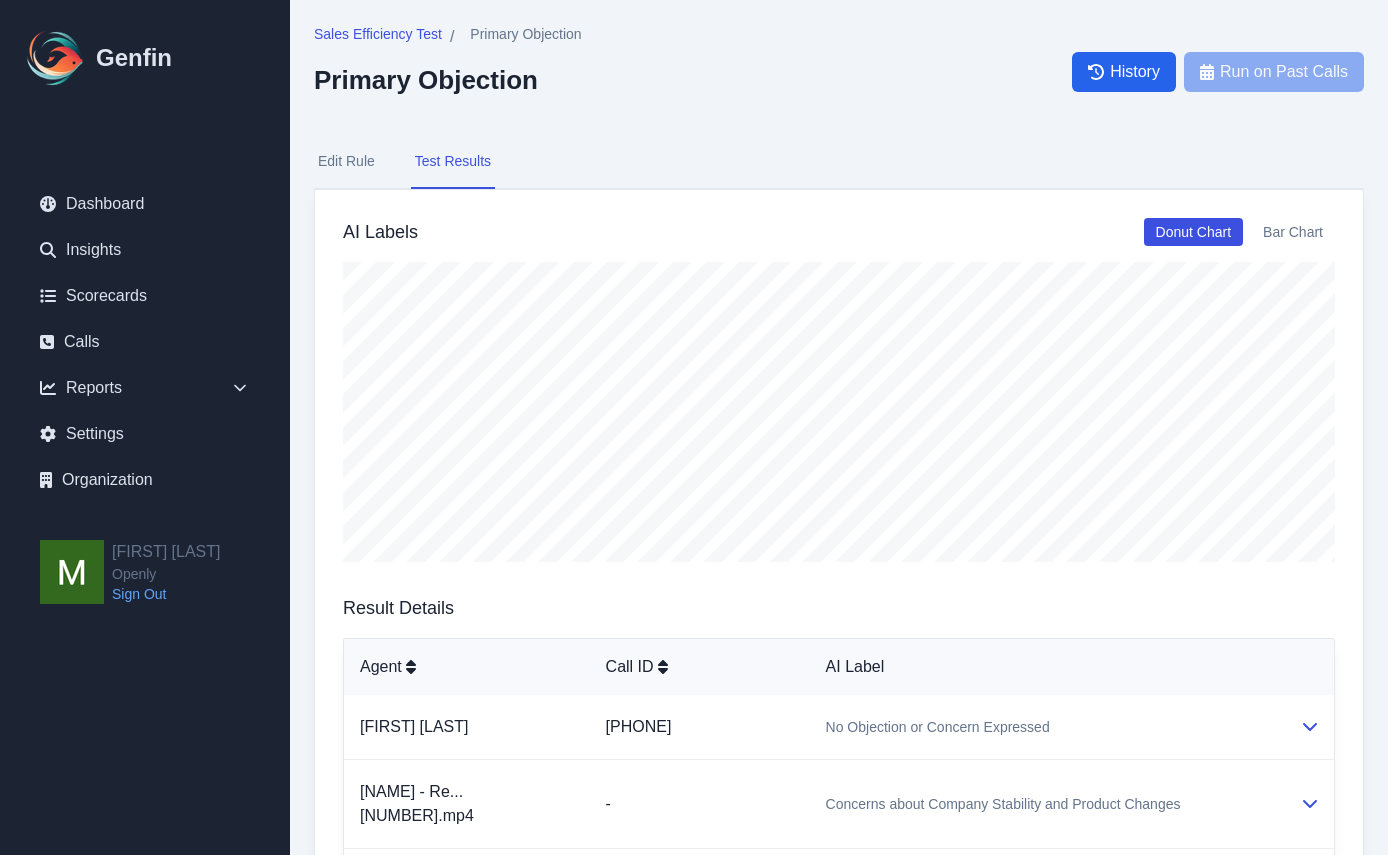 scroll, scrollTop: 275, scrollLeft: 0, axis: vertical 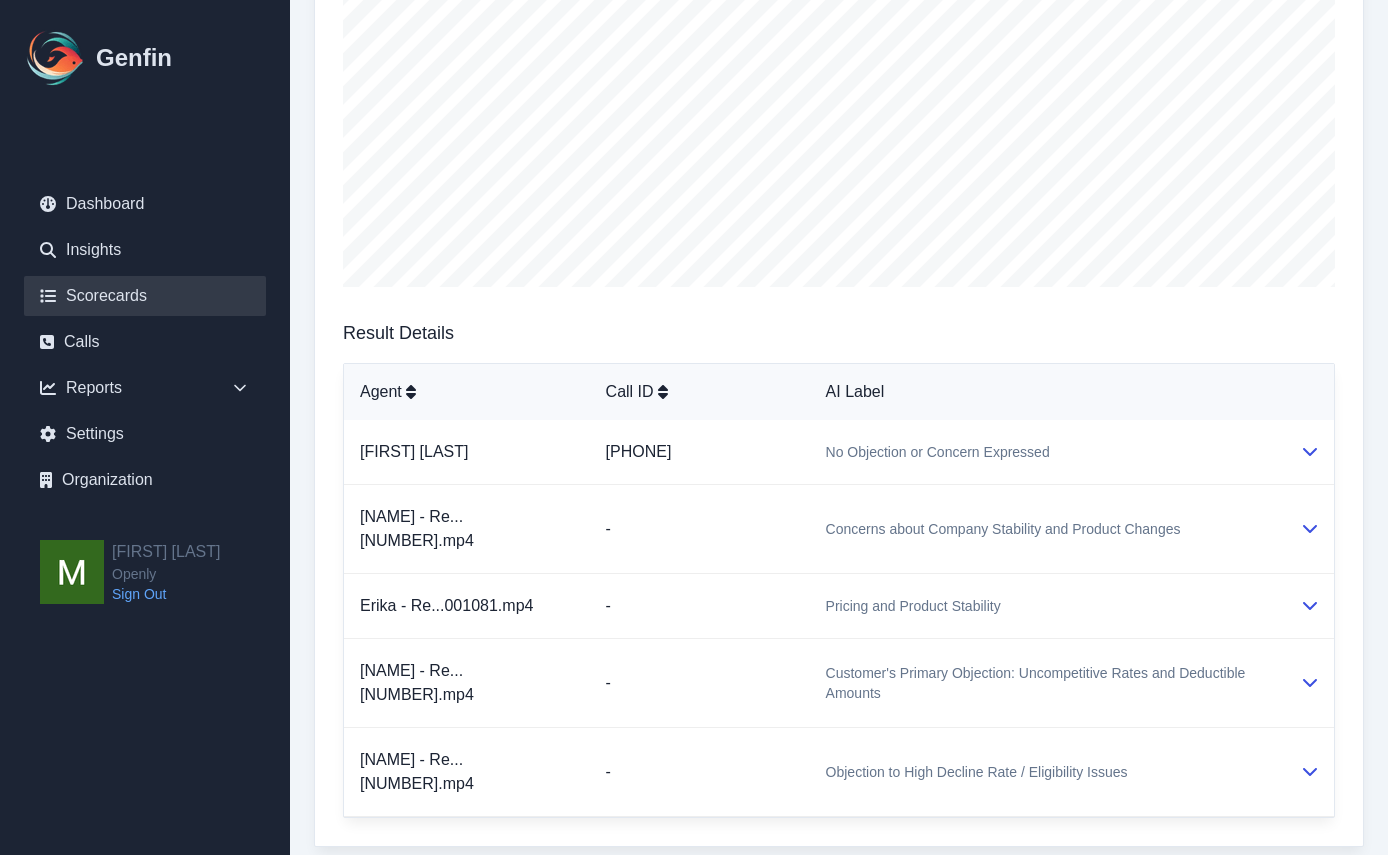 click on "Scorecards" at bounding box center [145, 296] 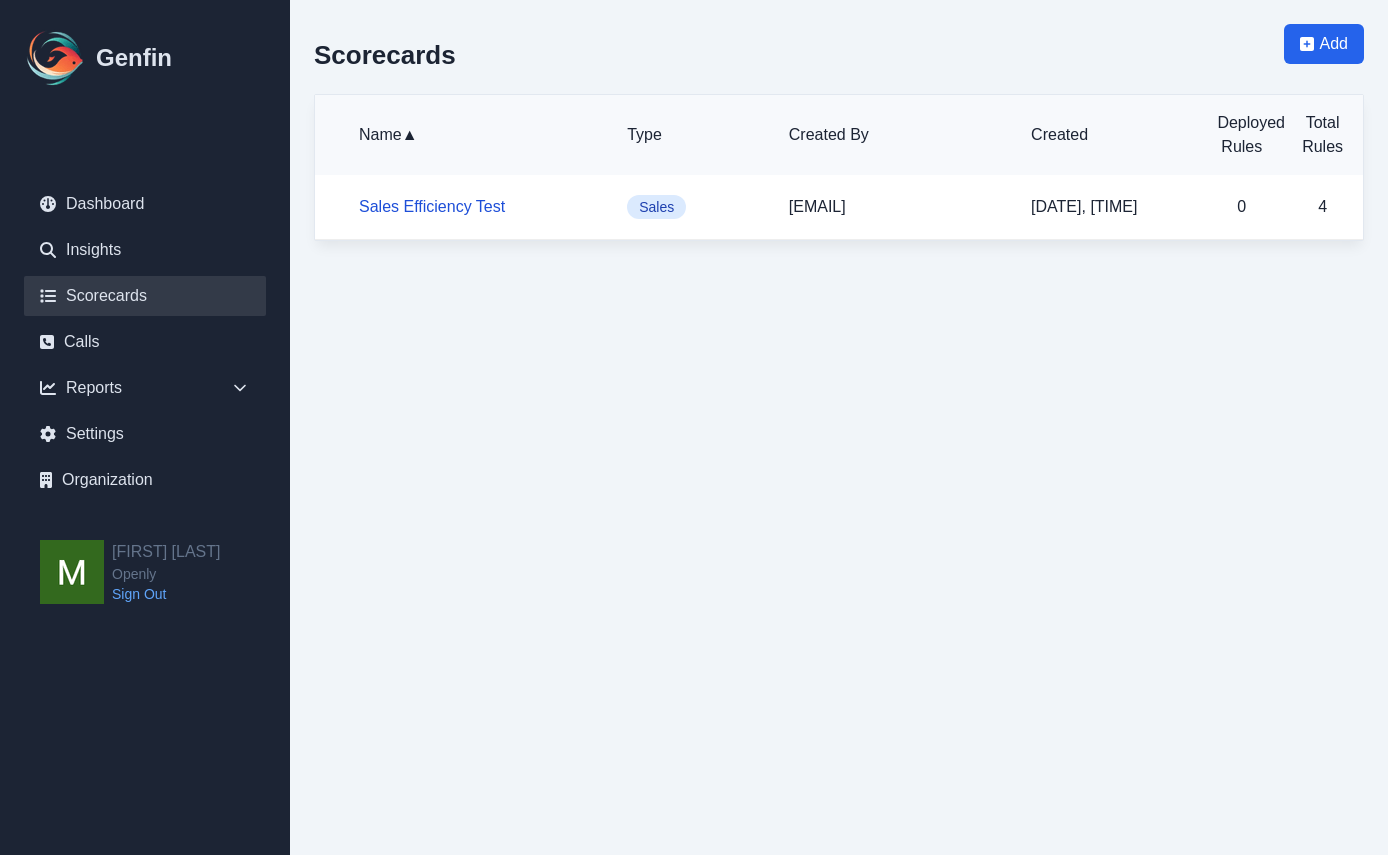 click on "Sales Efficiency Test" at bounding box center [432, 206] 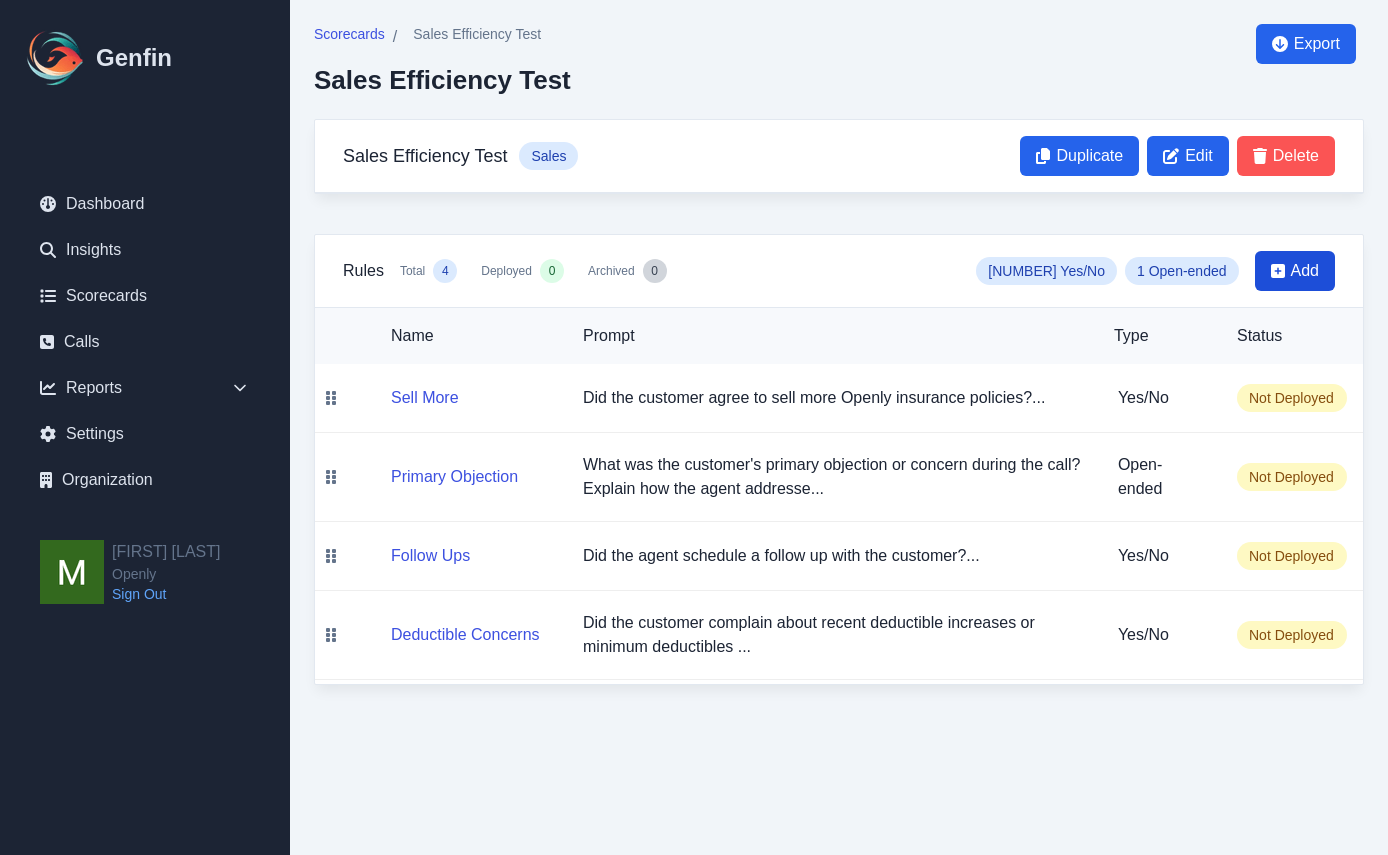 click on "Add" at bounding box center (1305, 271) 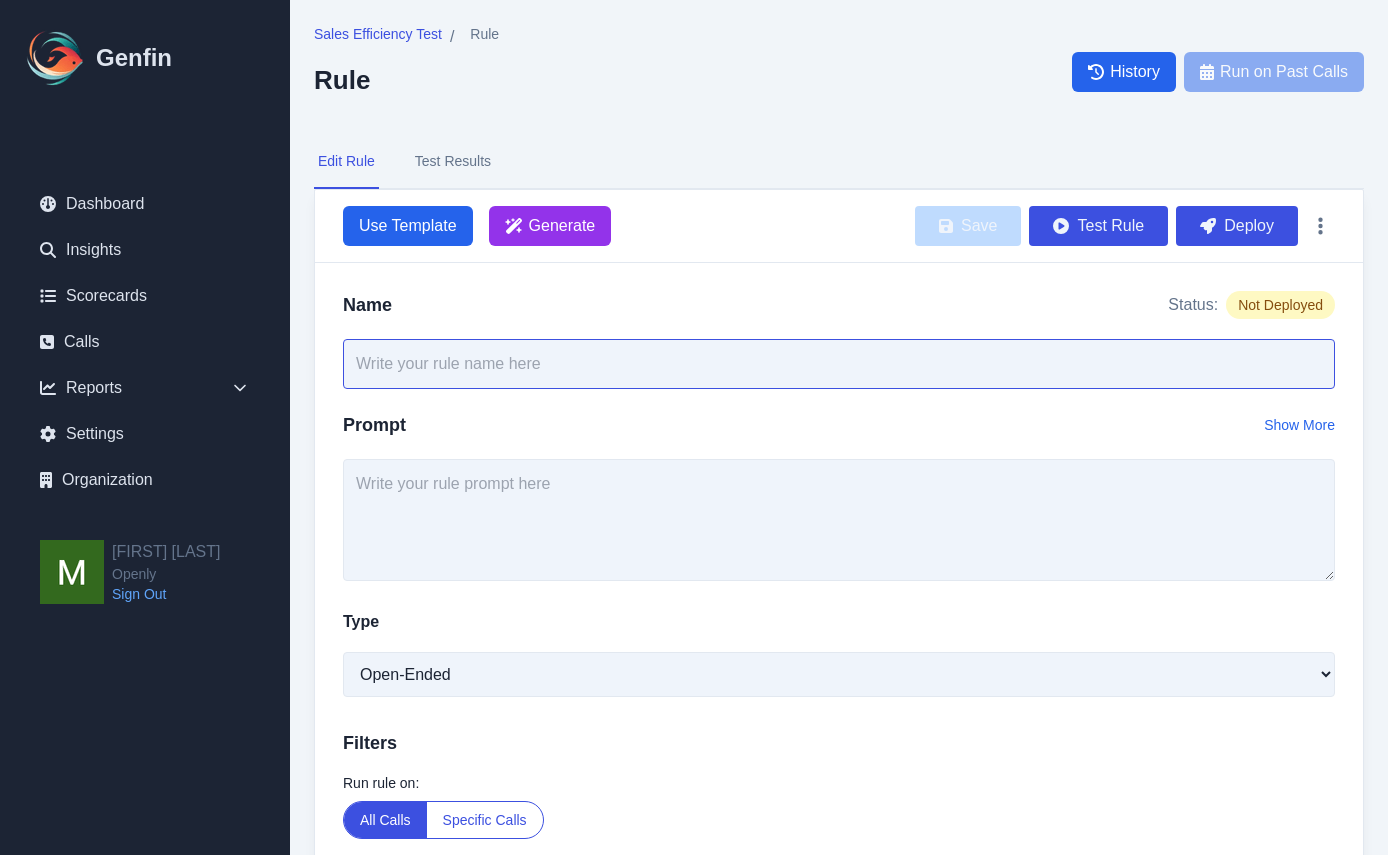 click at bounding box center [839, 364] 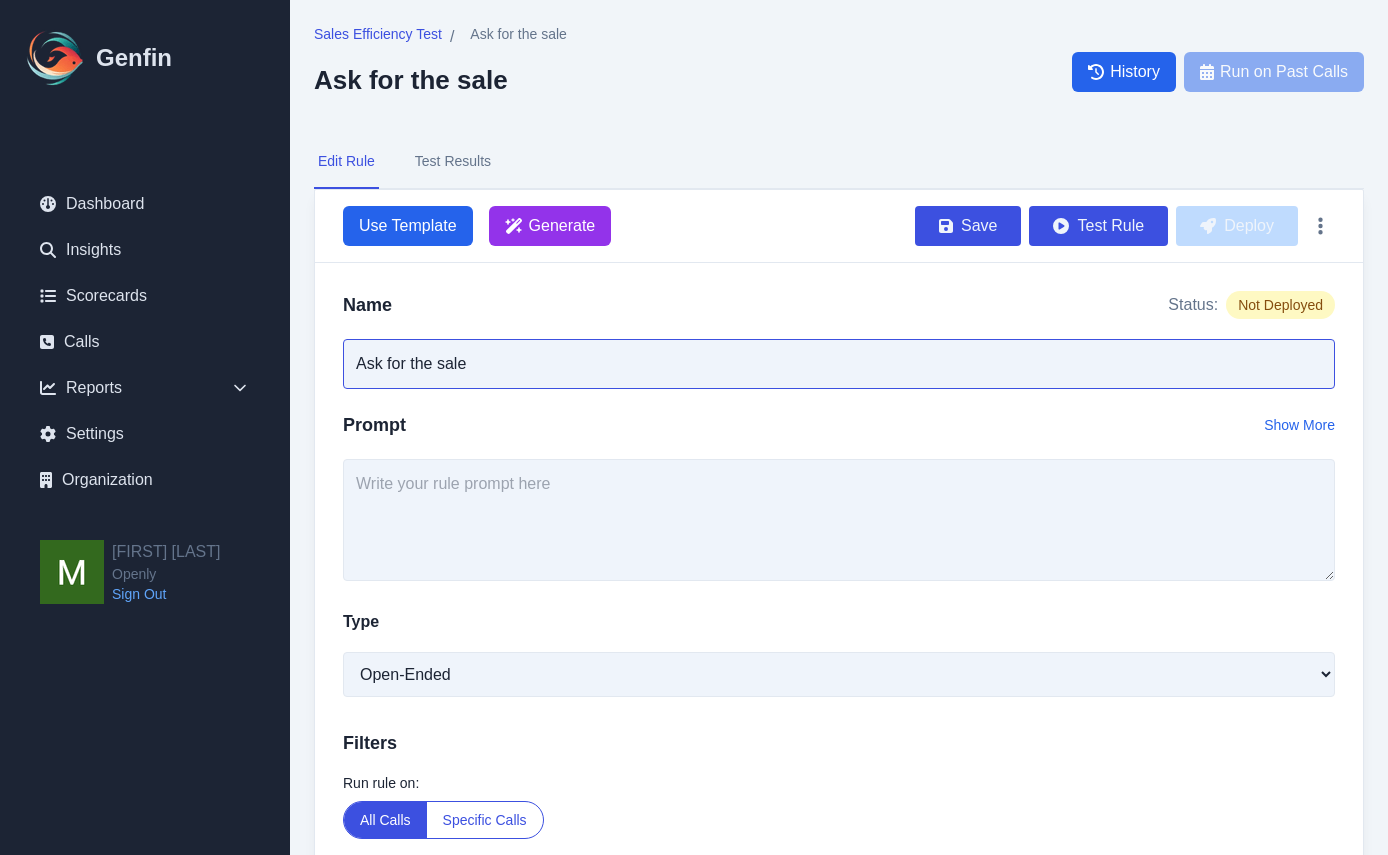 type on "Ask for the sale" 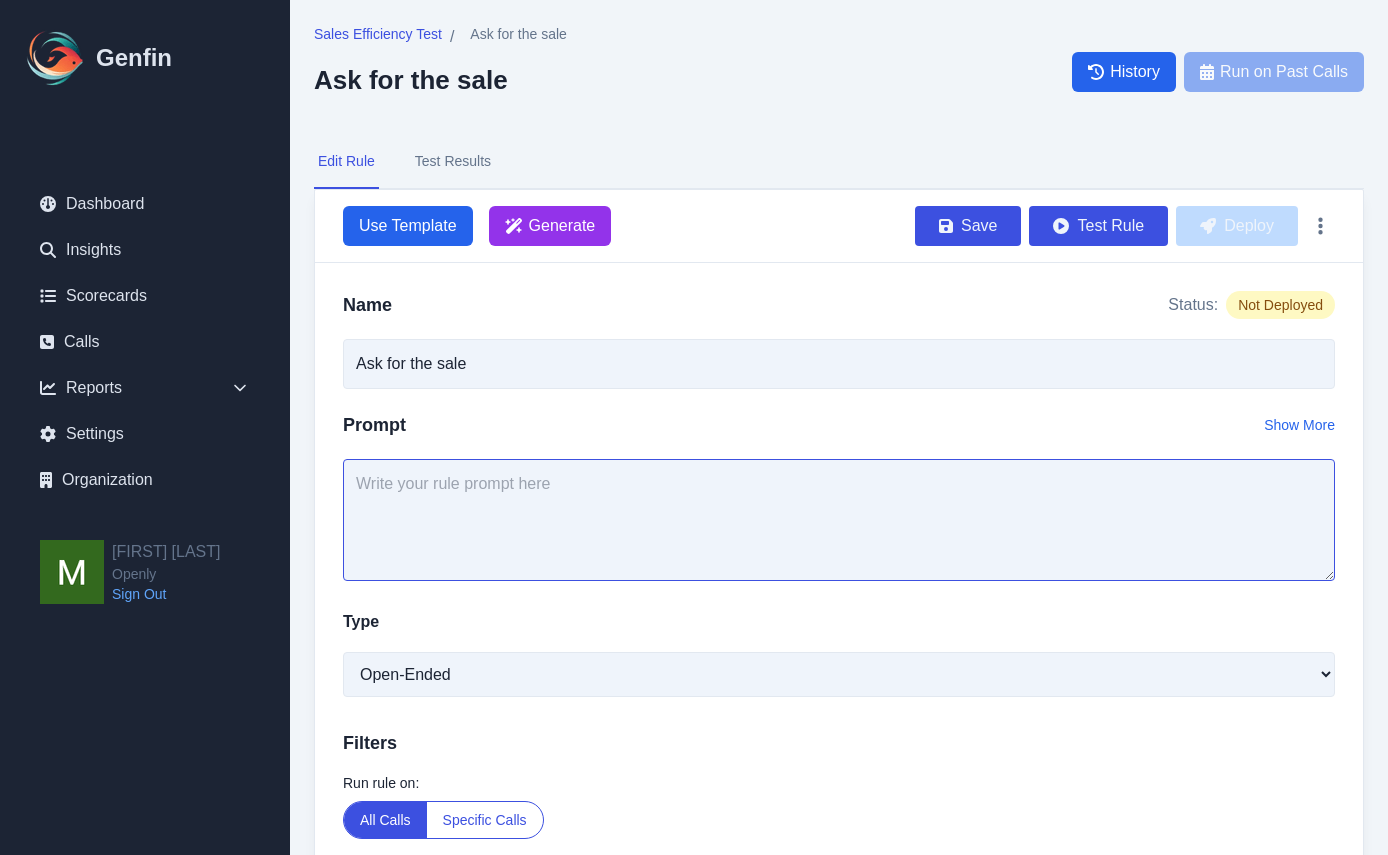 click at bounding box center [839, 520] 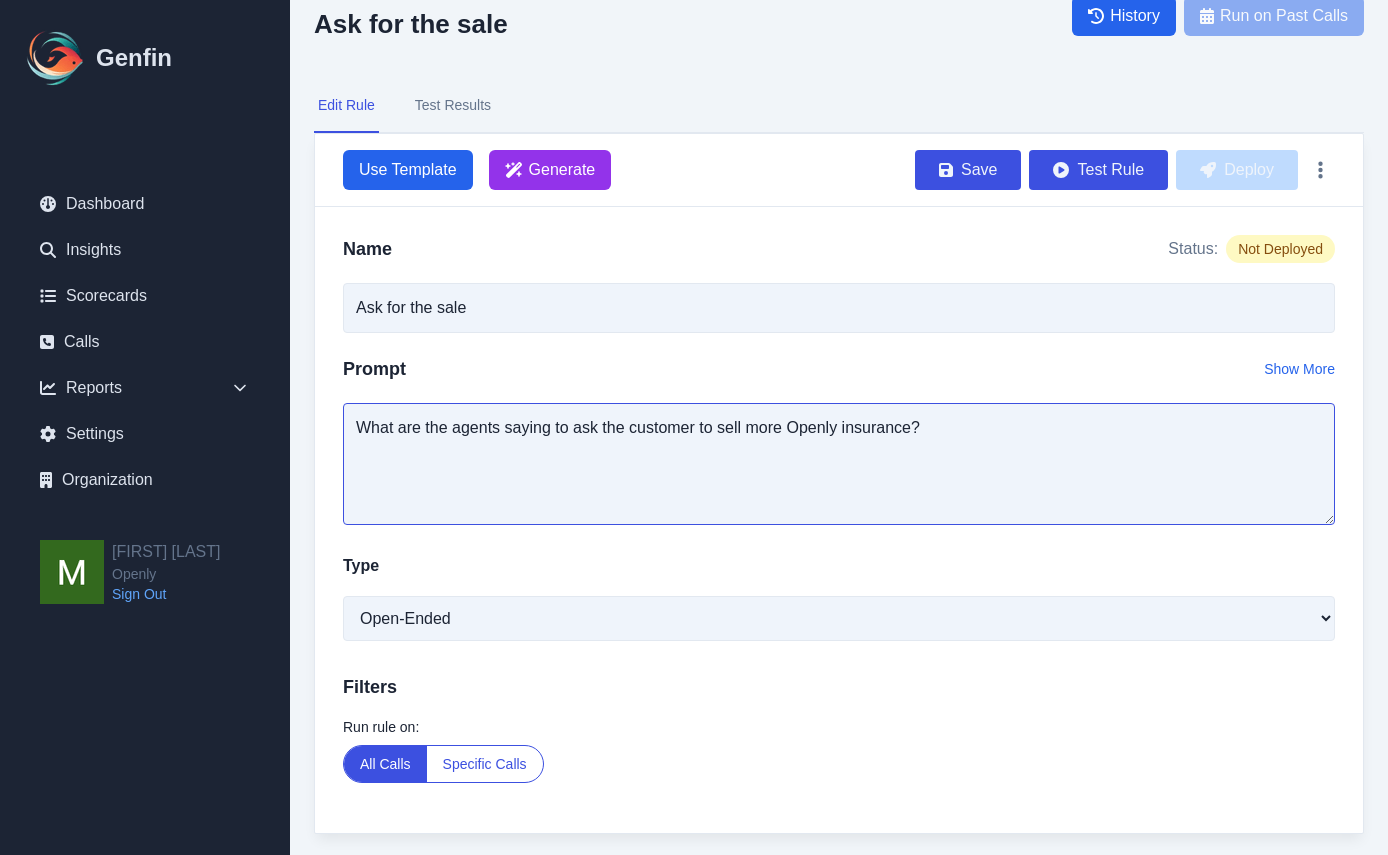 scroll, scrollTop: 100, scrollLeft: 0, axis: vertical 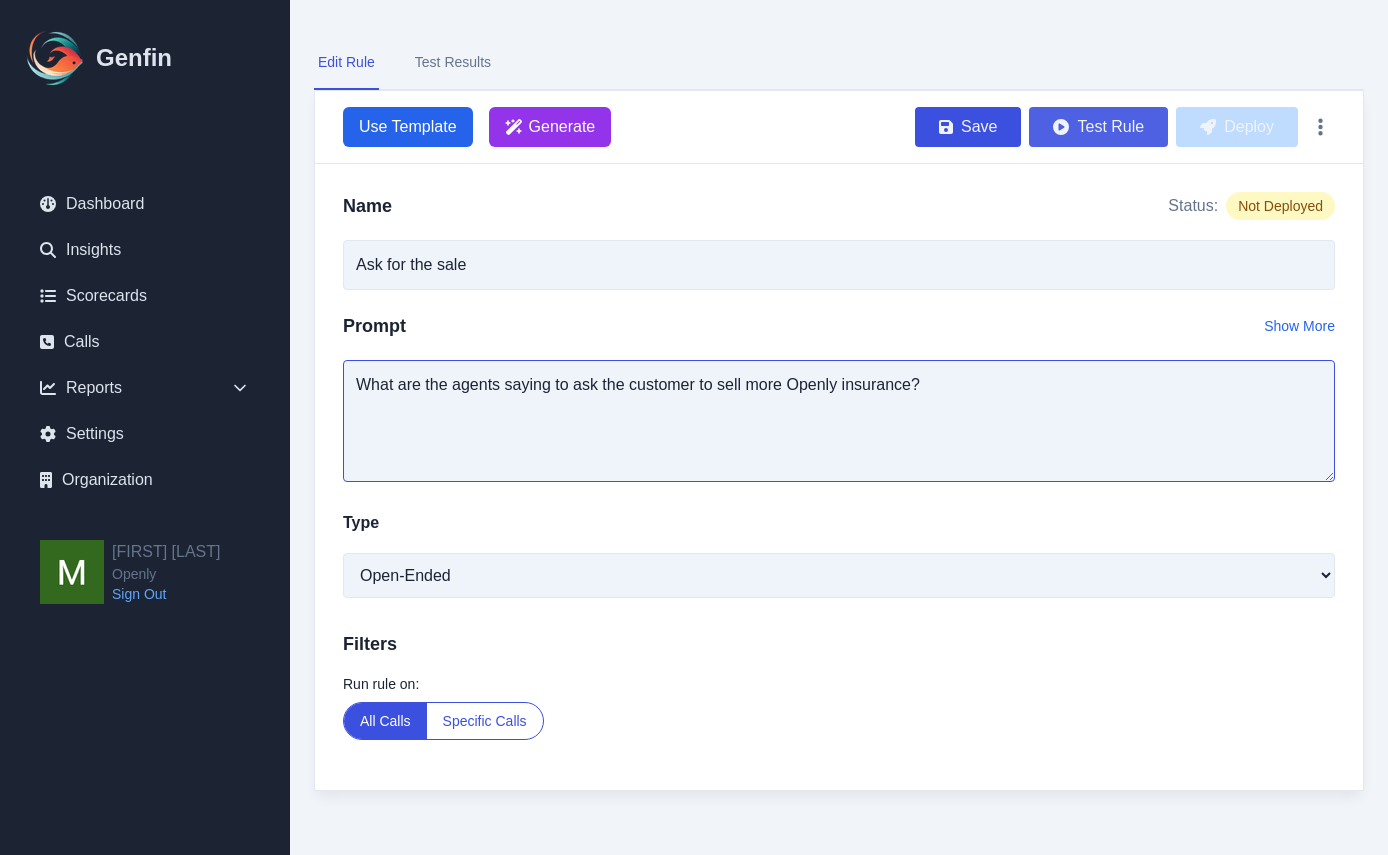 type on "What are the agents saying to ask the customer to sell more Openly insurance?" 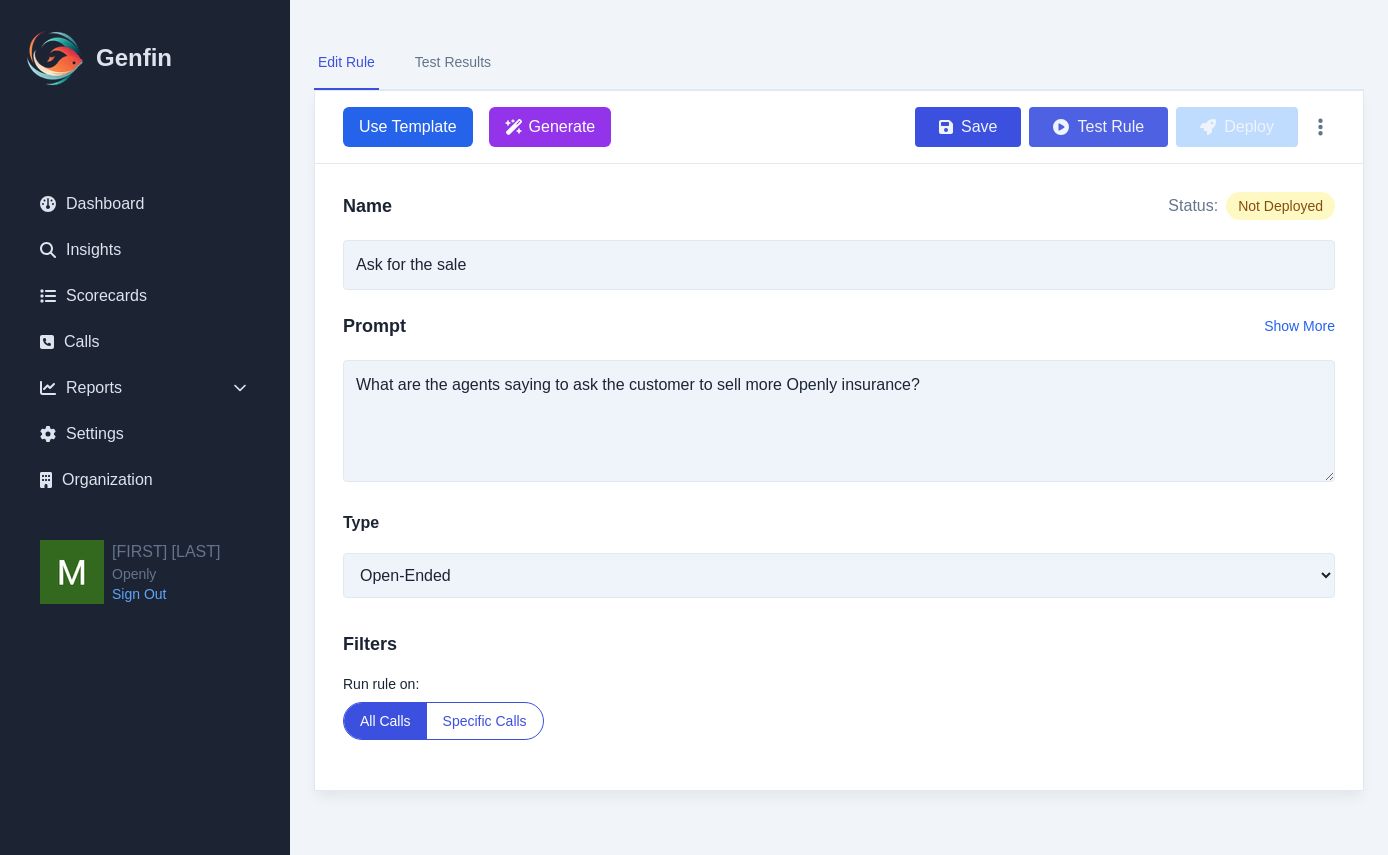 click on "Test Rule" at bounding box center [1098, 127] 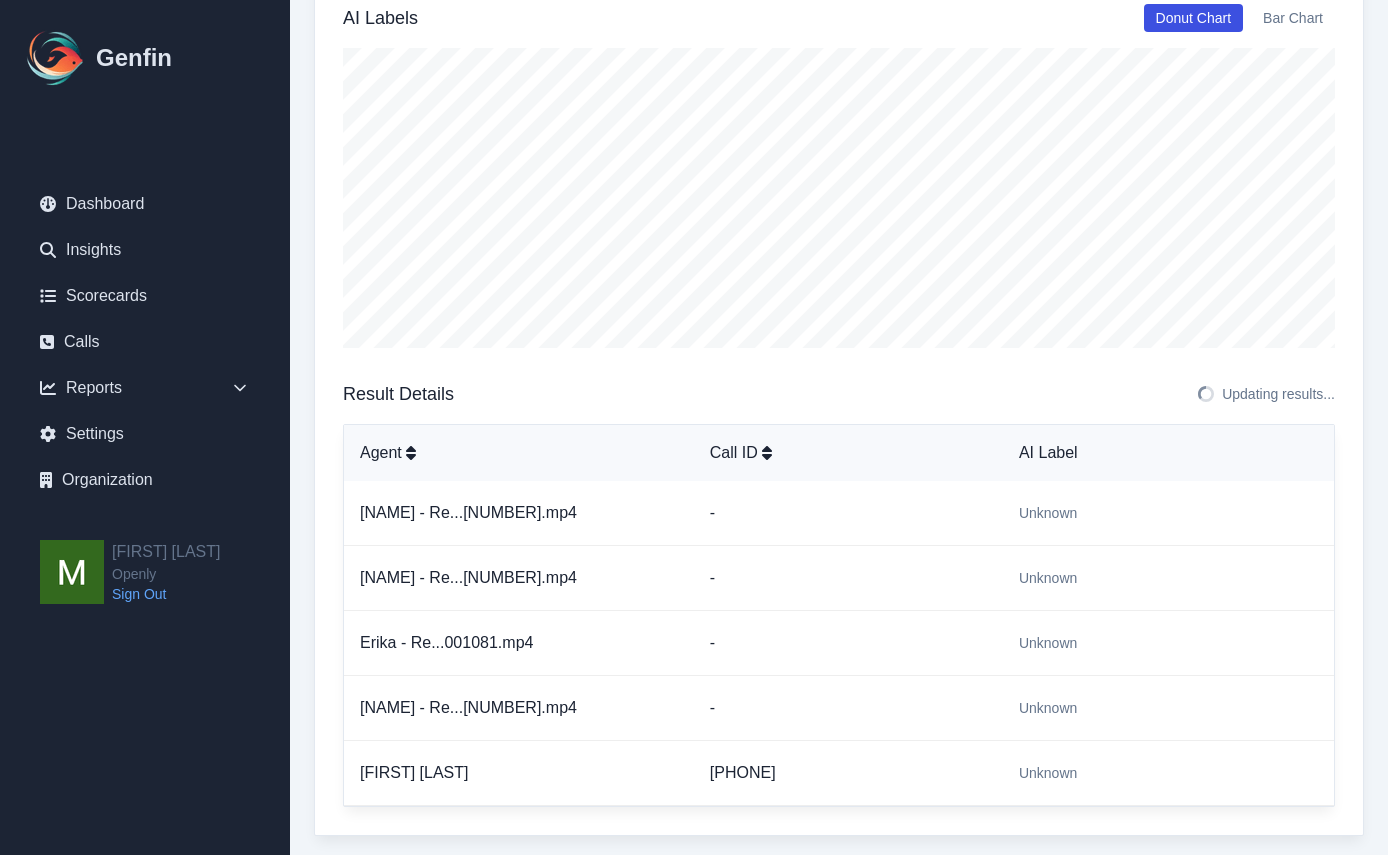 scroll, scrollTop: 315, scrollLeft: 0, axis: vertical 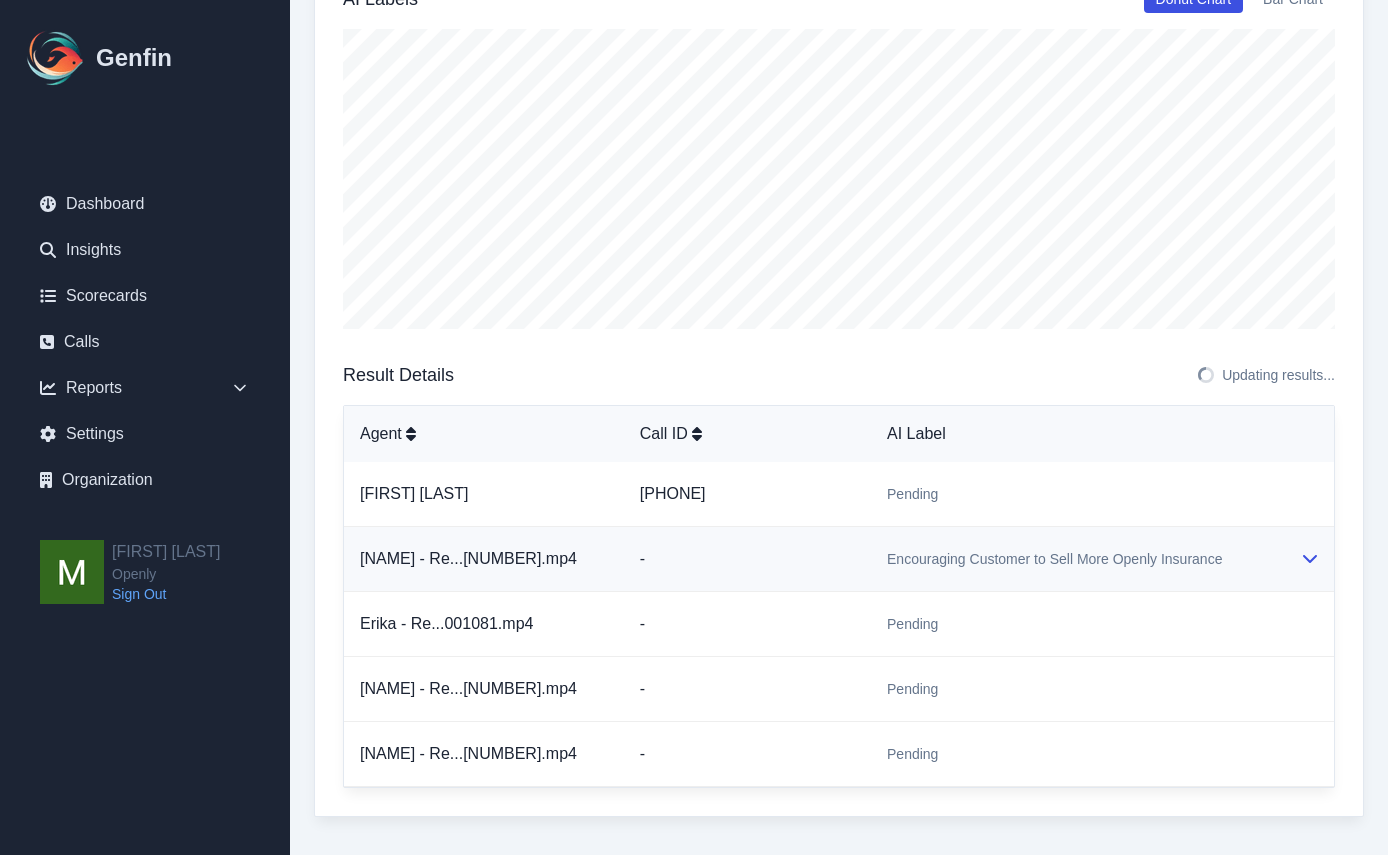 click on "Encouraging Customer to Sell More Openly Insurance" at bounding box center [1054, 559] 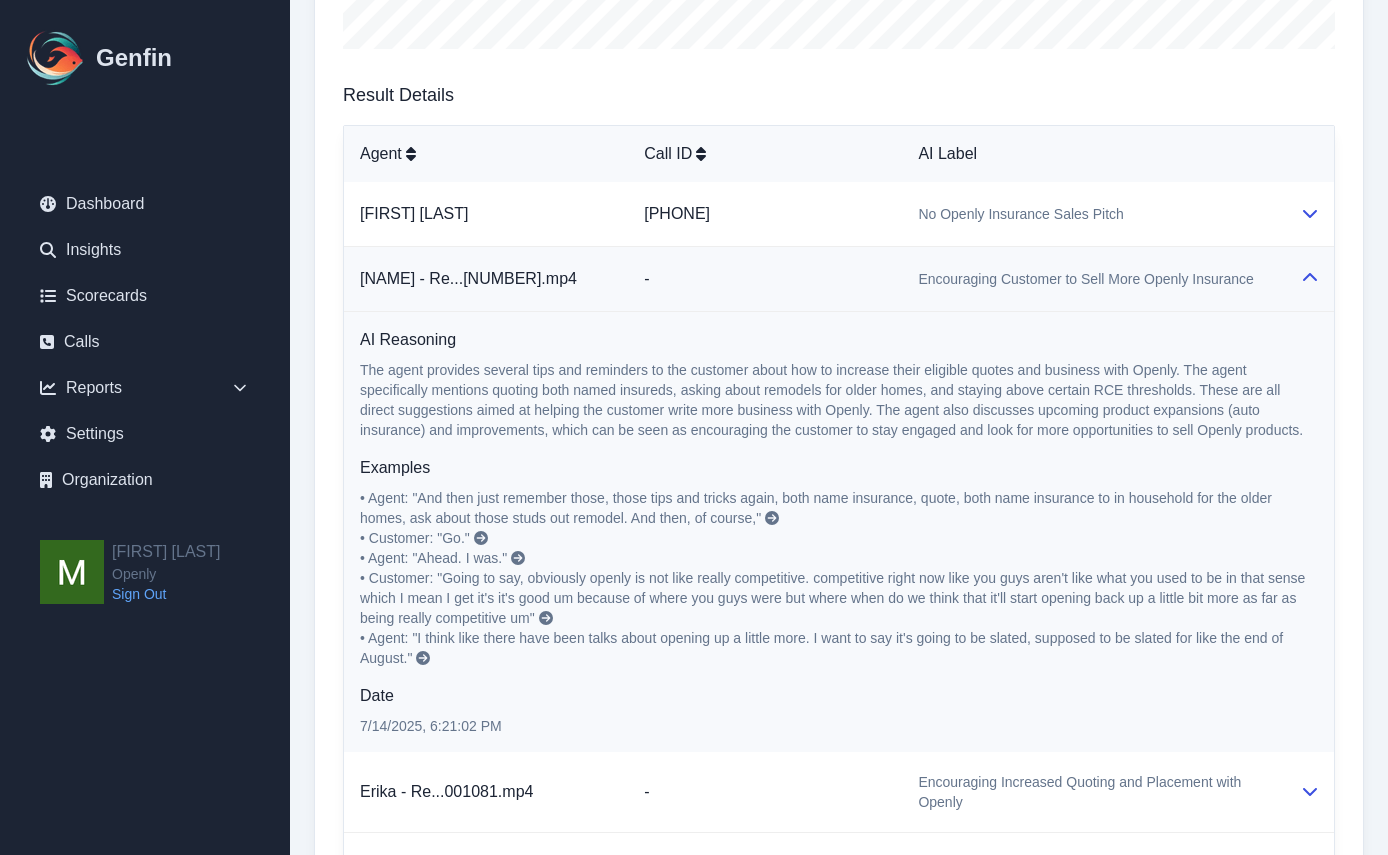 scroll, scrollTop: 514, scrollLeft: 0, axis: vertical 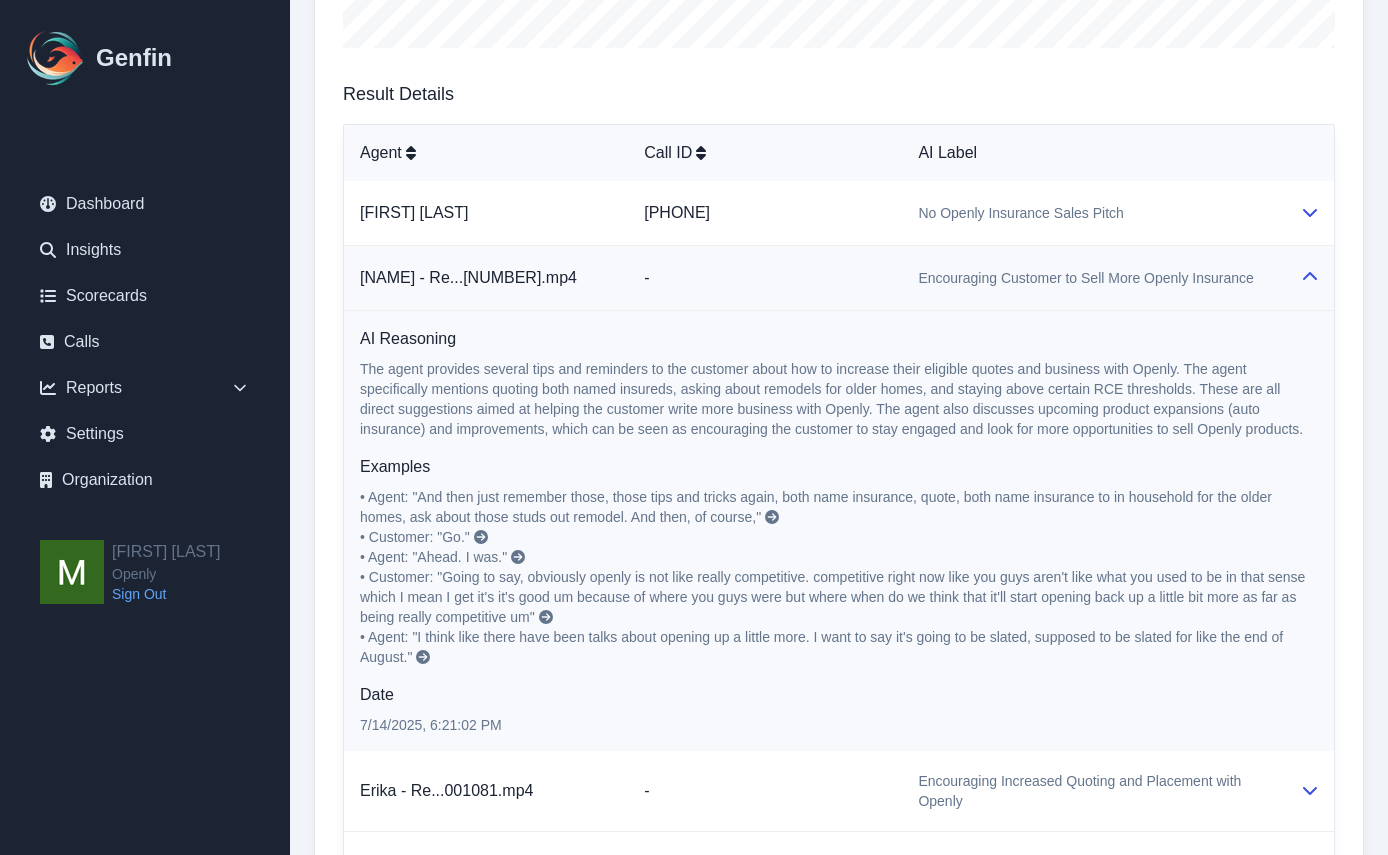 click 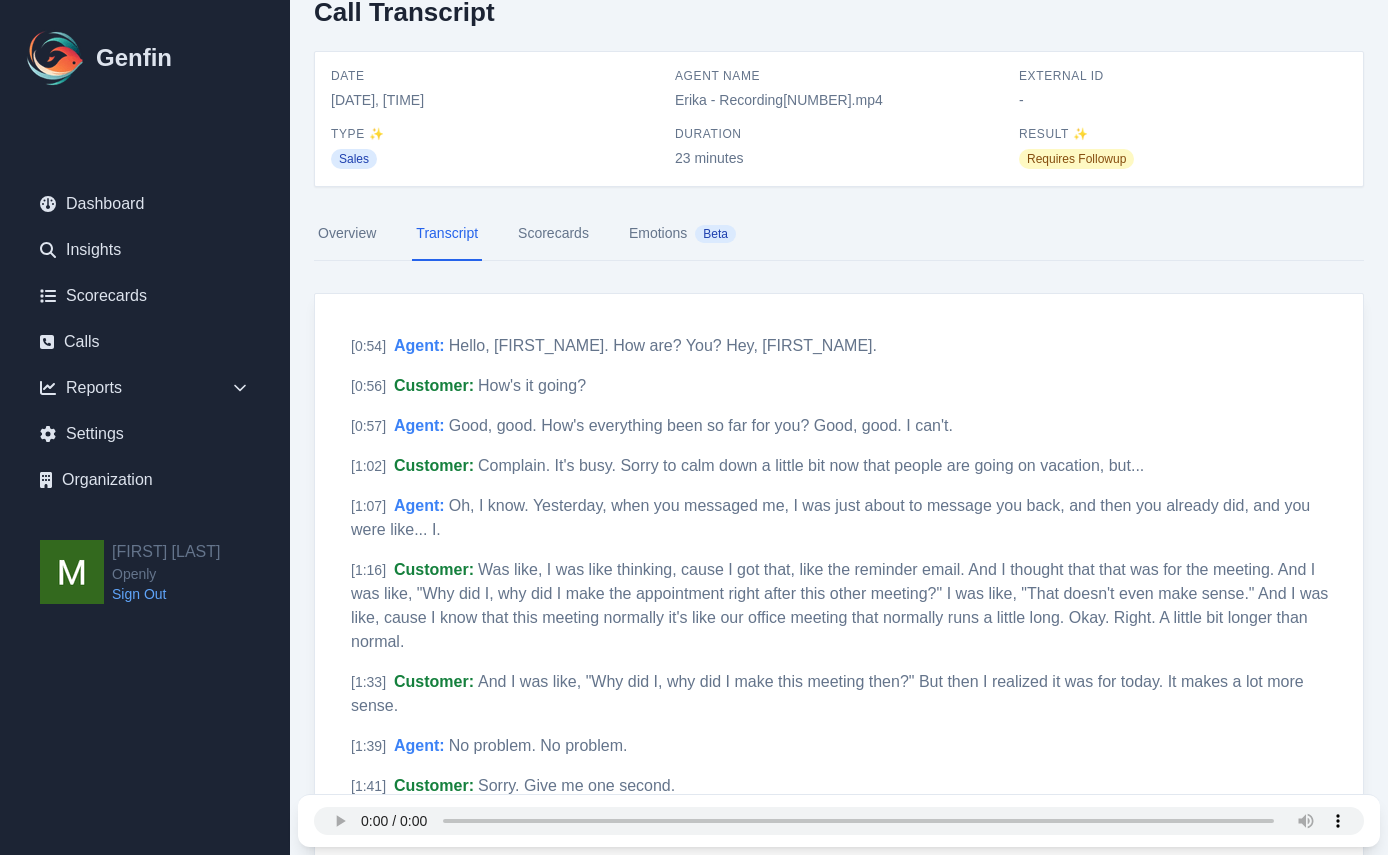 scroll, scrollTop: 0, scrollLeft: 0, axis: both 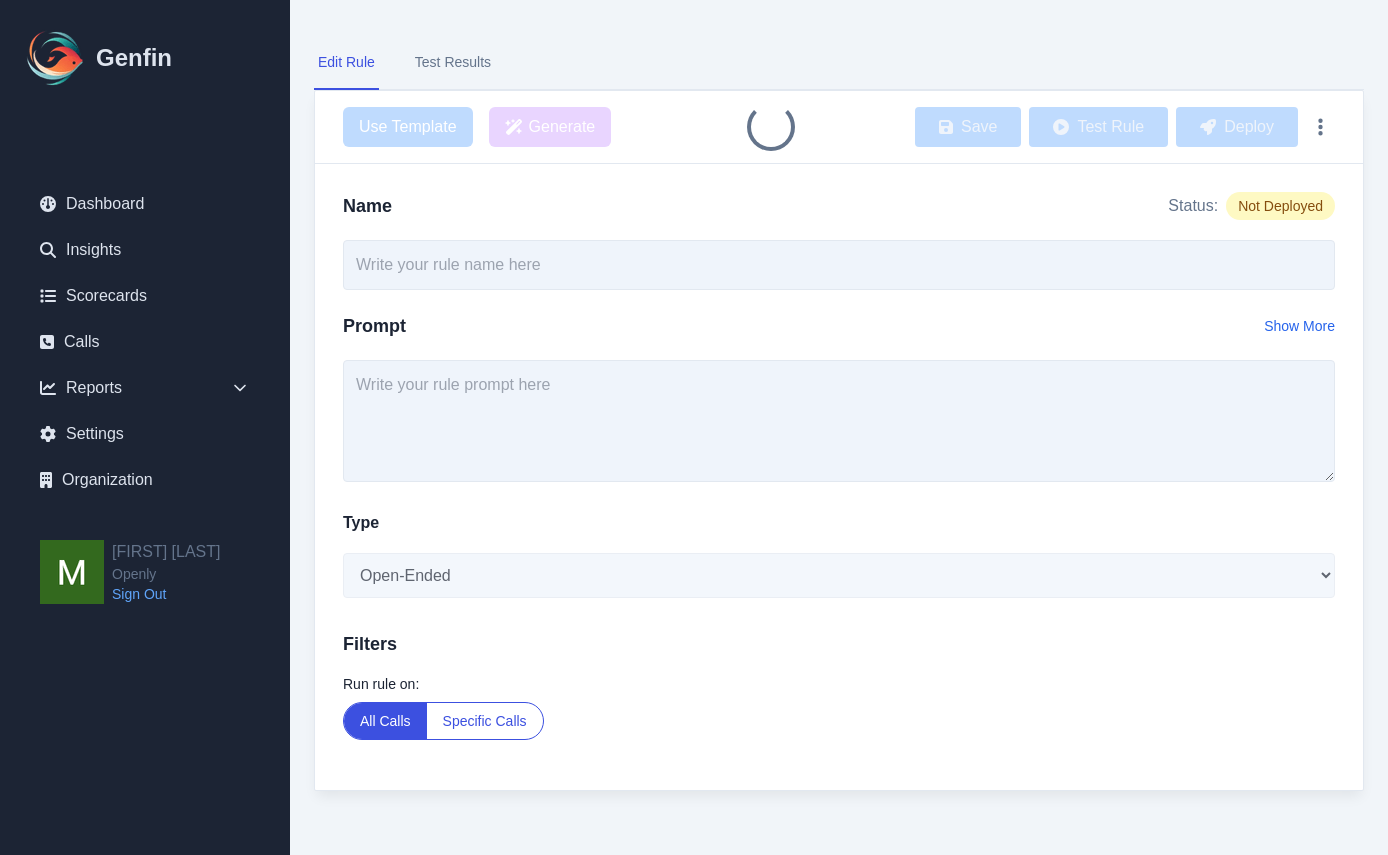 type on "Ask for the sale" 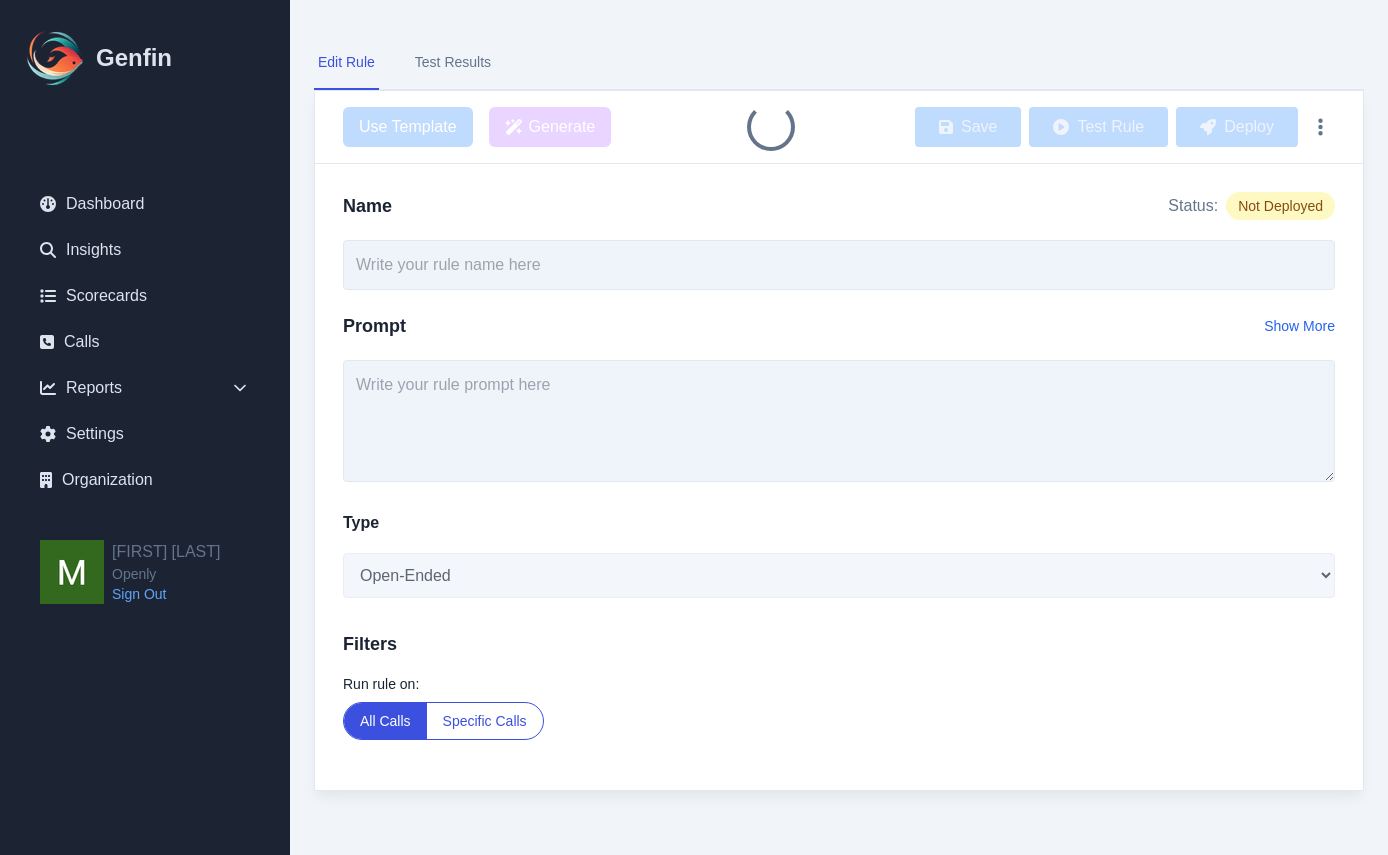 type on "What are the agents saying to ask the customer to sell more Openly insurance?" 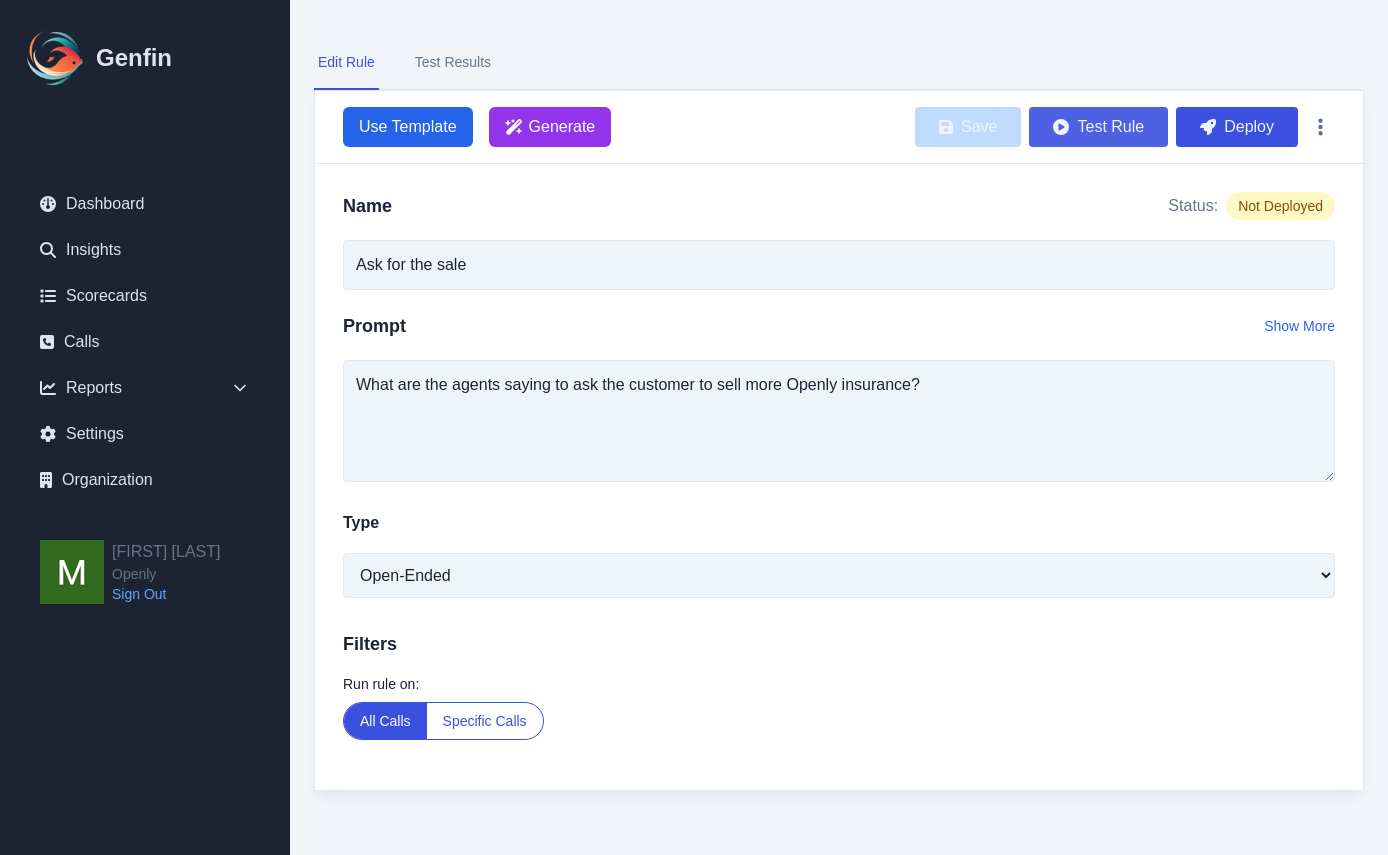 click on "Test Rule" at bounding box center [1098, 127] 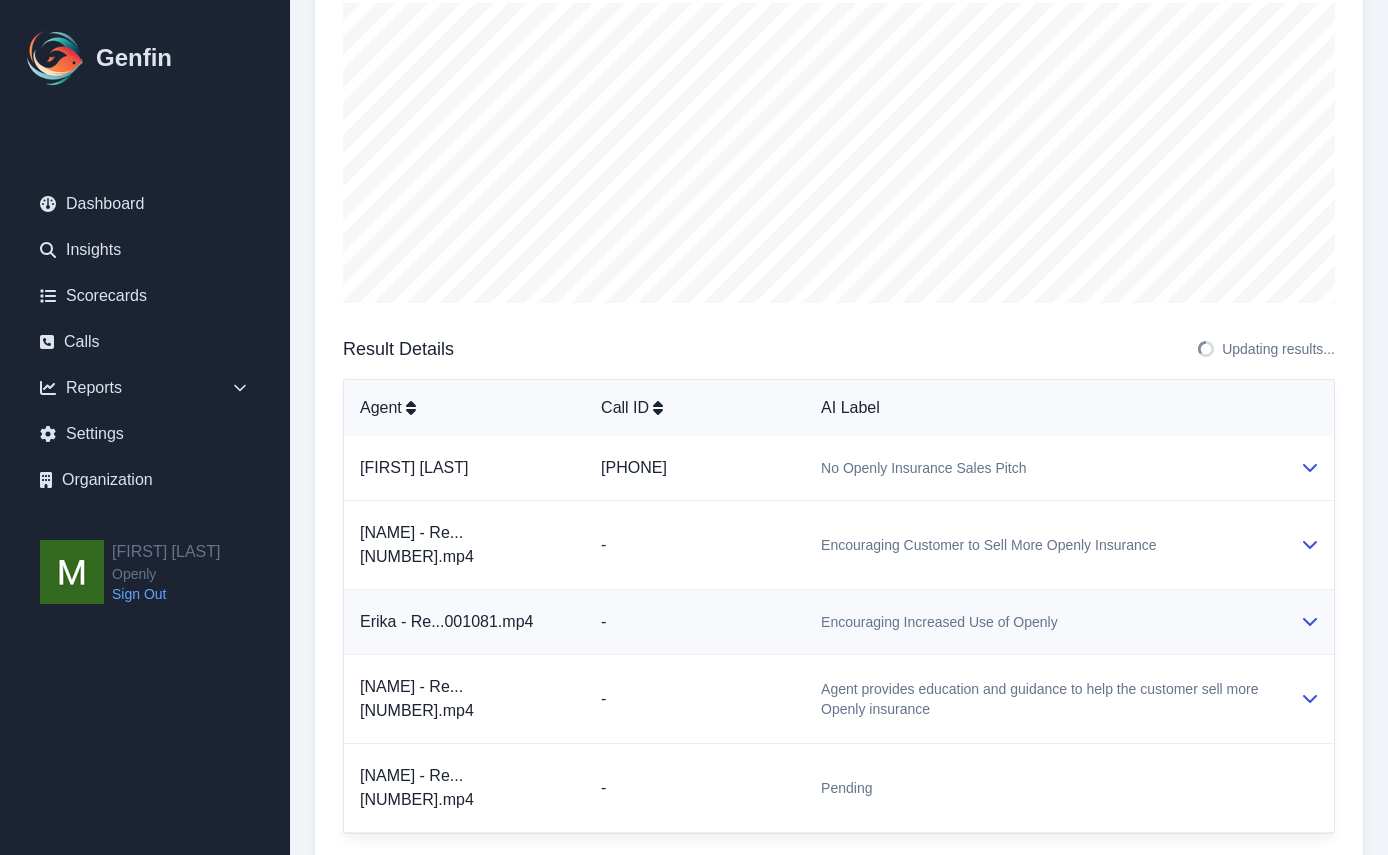 scroll, scrollTop: 357, scrollLeft: 0, axis: vertical 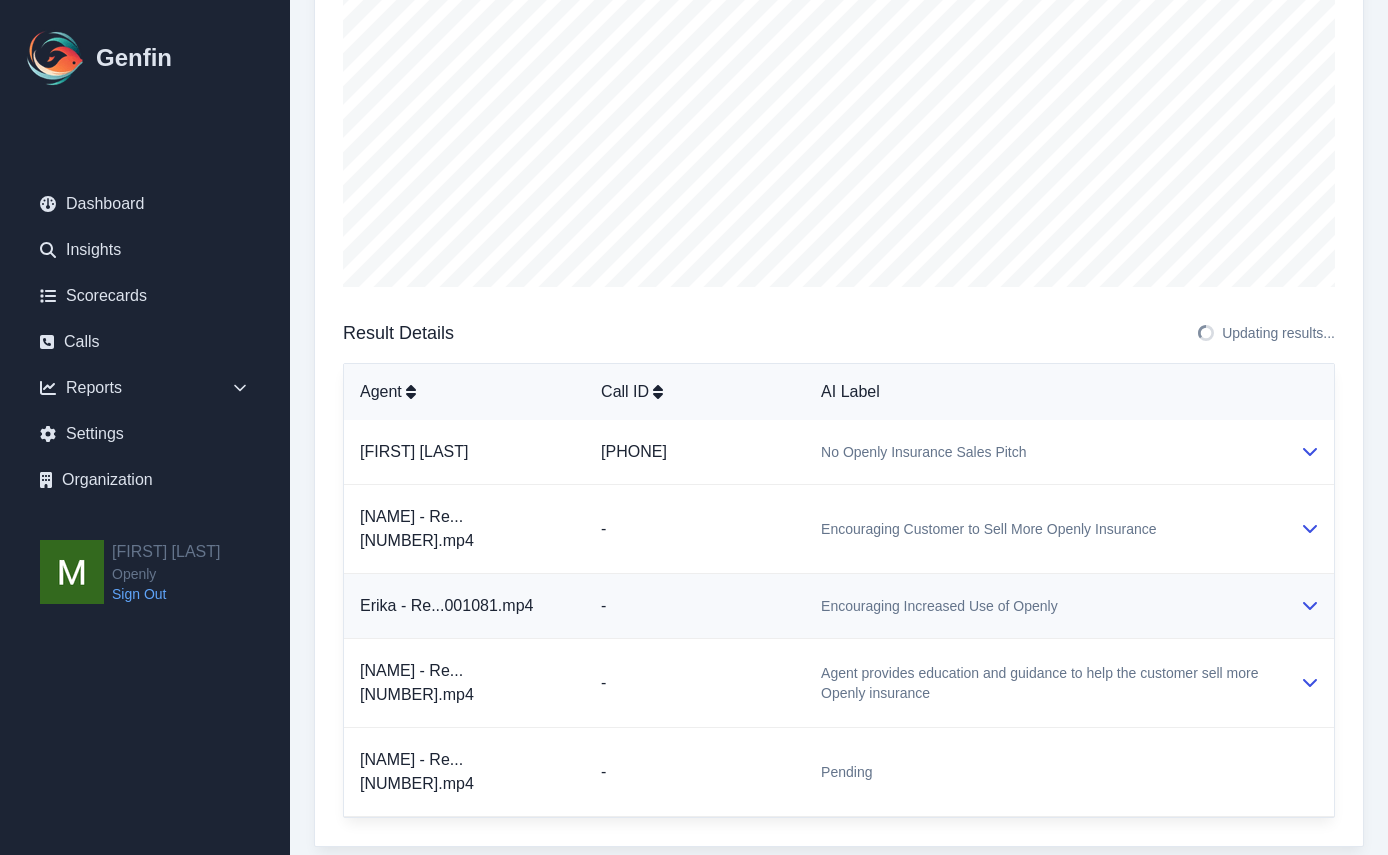 click on "Encouraging Increased Use of Openly" at bounding box center [1044, 606] 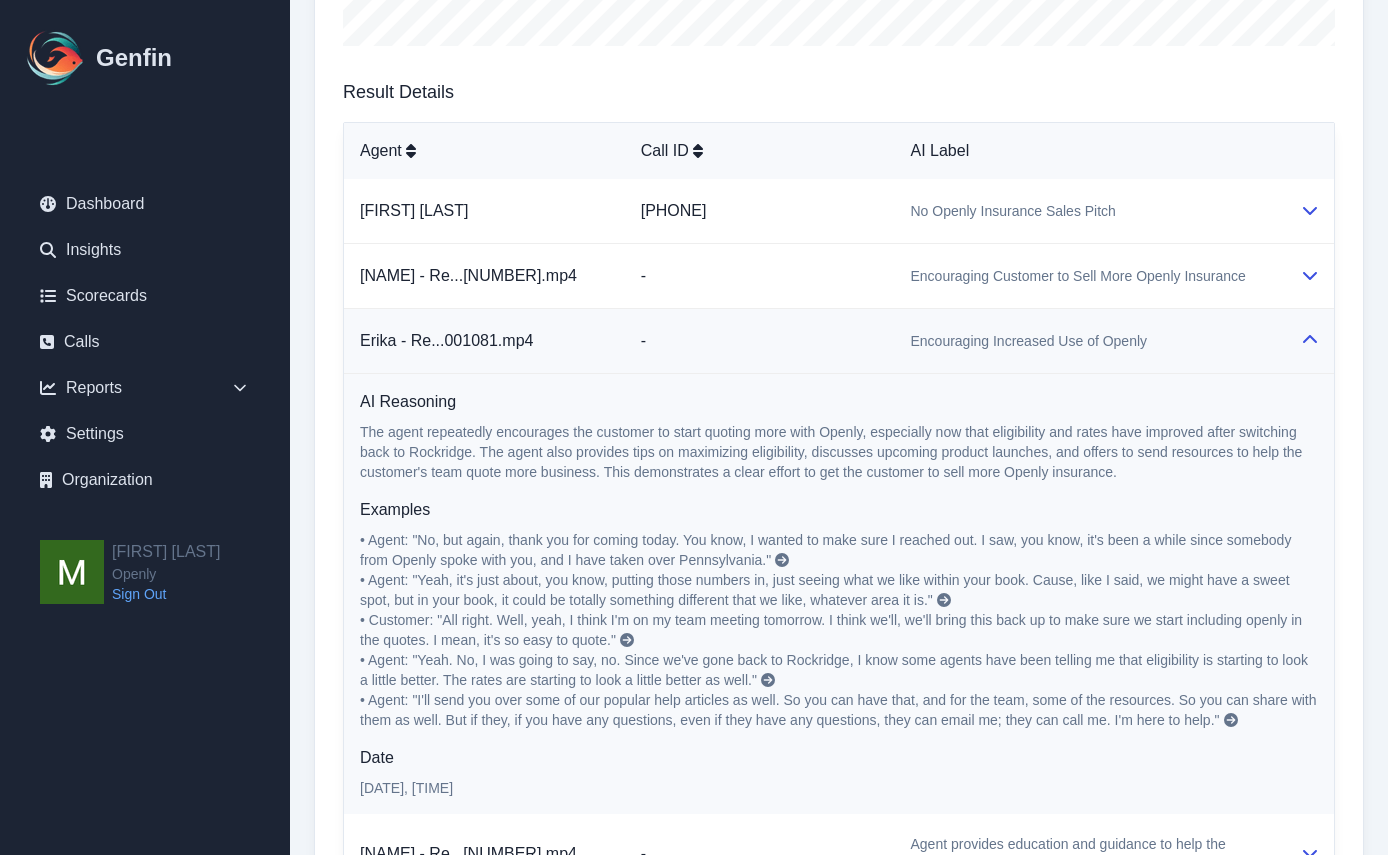 scroll, scrollTop: 517, scrollLeft: 0, axis: vertical 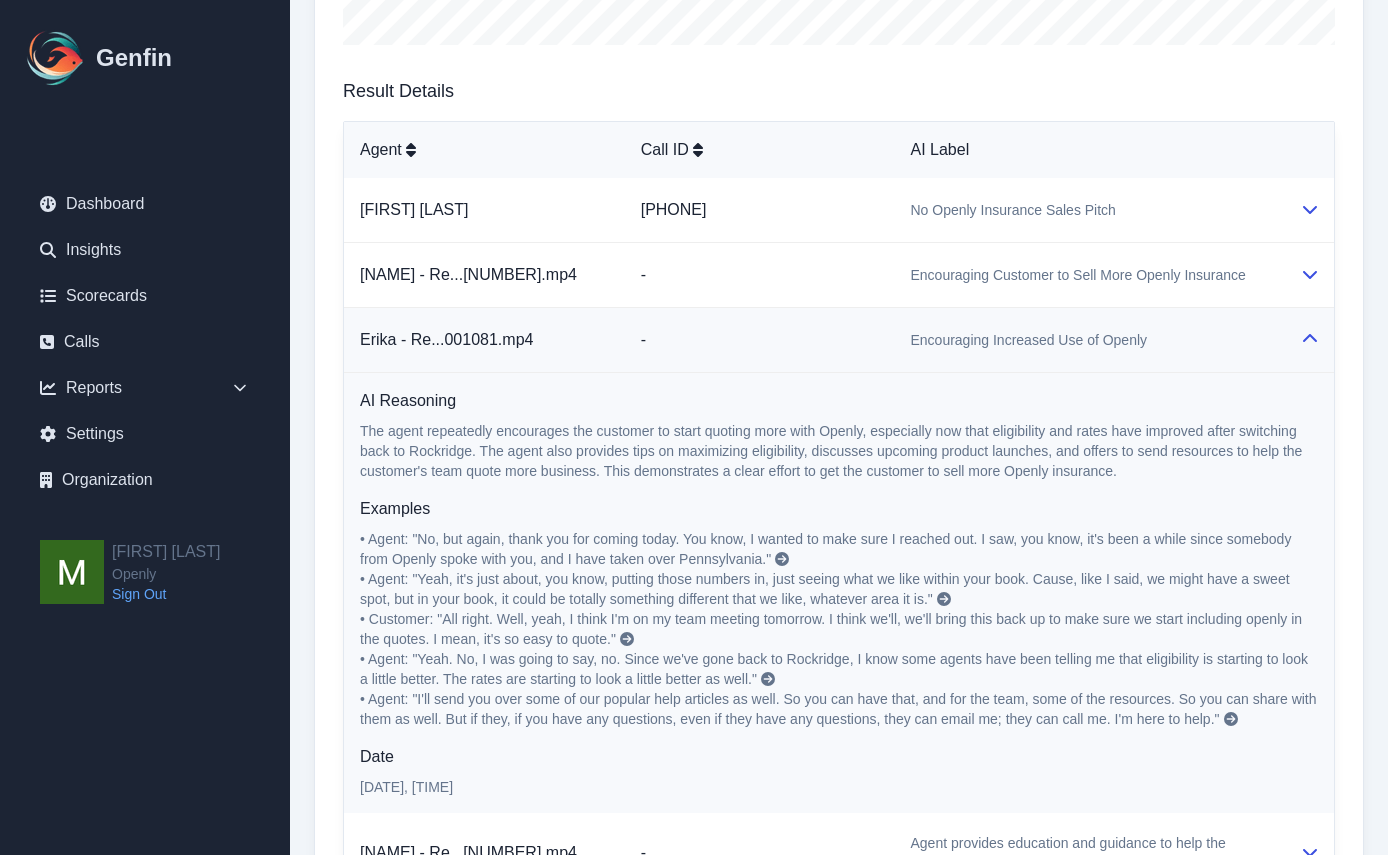 click 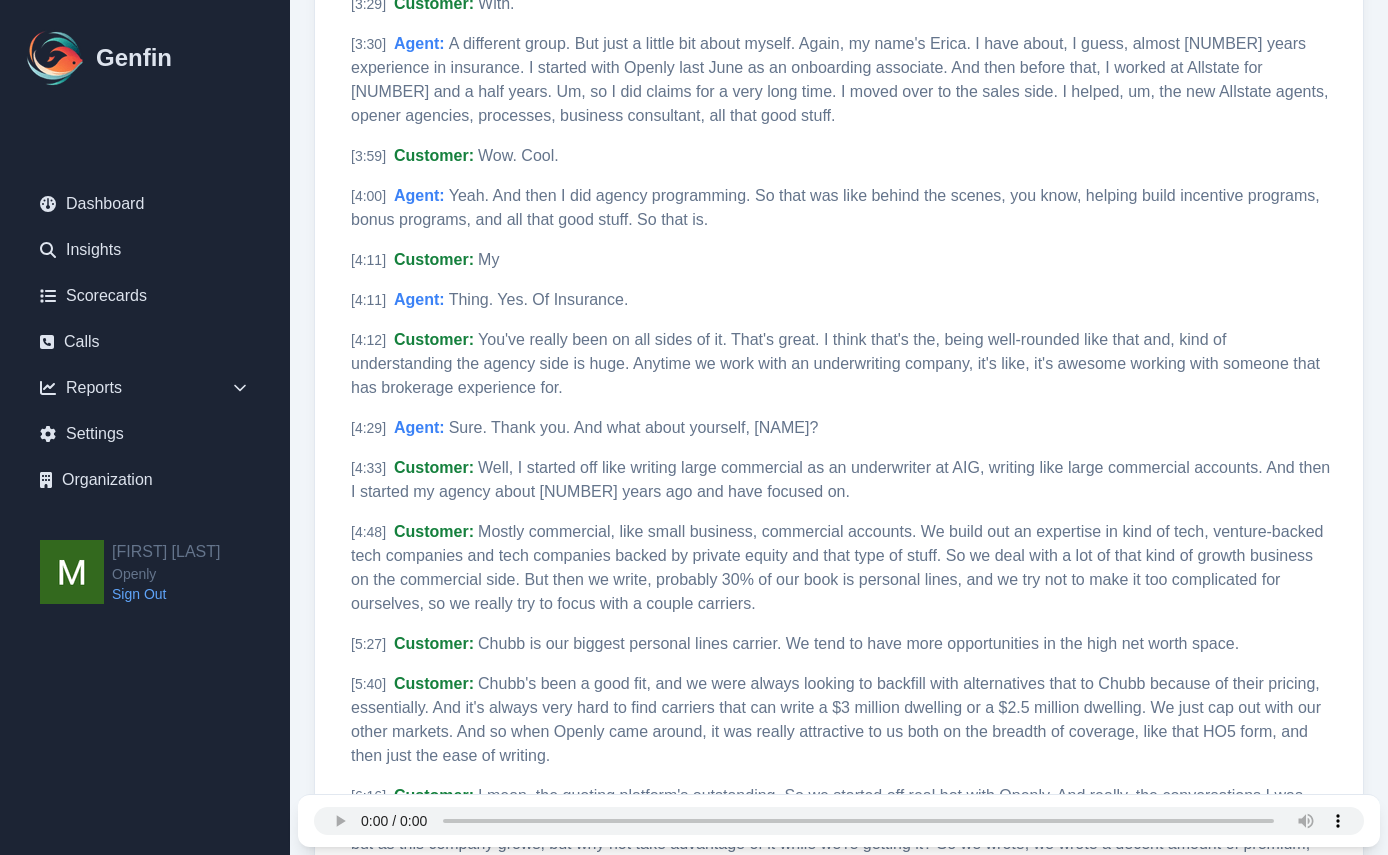 scroll, scrollTop: 0, scrollLeft: 0, axis: both 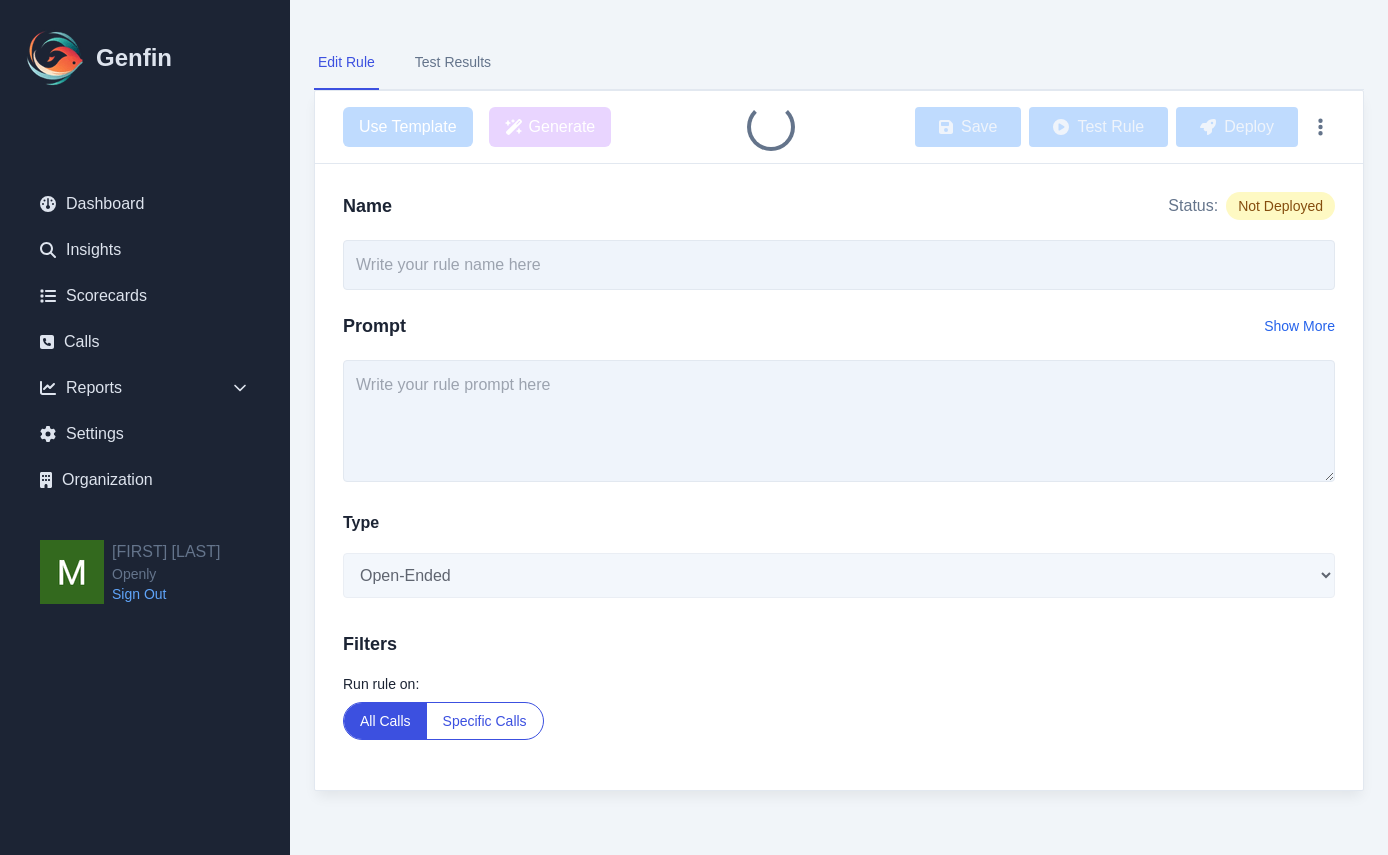 type on "Ask for the sale" 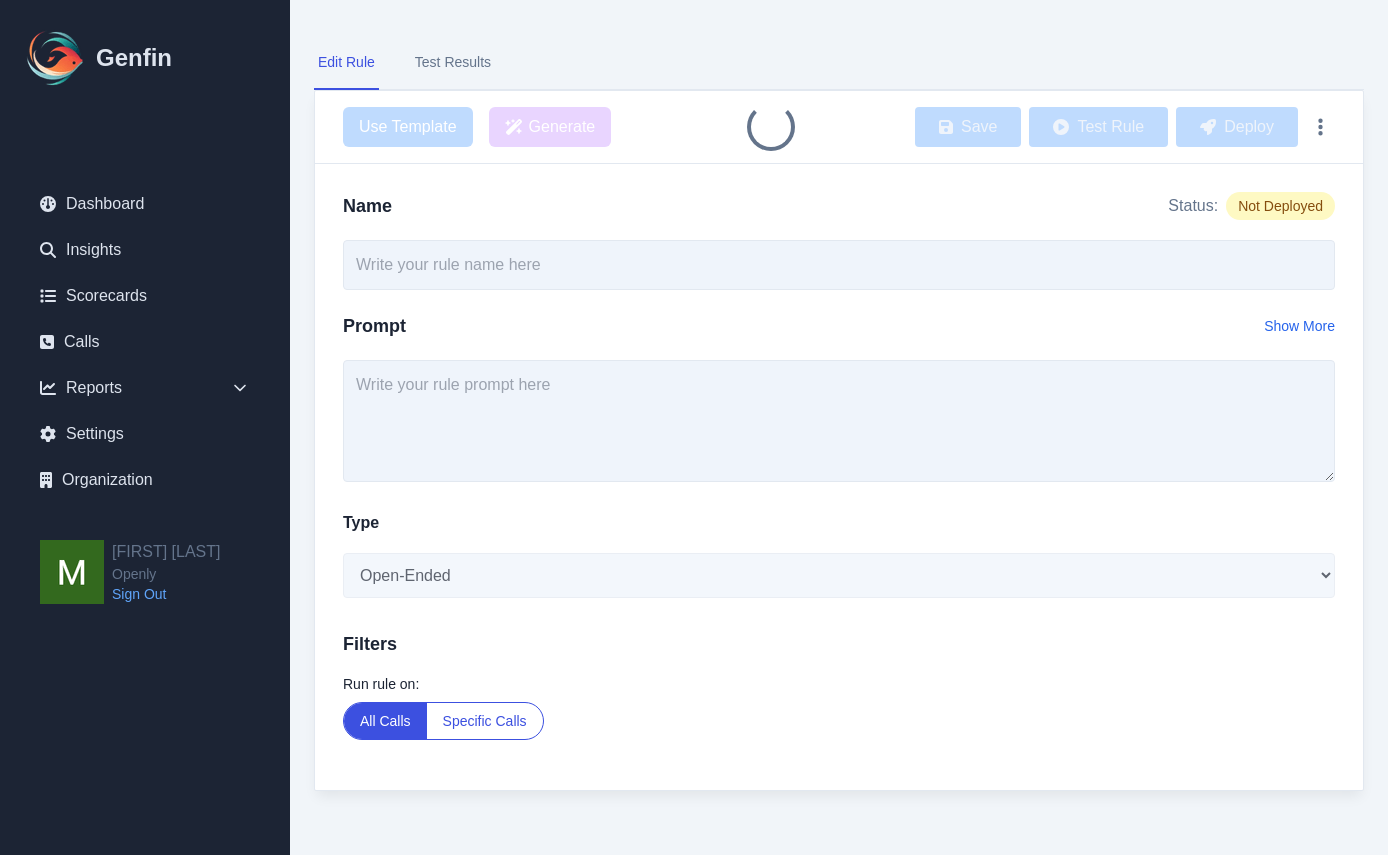 type on "What are the agents saying to ask the customer to sell more Openly insurance?" 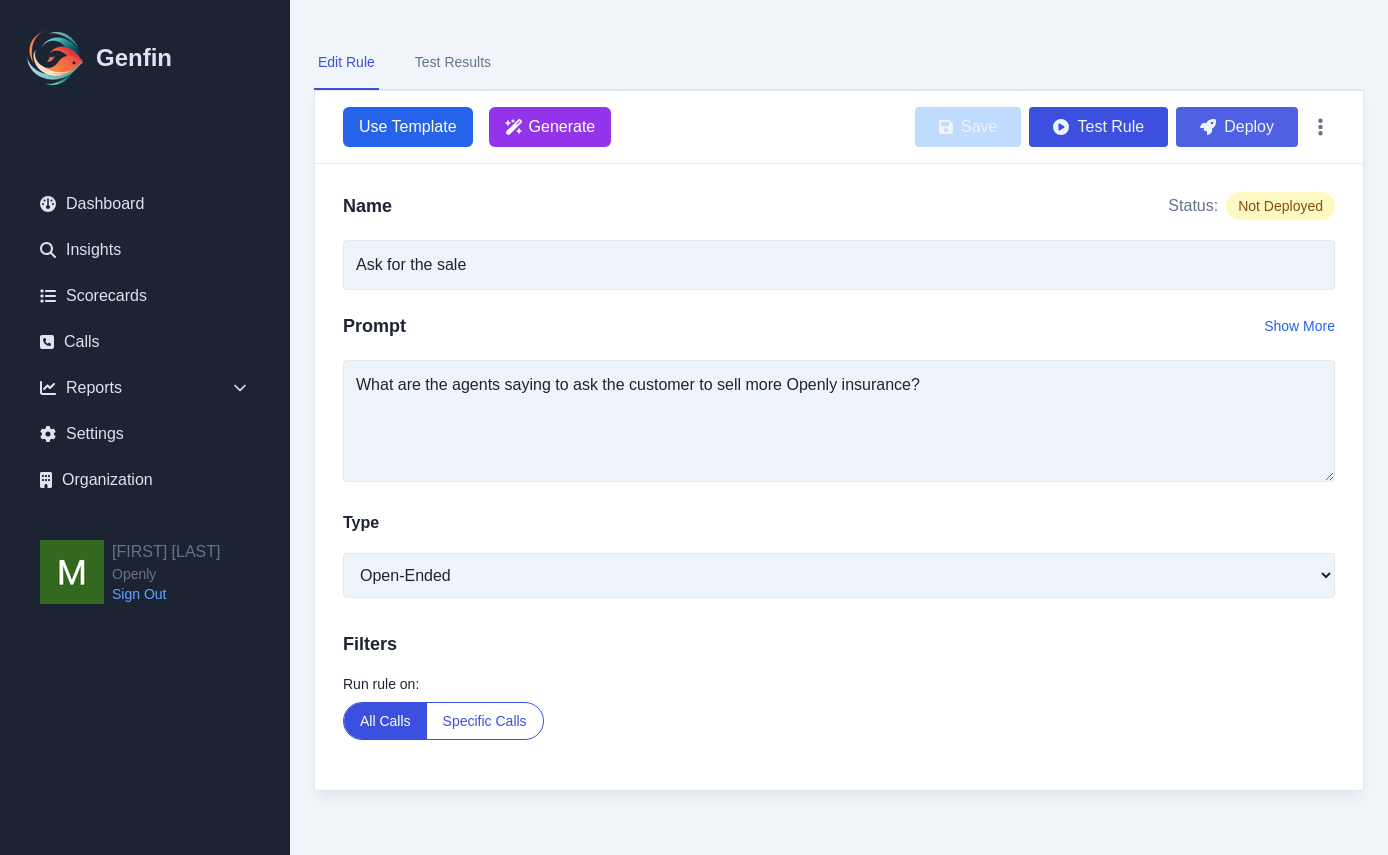 click on "Deploy" at bounding box center [1237, 127] 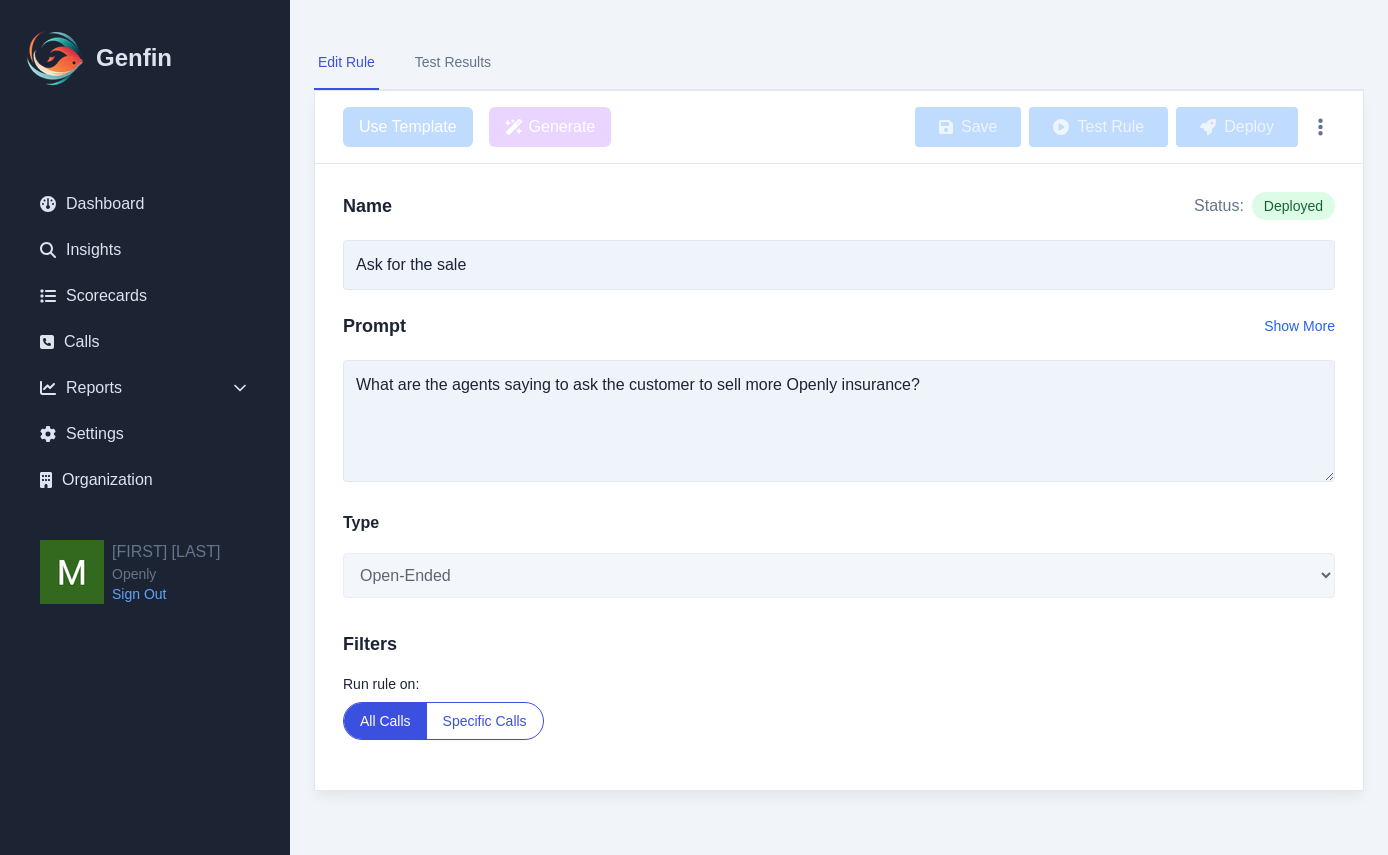 click on "Name Status: Deployed Ask for the sale Prompt Show More What are the agents saying to ask the customer to sell more Openly insurance? Type Open-Ended Score Yes/No Single-Choice Number Filters Run rule on: All Calls Specific Calls" at bounding box center (839, 477) 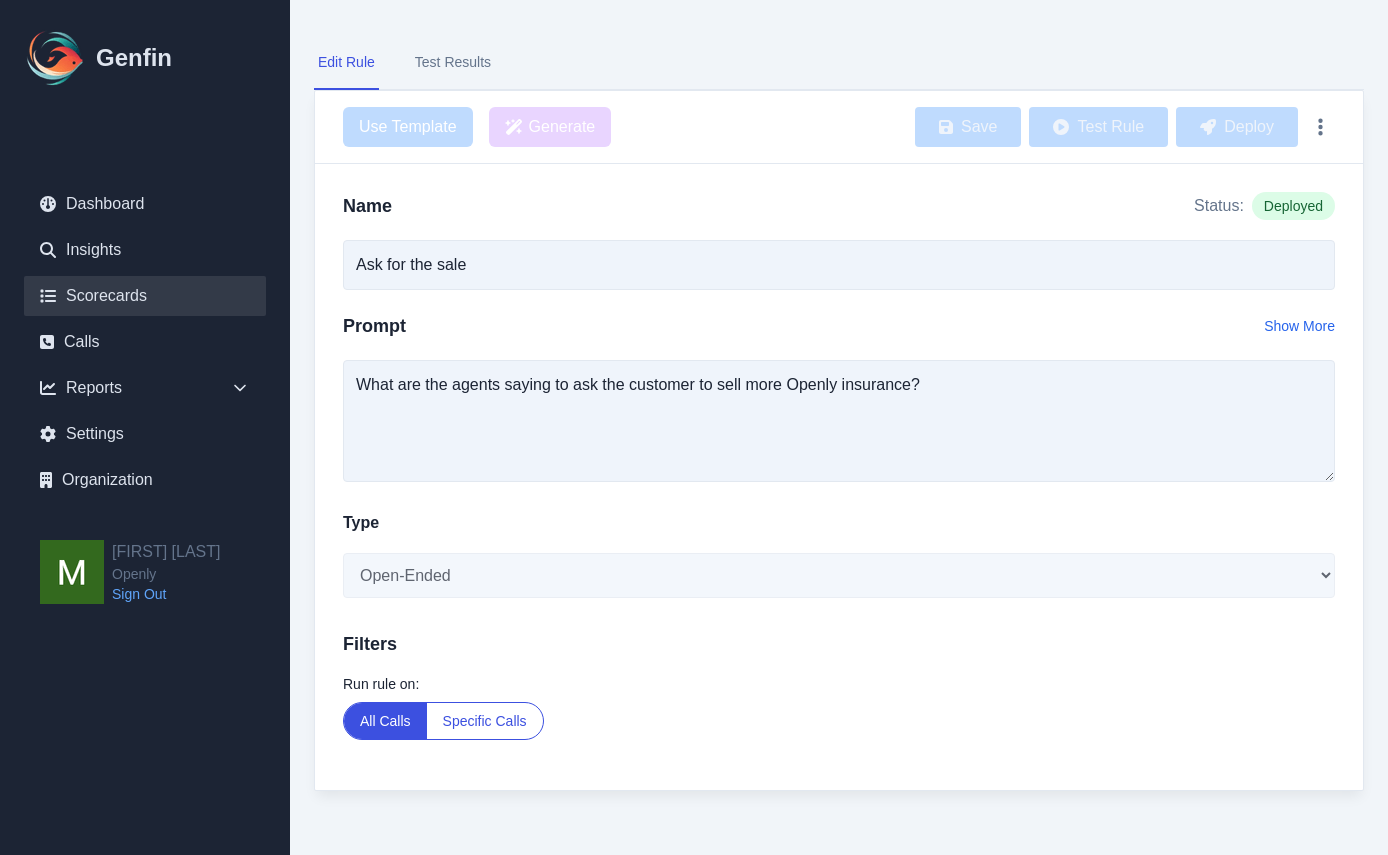 click on "Scorecards" at bounding box center (145, 296) 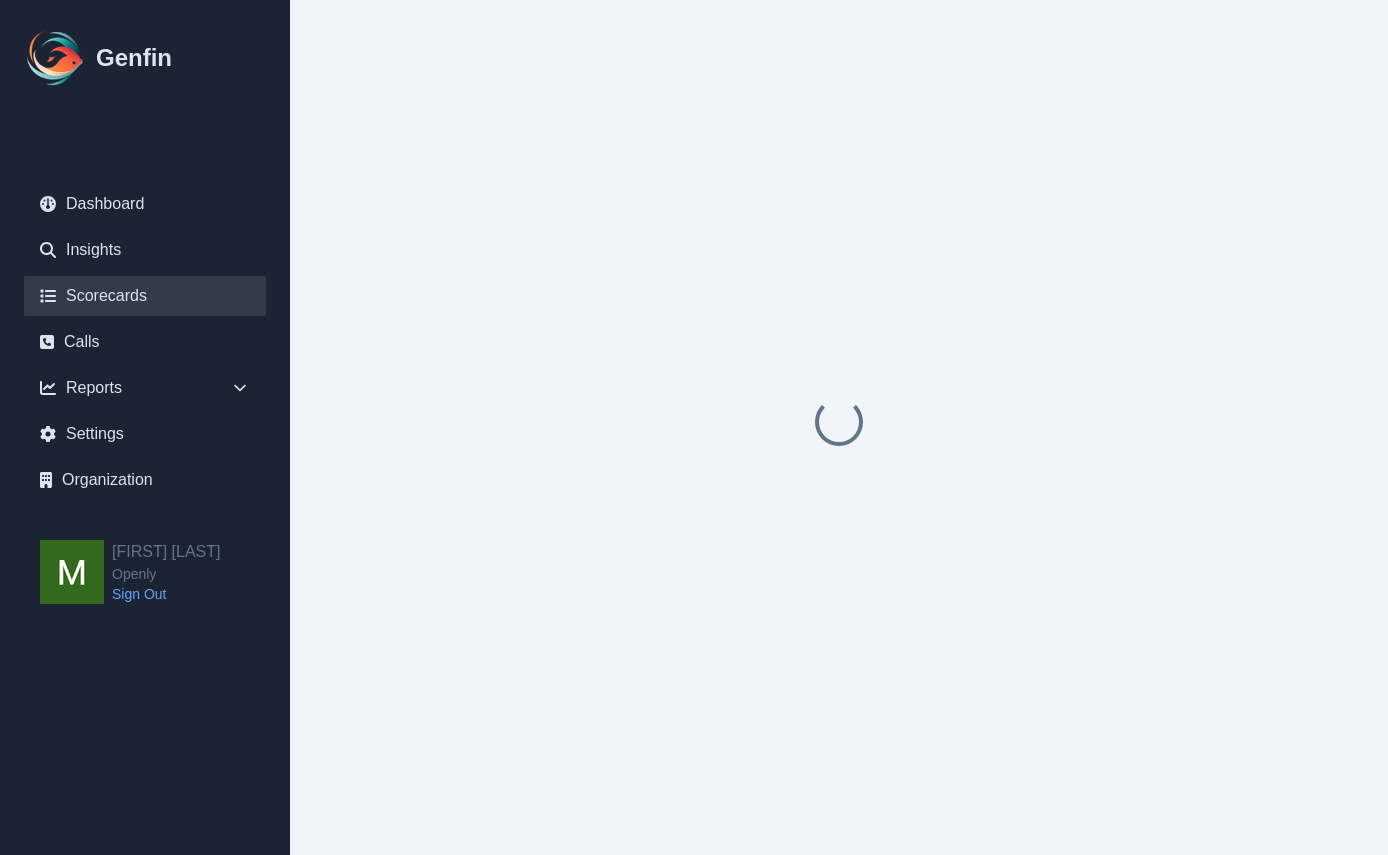 scroll, scrollTop: 0, scrollLeft: 0, axis: both 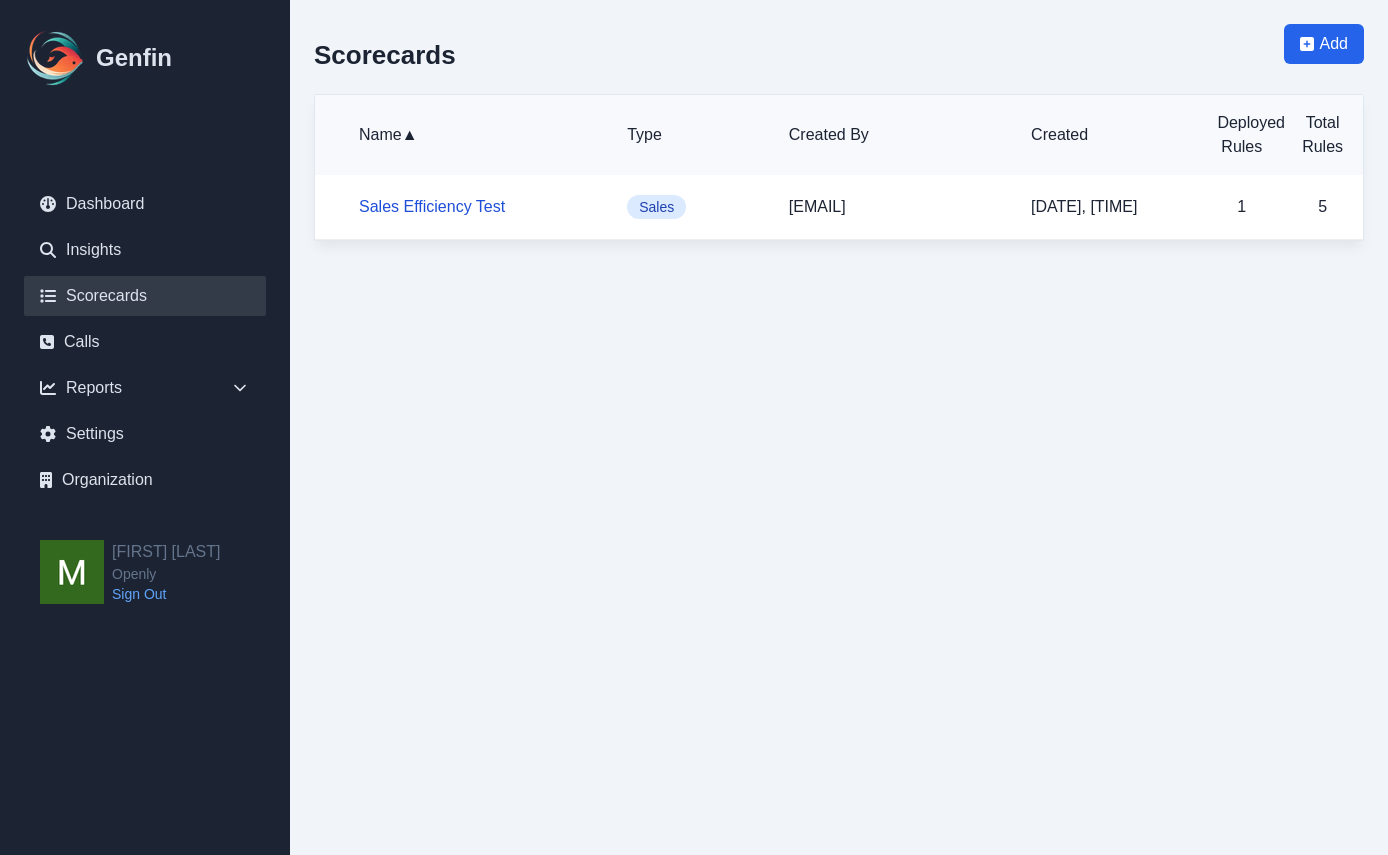 click on "Sales Efficiency Test" at bounding box center [432, 206] 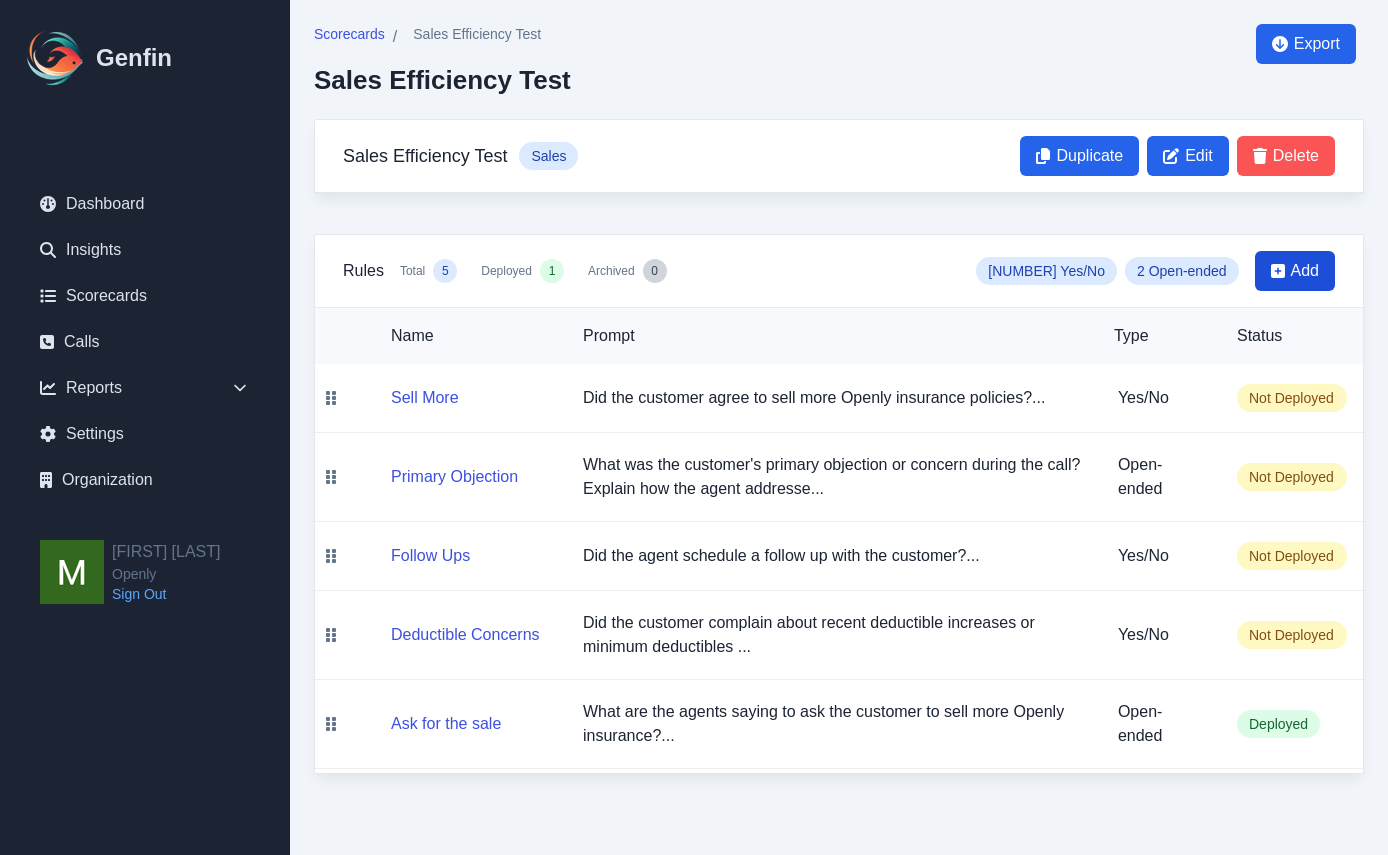 click 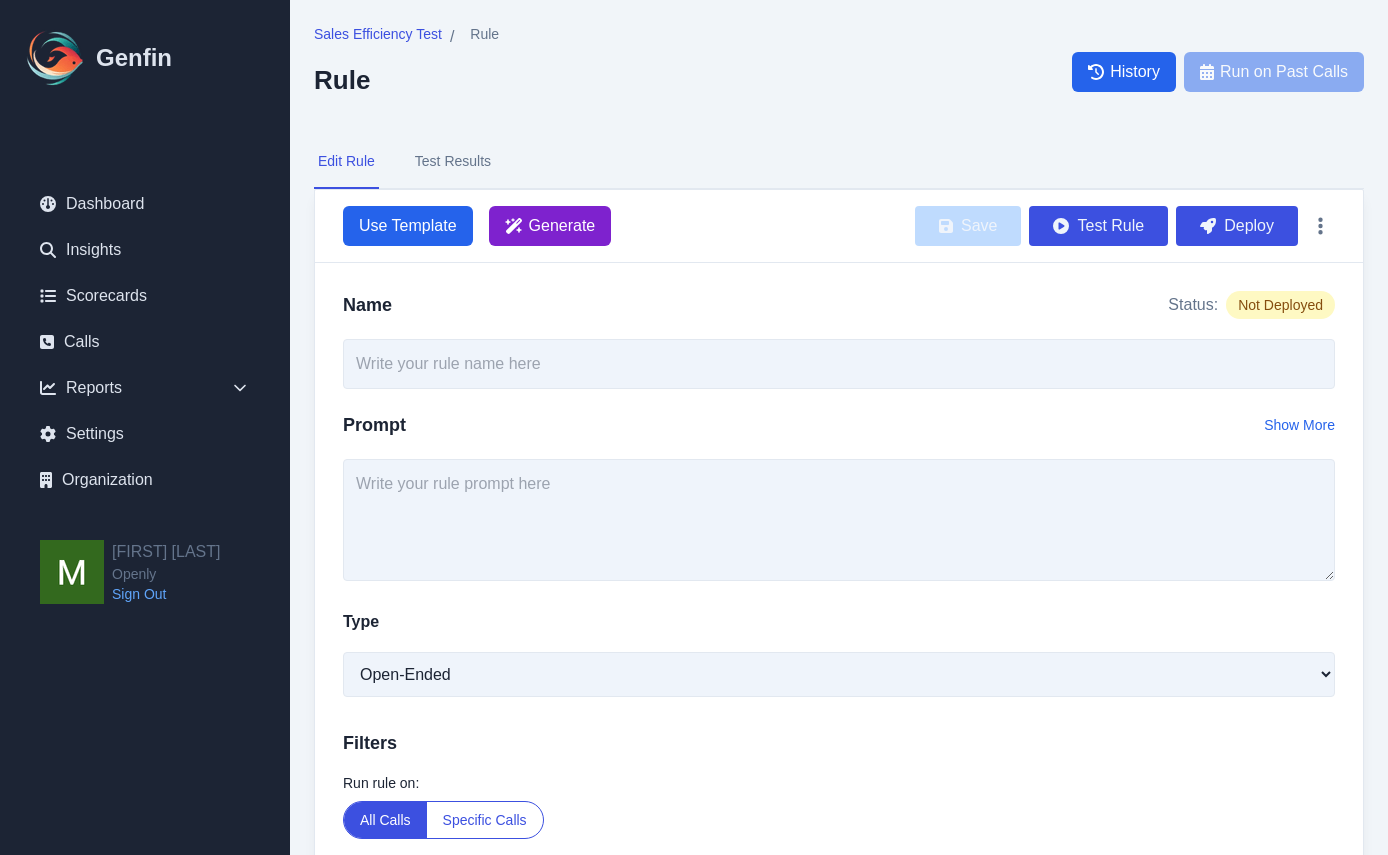 click on "Generate" at bounding box center (562, 226) 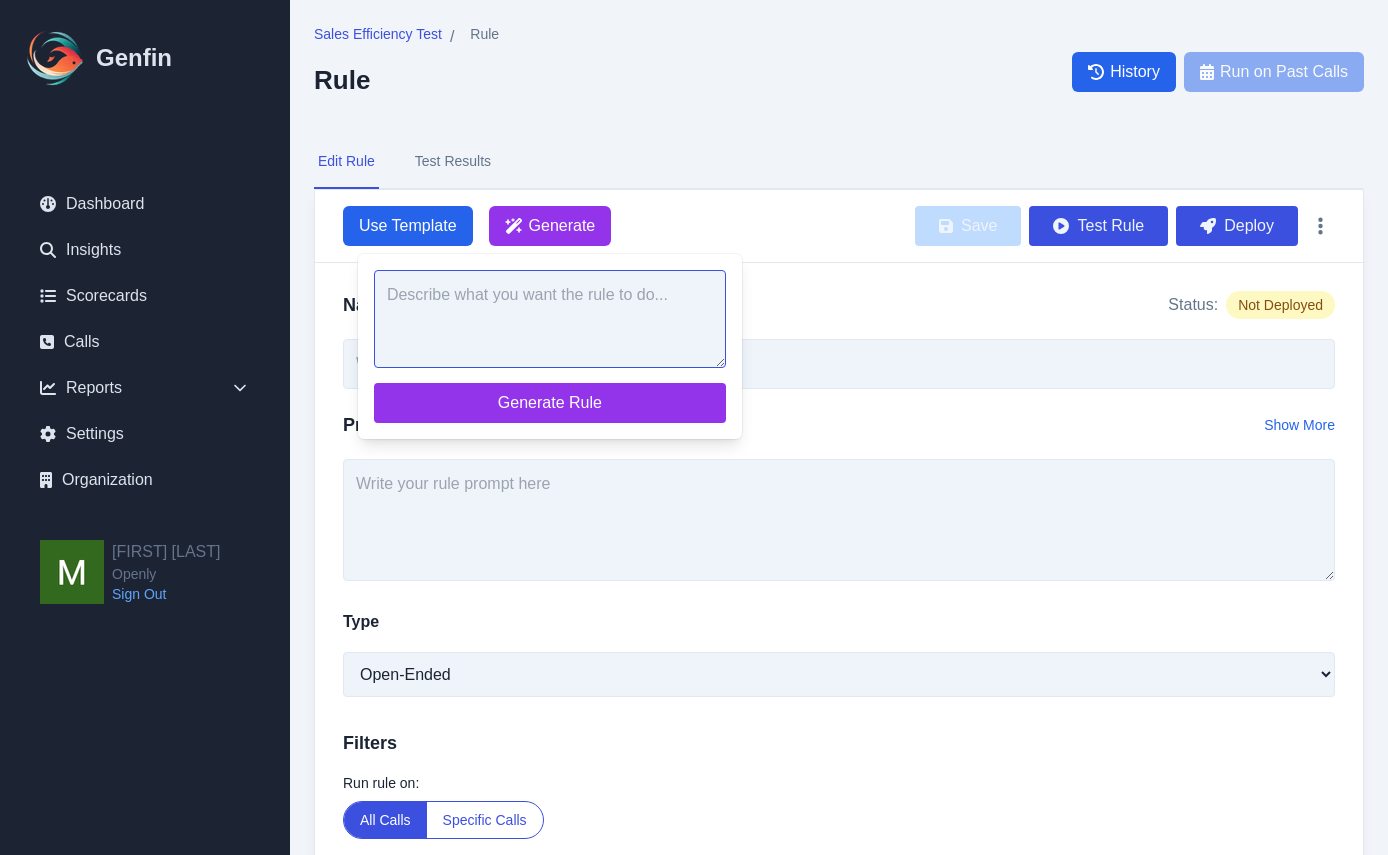 click at bounding box center [550, 319] 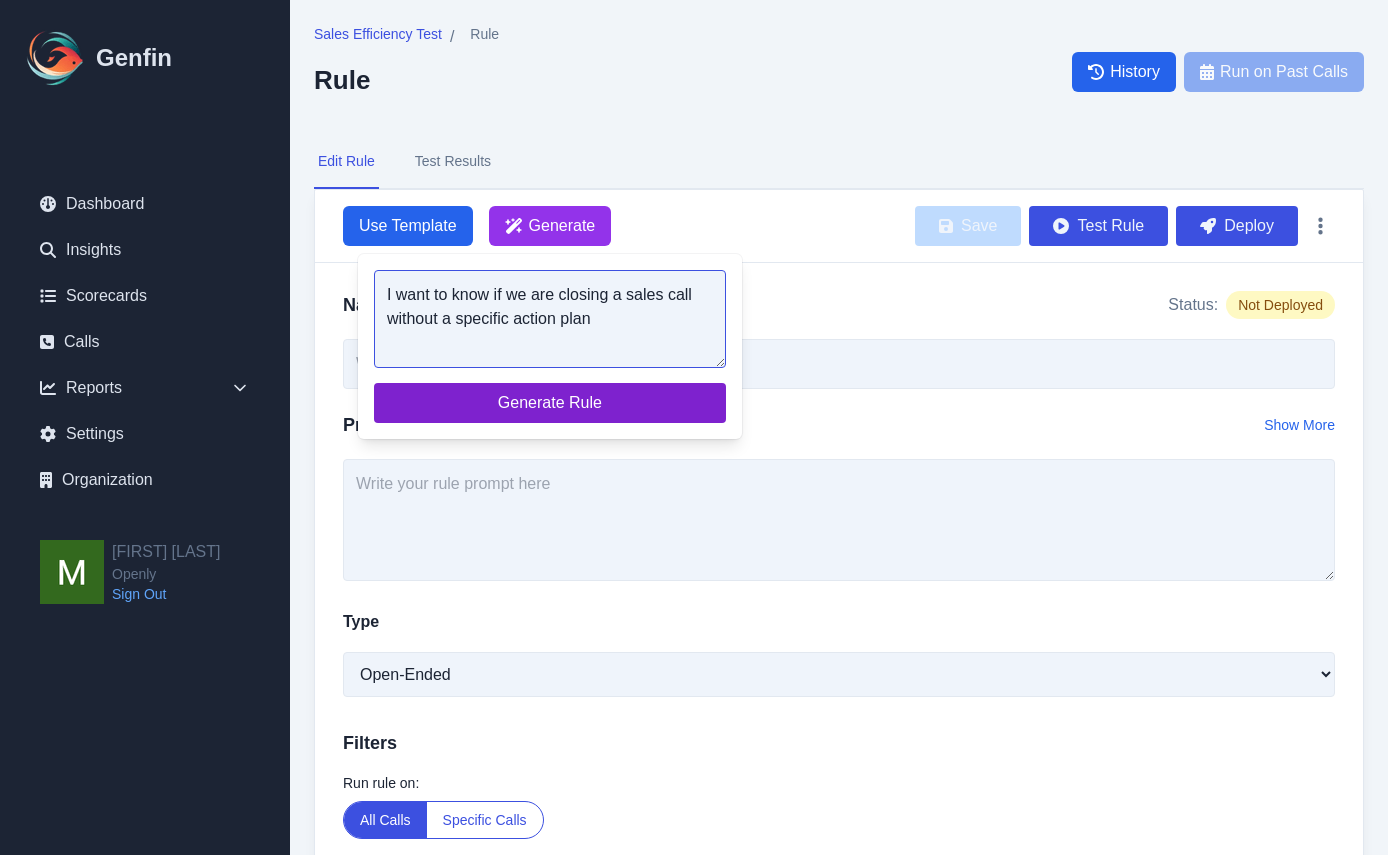 type on "I want to know if we are closing a sales call without a specific action plan" 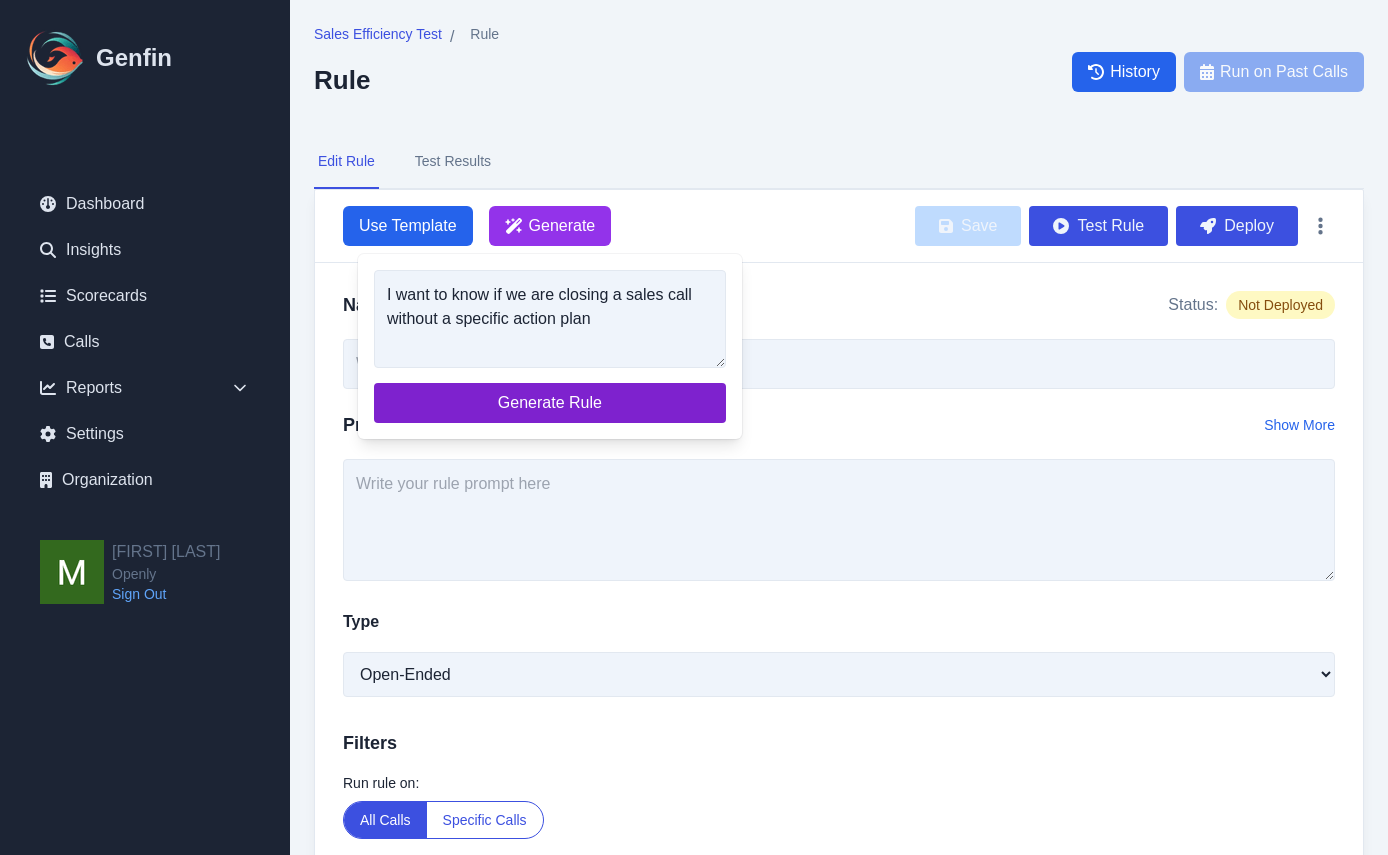 click on "Generate Rule" at bounding box center (550, 403) 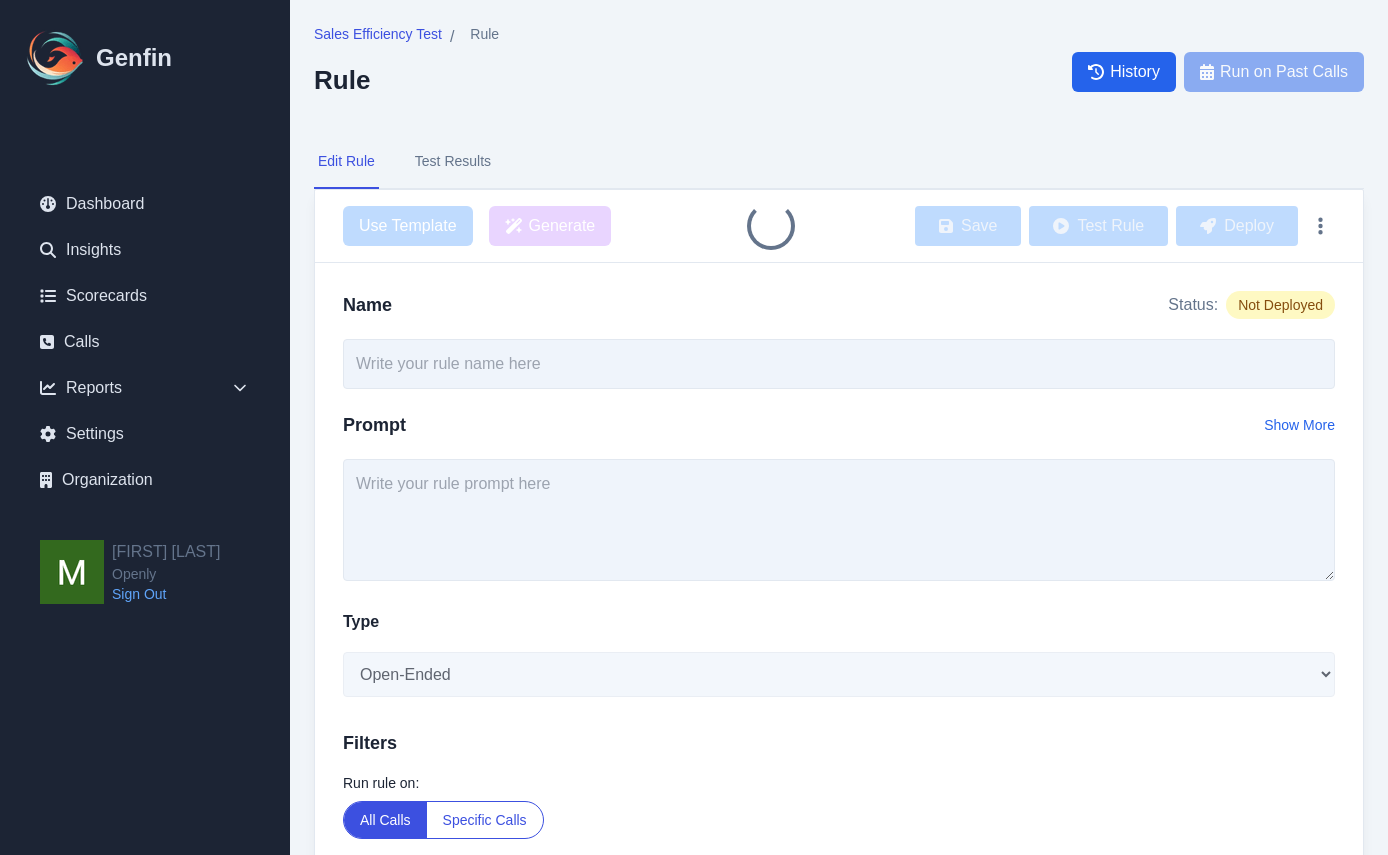 type on "Action Plan at Call Close" 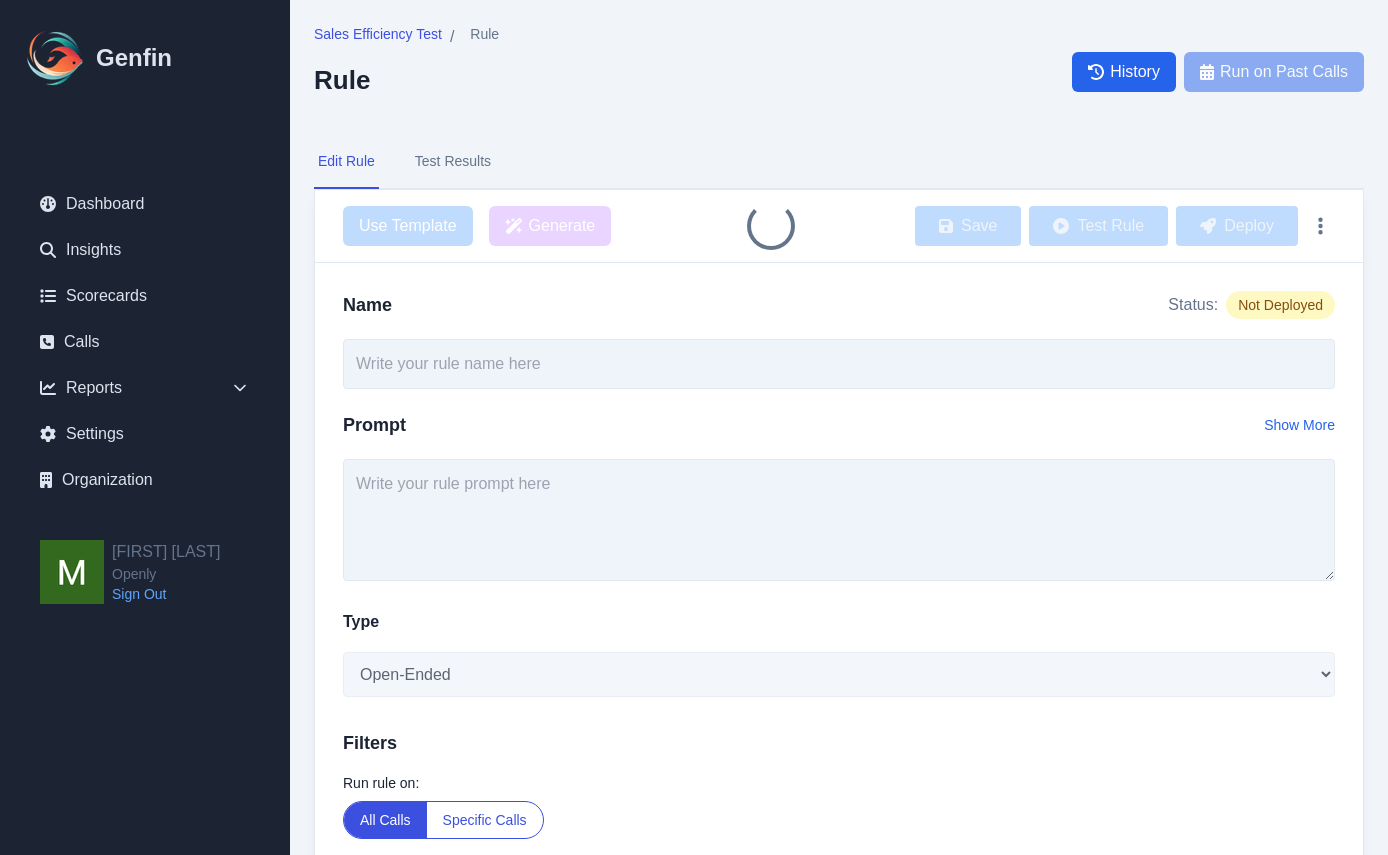 type on "Did the sales call end without establishing a specific action plan? Use the following label: Yes, No, or N/A." 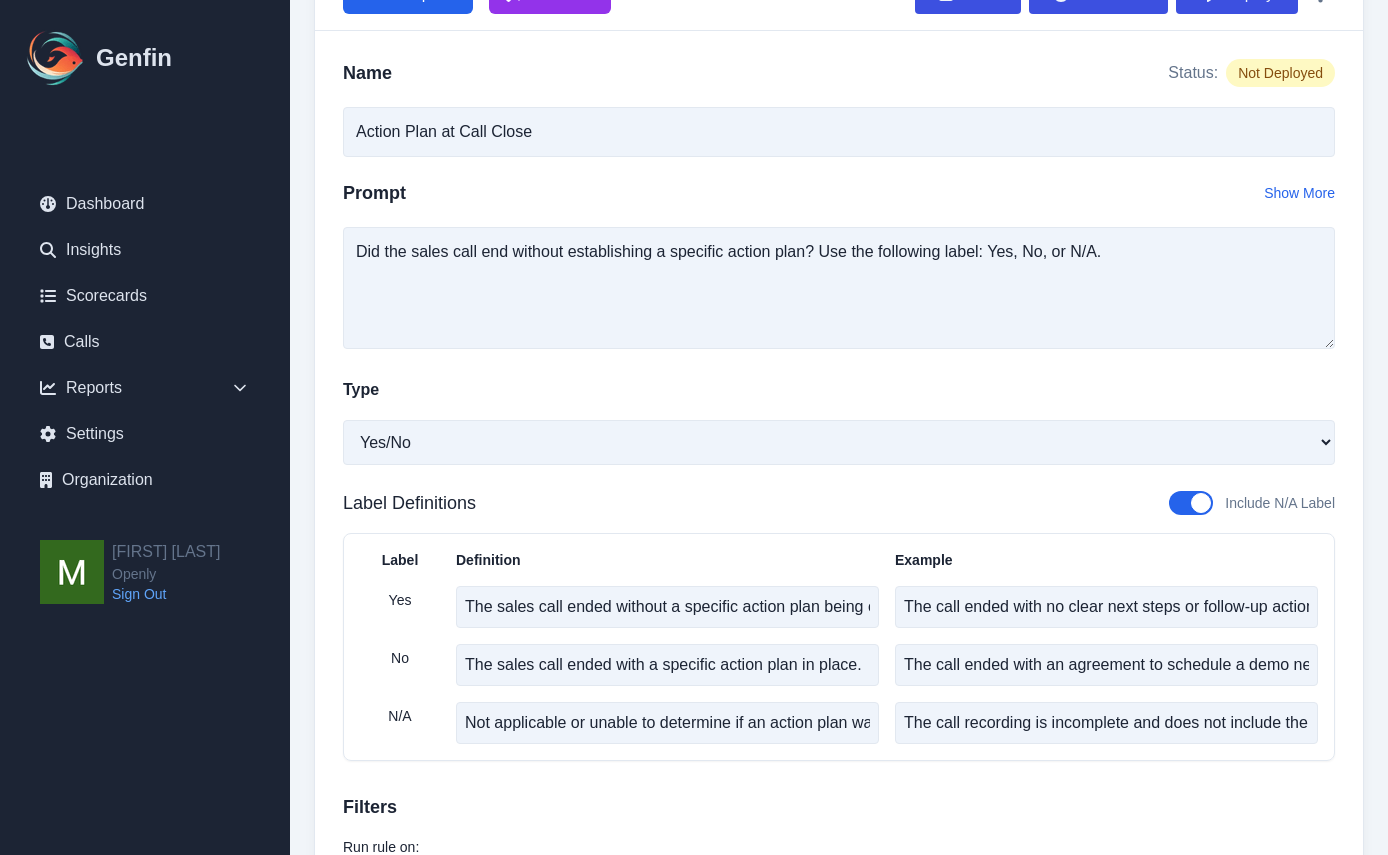 scroll, scrollTop: 0, scrollLeft: 0, axis: both 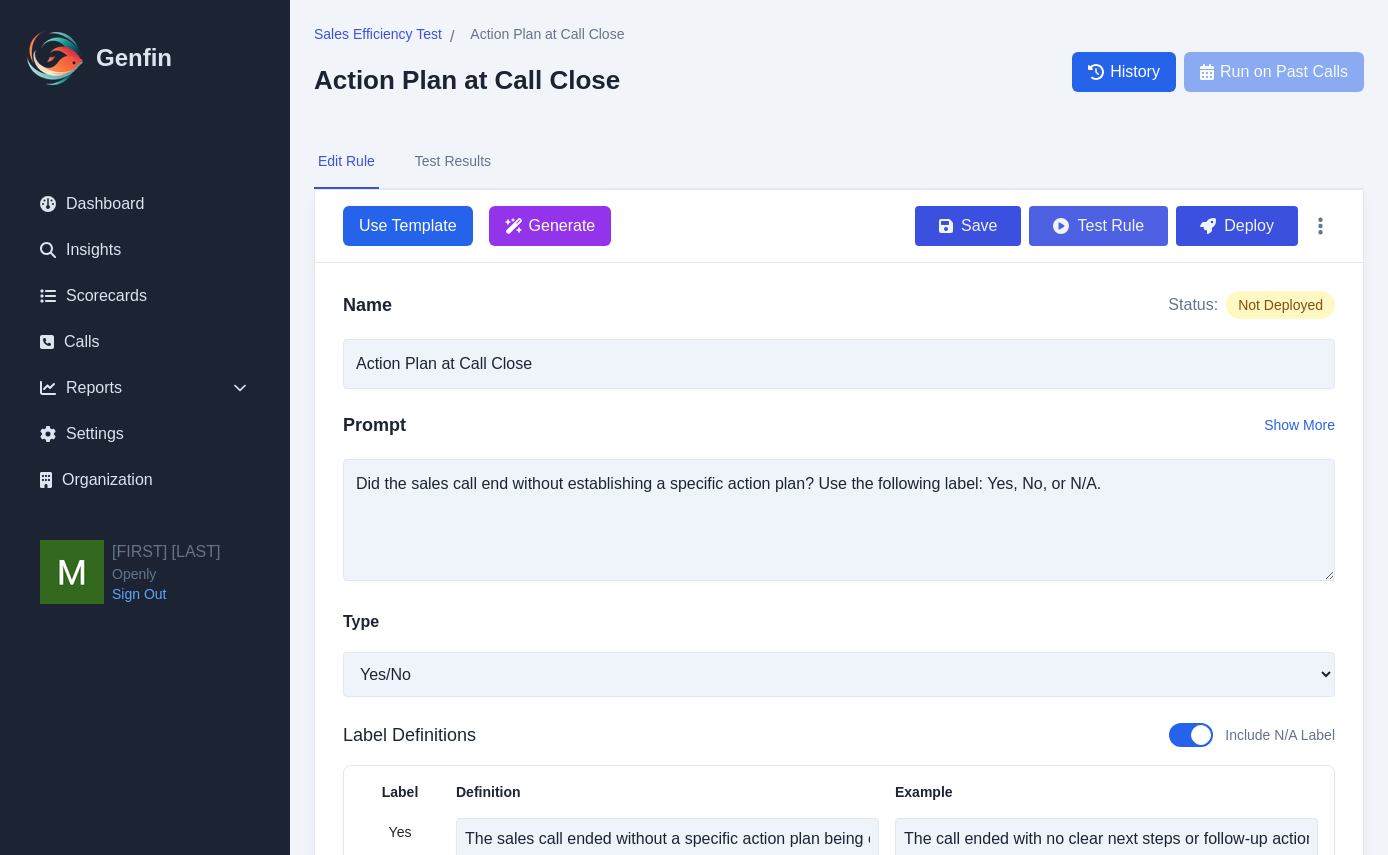 click on "Test Rule" at bounding box center [1098, 226] 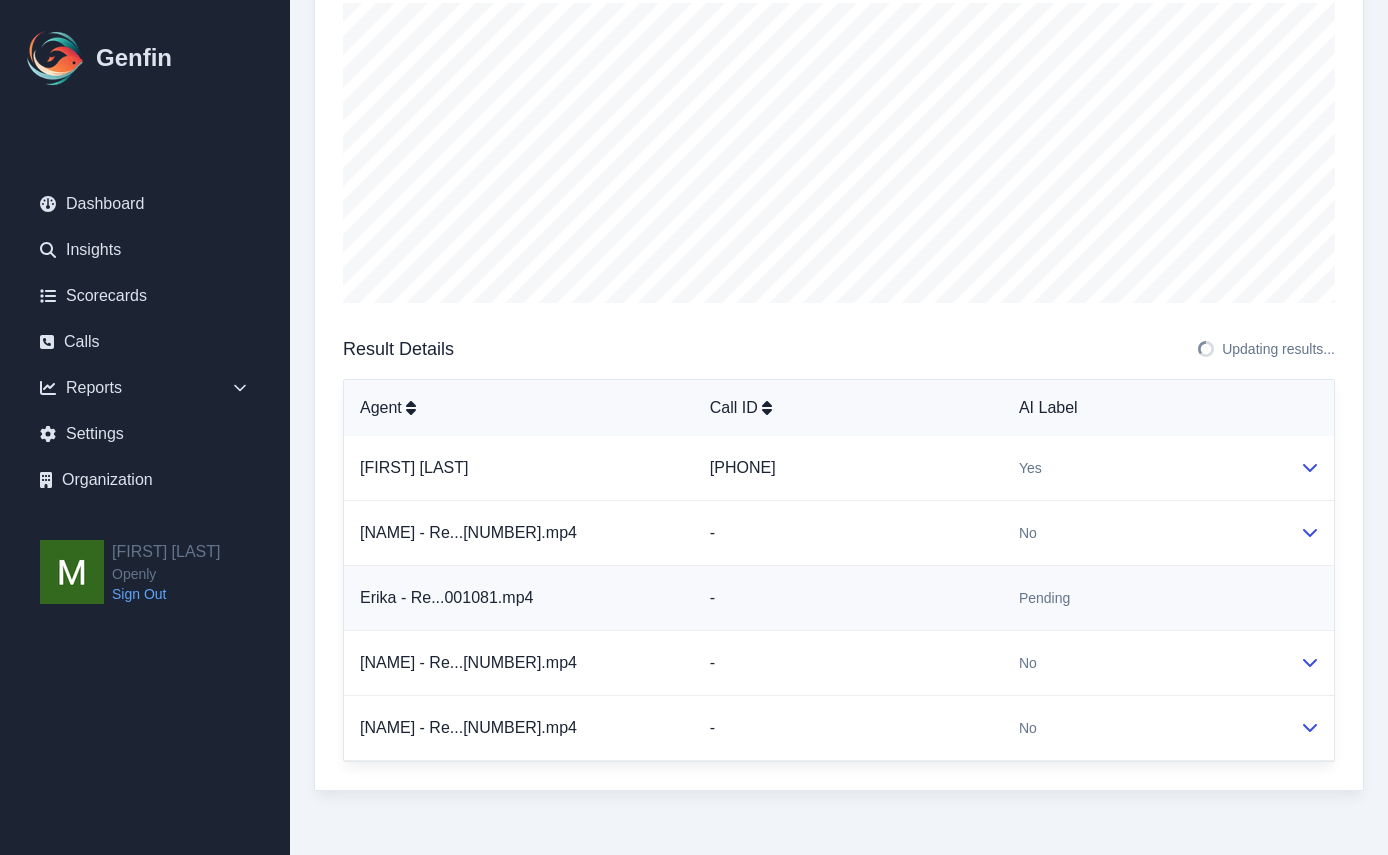 scroll, scrollTop: 259, scrollLeft: 0, axis: vertical 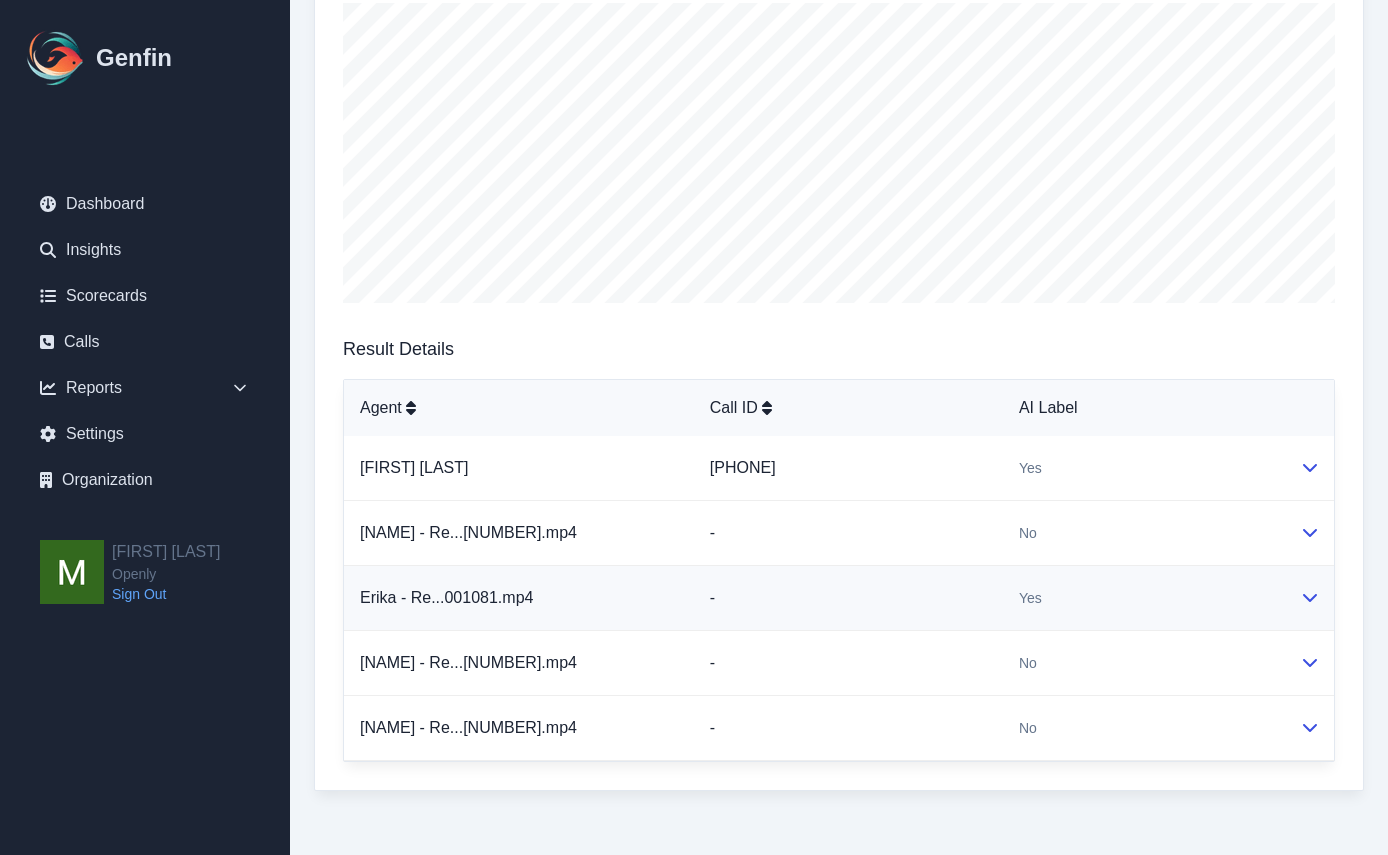 click 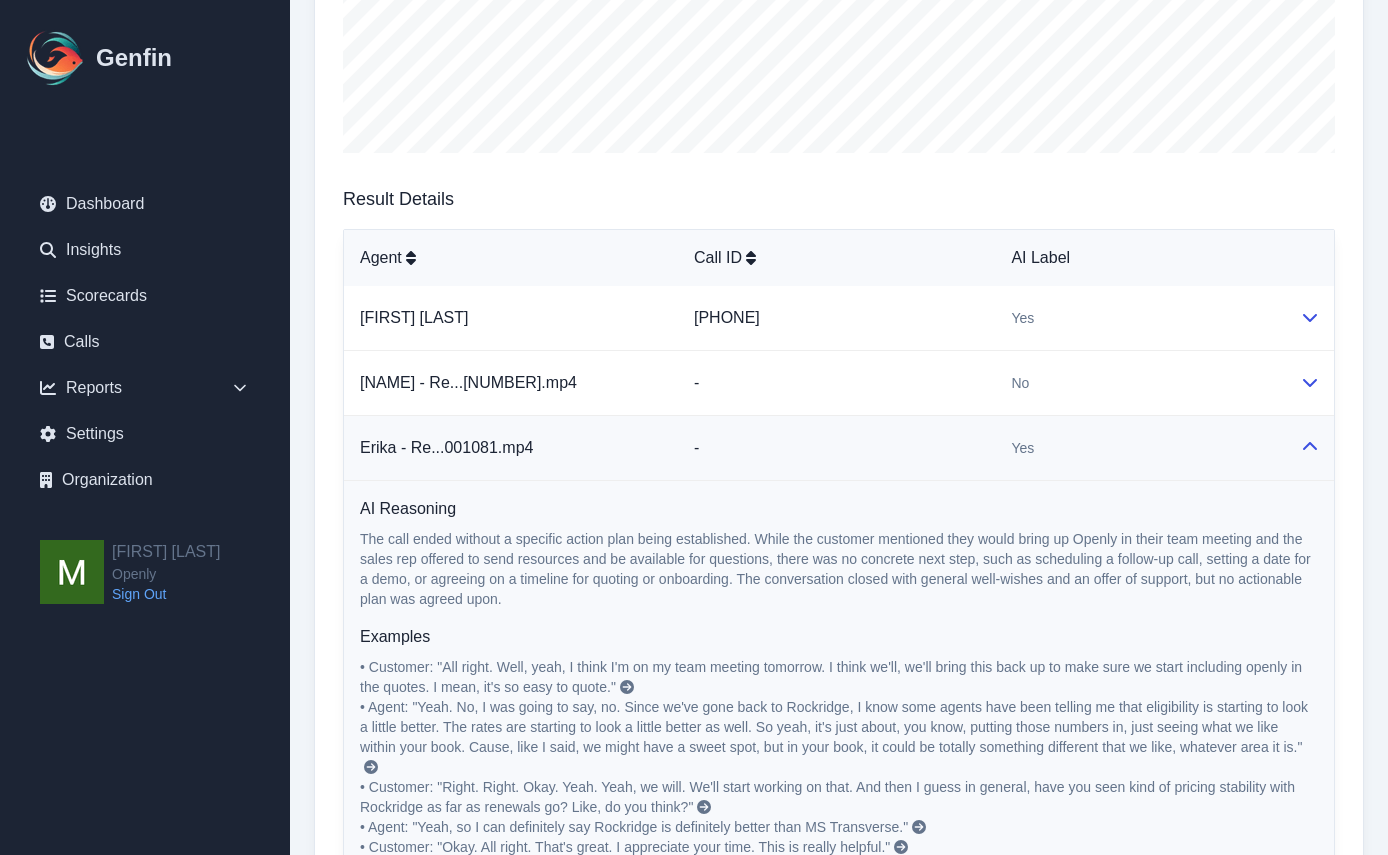 scroll, scrollTop: 417, scrollLeft: 0, axis: vertical 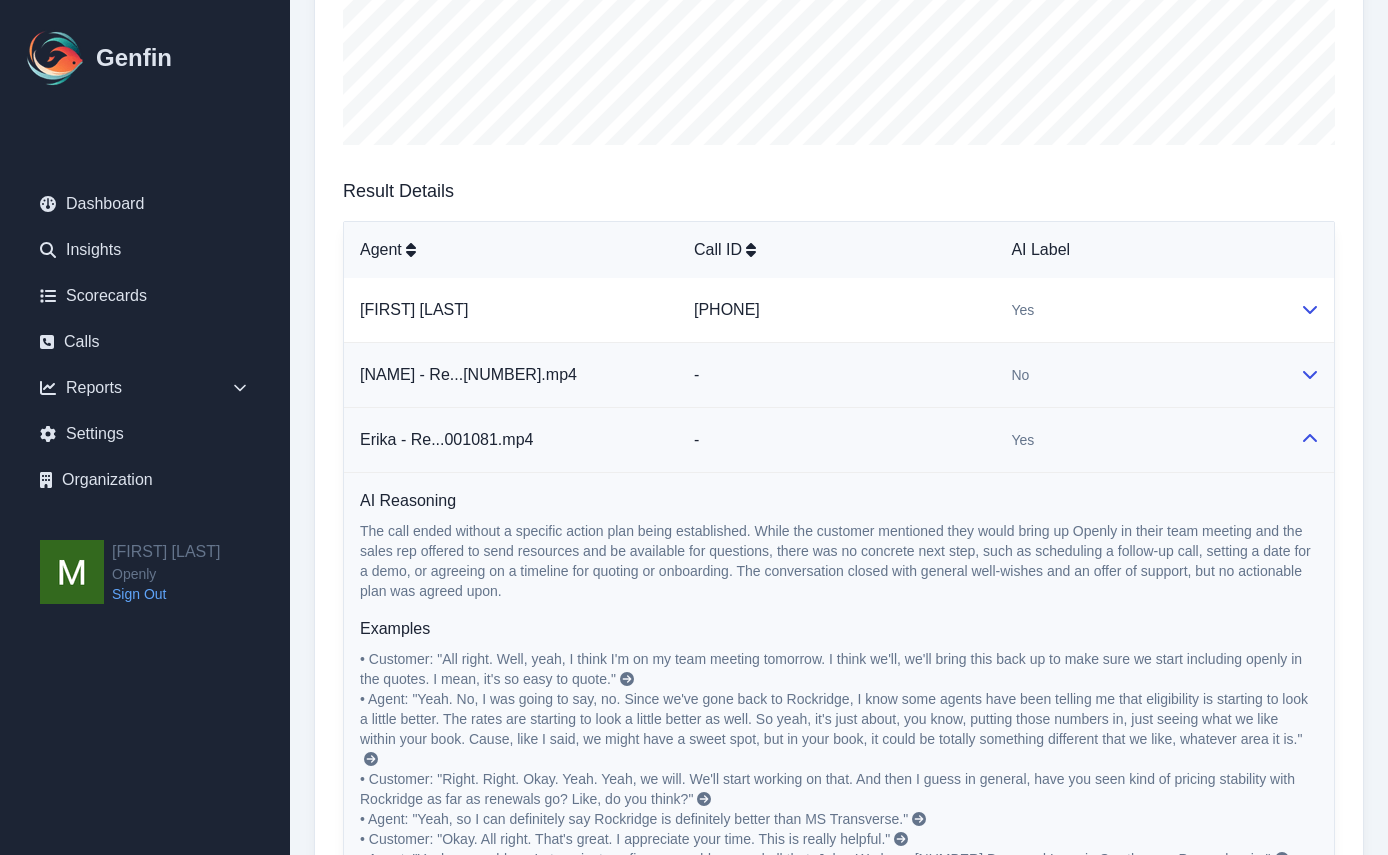 click at bounding box center (1309, 375) 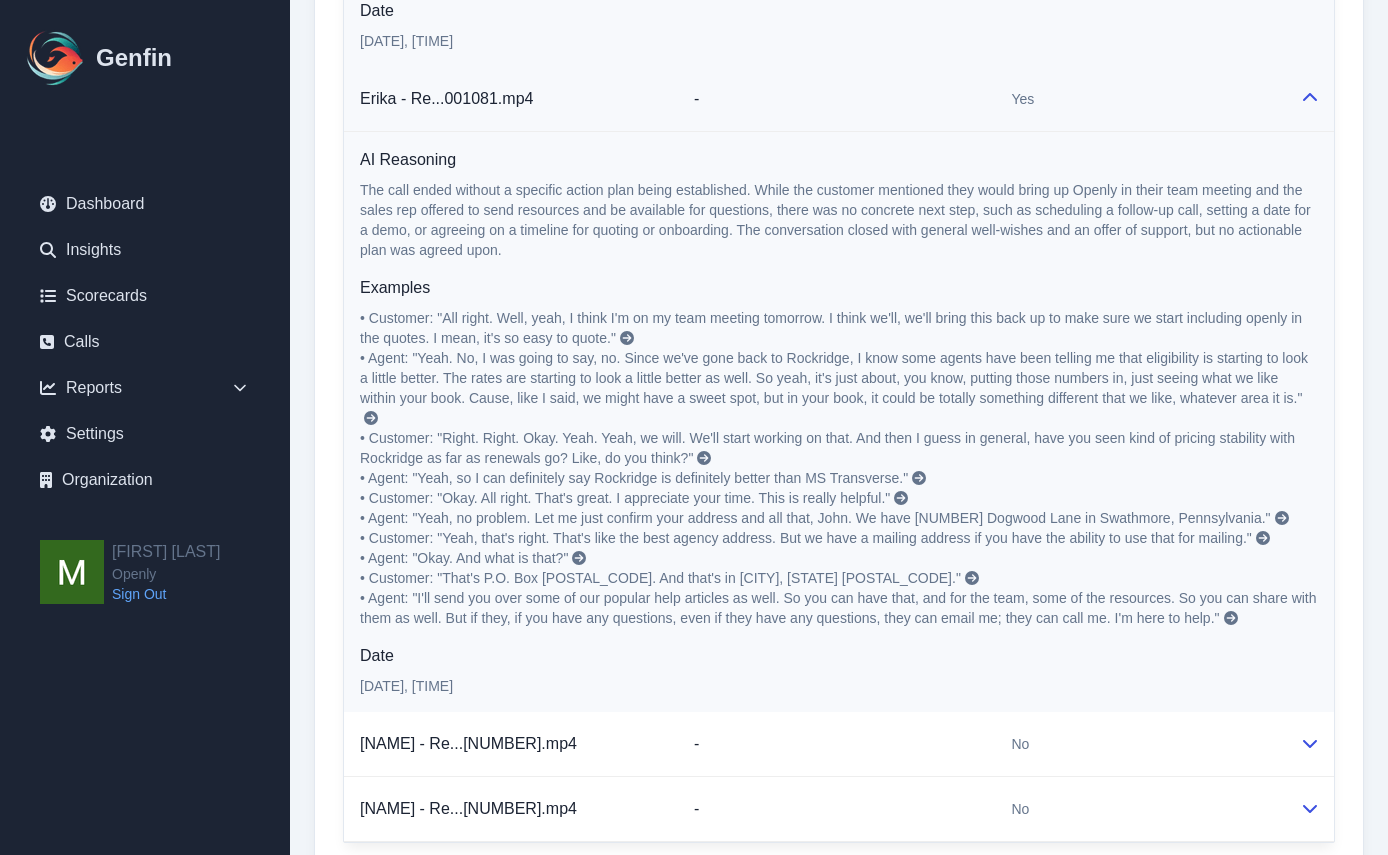 scroll, scrollTop: 1159, scrollLeft: 0, axis: vertical 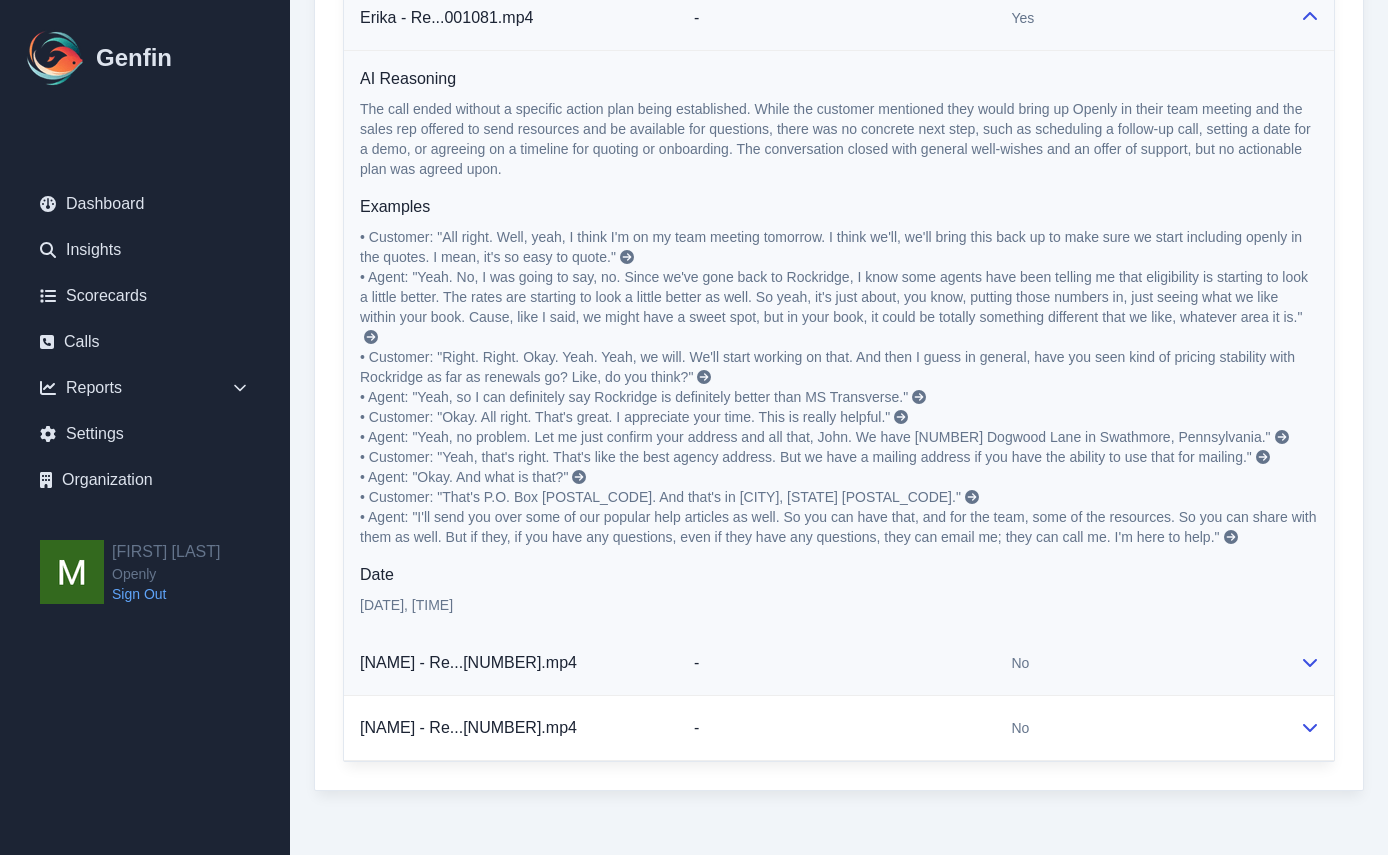 click at bounding box center [1310, 663] 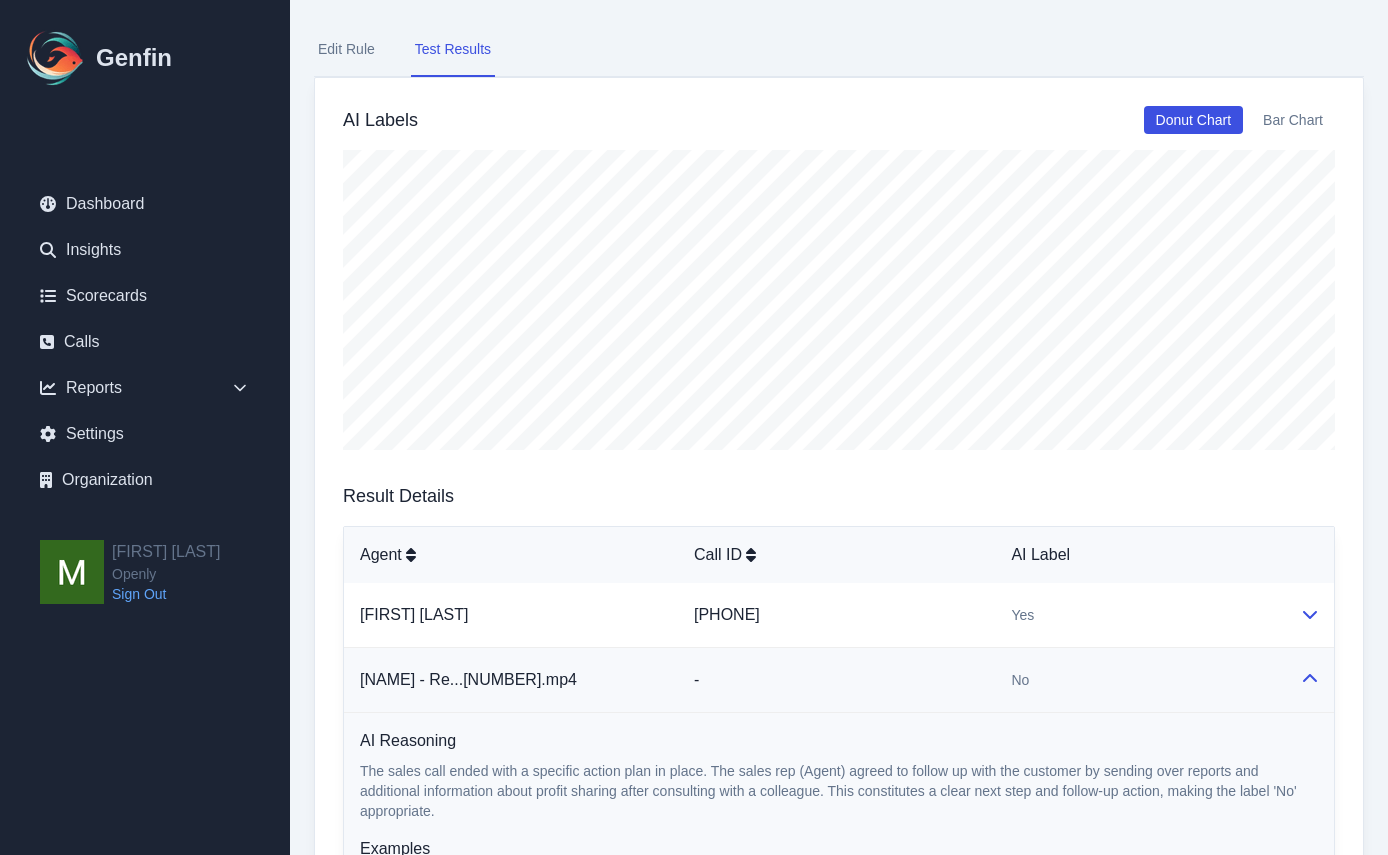 scroll, scrollTop: 0, scrollLeft: 0, axis: both 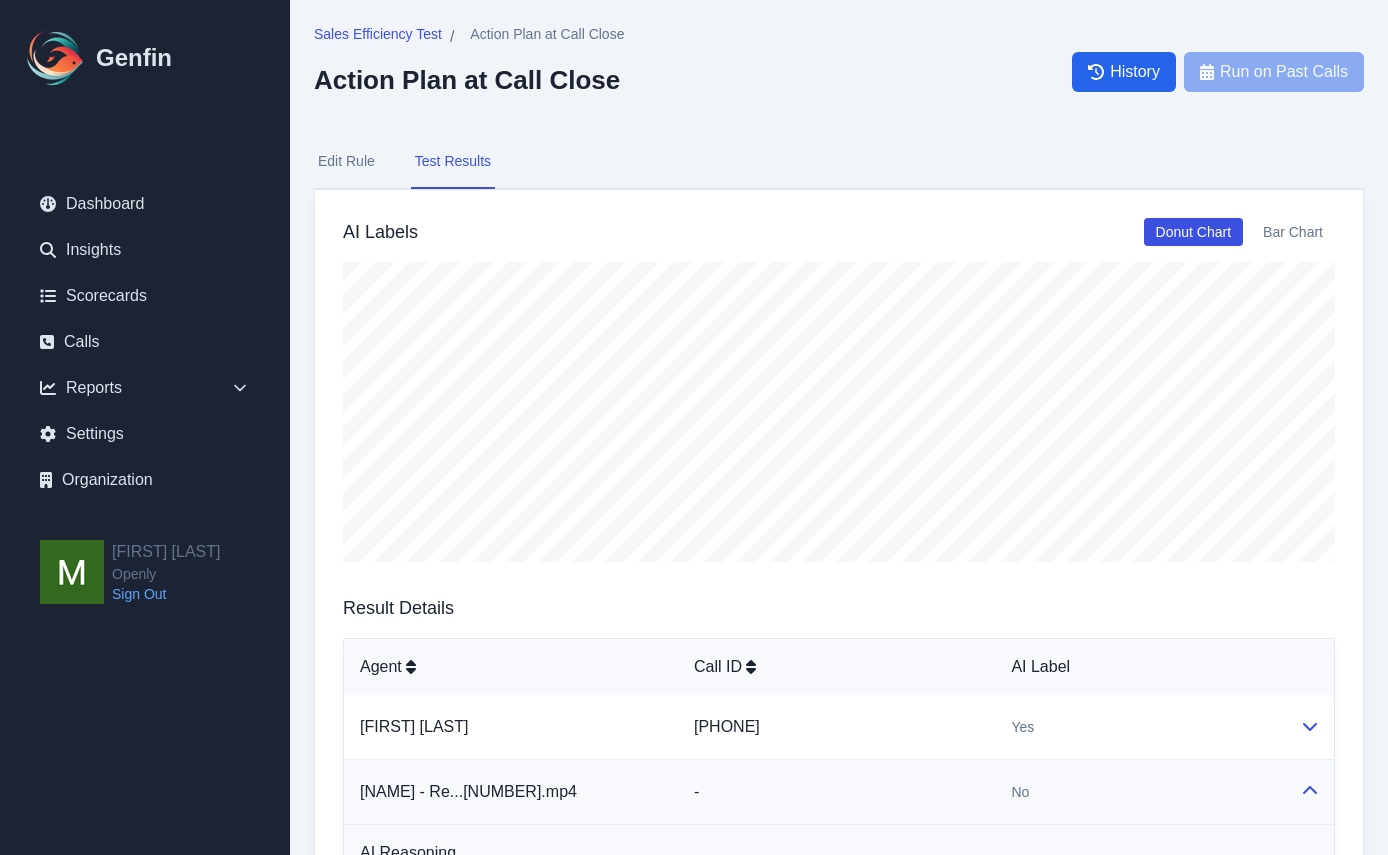 click on "Edit Rule" at bounding box center [346, 162] 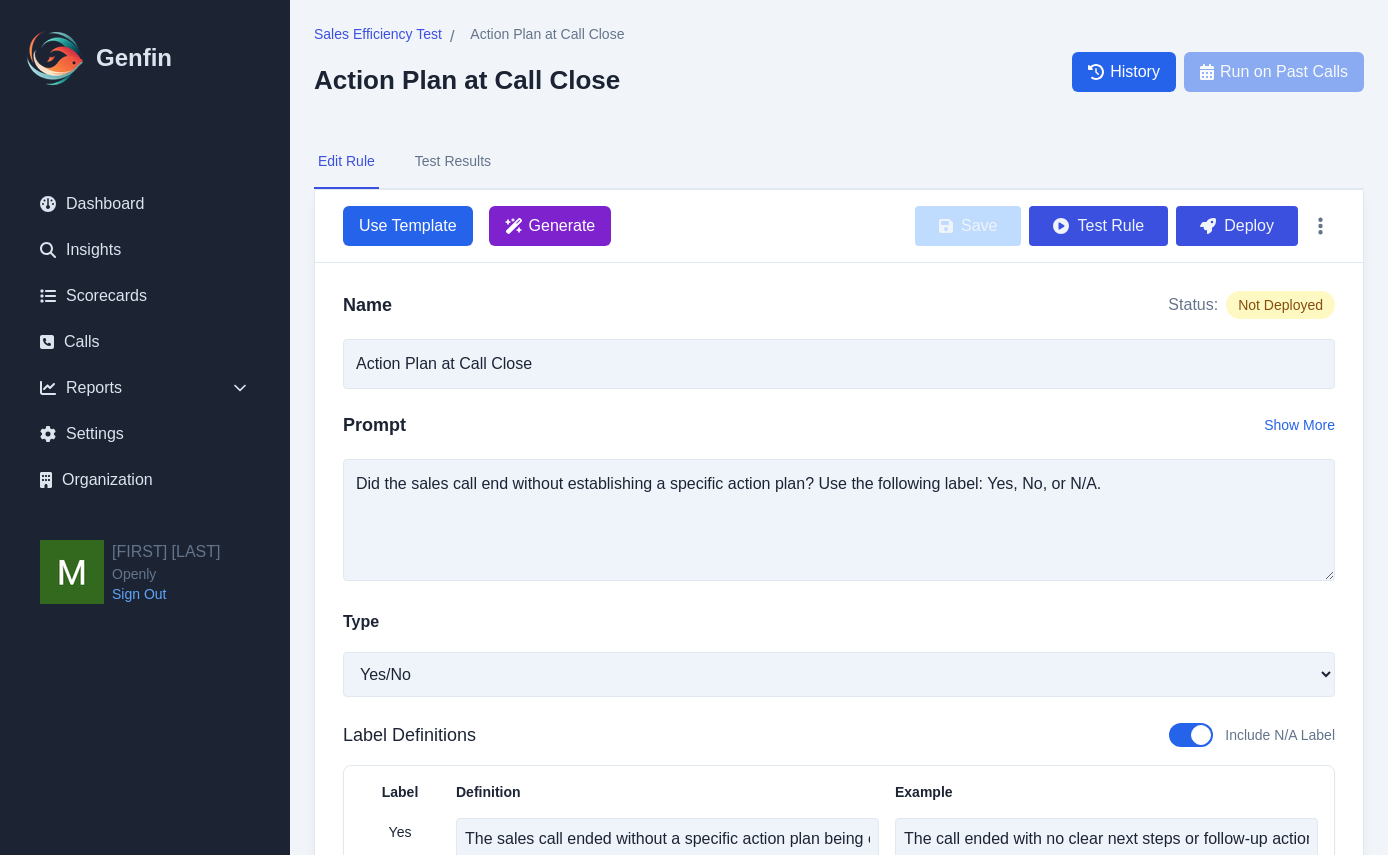 click on "Generate" at bounding box center (550, 226) 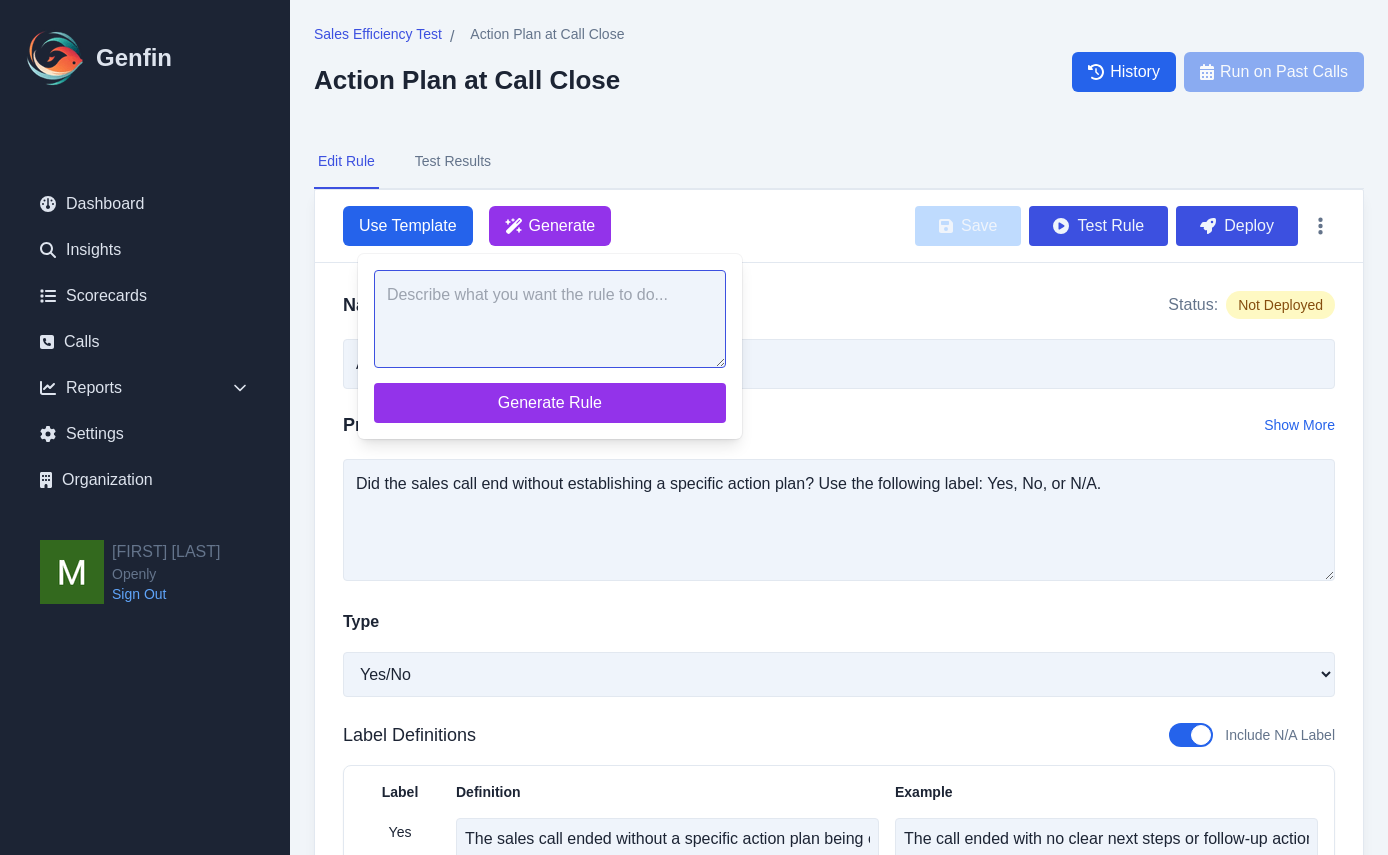click at bounding box center (550, 319) 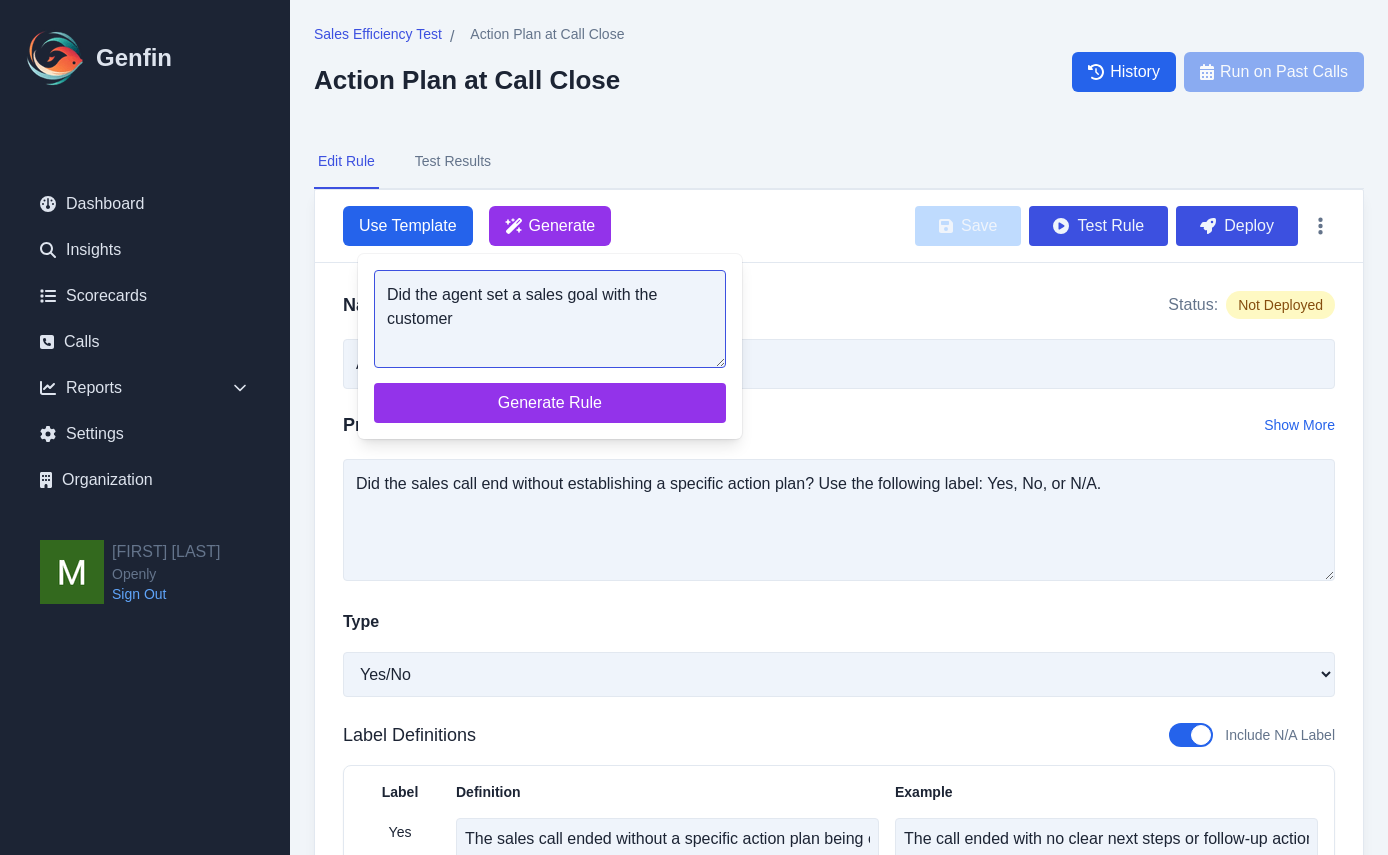 click on "Did the agent set a sales goal with the customer" at bounding box center [550, 319] 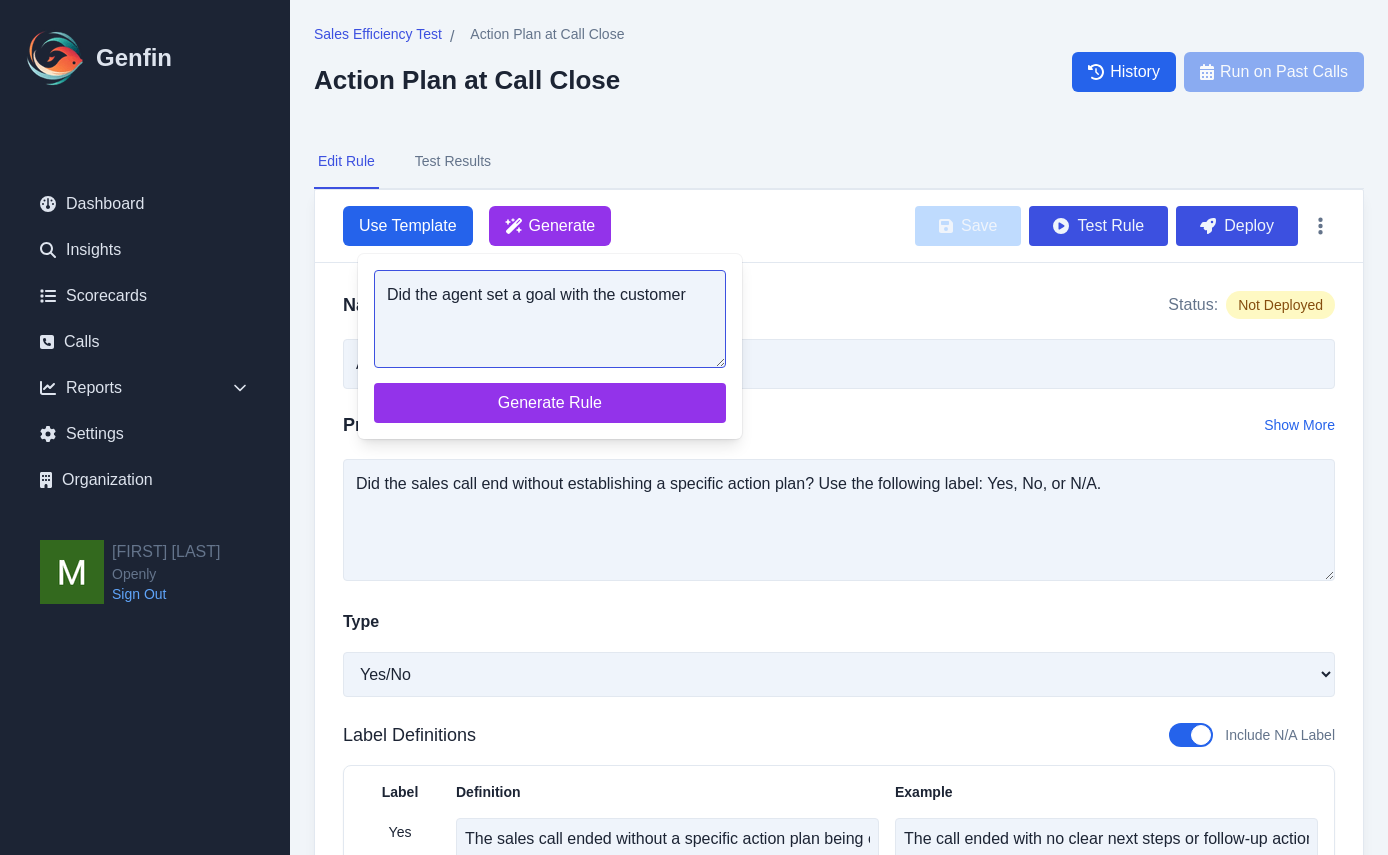 click on "Did the agent set a goal with the customer" at bounding box center [550, 319] 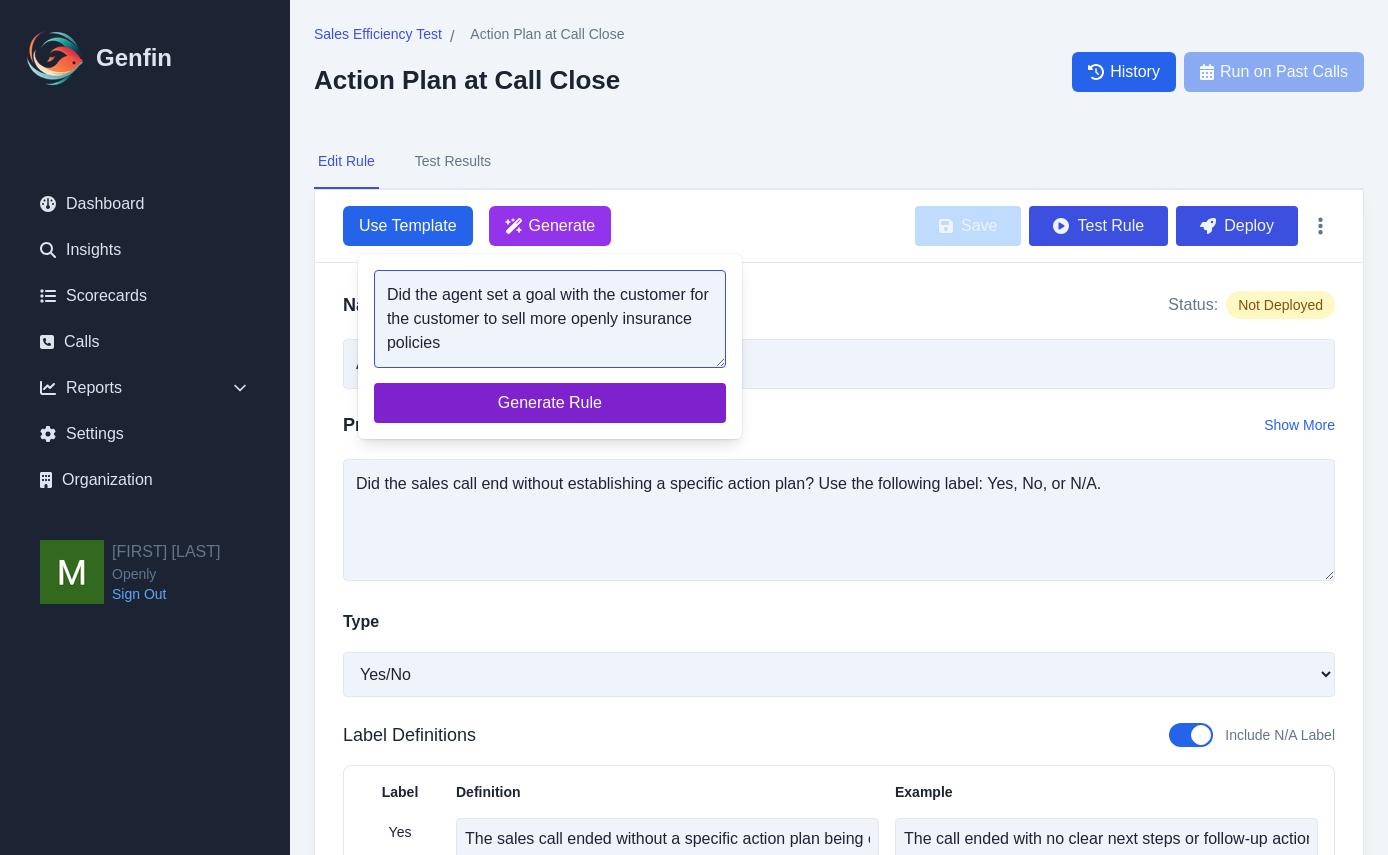 type on "Did the agent set a goal with the customer for the customer to sell more openly insurance policies" 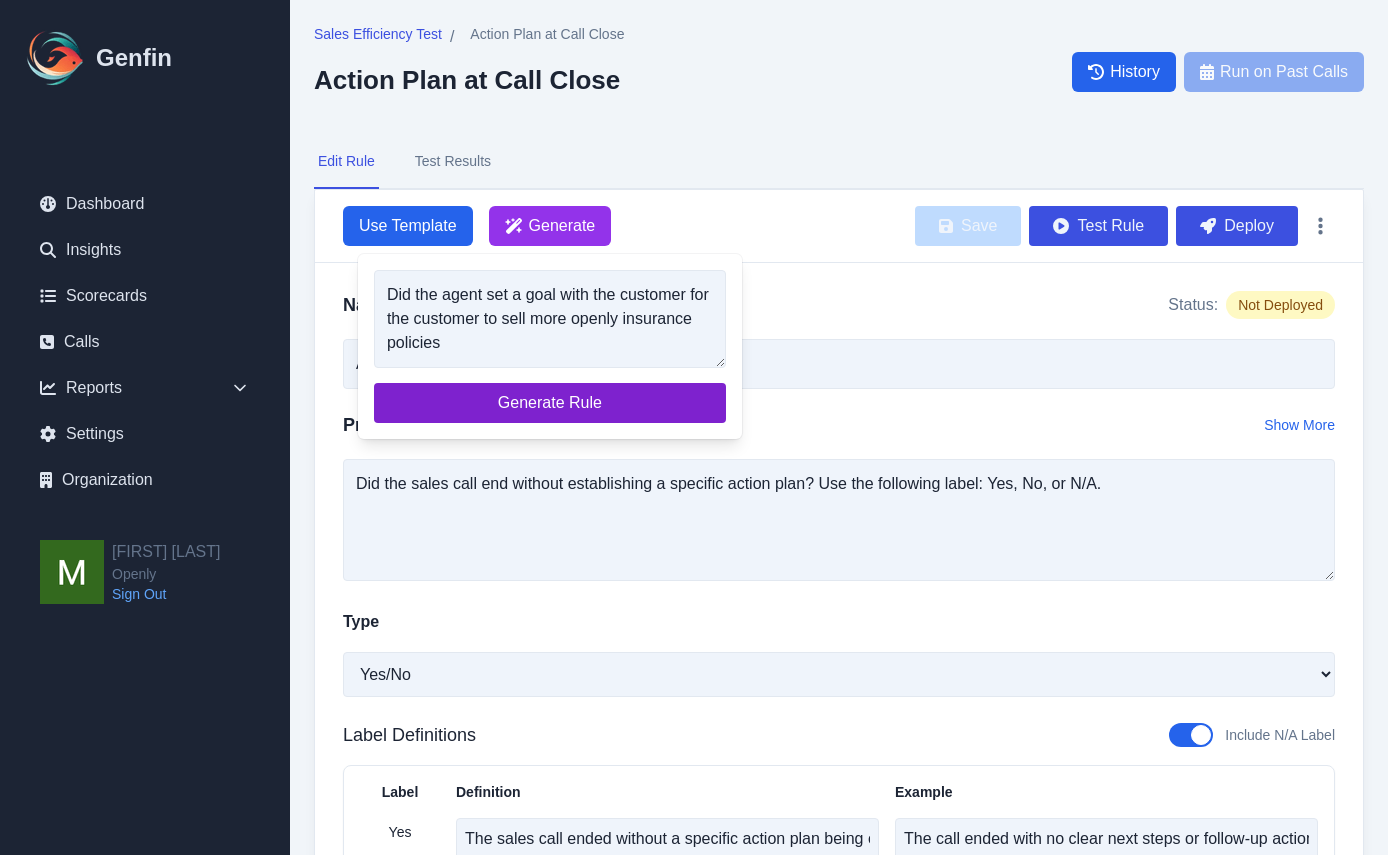 click on "Generate Rule" at bounding box center [550, 403] 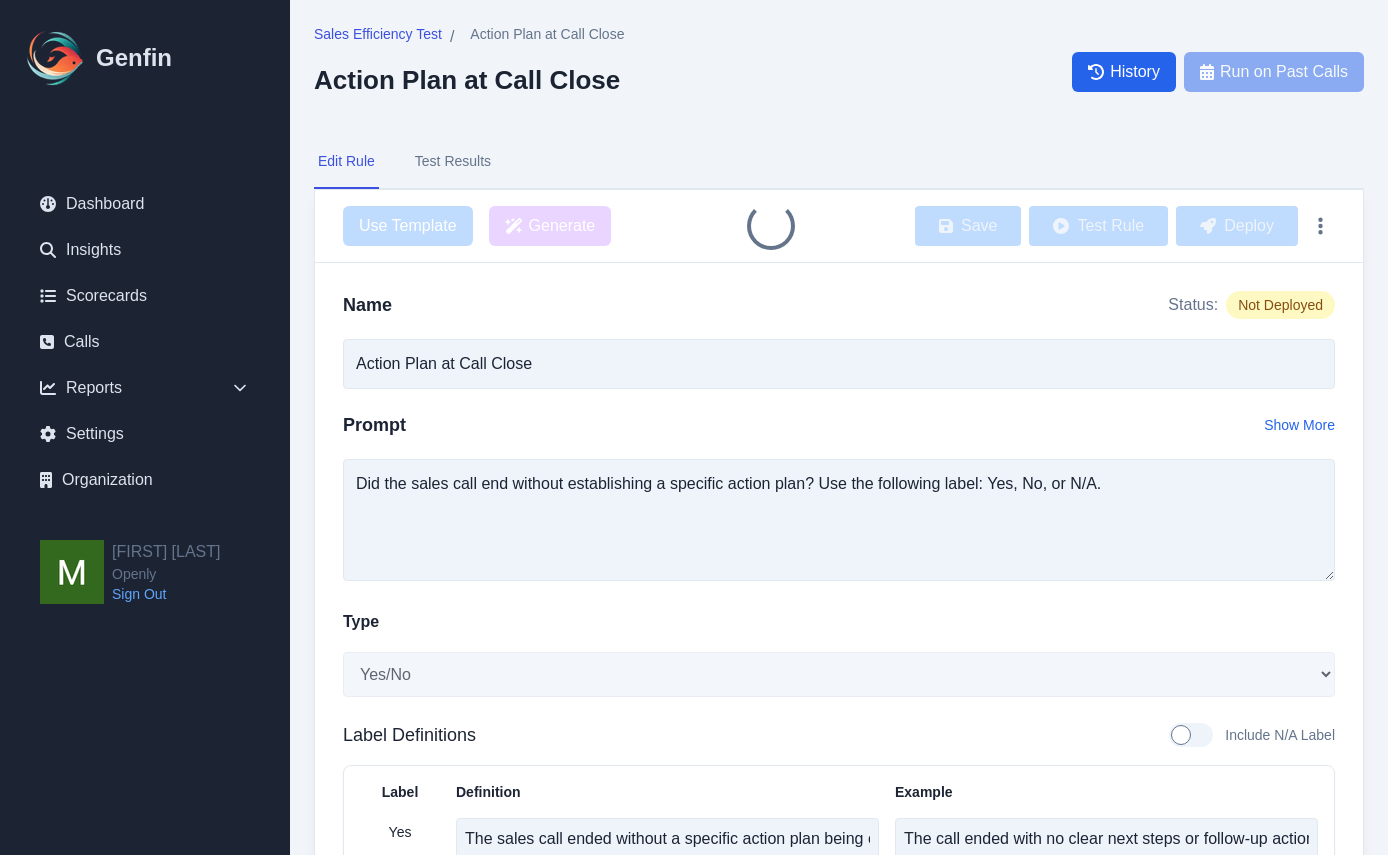 type on "Agent Set Goal for Customer to Sell More Openly Insurance Policies" 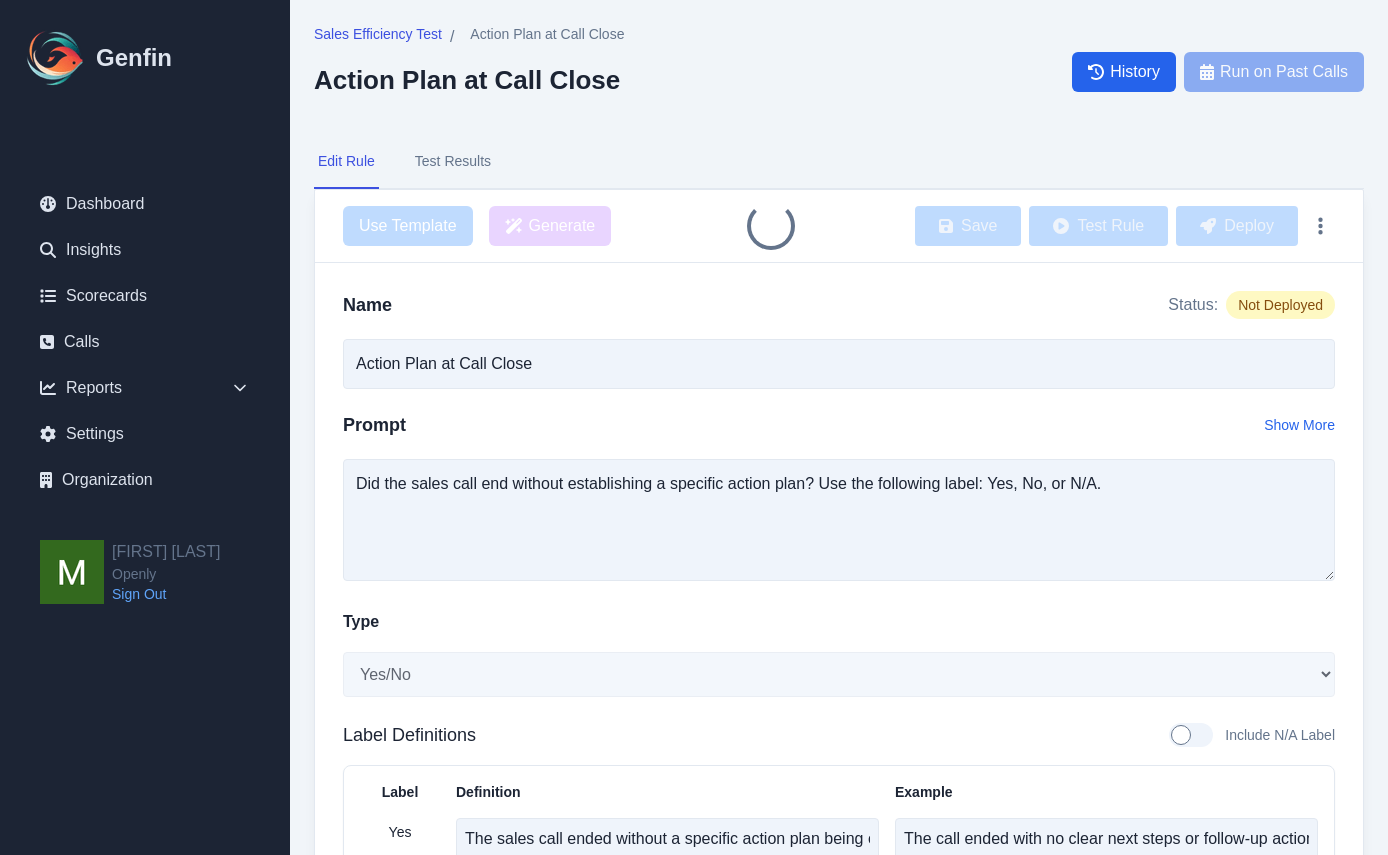 type on "Did the agent set a goal with the customer for the customer to sell more openly insurance policies?" 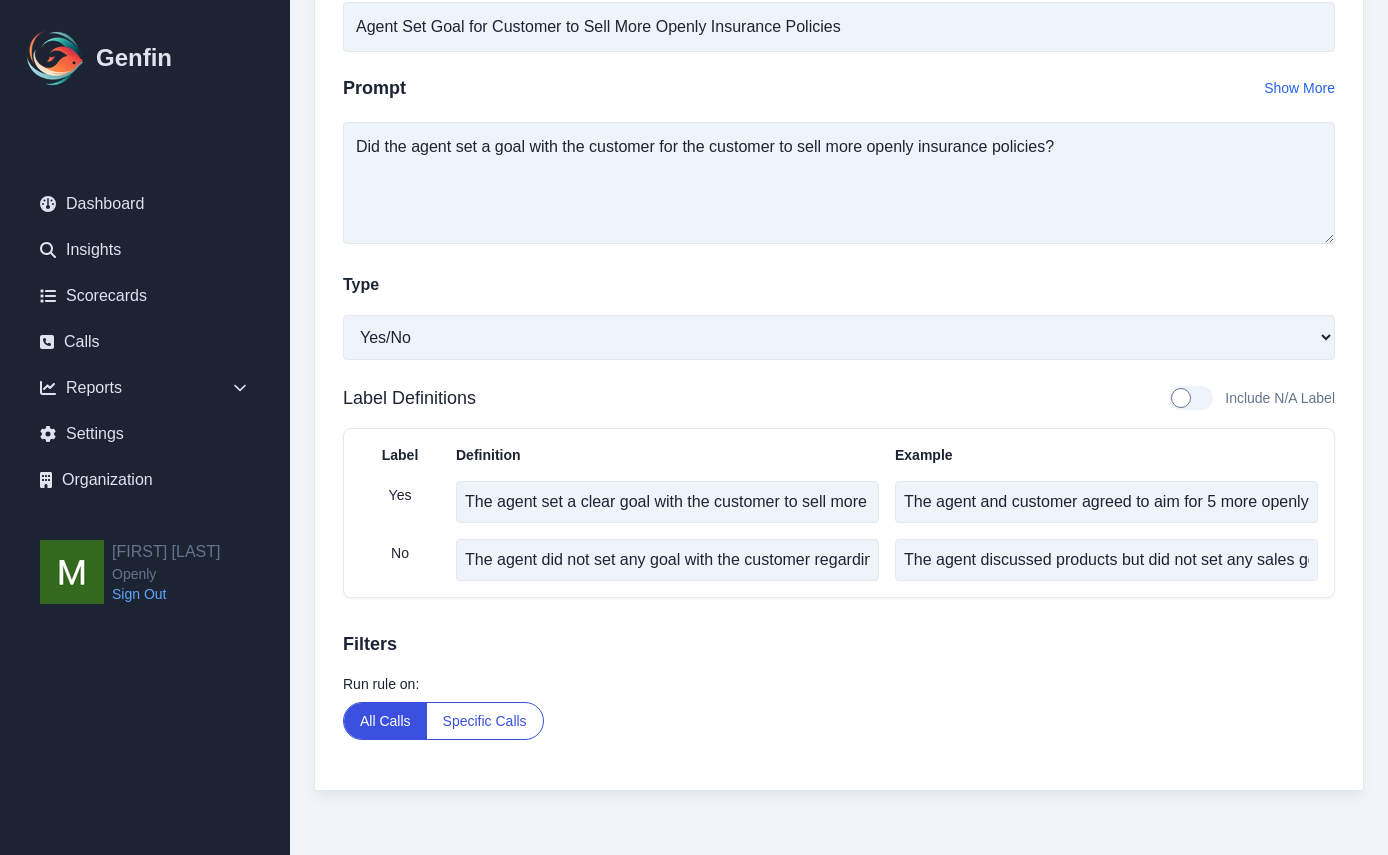 scroll, scrollTop: 0, scrollLeft: 0, axis: both 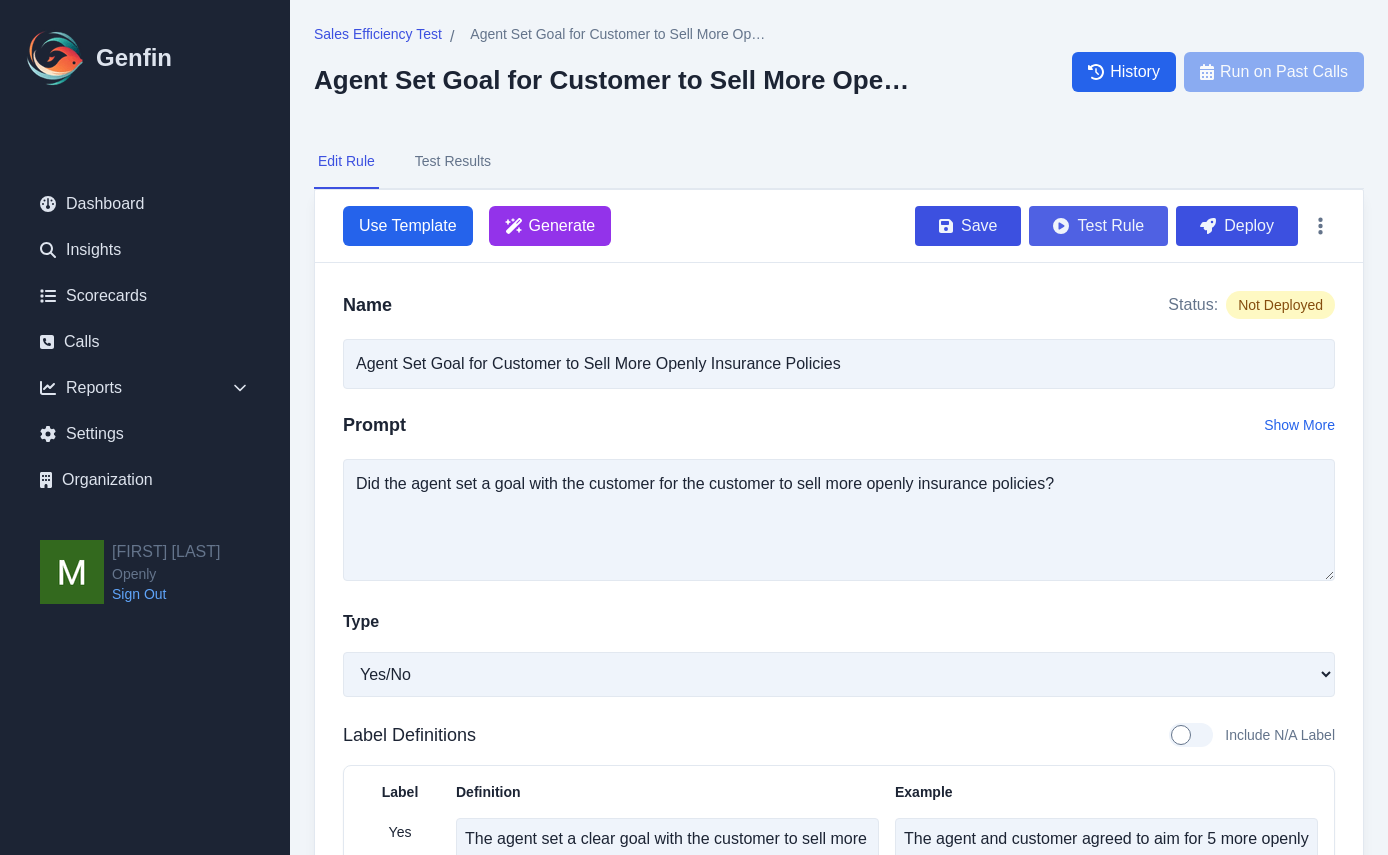 click on "Test Rule" at bounding box center (1098, 226) 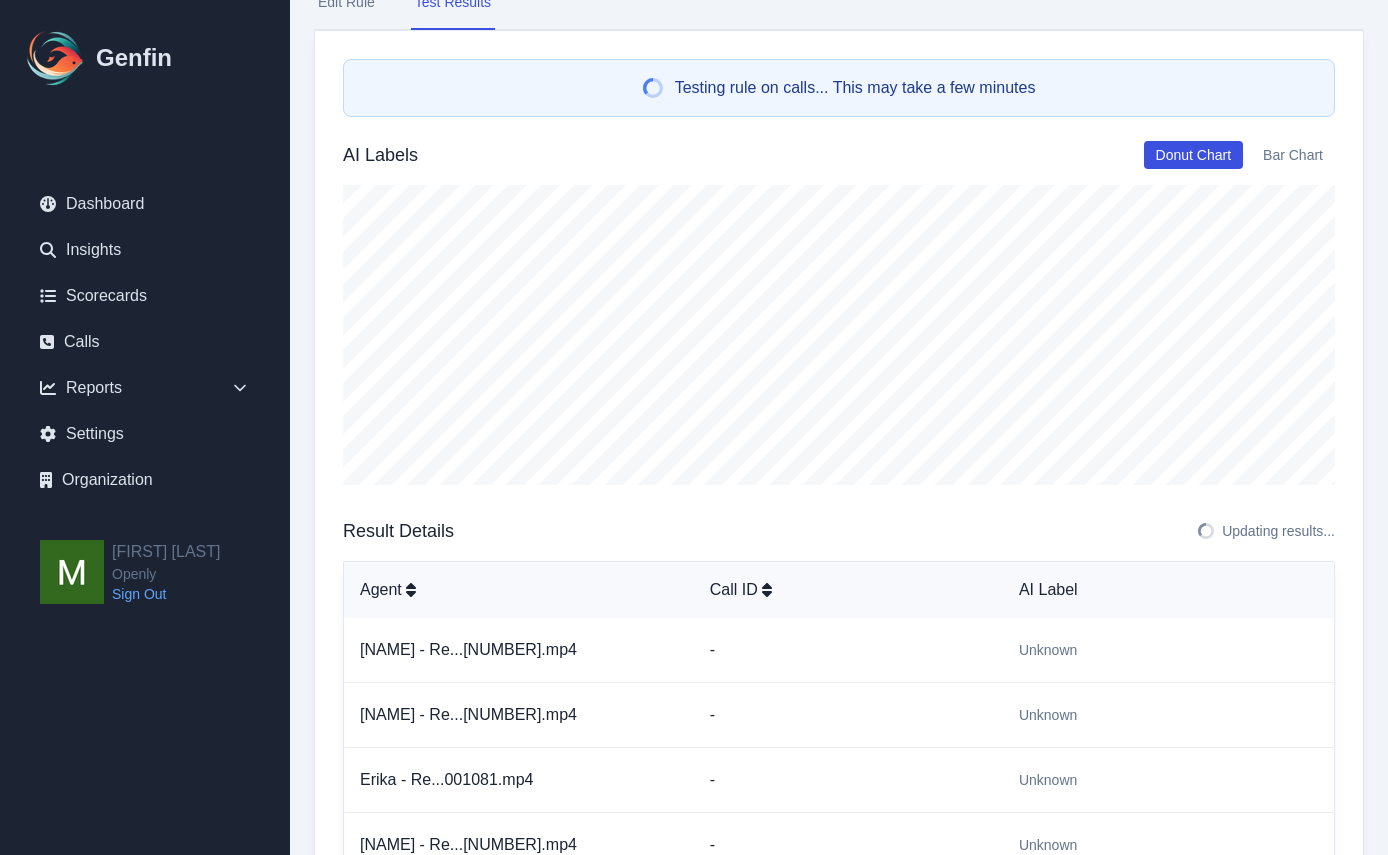 scroll, scrollTop: 341, scrollLeft: 0, axis: vertical 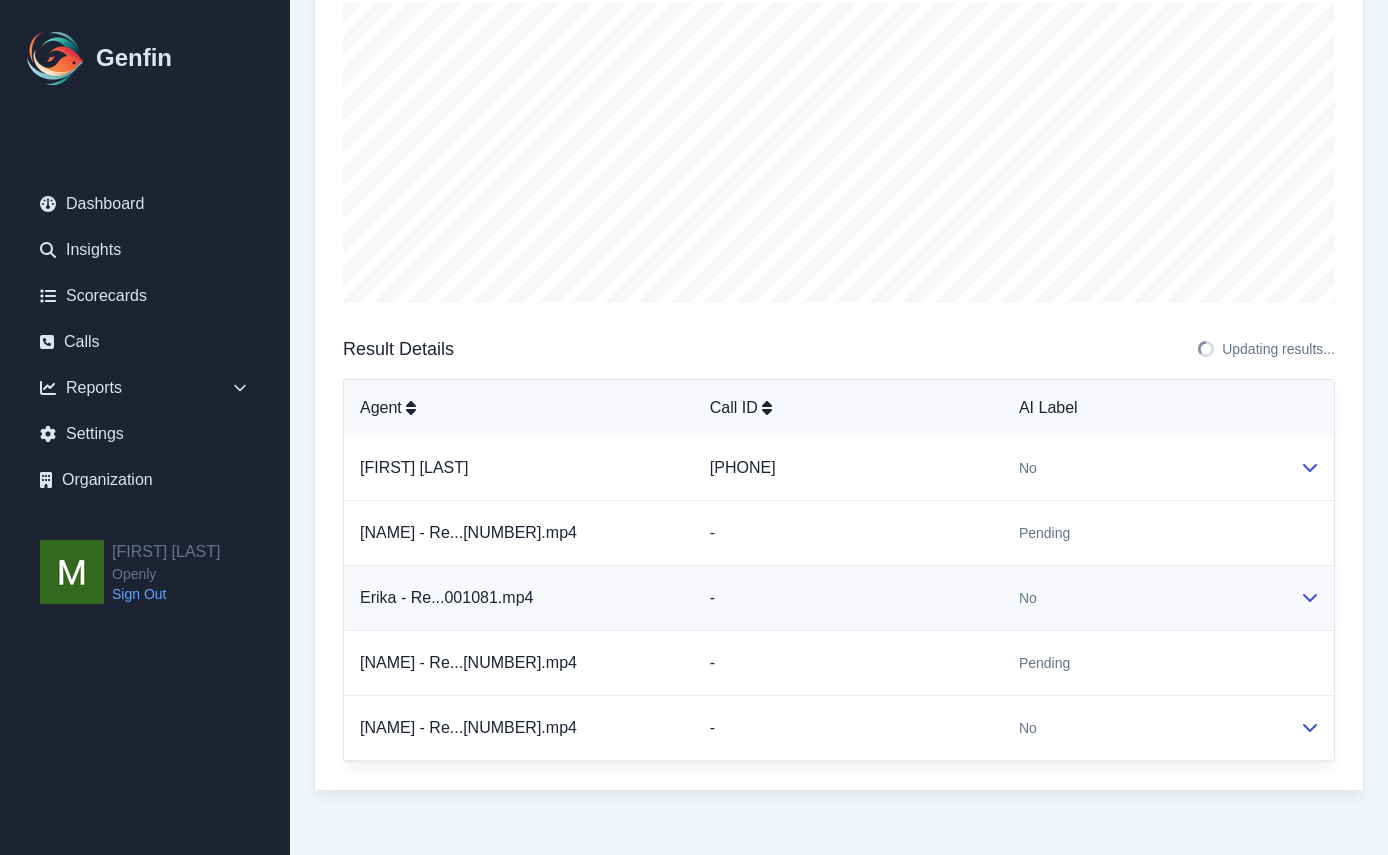 click on "No" at bounding box center [1143, 598] 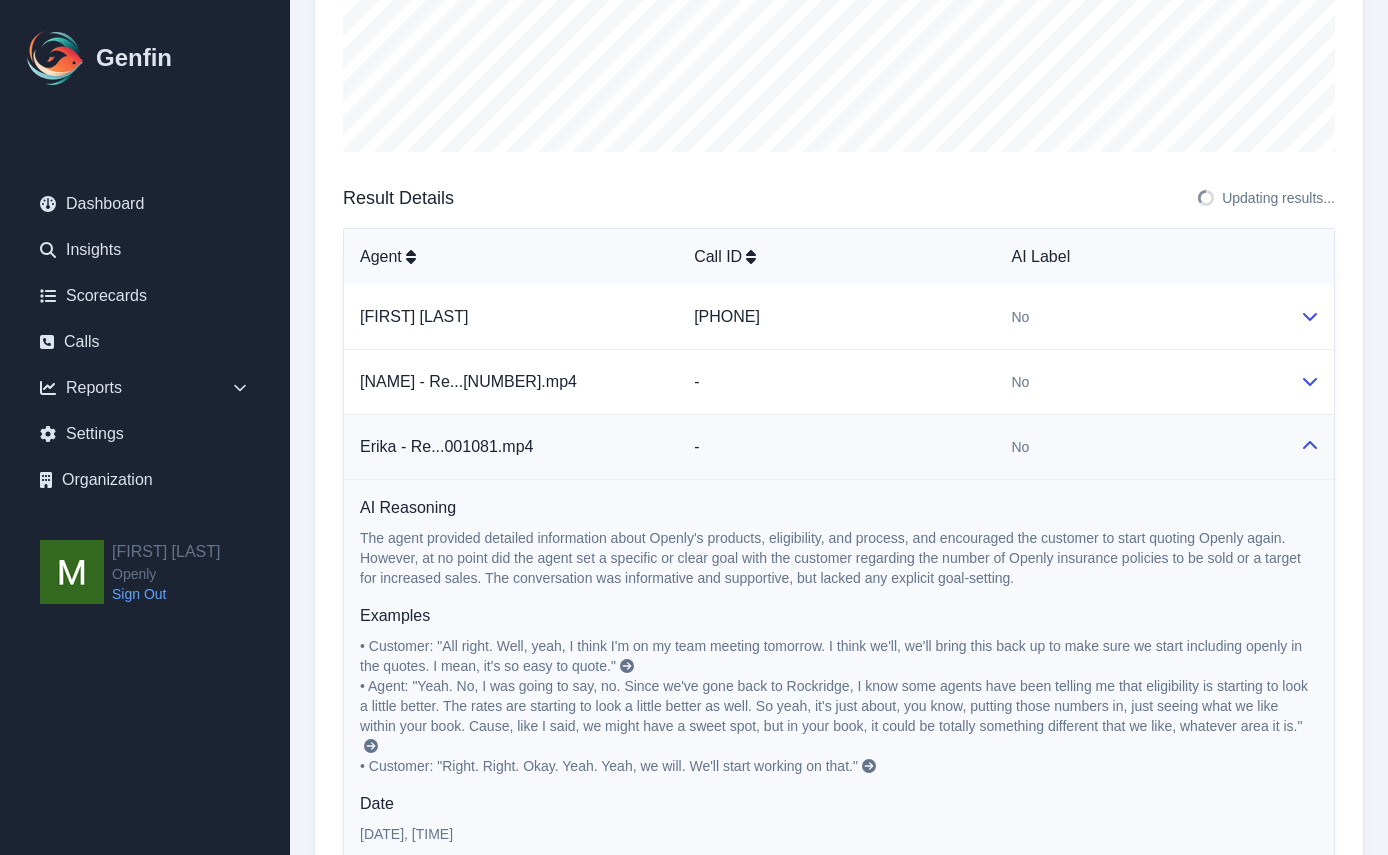 scroll, scrollTop: 410, scrollLeft: 0, axis: vertical 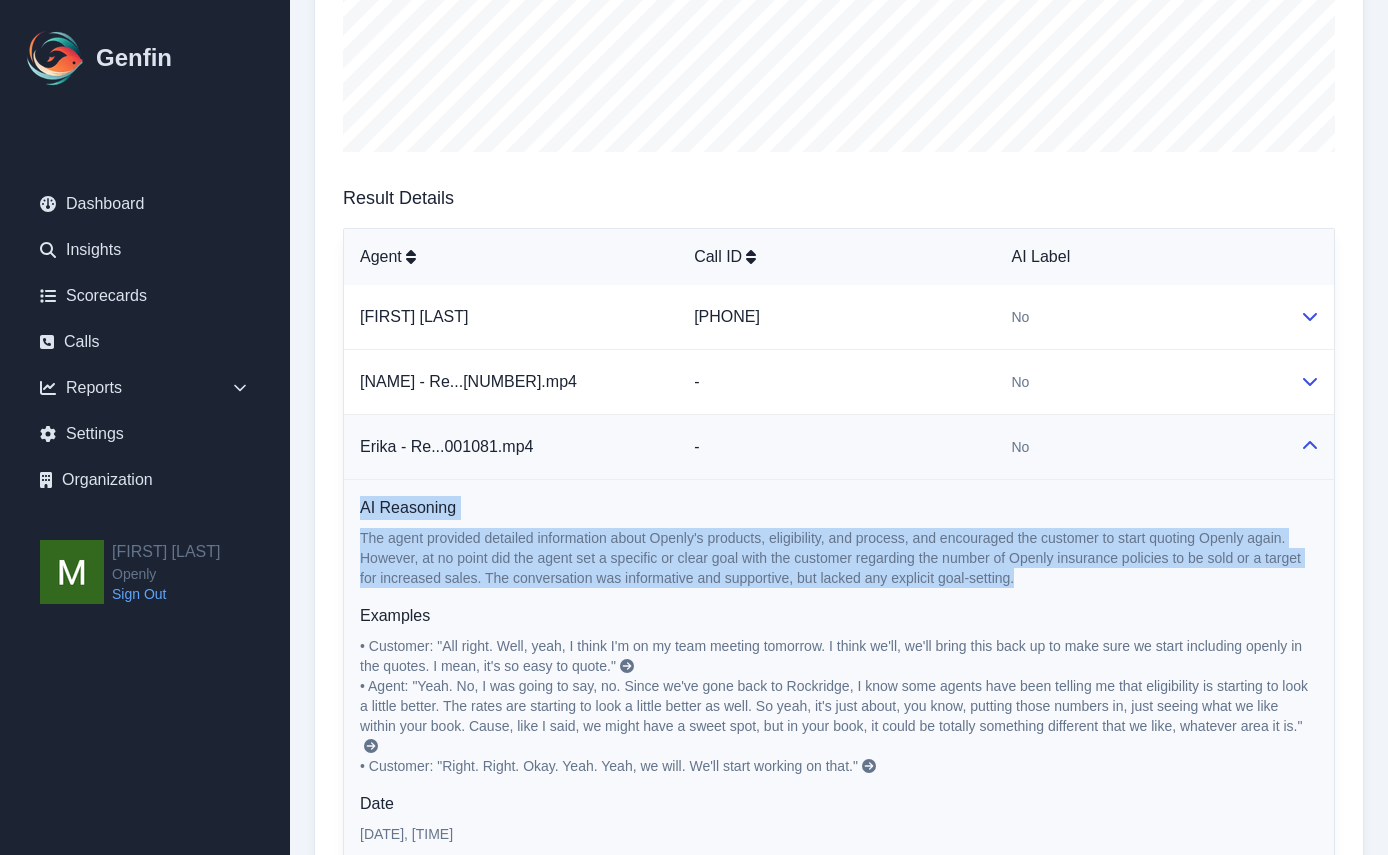 drag, startPoint x: 1029, startPoint y: 584, endPoint x: 364, endPoint y: 503, distance: 669.9149 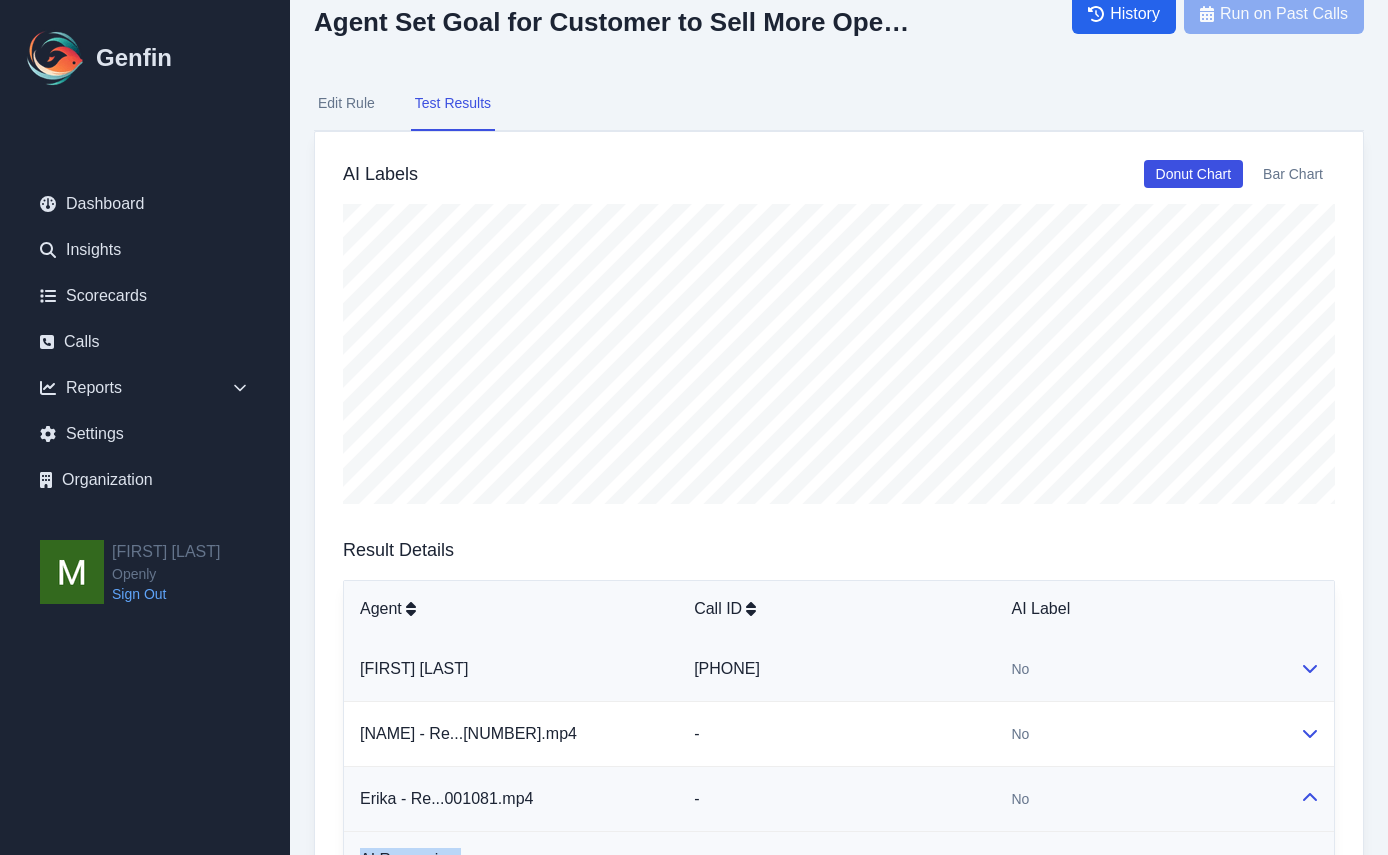 scroll, scrollTop: 0, scrollLeft: 0, axis: both 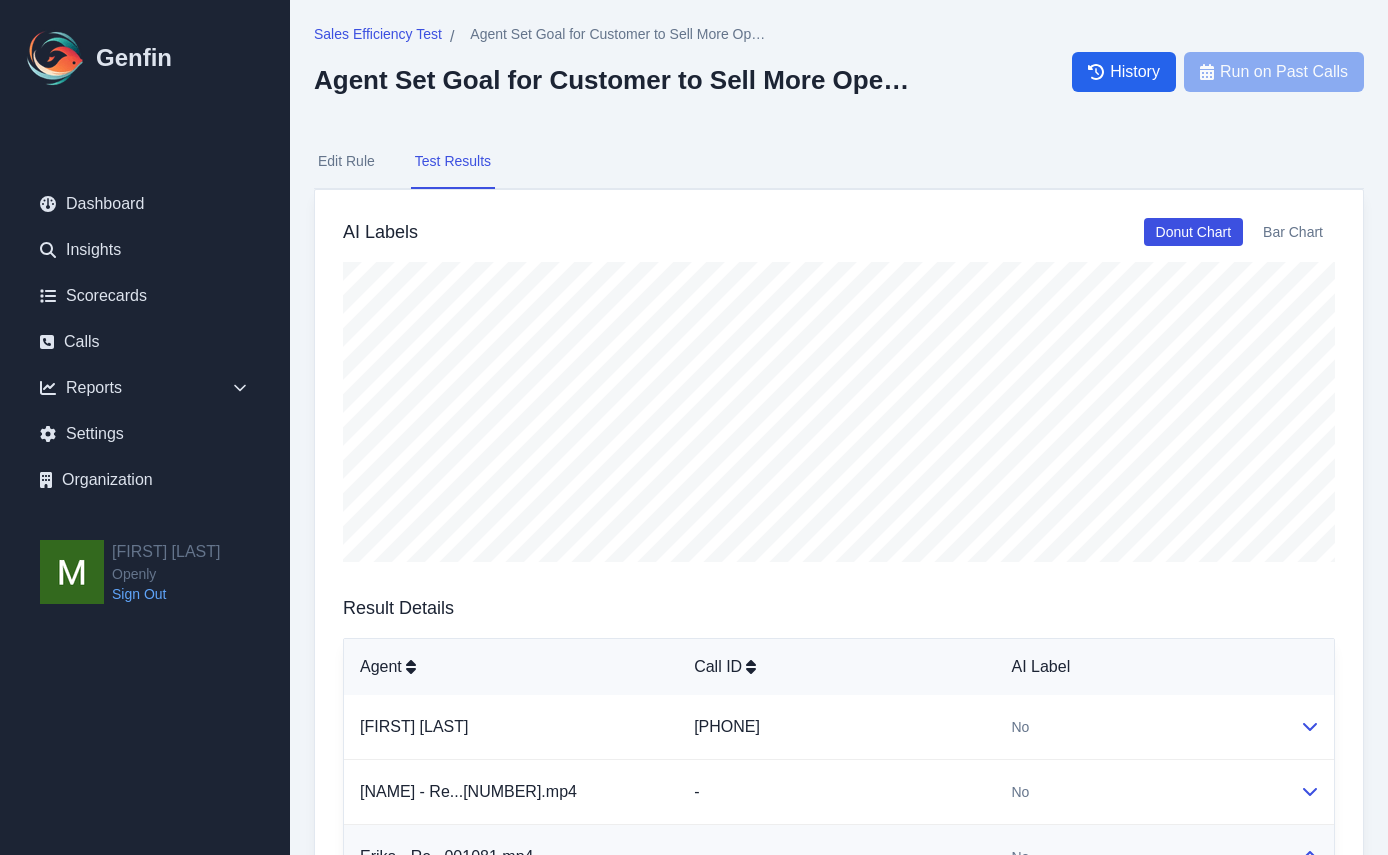click on "Test Results" at bounding box center (453, 162) 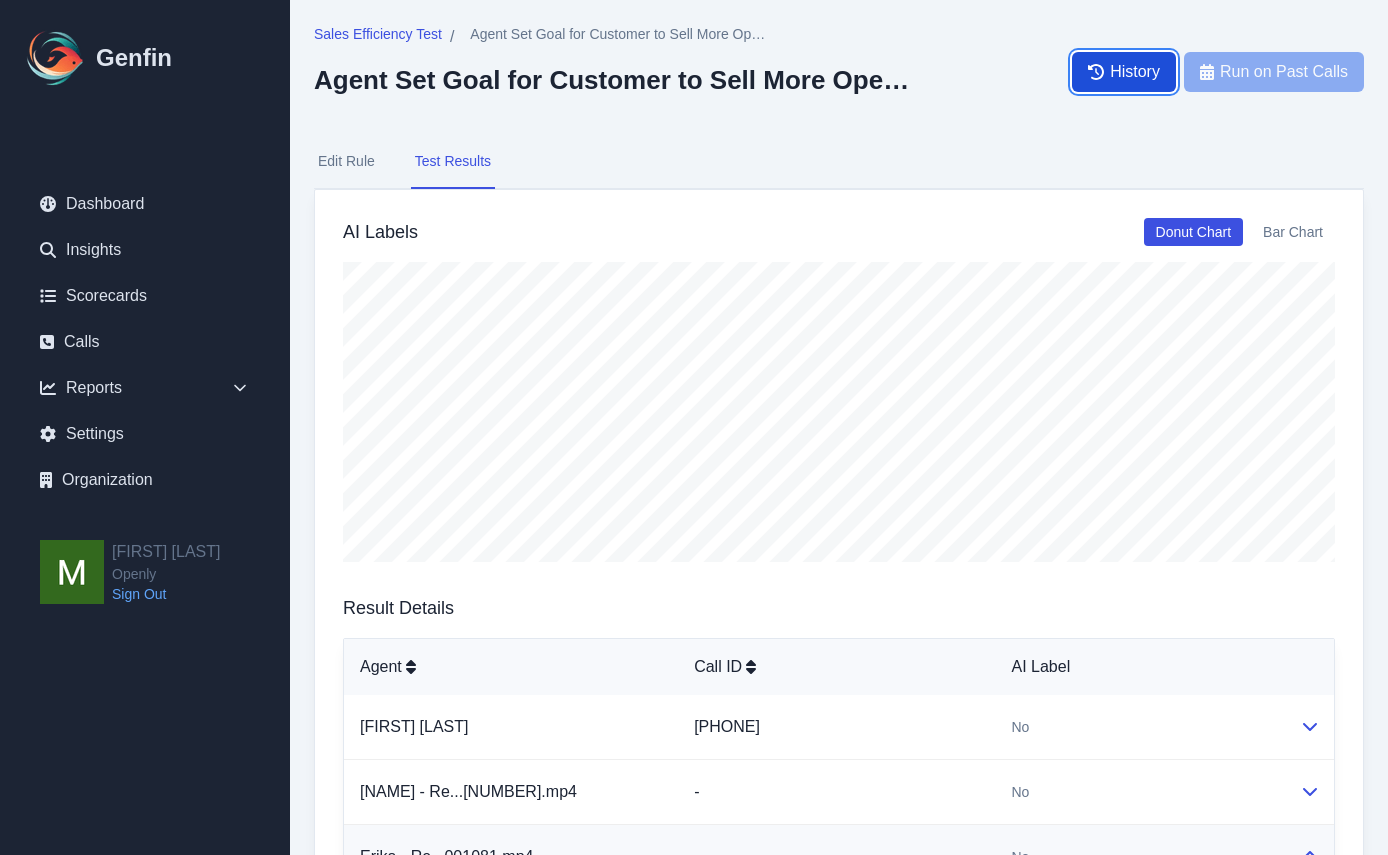 click on "History" at bounding box center (1124, 72) 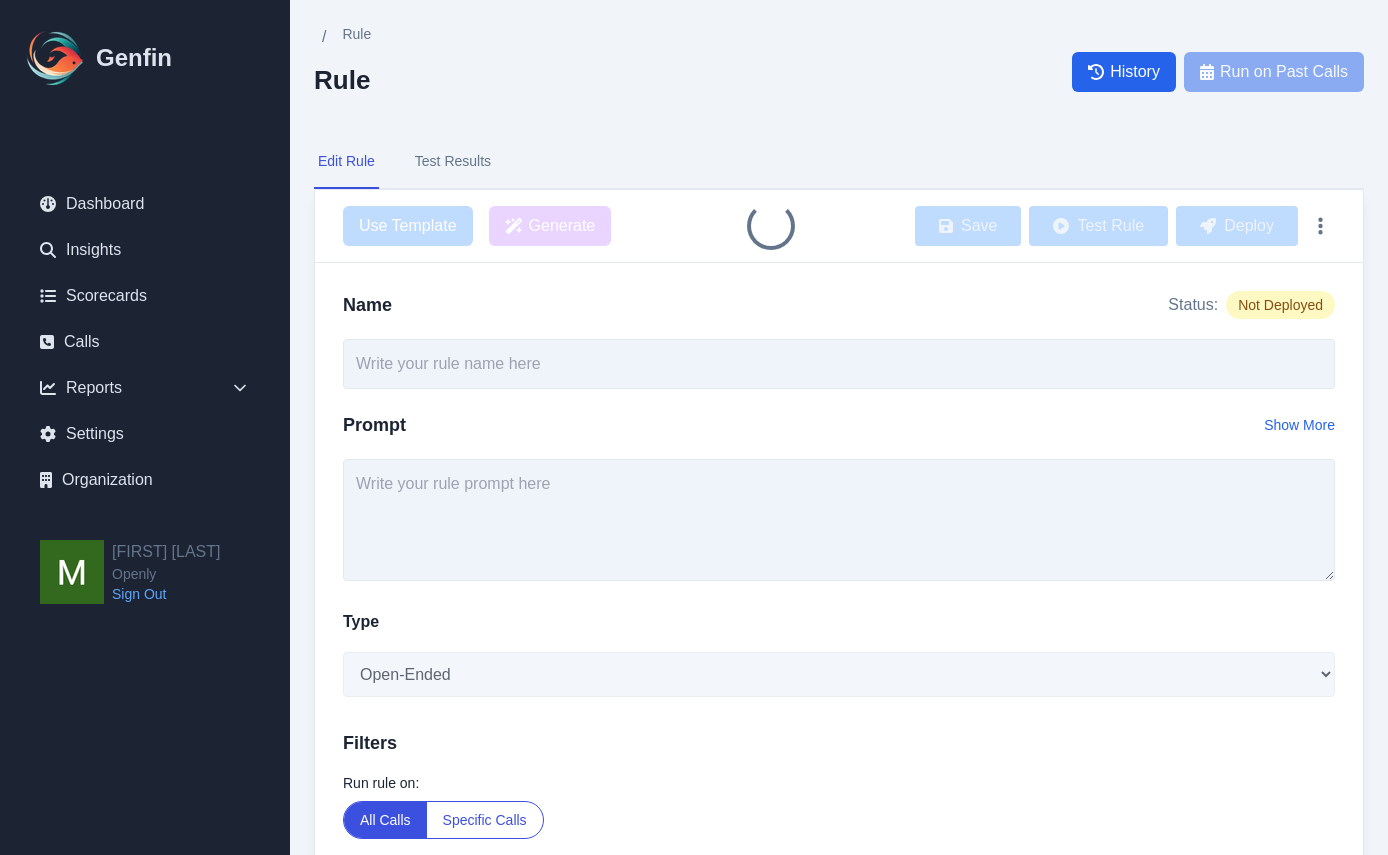 type on "Agent Set Goal for Customer to Sell More Openly Insurance Policies" 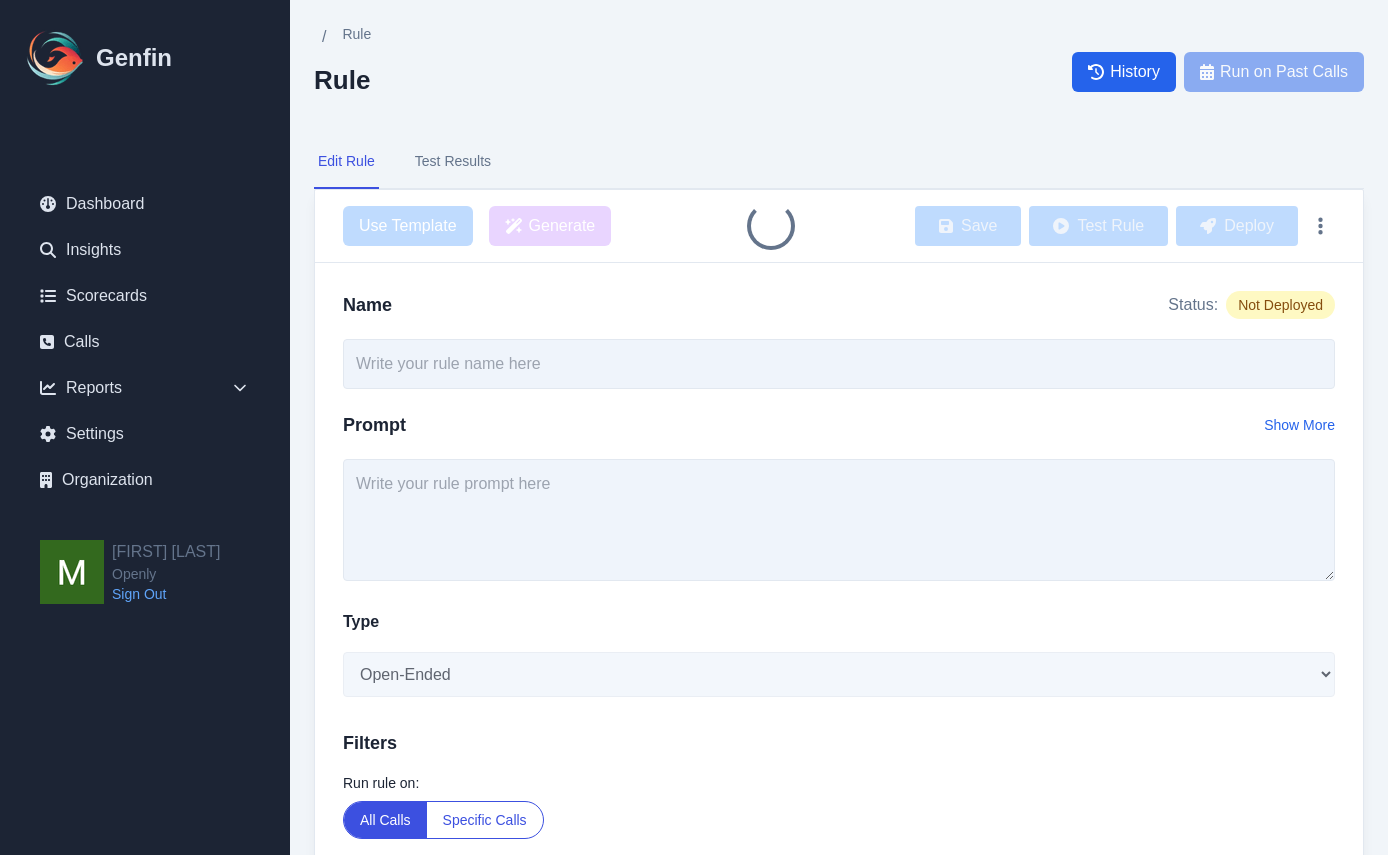 type on "Did the agent set a goal with the customer for the customer to sell more openly insurance policies?" 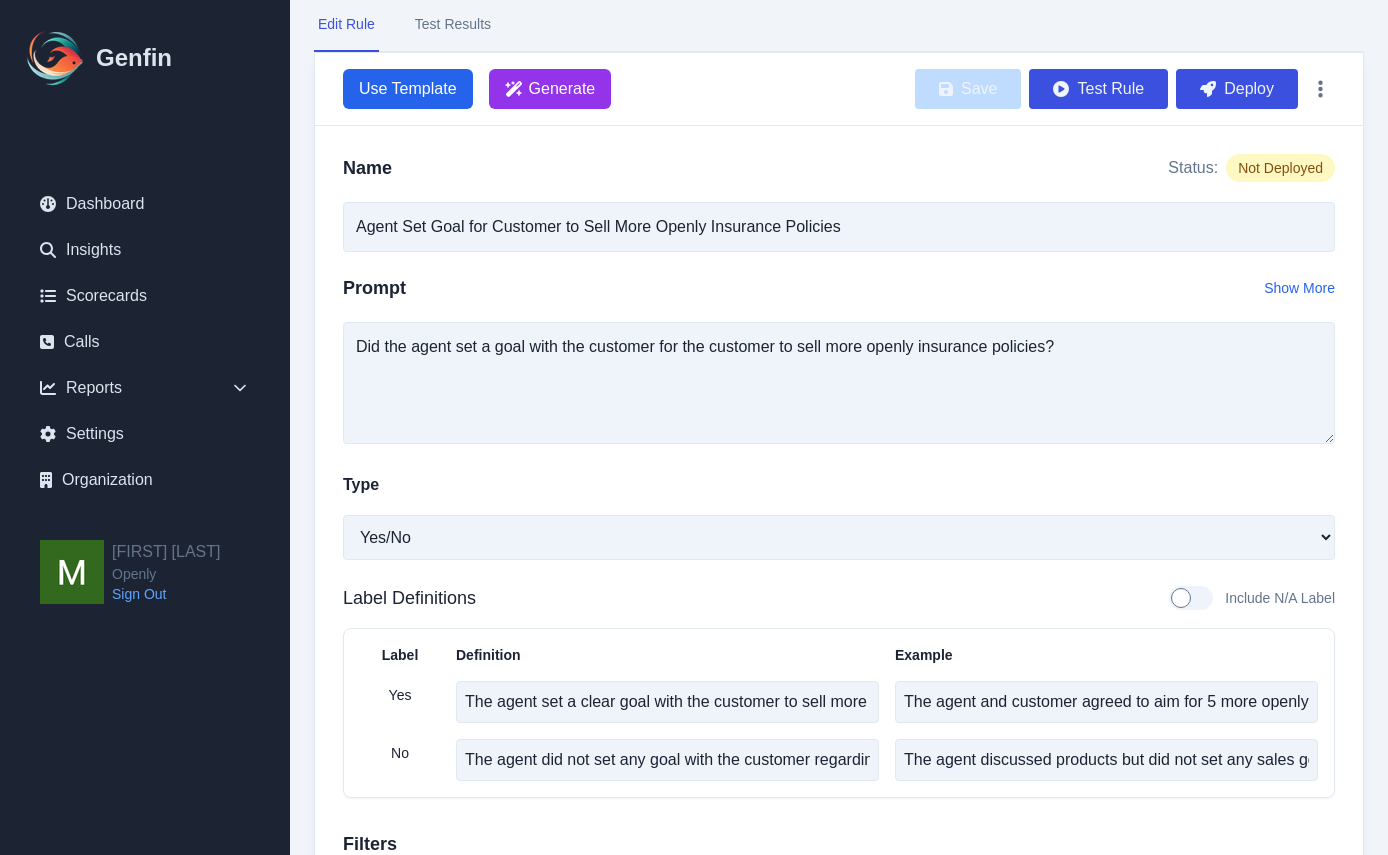 scroll, scrollTop: 138, scrollLeft: 0, axis: vertical 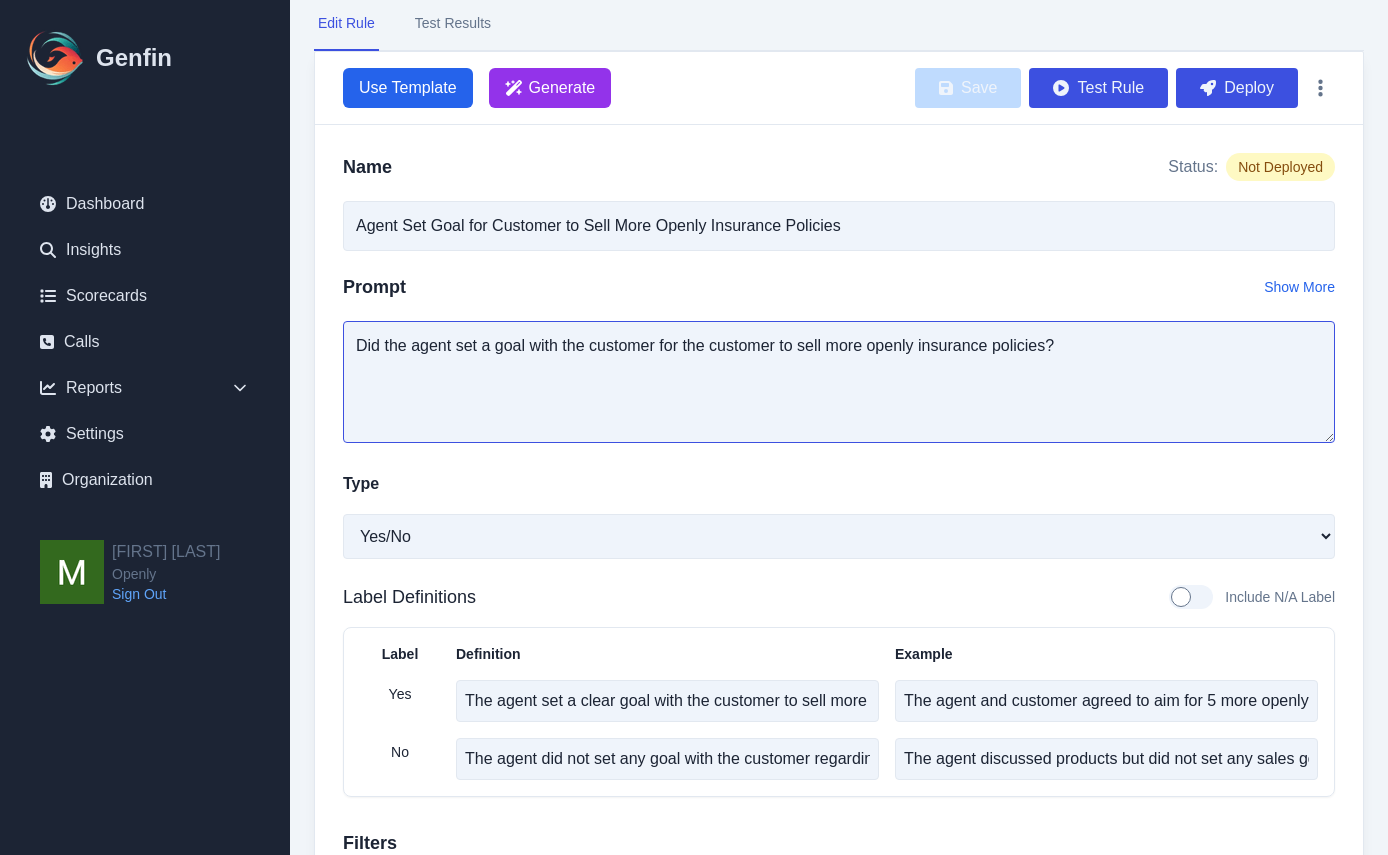 drag, startPoint x: 405, startPoint y: 348, endPoint x: 339, endPoint y: 348, distance: 66 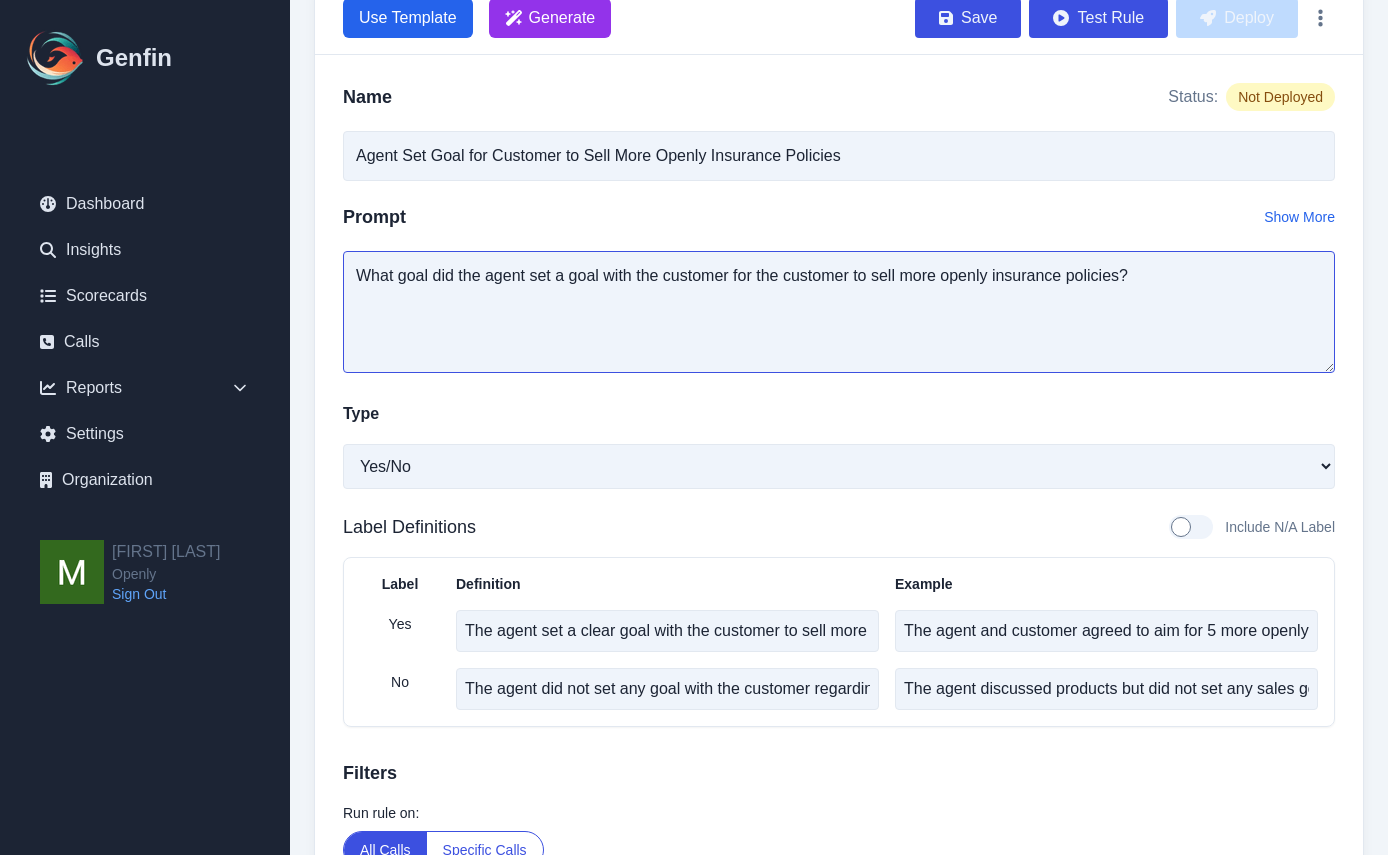 scroll, scrollTop: 238, scrollLeft: 0, axis: vertical 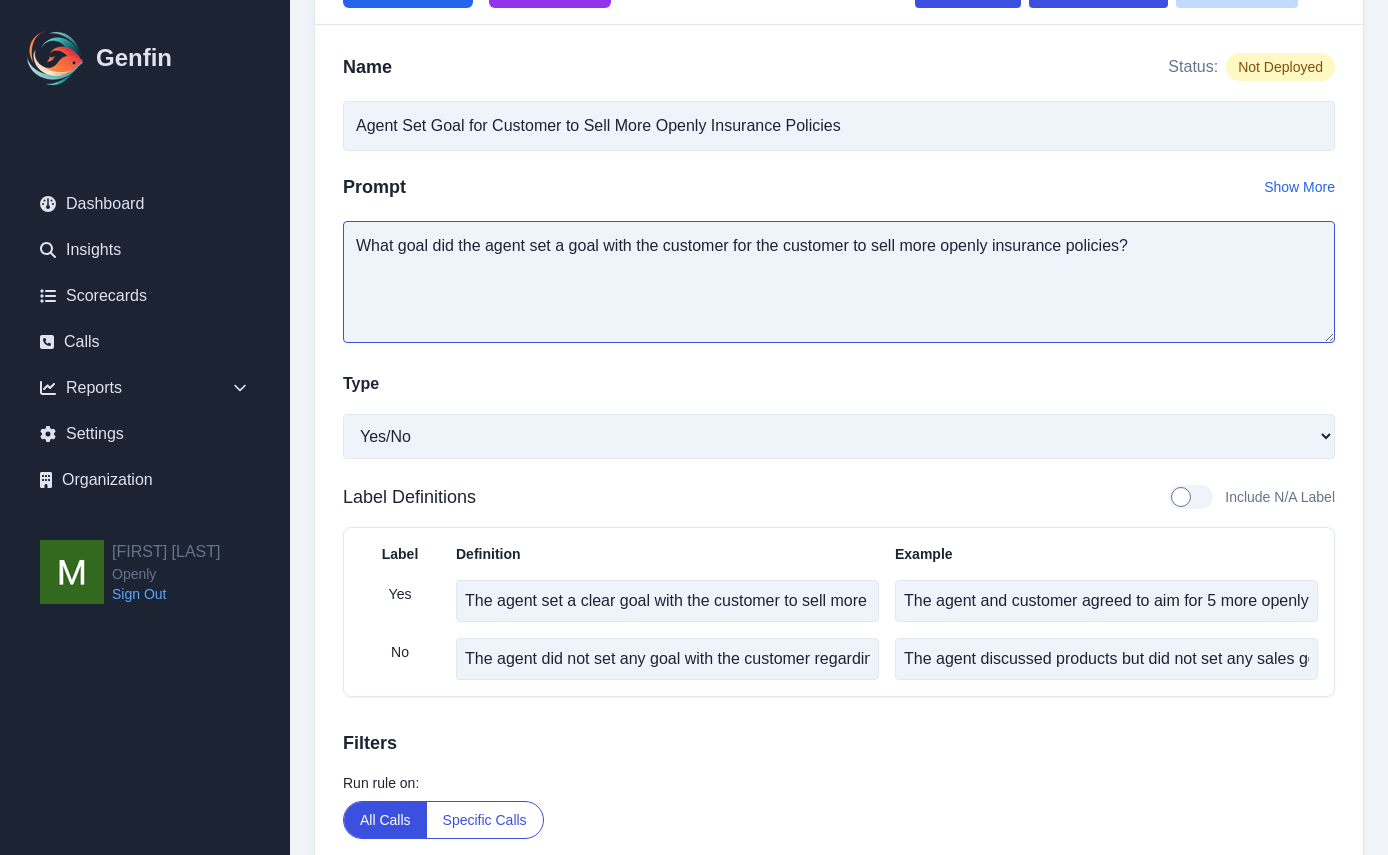 type on "What goal did the agent set a goal with the customer for the customer to sell more openly insurance policies?" 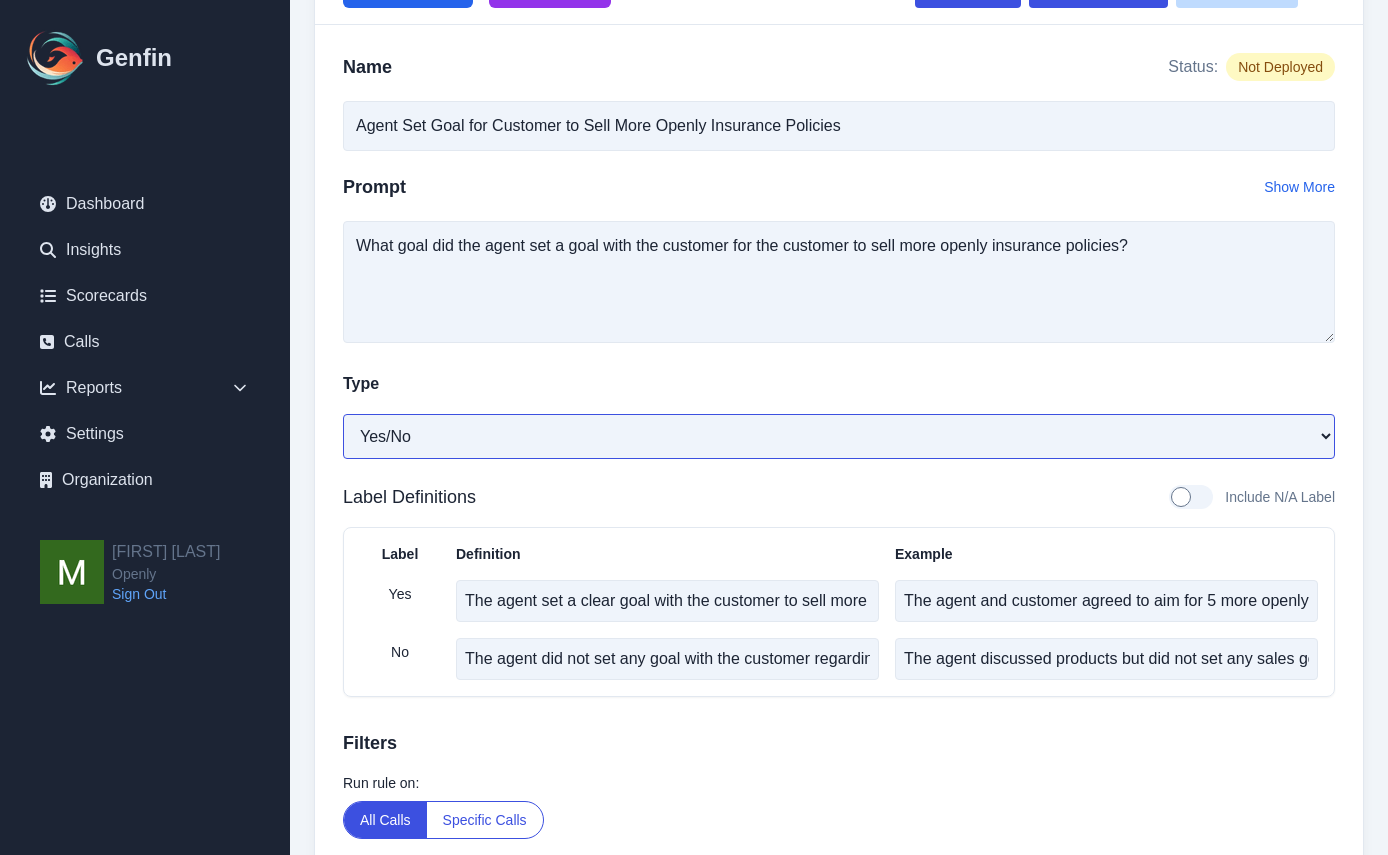 click on "Open-Ended Score Yes/No Single-Choice Number" at bounding box center (839, 436) 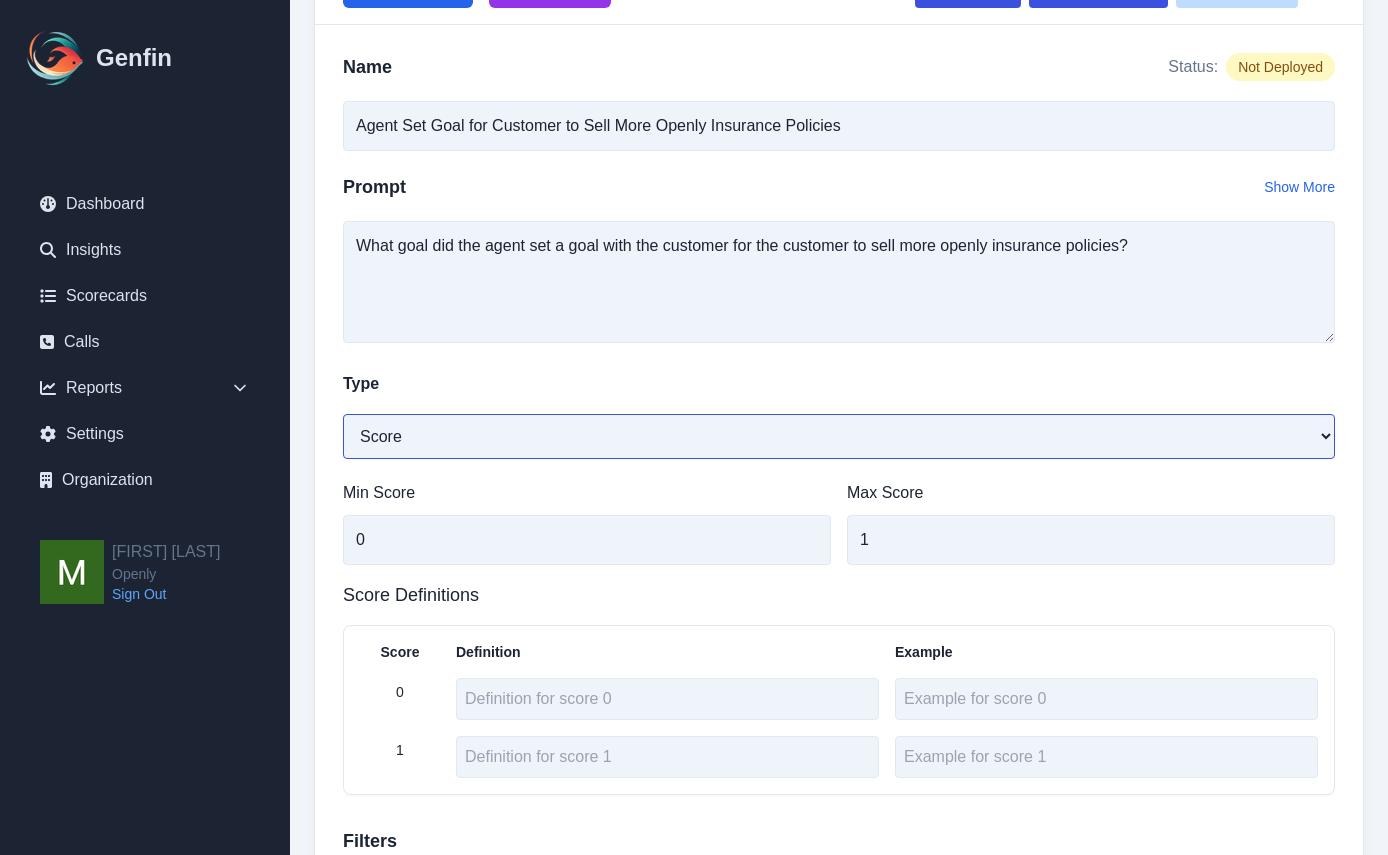 click on "Open-Ended Score Yes/No Single-Choice Number" at bounding box center [839, 436] 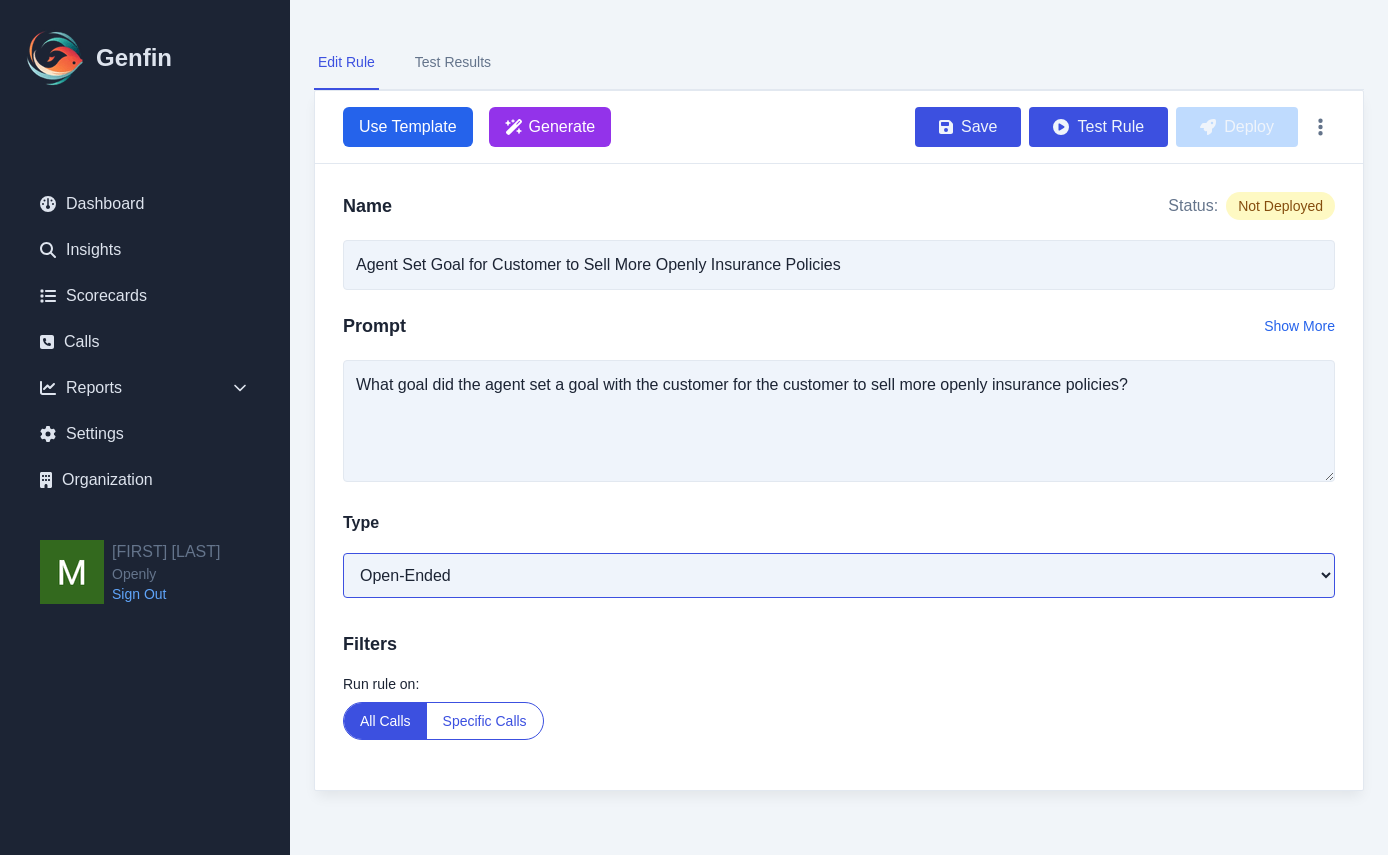 scroll, scrollTop: 100, scrollLeft: 0, axis: vertical 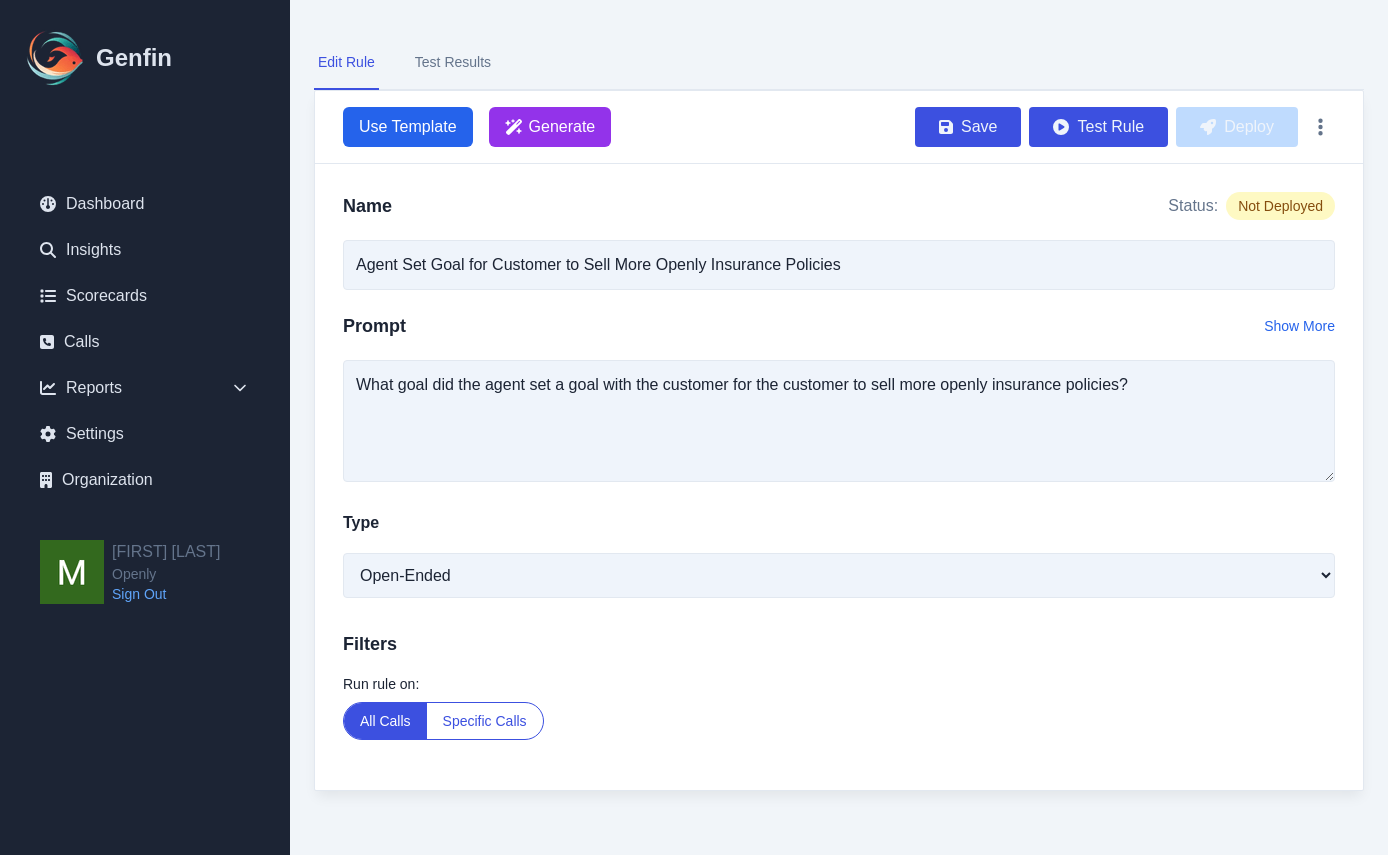 click on "Use Template Generate Save Test Rule Deploy" at bounding box center (839, 127) 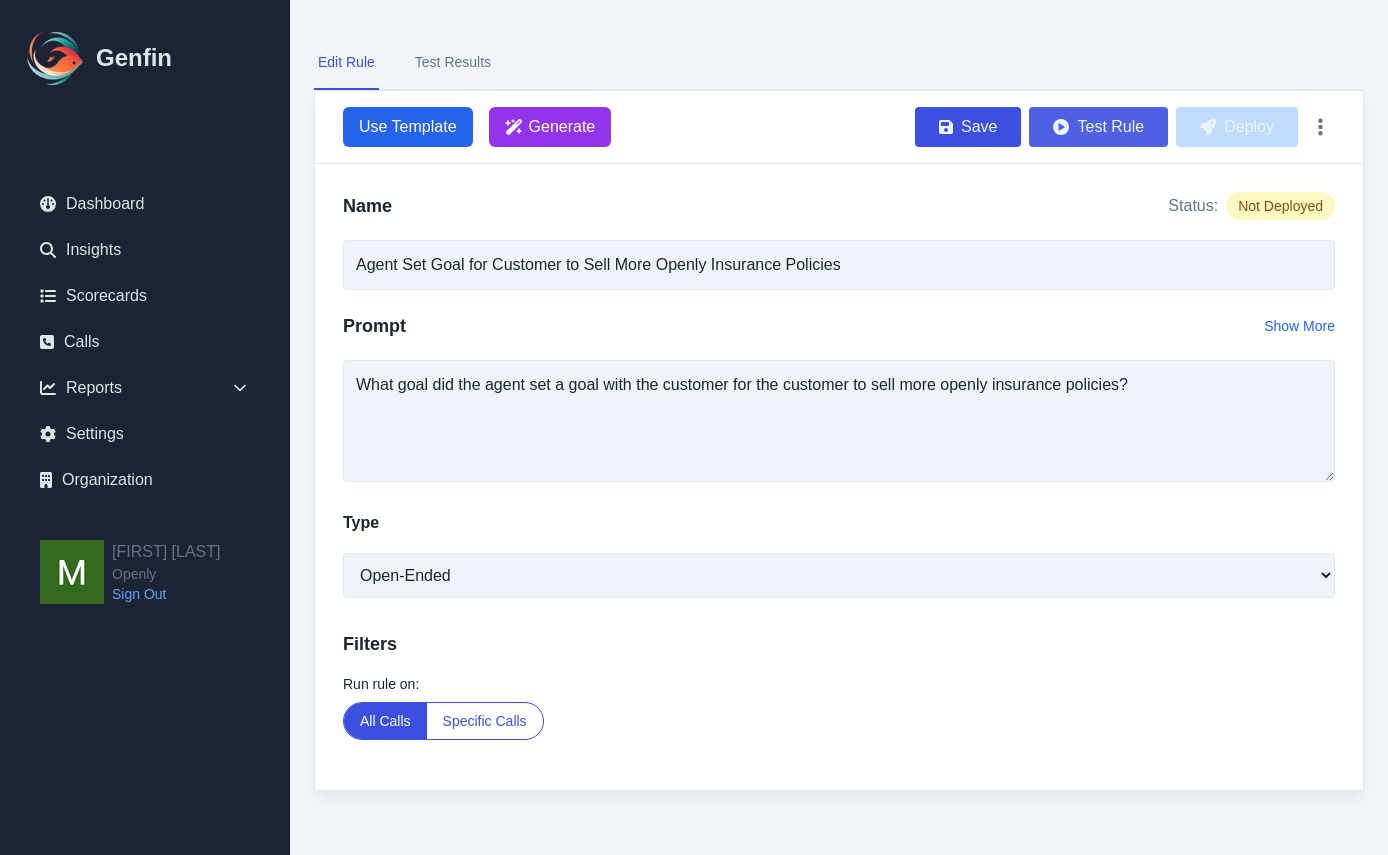 click on "Test Rule" at bounding box center [1098, 127] 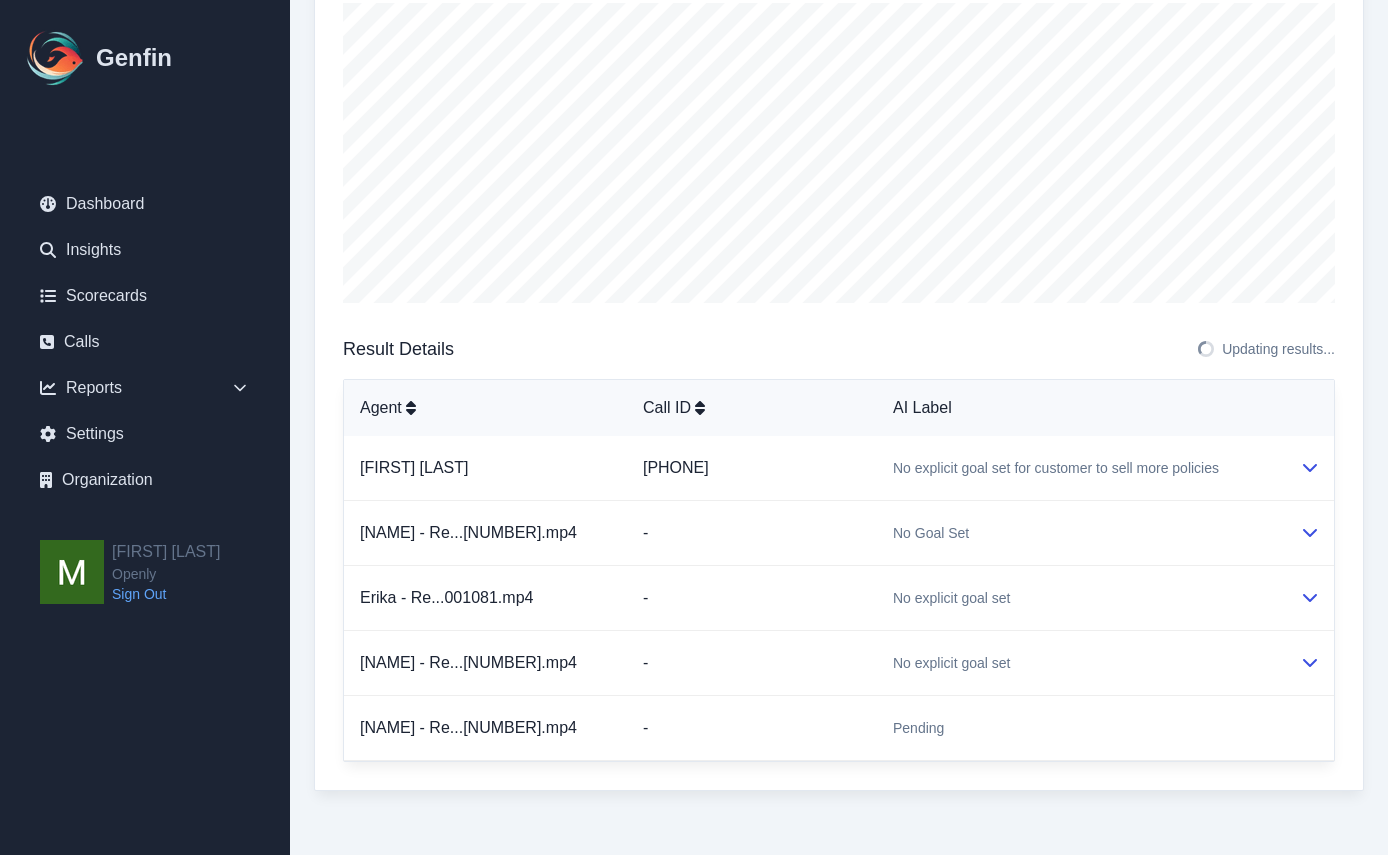 scroll, scrollTop: 259, scrollLeft: 0, axis: vertical 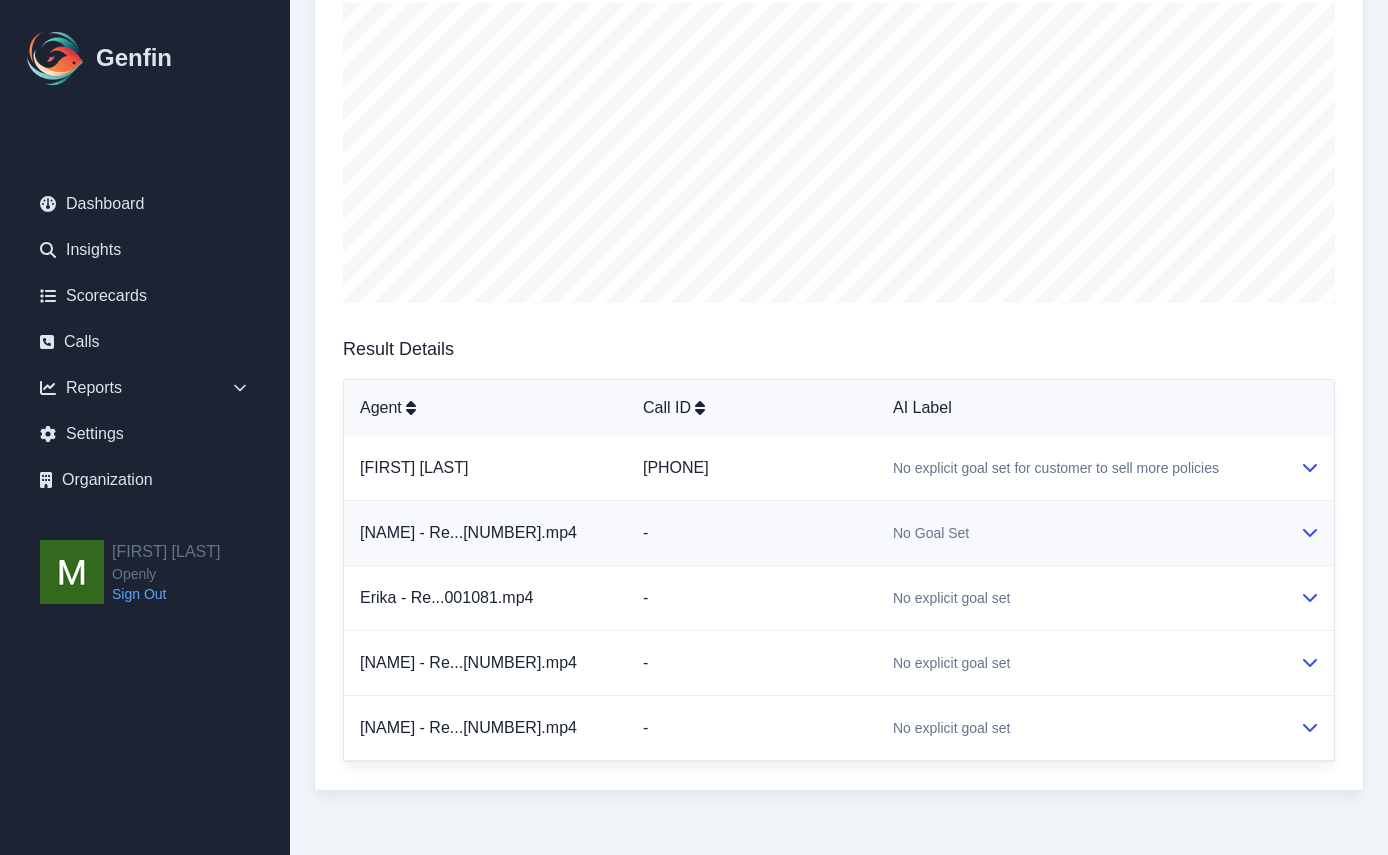 click on "No Goal Set" at bounding box center (1080, 533) 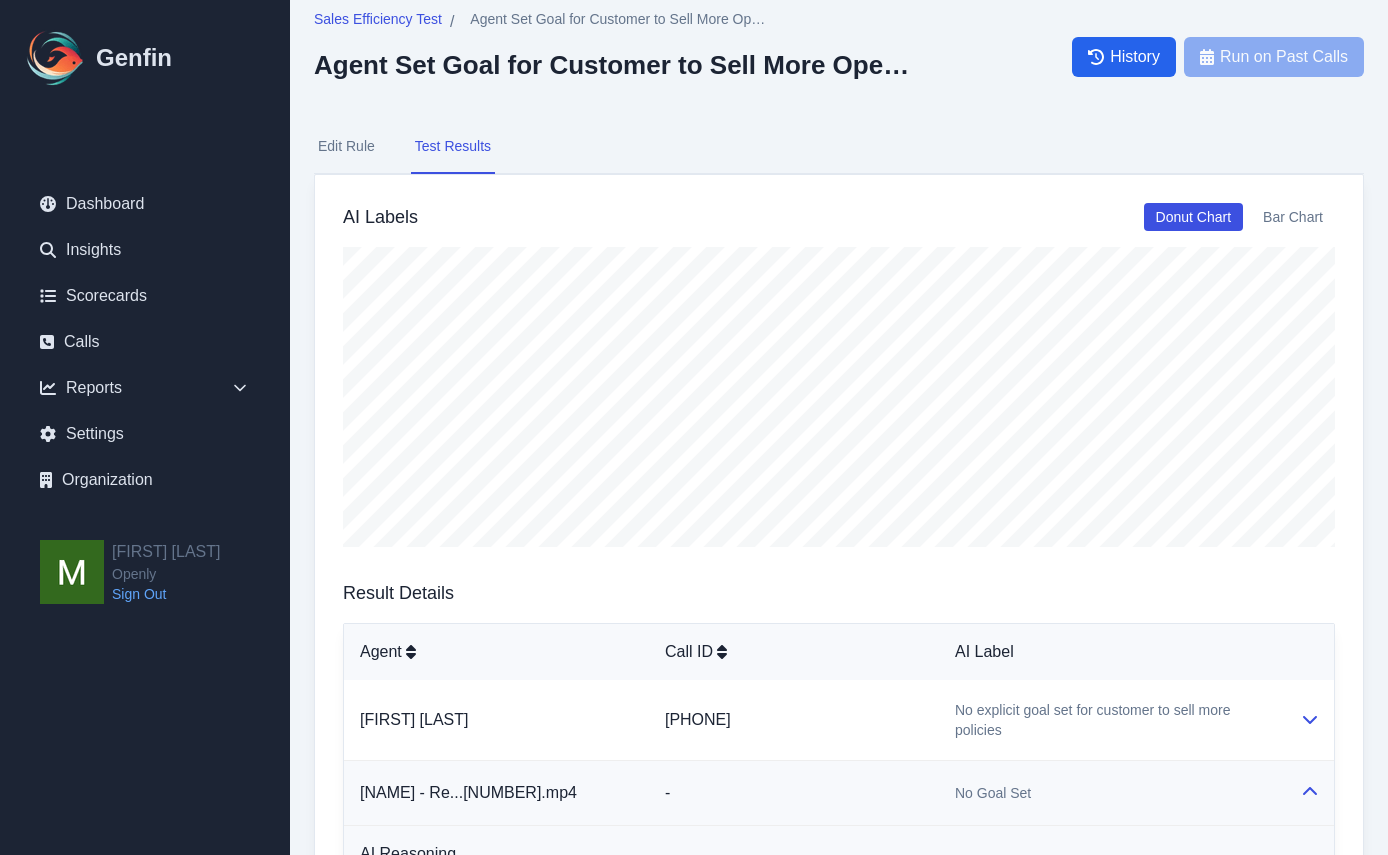scroll, scrollTop: 0, scrollLeft: 0, axis: both 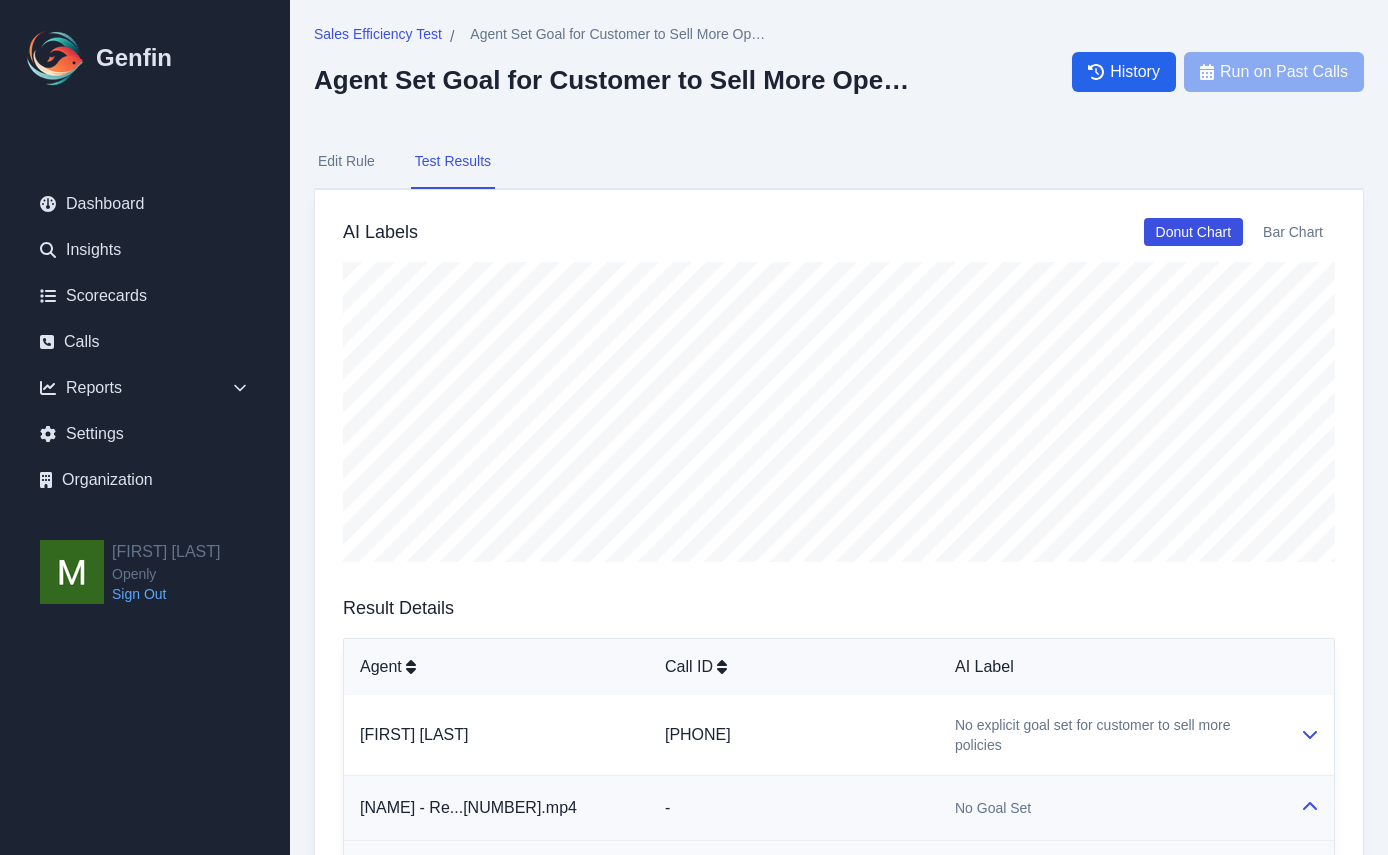 click on "Edit Rule" at bounding box center (346, 162) 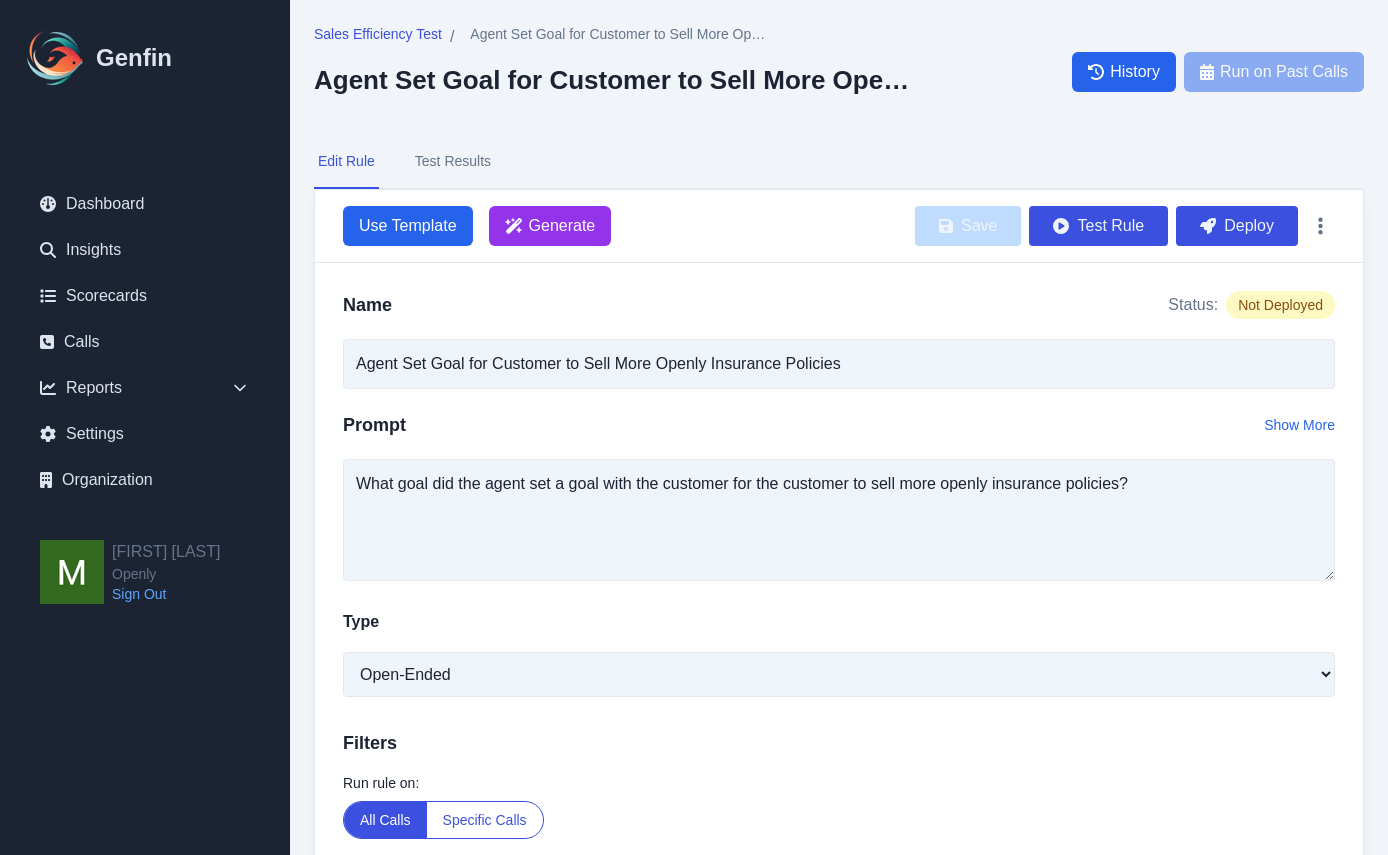 scroll, scrollTop: 100, scrollLeft: 0, axis: vertical 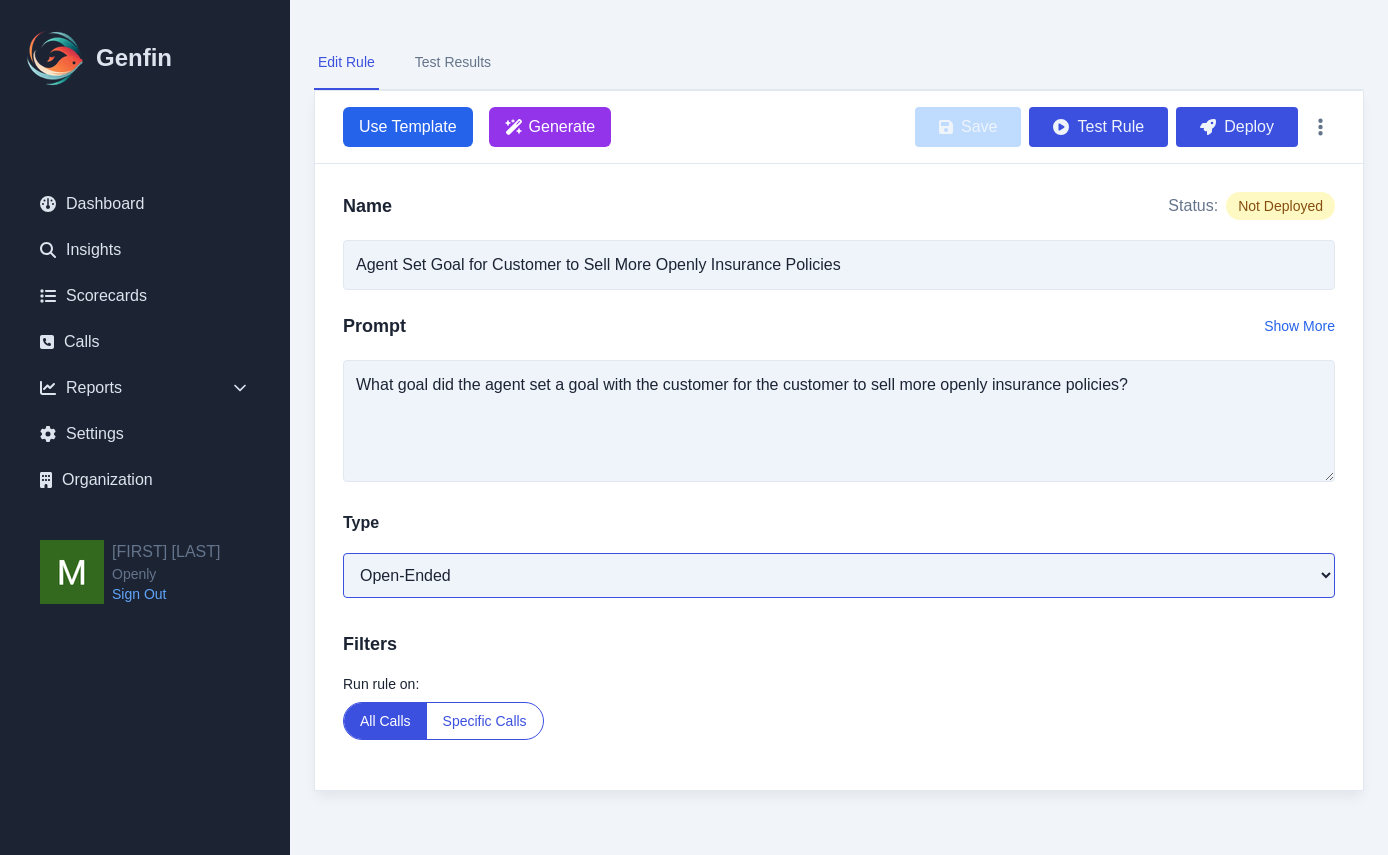 click on "Open-Ended Score Yes/No Single-Choice Number" at bounding box center [839, 575] 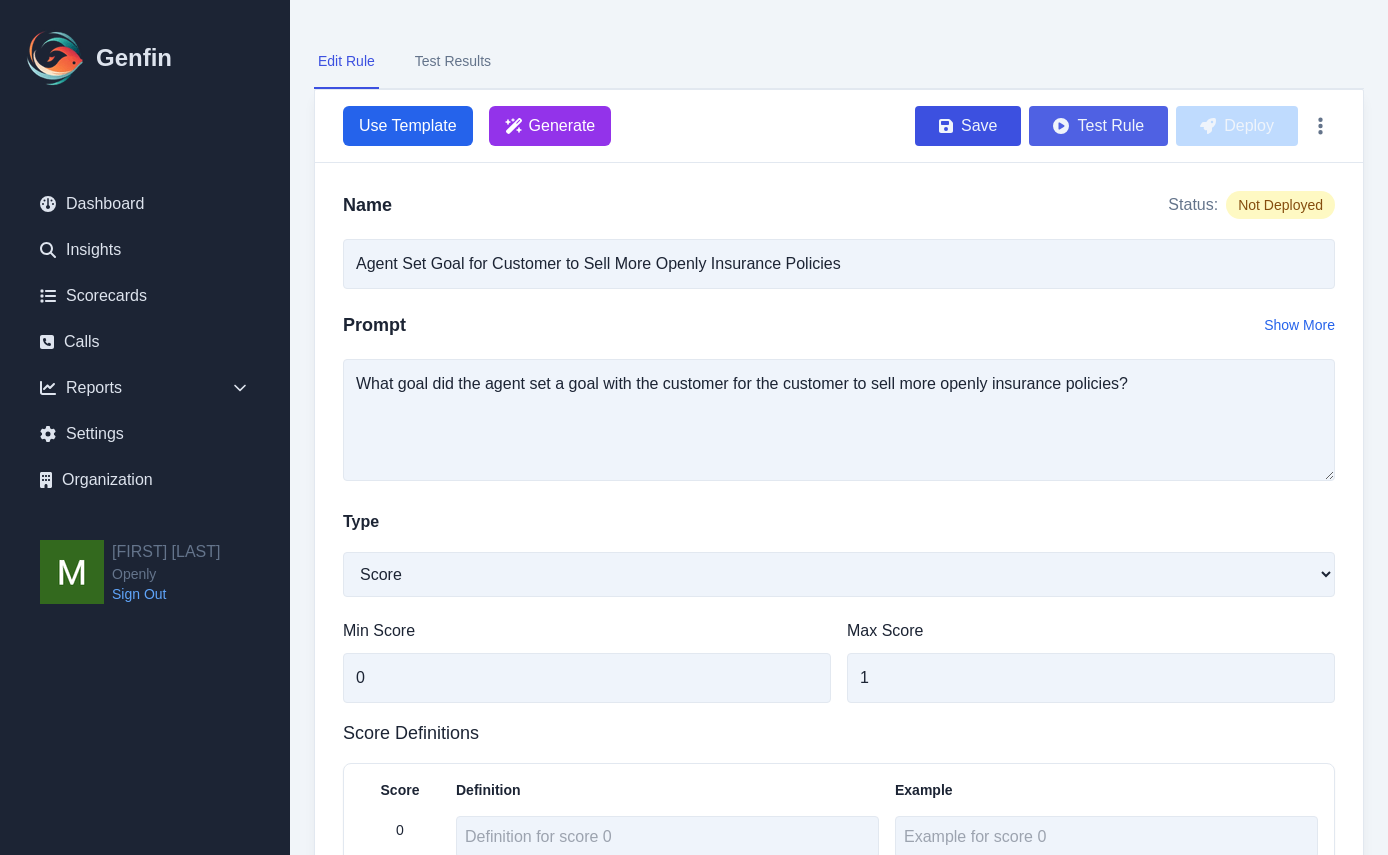 click on "Test Rule" at bounding box center (1098, 126) 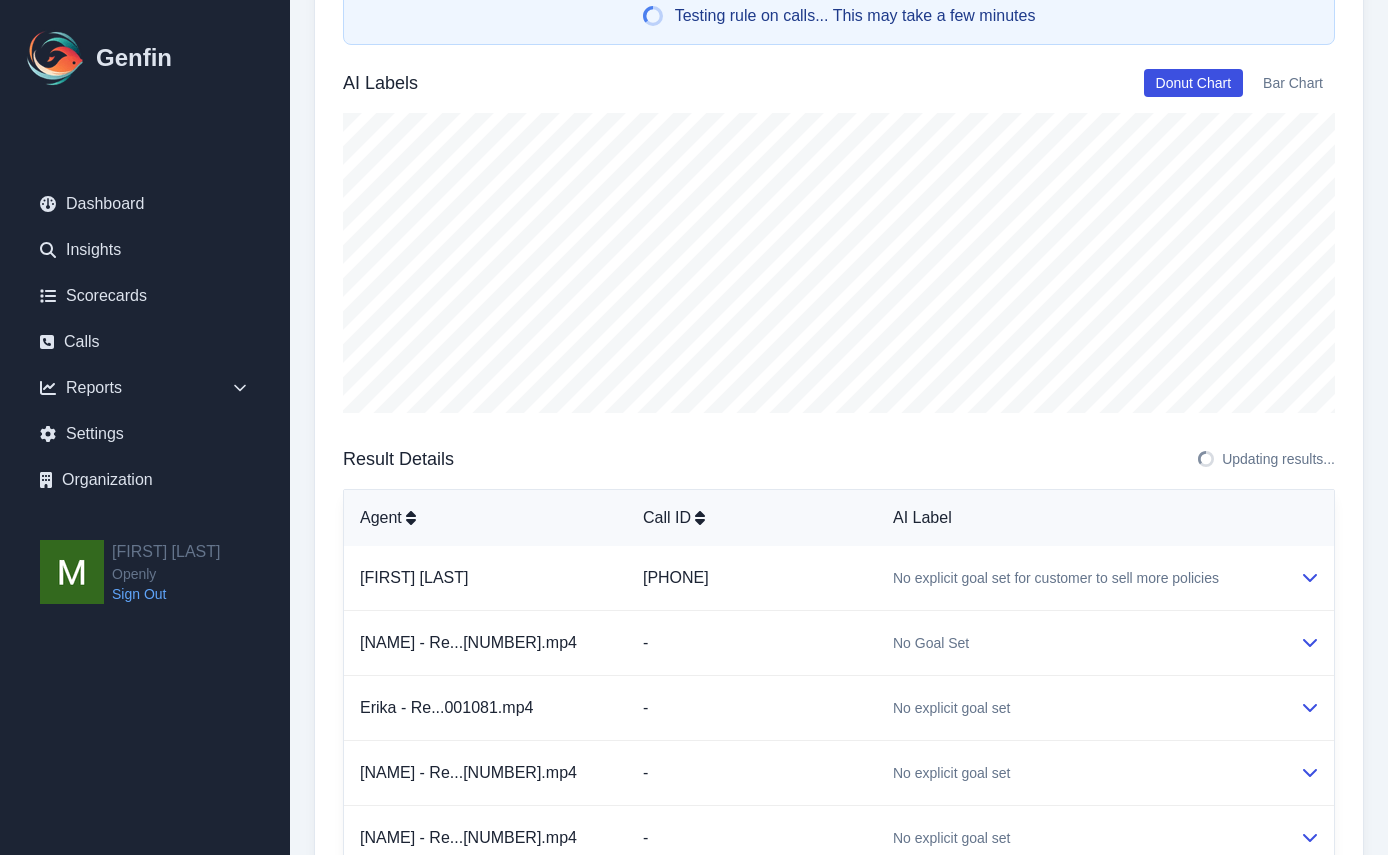 scroll, scrollTop: 341, scrollLeft: 0, axis: vertical 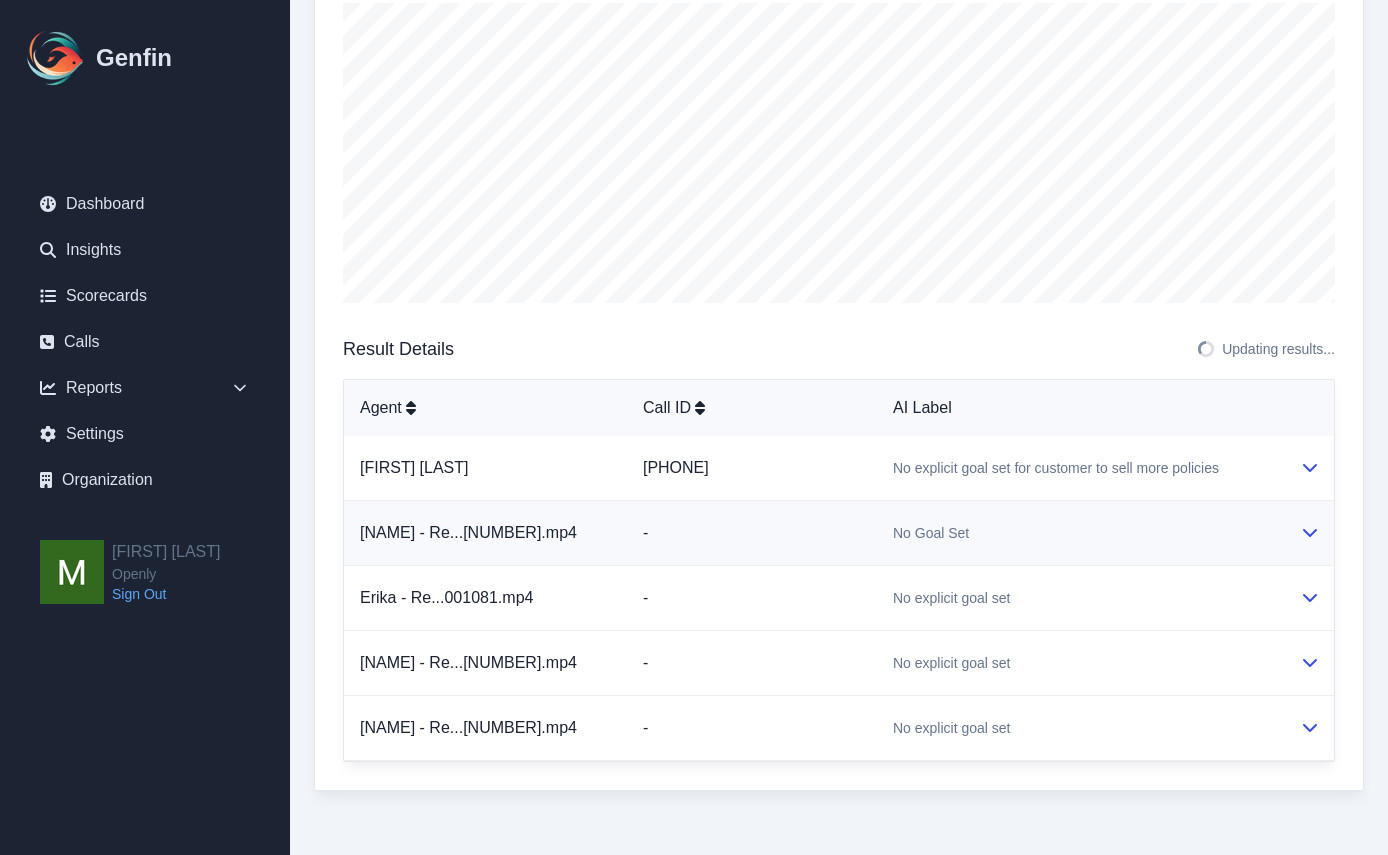 click on "No Goal Set" at bounding box center (1080, 533) 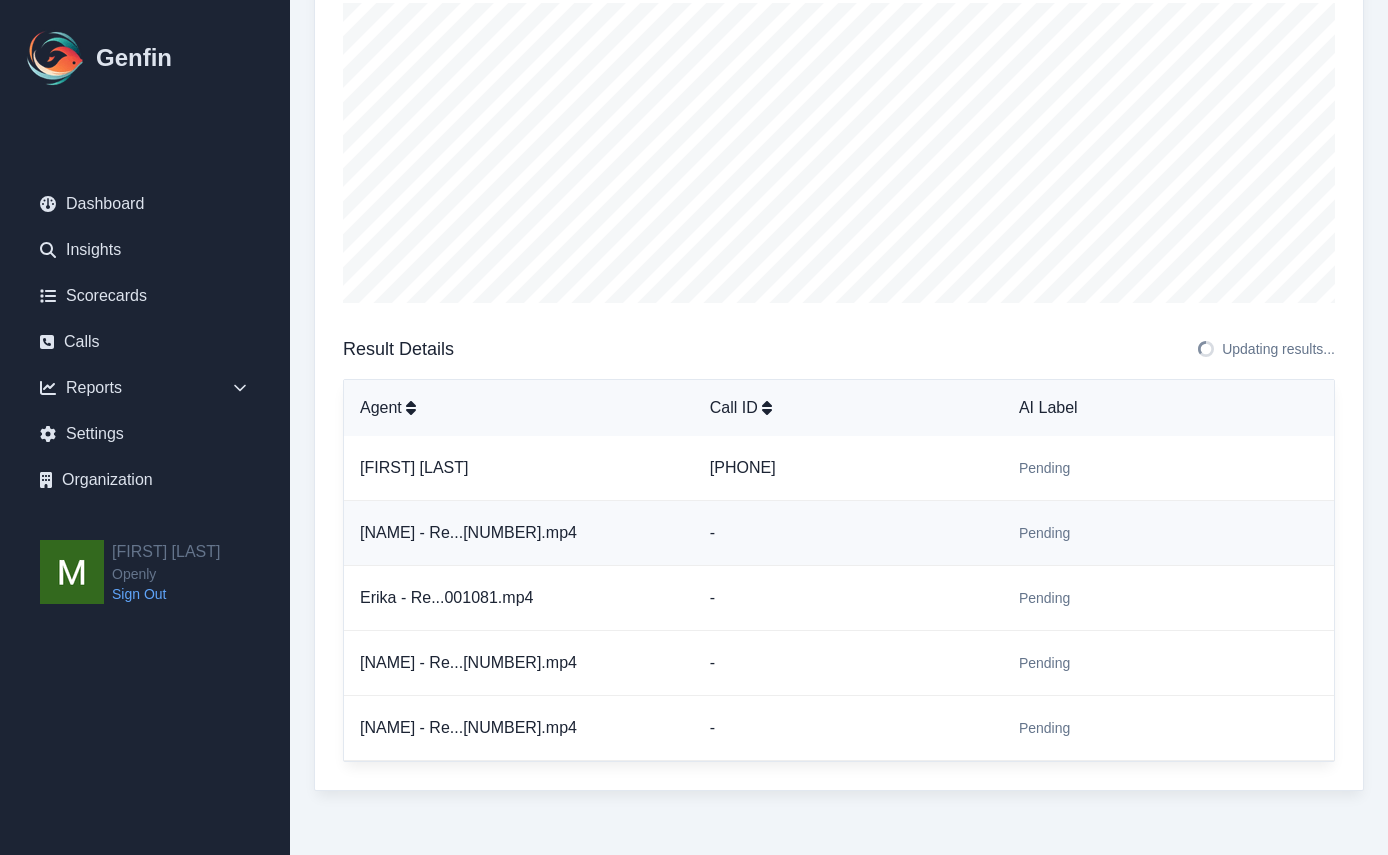 scroll, scrollTop: 0, scrollLeft: 0, axis: both 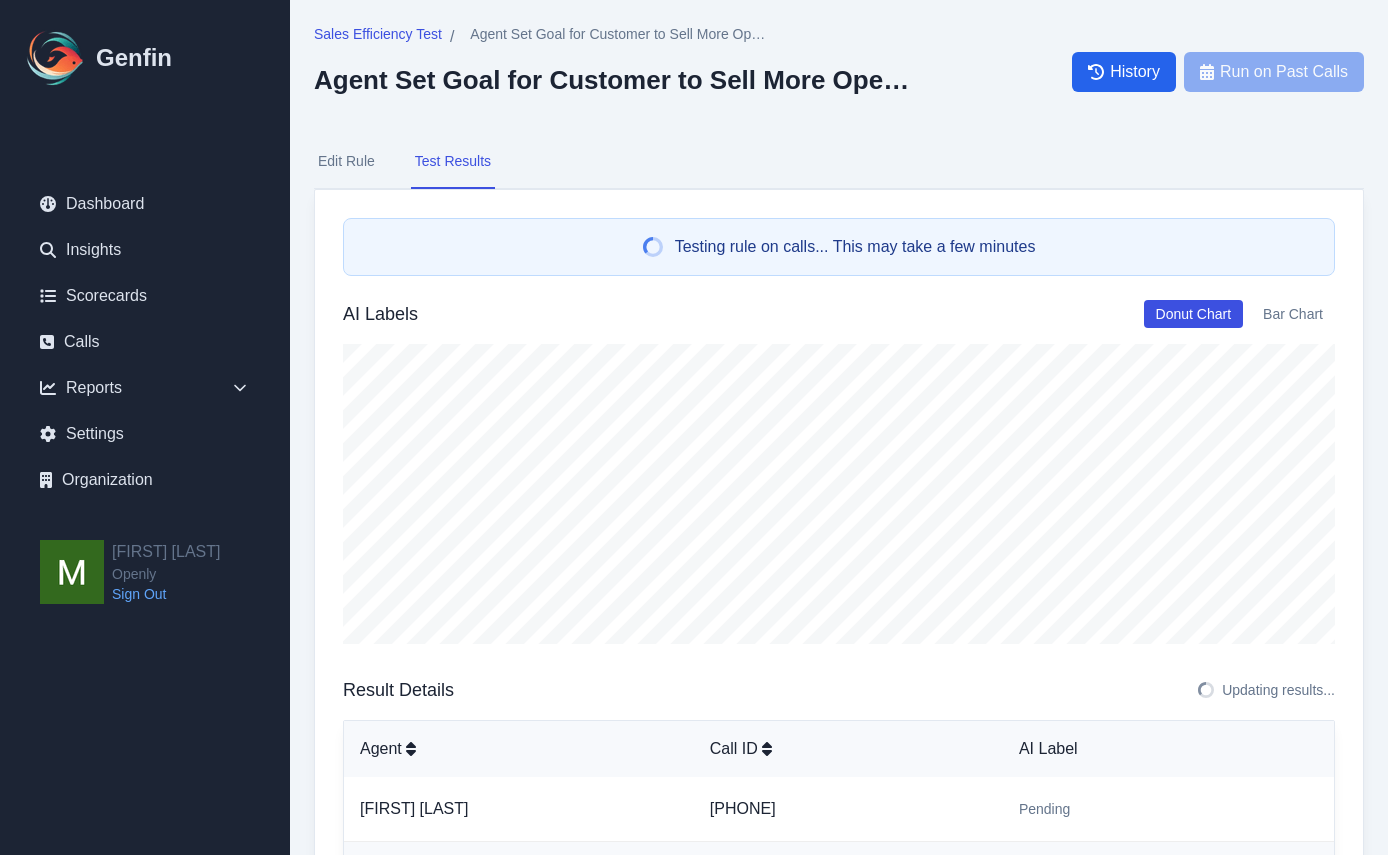 click on "Edit Rule" at bounding box center [346, 162] 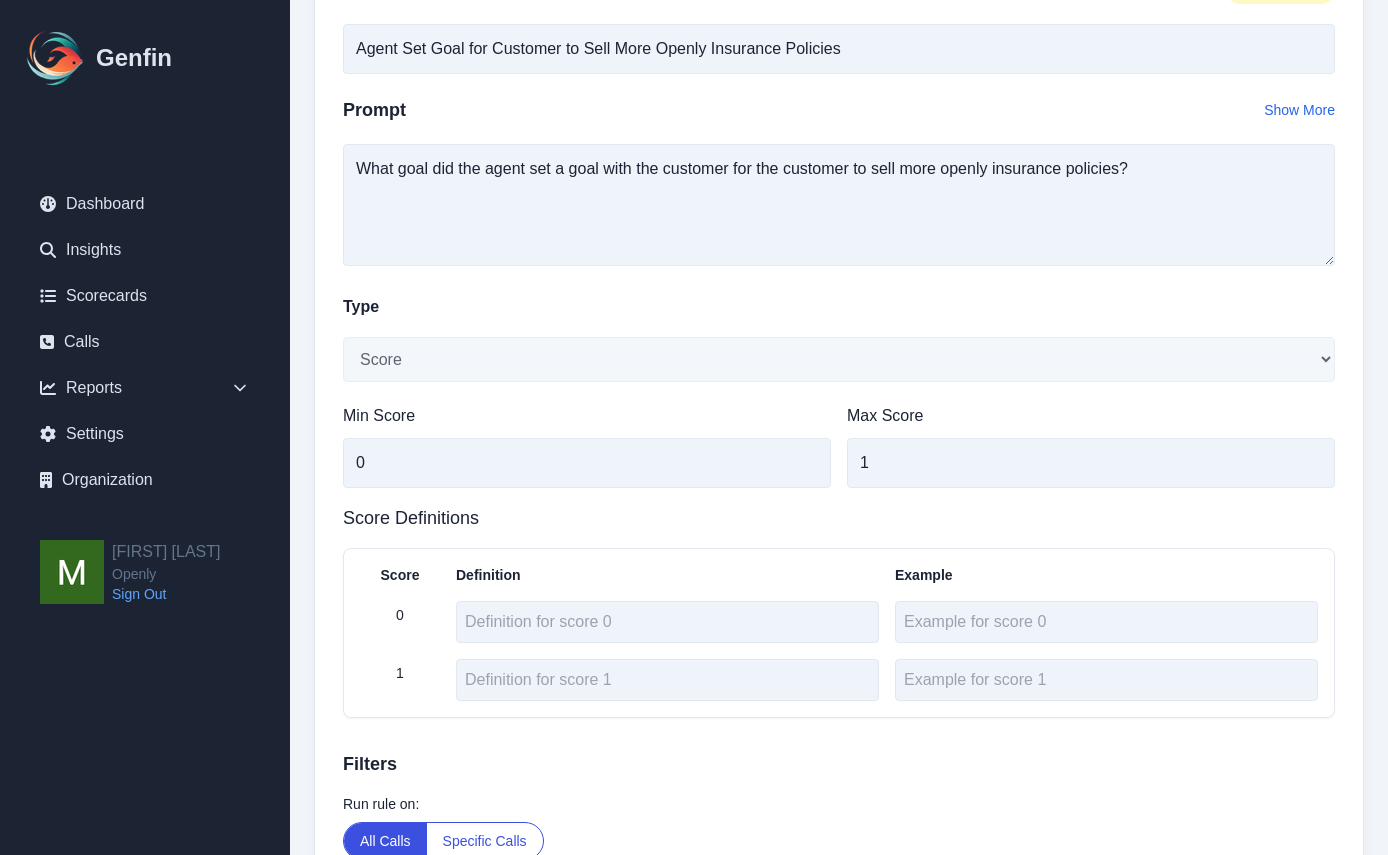 scroll, scrollTop: 321, scrollLeft: 0, axis: vertical 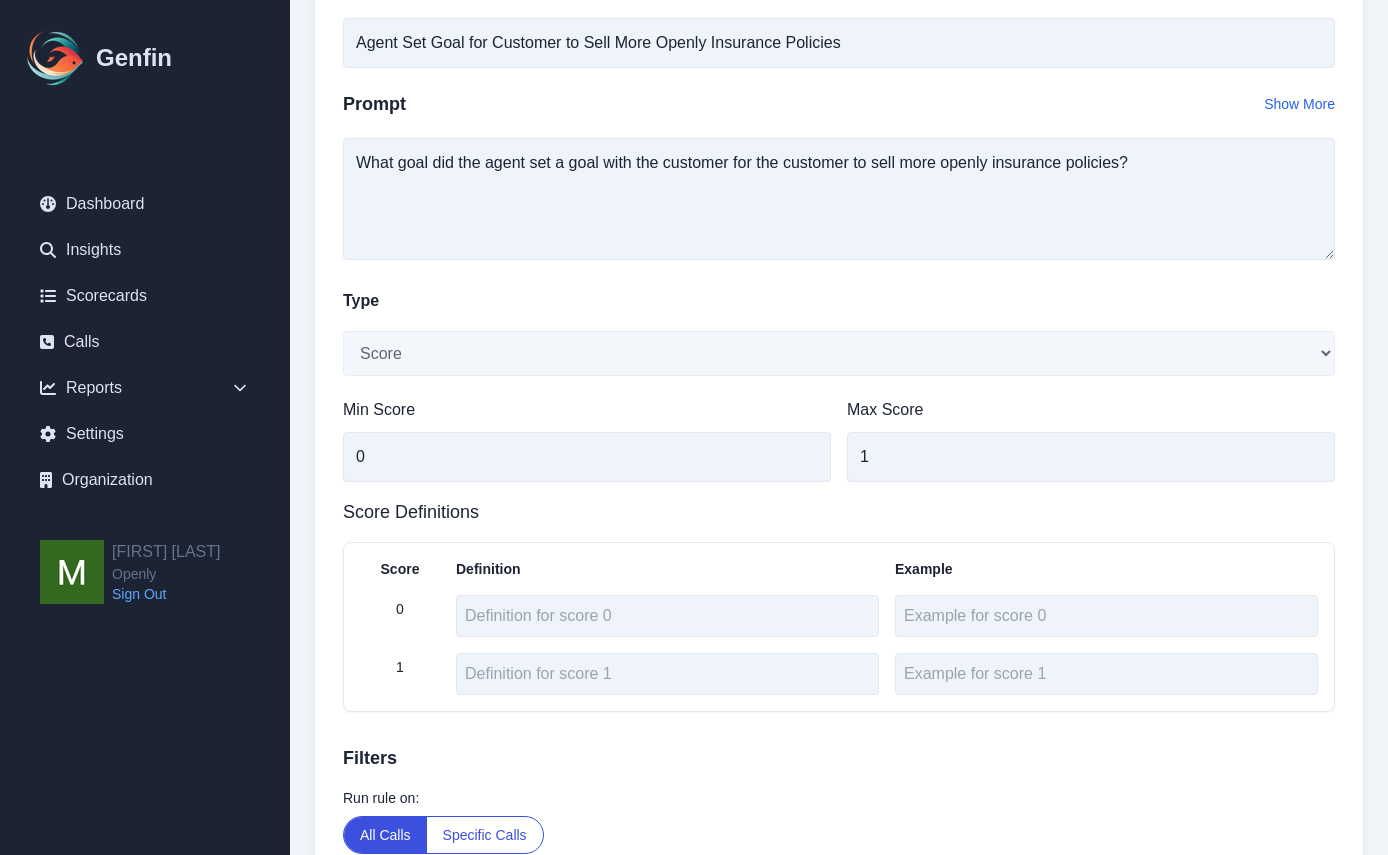 click on "Name Status: Not Deployed Agent Set Goal for Customer to Sell More Openly Insurance Policies Prompt Show More What goal did the agent set a goal with the customer for the customer to sell more openly insurance policies? Type Open-Ended Score Yes/No Single-Choice Number Min Score [NUMBER] Max Score [NUMBER] Score Definitions Score Definition Example [NUMBER] [NUMBER] Filters Run rule on: All Calls Specific Calls" at bounding box center [839, 423] 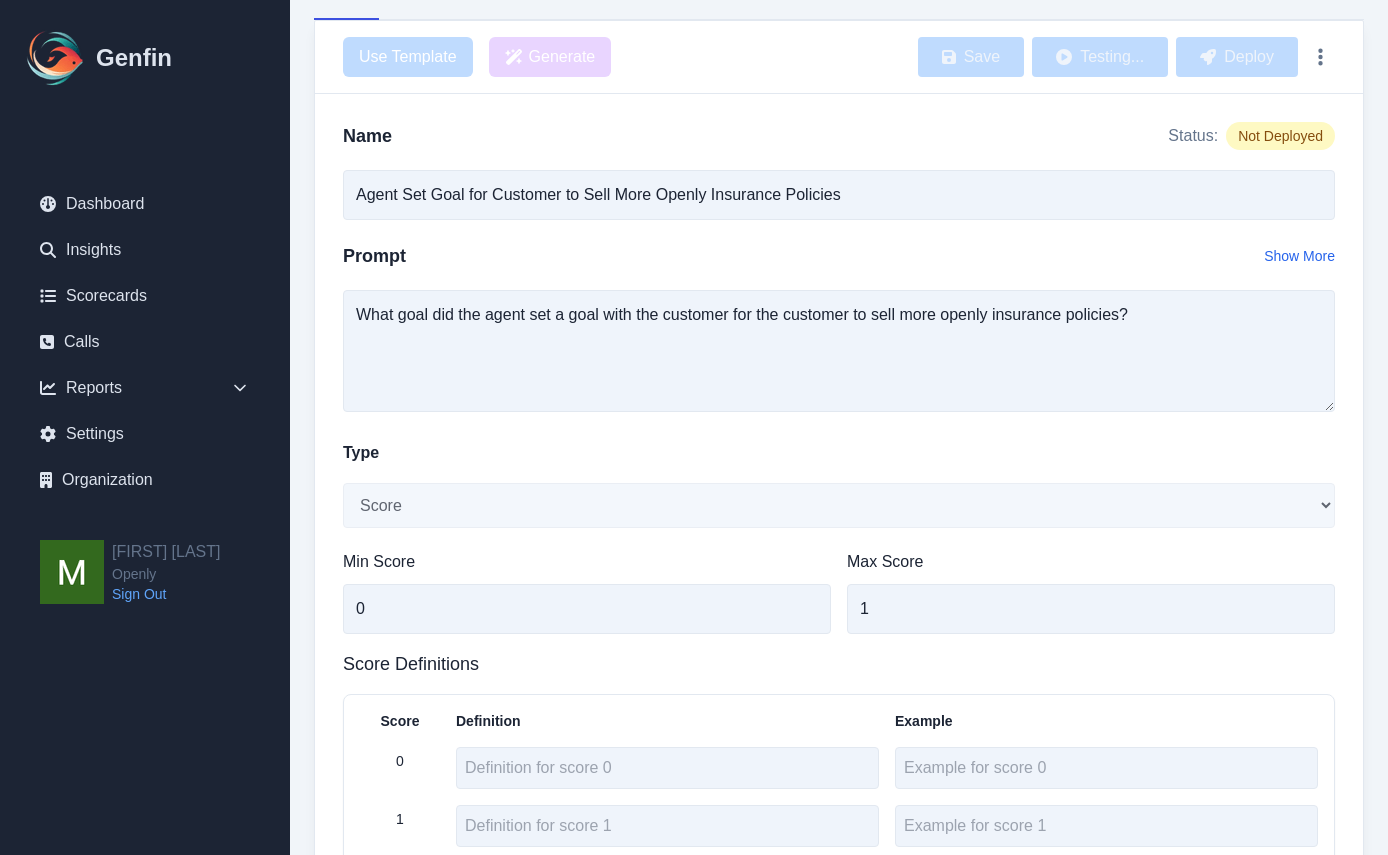 scroll, scrollTop: 0, scrollLeft: 0, axis: both 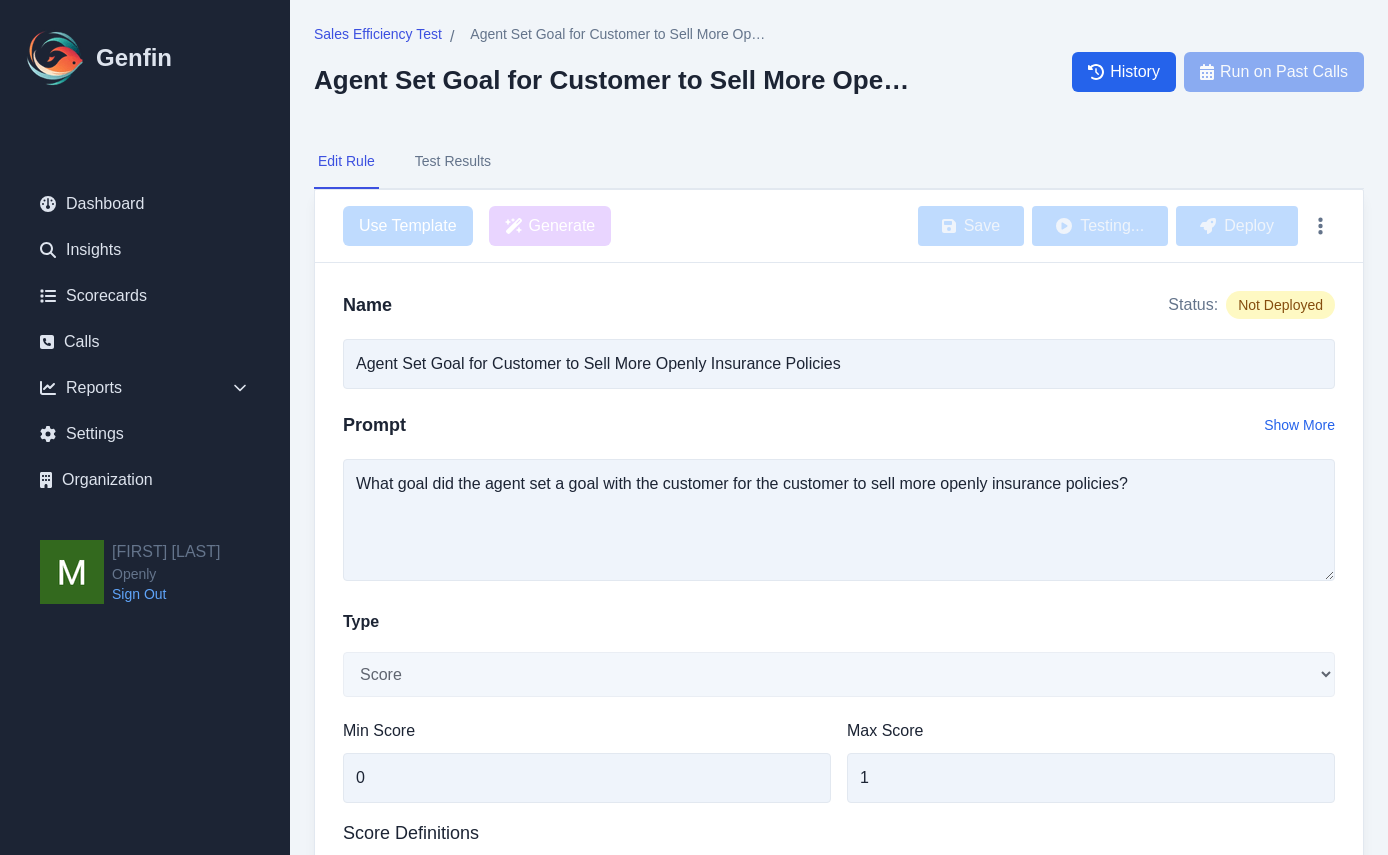 click on "Name Status: Not Deployed" at bounding box center [839, 305] 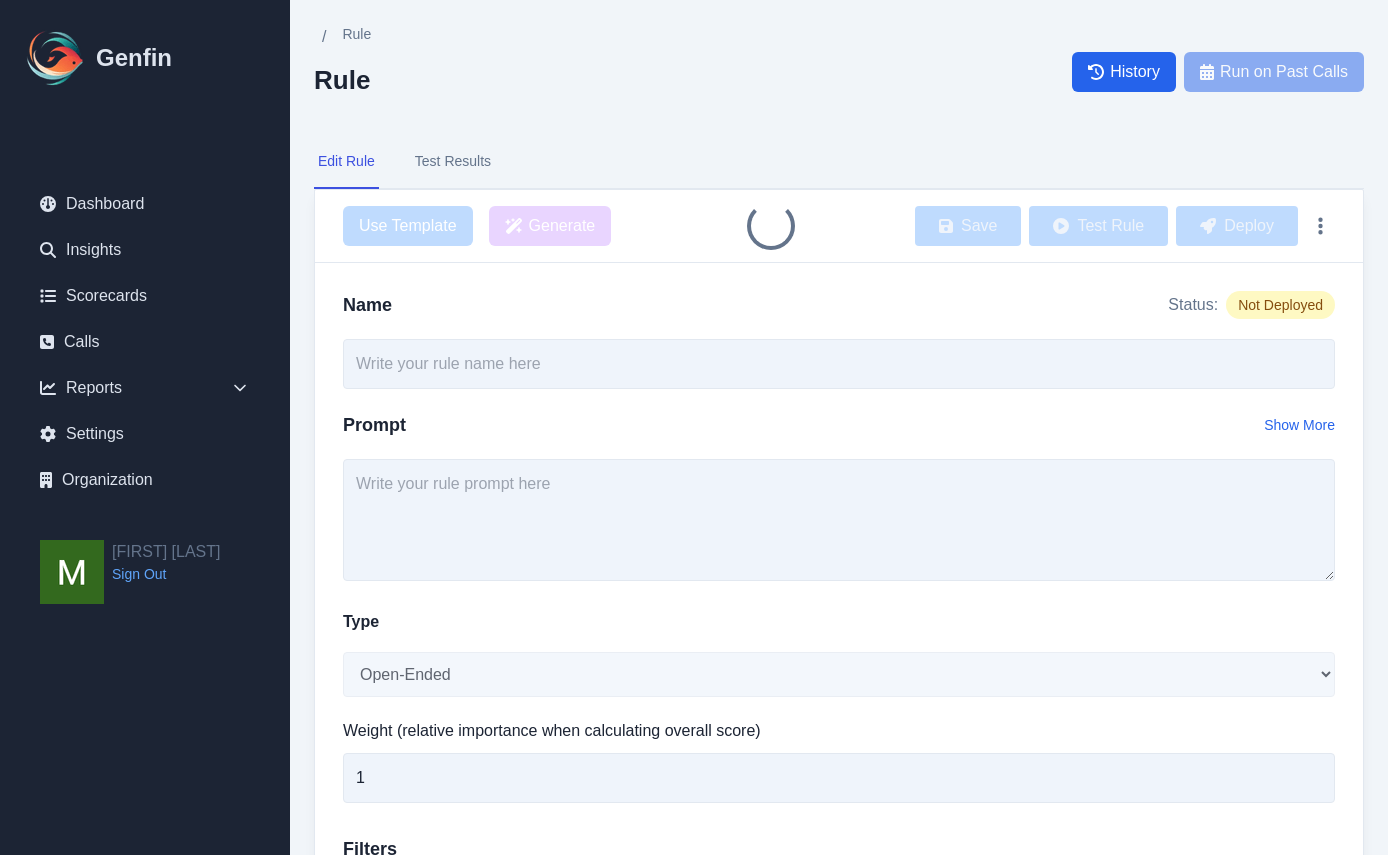 scroll, scrollTop: 0, scrollLeft: 0, axis: both 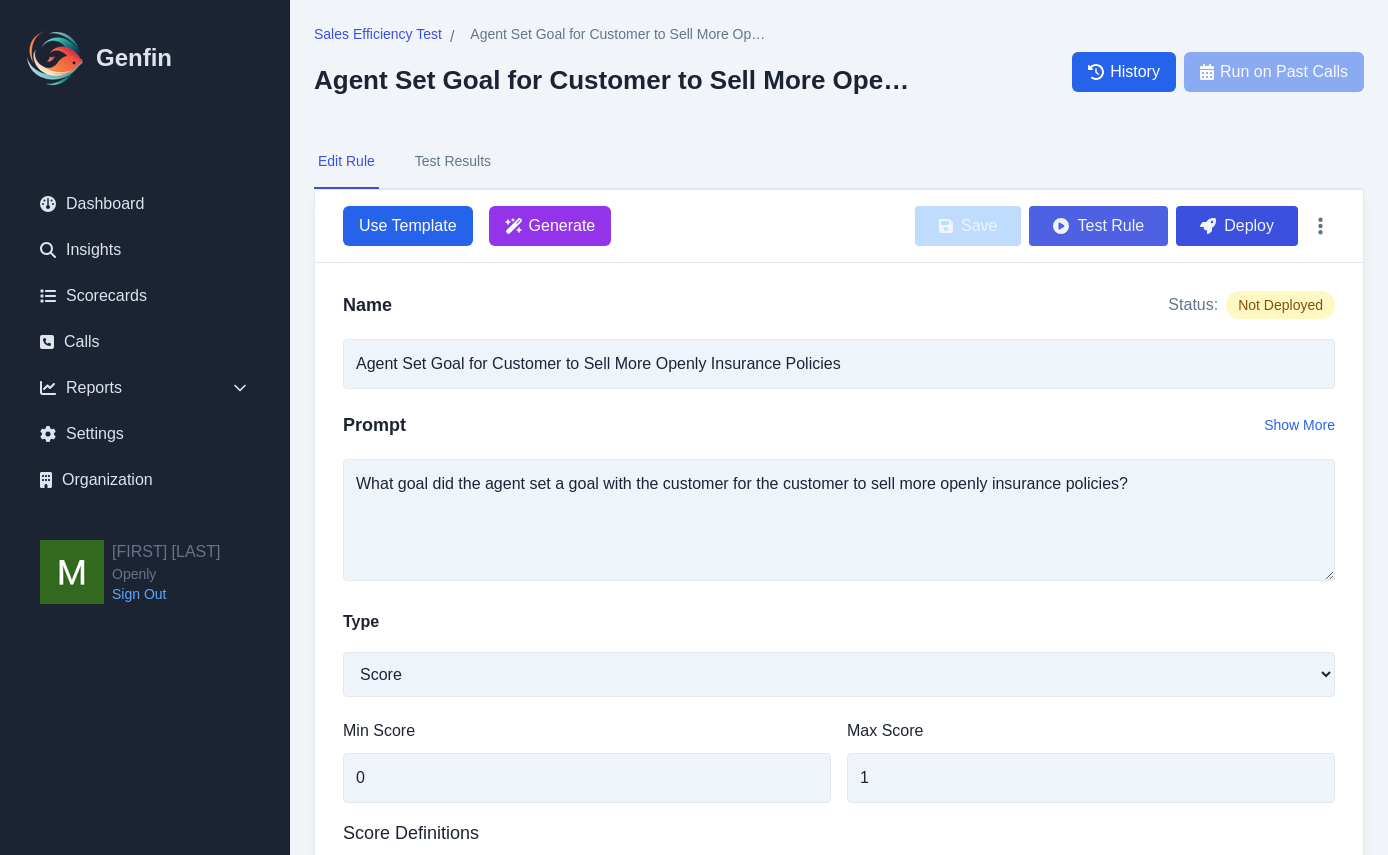 click on "Test Rule" at bounding box center (1098, 226) 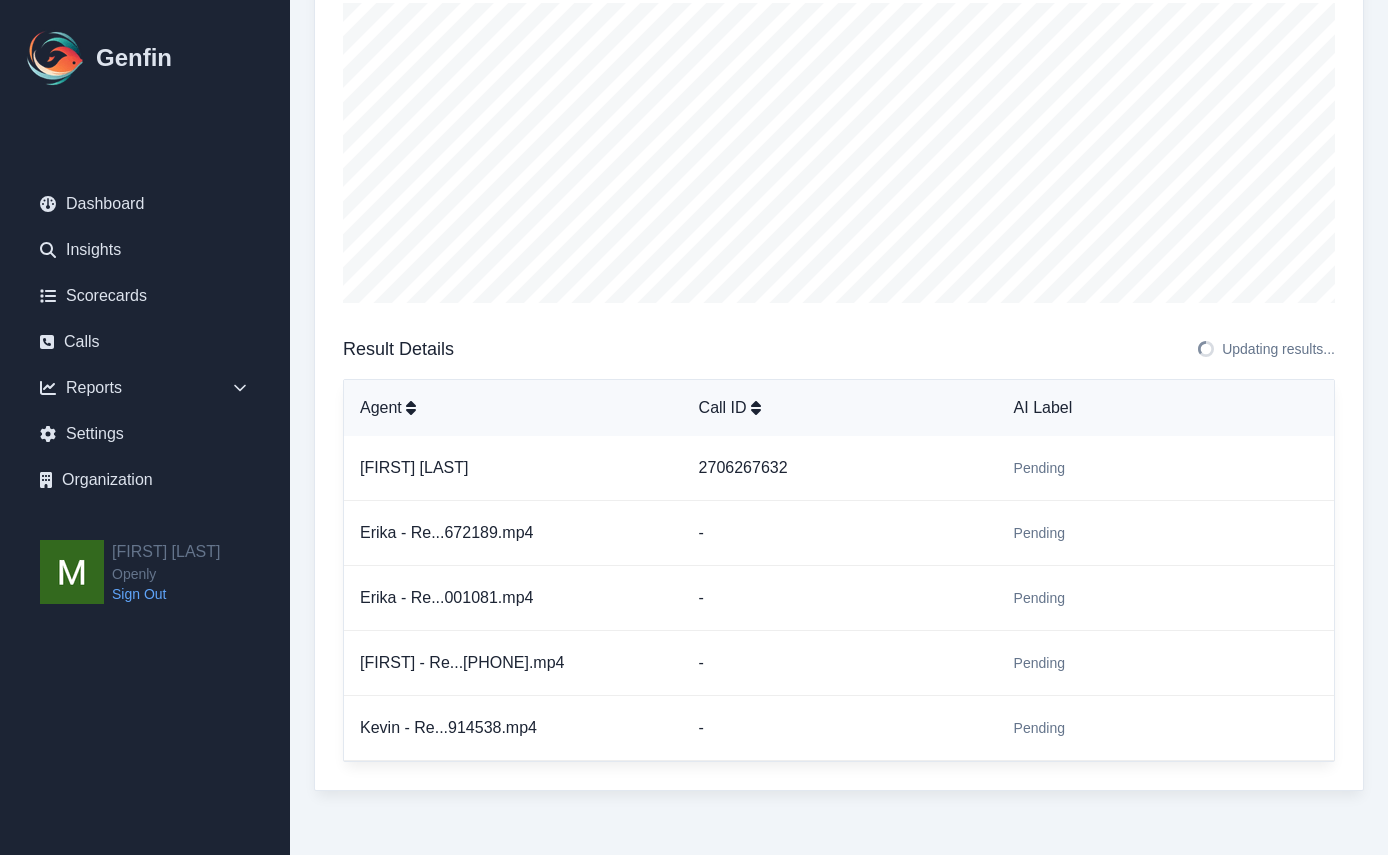 scroll, scrollTop: 0, scrollLeft: 0, axis: both 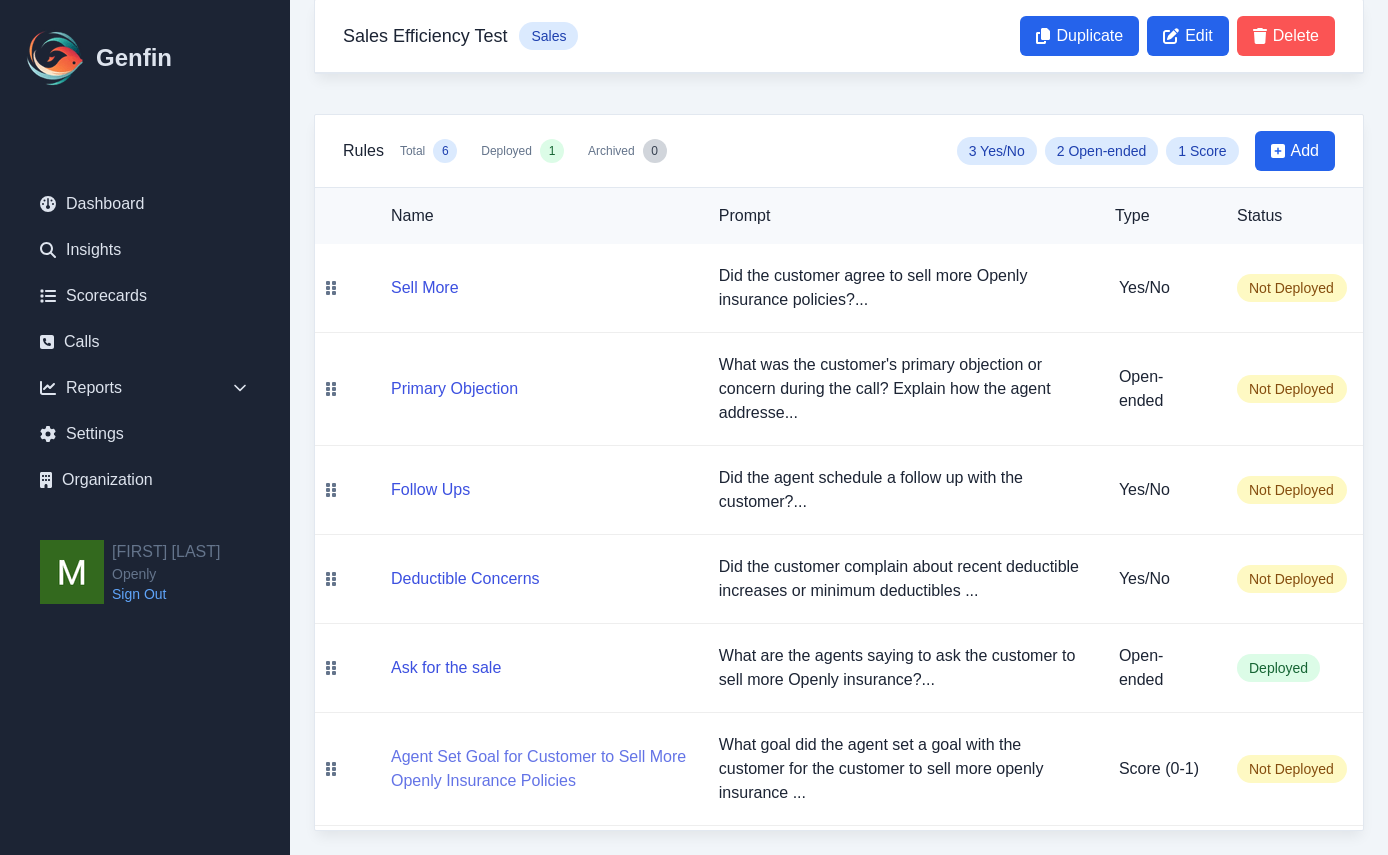 click on "Agent Set Goal for Customer to Sell More Openly Insurance Policies" at bounding box center (539, 769) 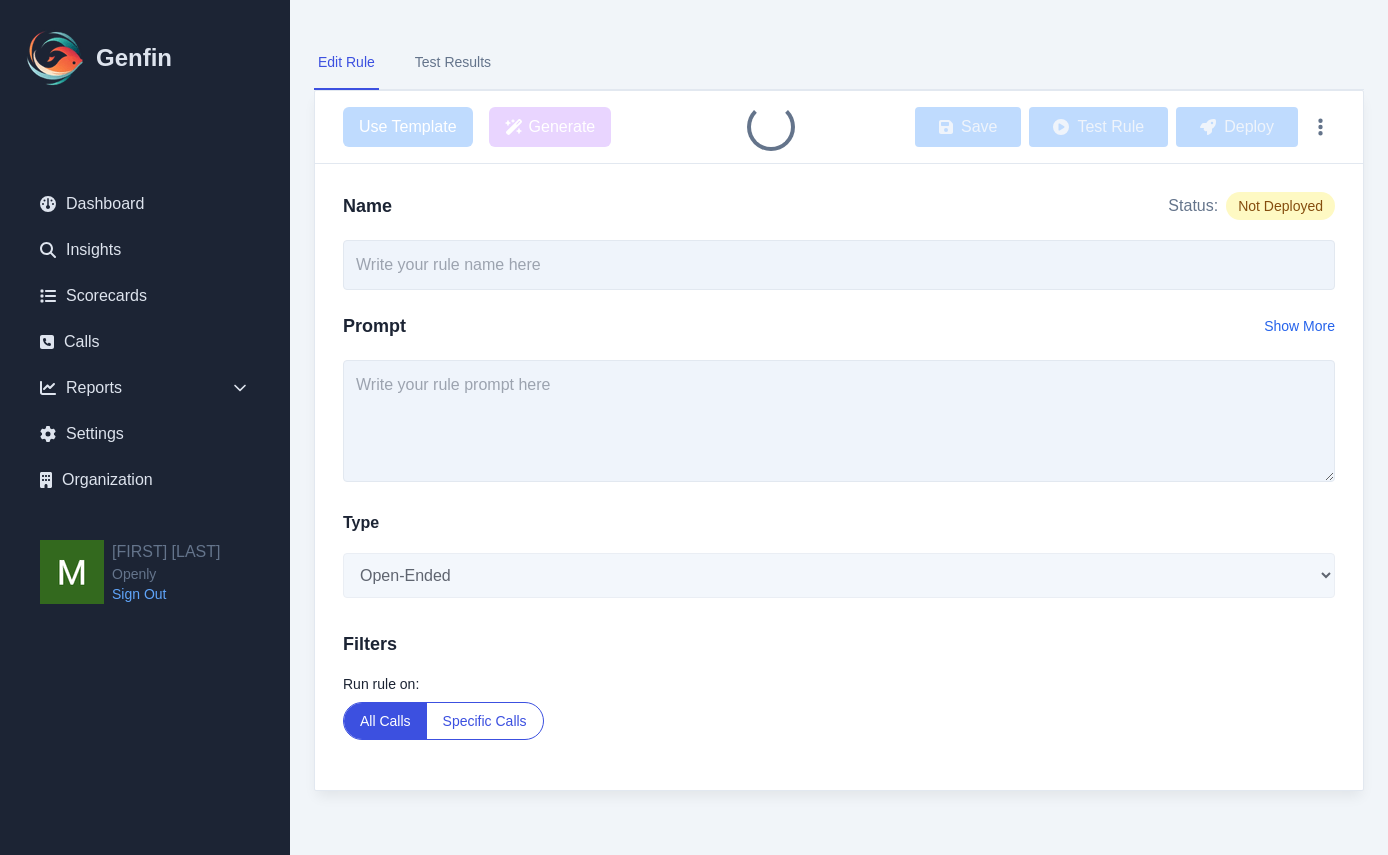 scroll, scrollTop: 0, scrollLeft: 0, axis: both 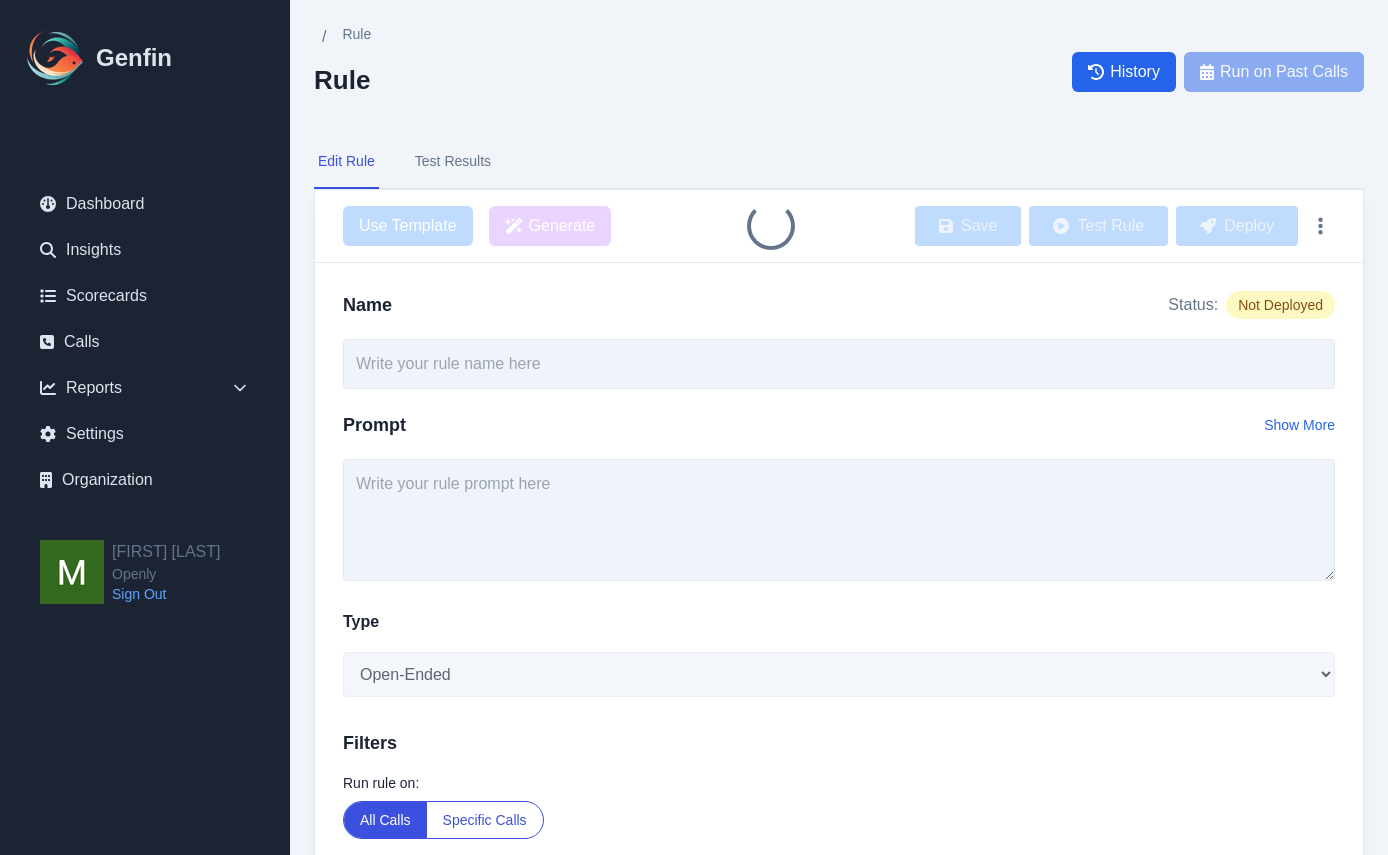 type on "Agent Set Goal for Customer to Sell More Openly Insurance Policies" 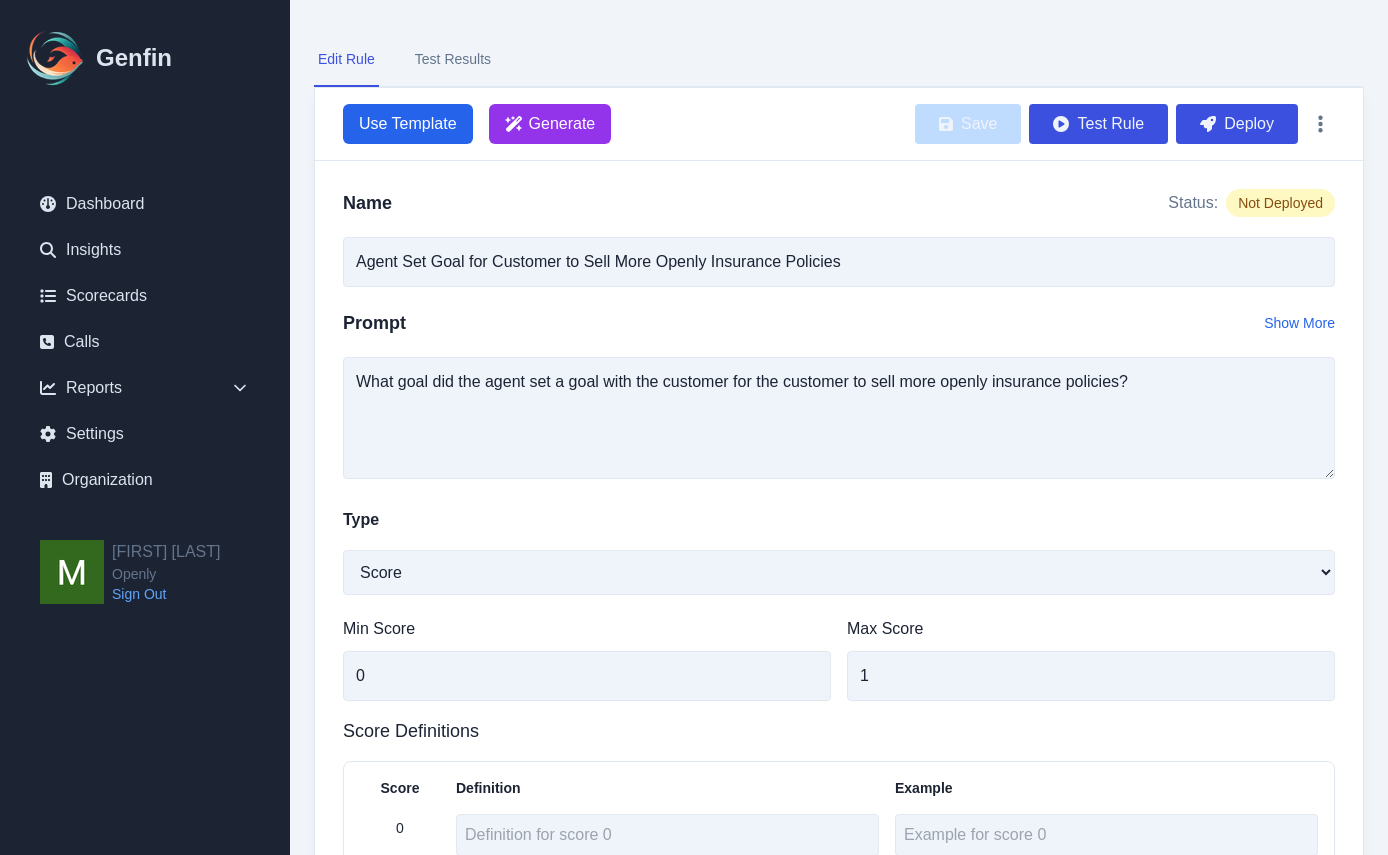 scroll, scrollTop: 141, scrollLeft: 0, axis: vertical 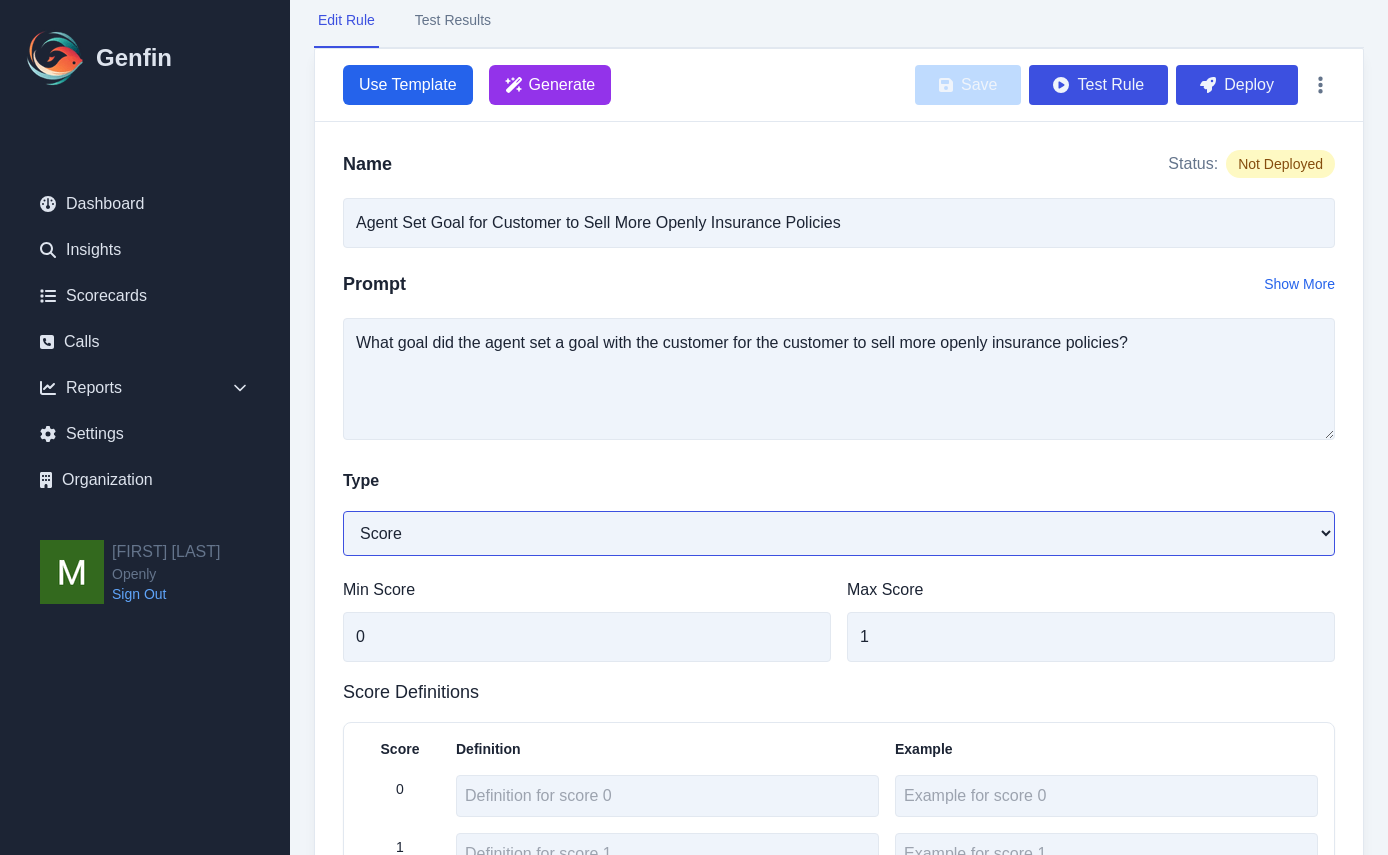 click on "Open-Ended Score Yes/No Single-Choice Number" at bounding box center (839, 533) 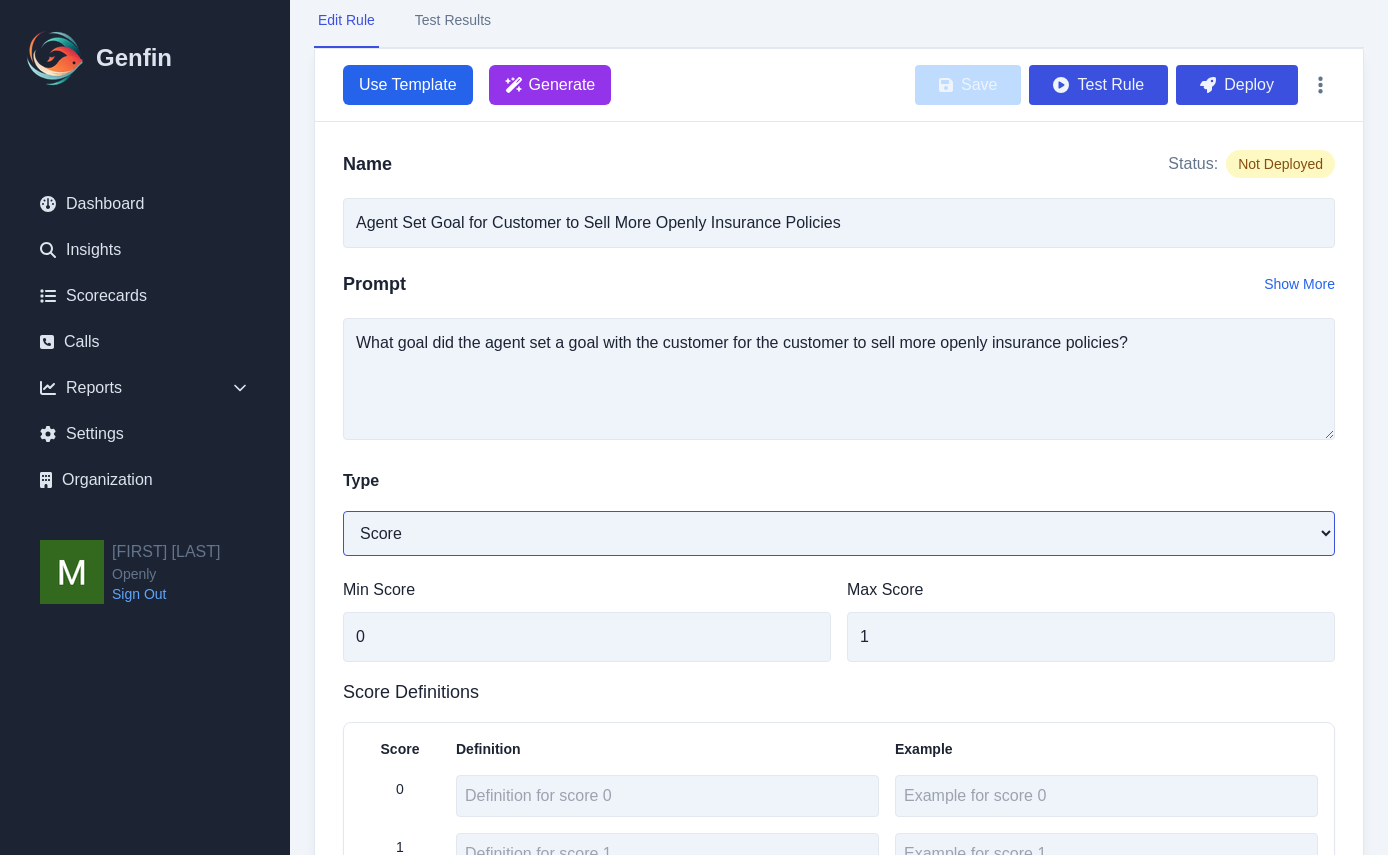 select on "Open-Ended" 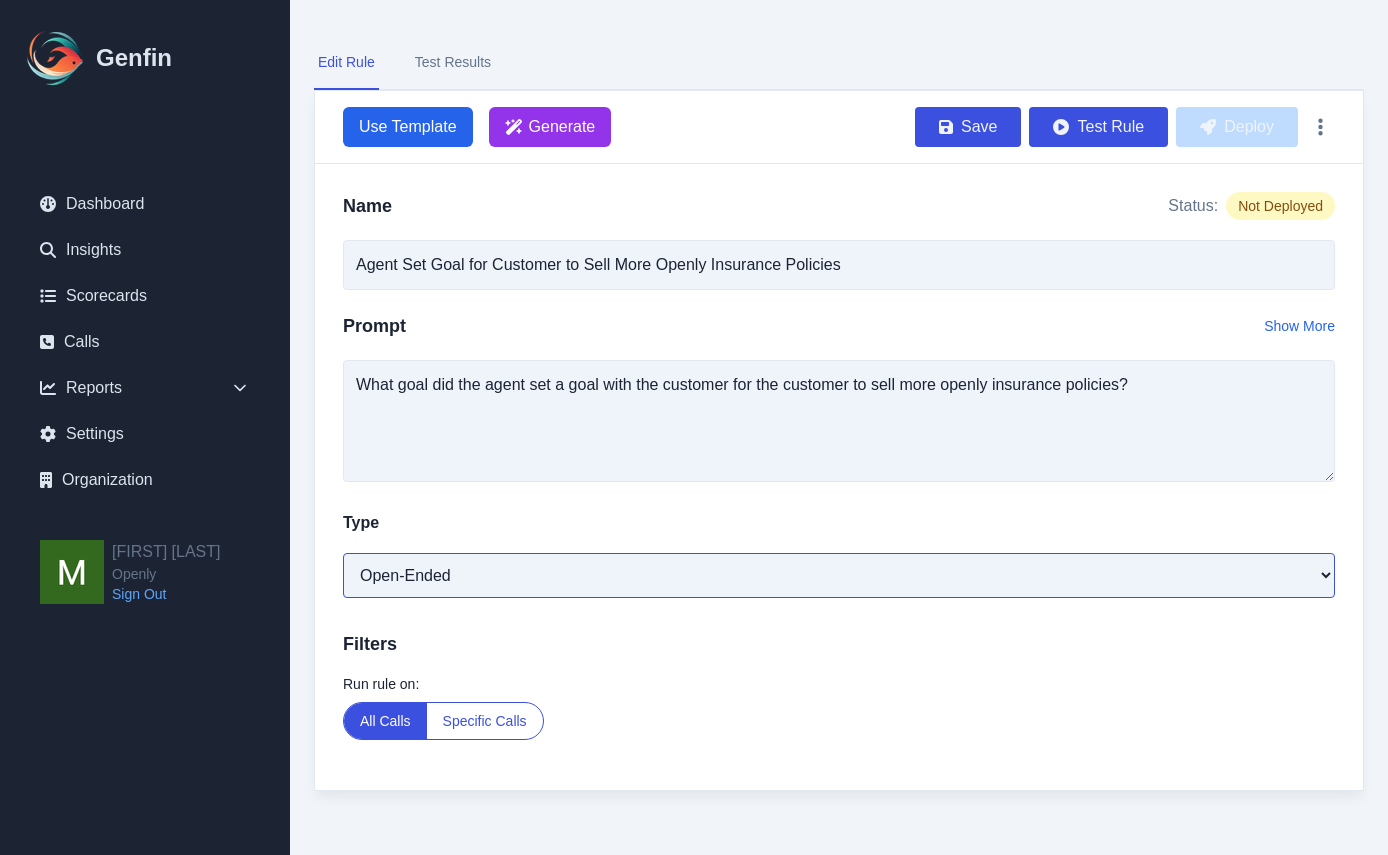scroll, scrollTop: 100, scrollLeft: 0, axis: vertical 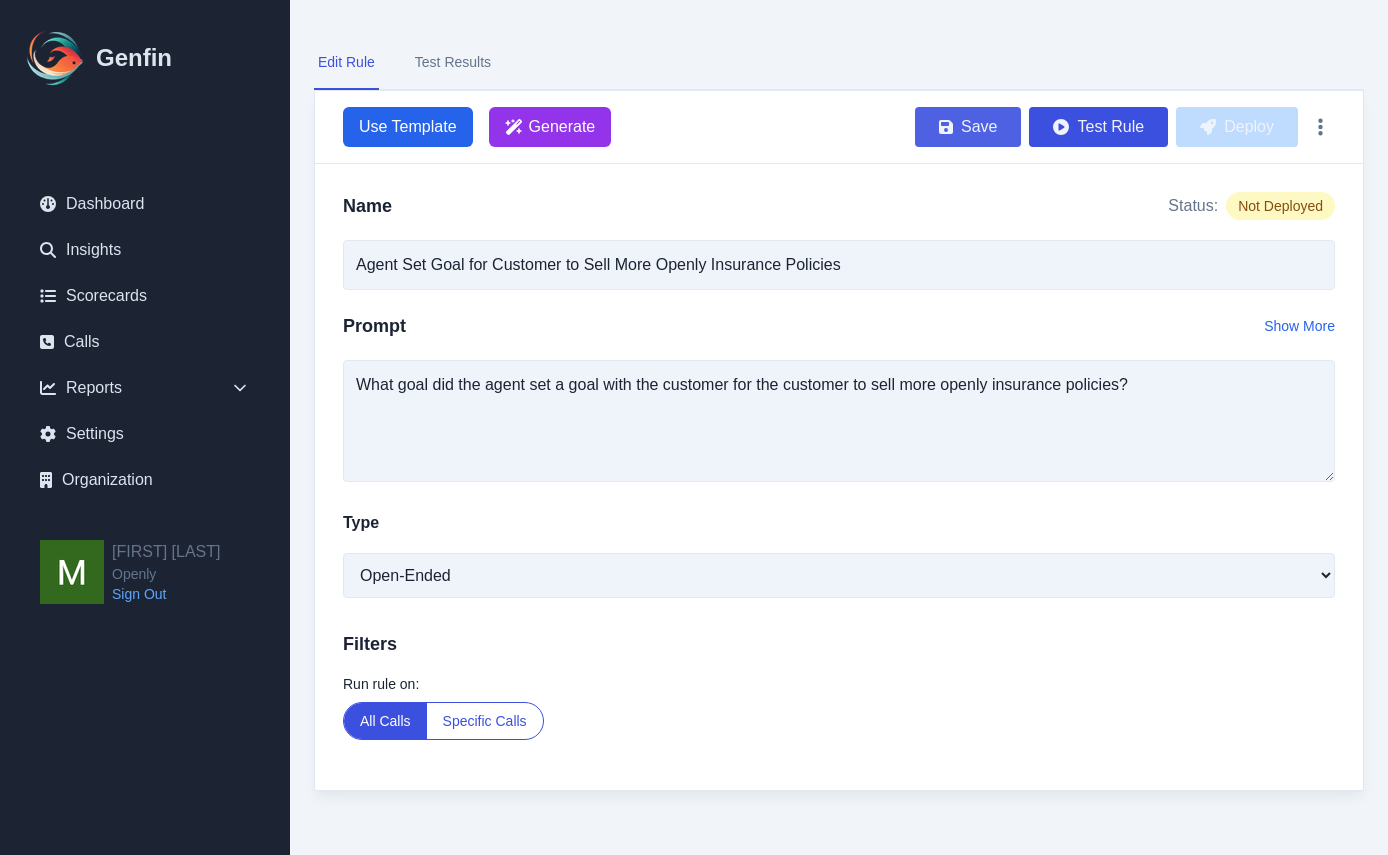 click on "Save" at bounding box center (968, 127) 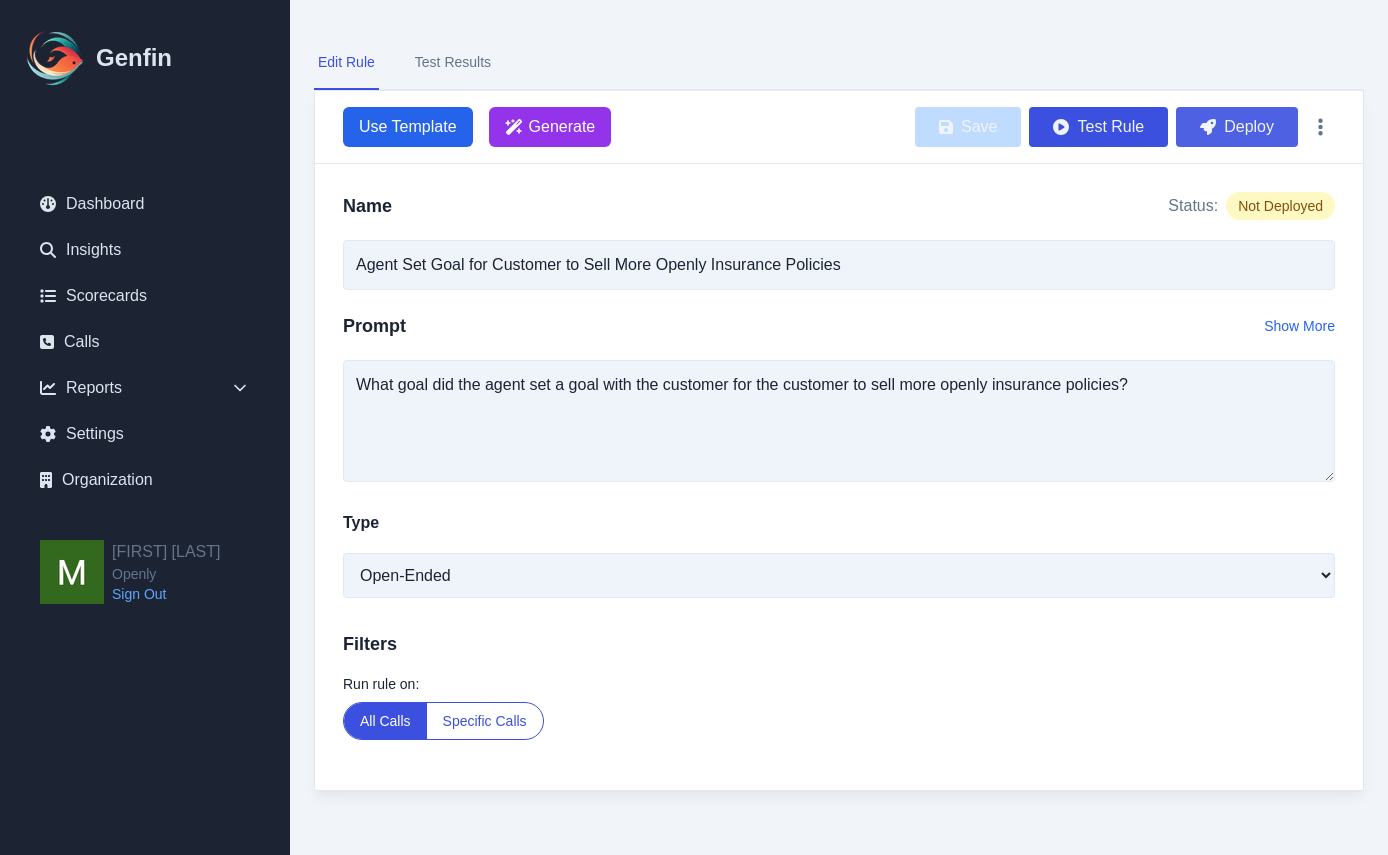 click on "Deploy" at bounding box center (1237, 127) 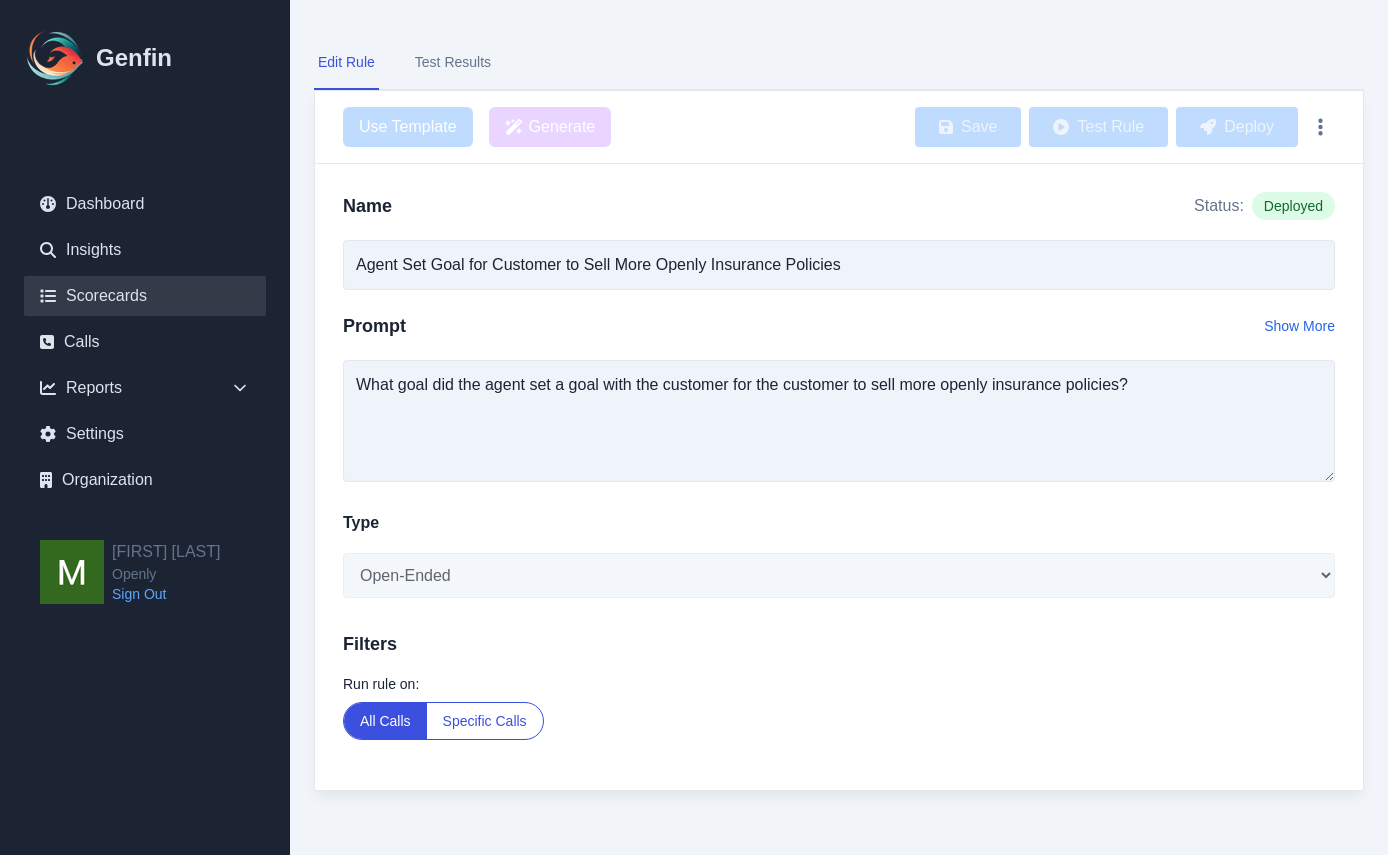 click on "Scorecards" at bounding box center (145, 296) 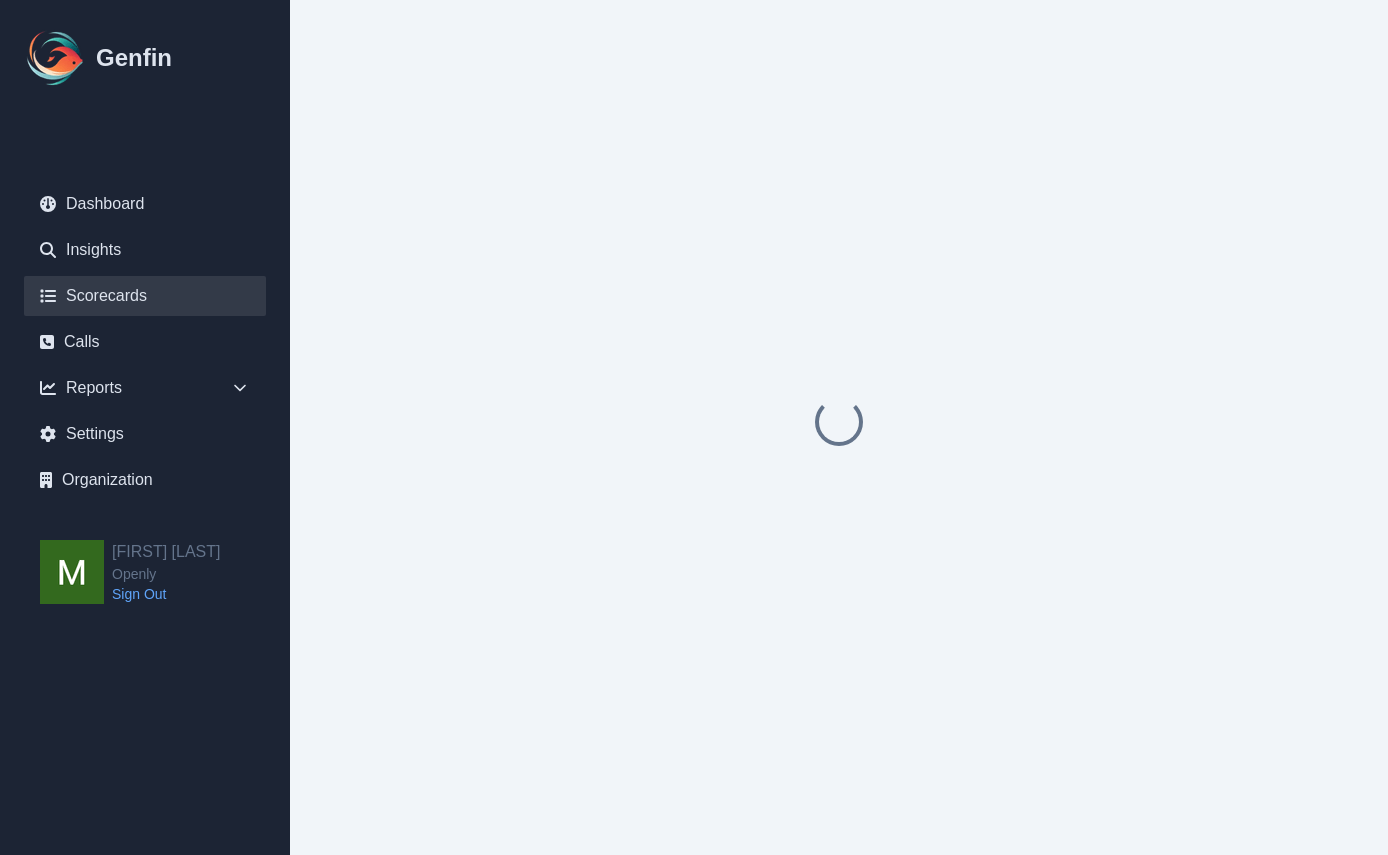 scroll, scrollTop: 0, scrollLeft: 0, axis: both 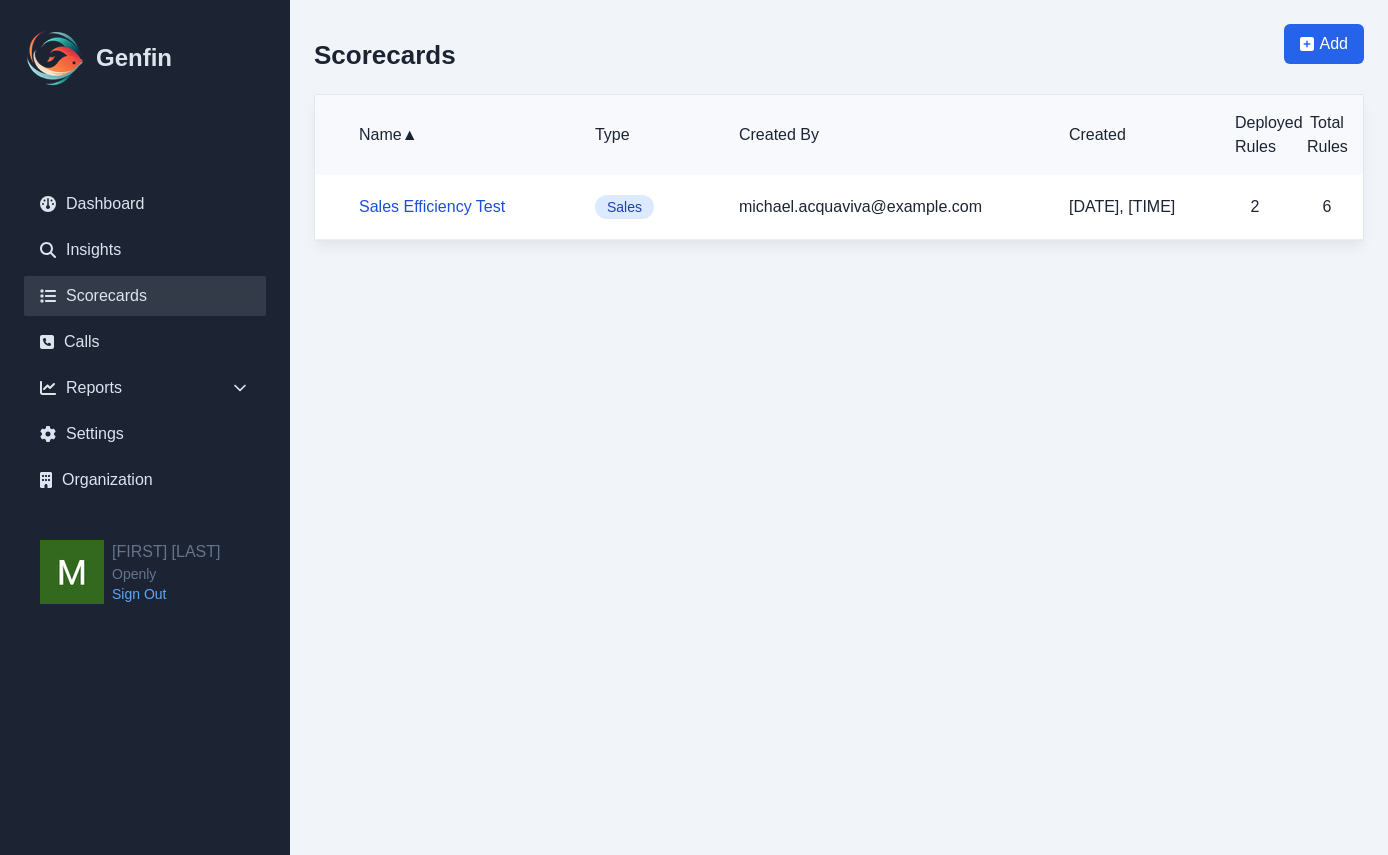 click on "Sales Efficiency Test" at bounding box center (432, 206) 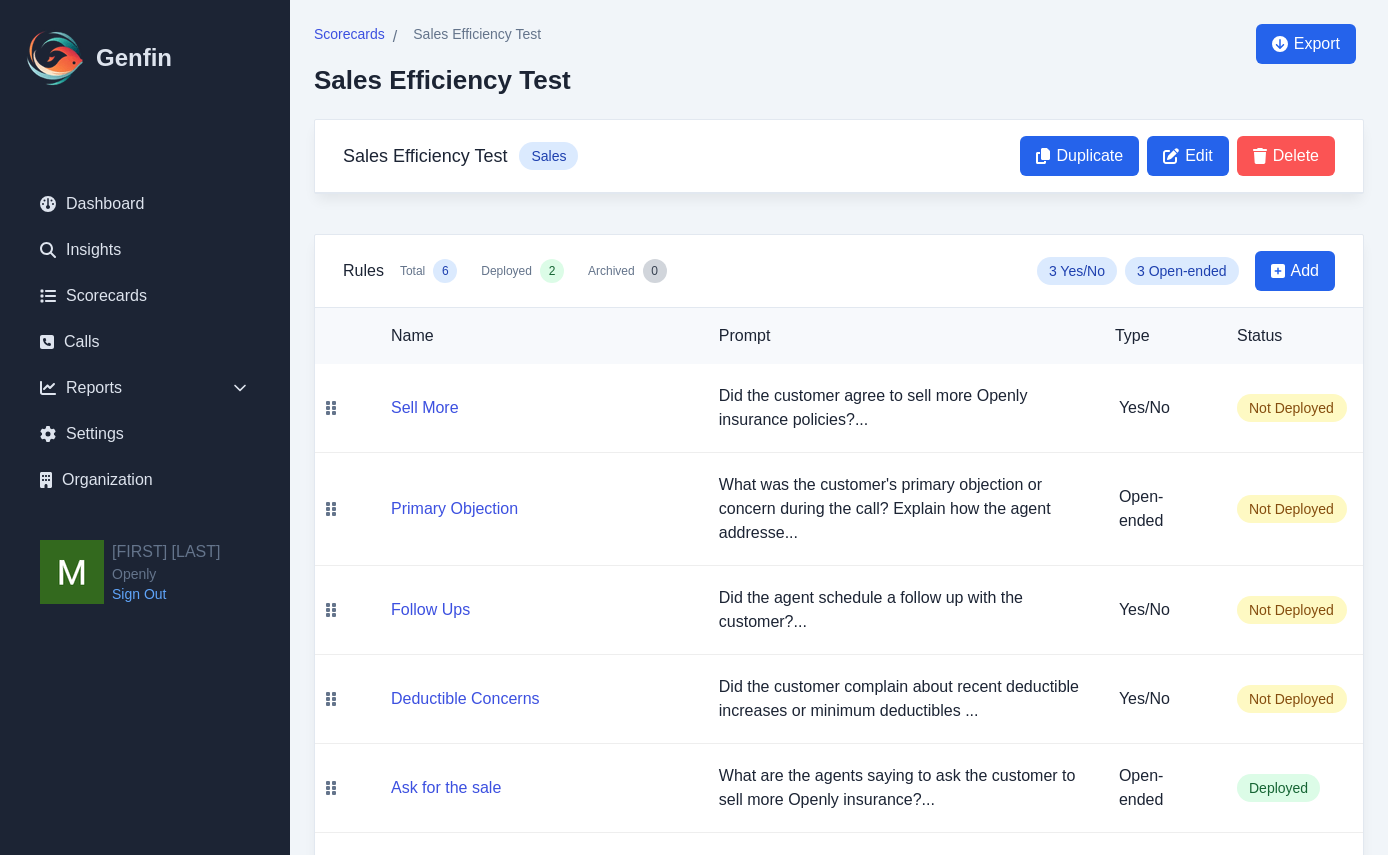 scroll, scrollTop: 79, scrollLeft: 0, axis: vertical 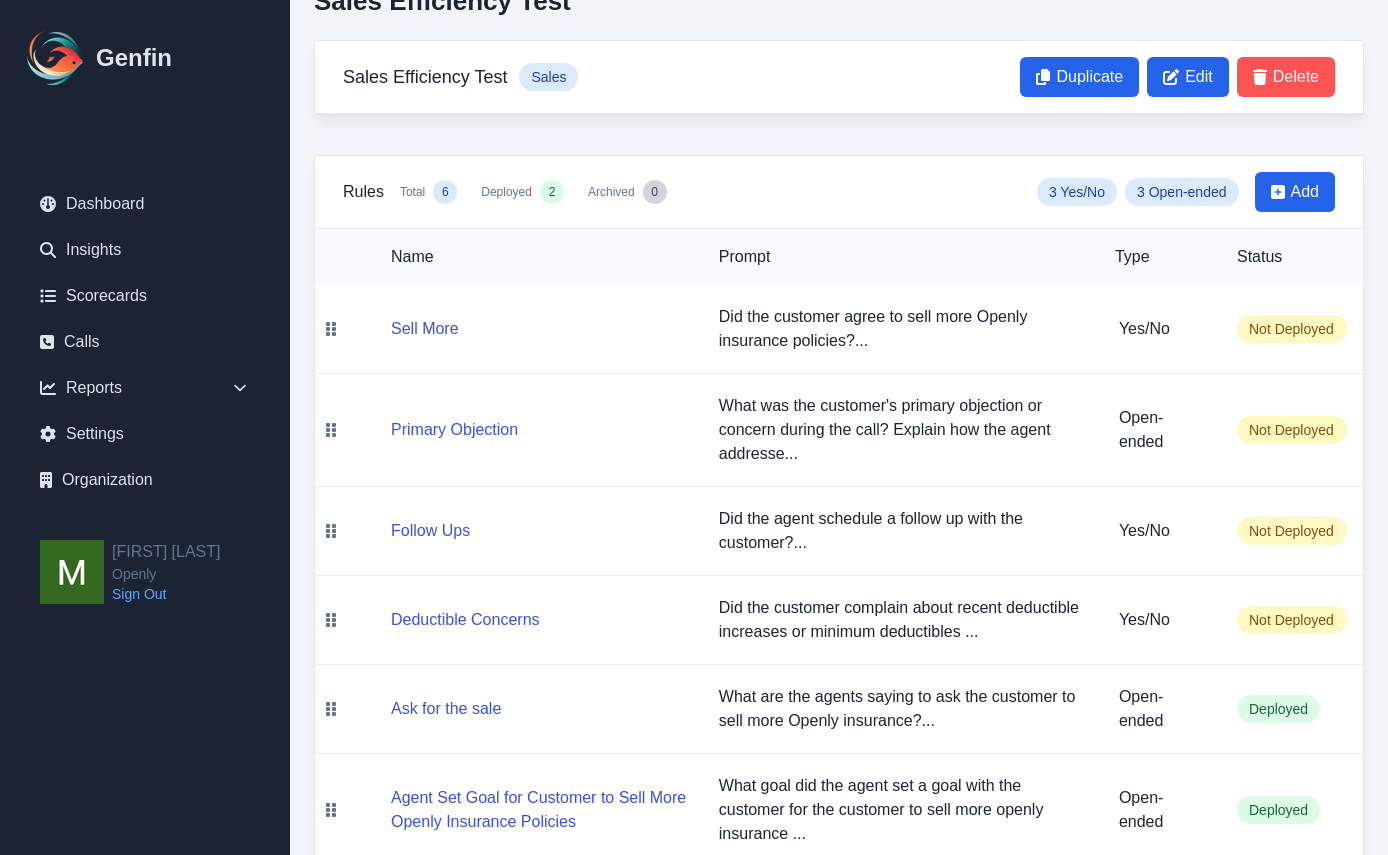 click on "Sell More" at bounding box center [525, 329] 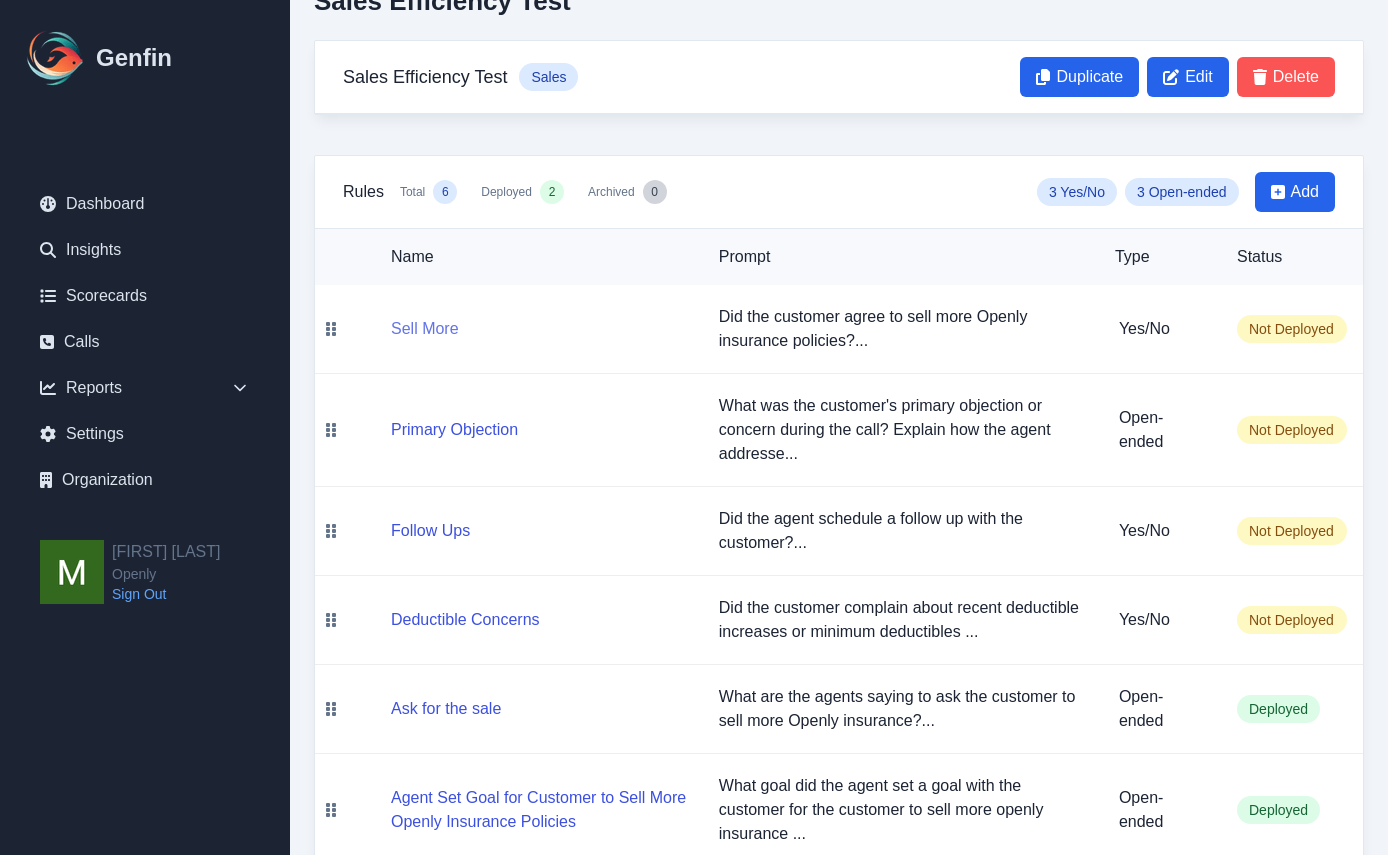 click on "Sell More" at bounding box center [425, 329] 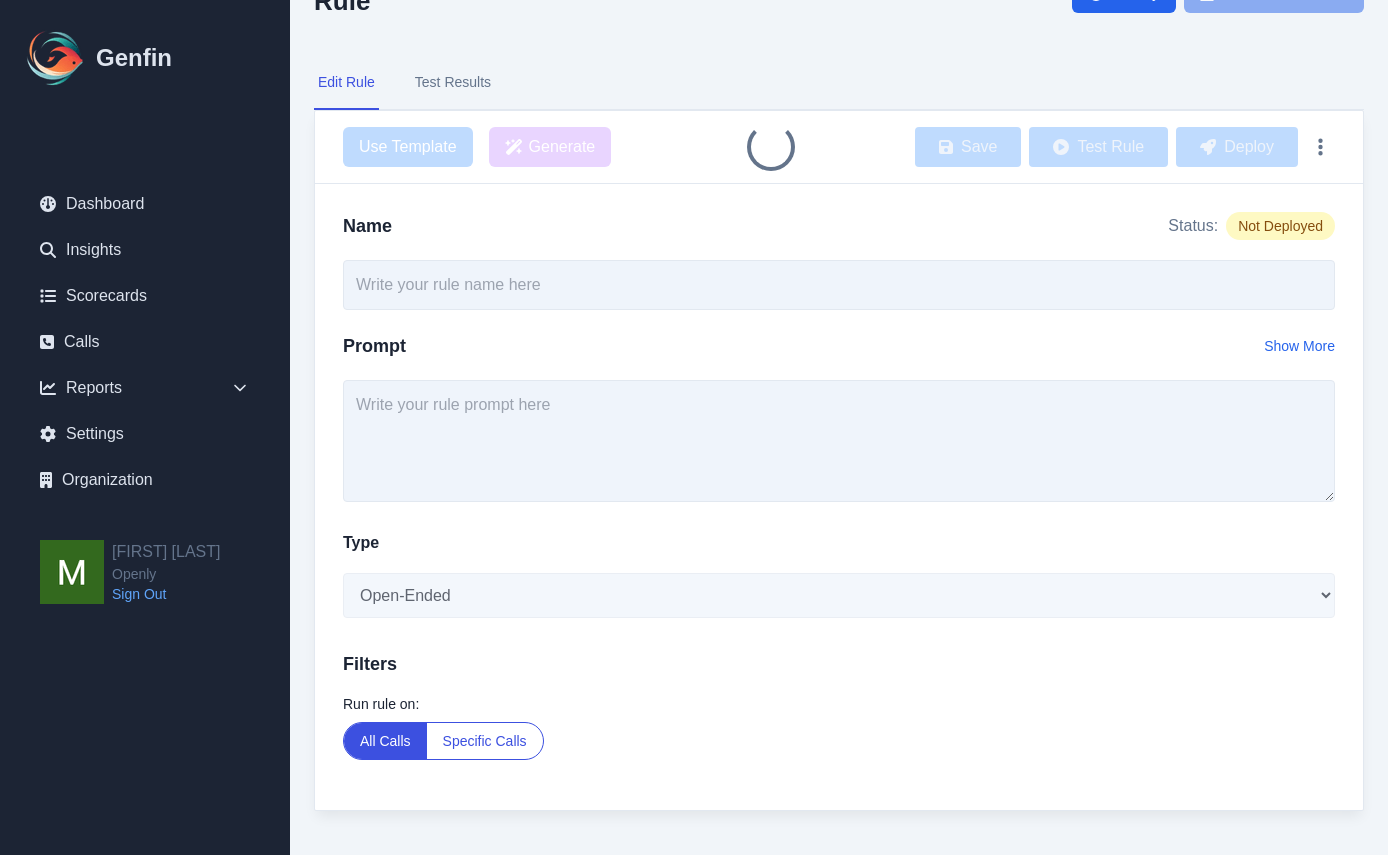 scroll, scrollTop: 0, scrollLeft: 0, axis: both 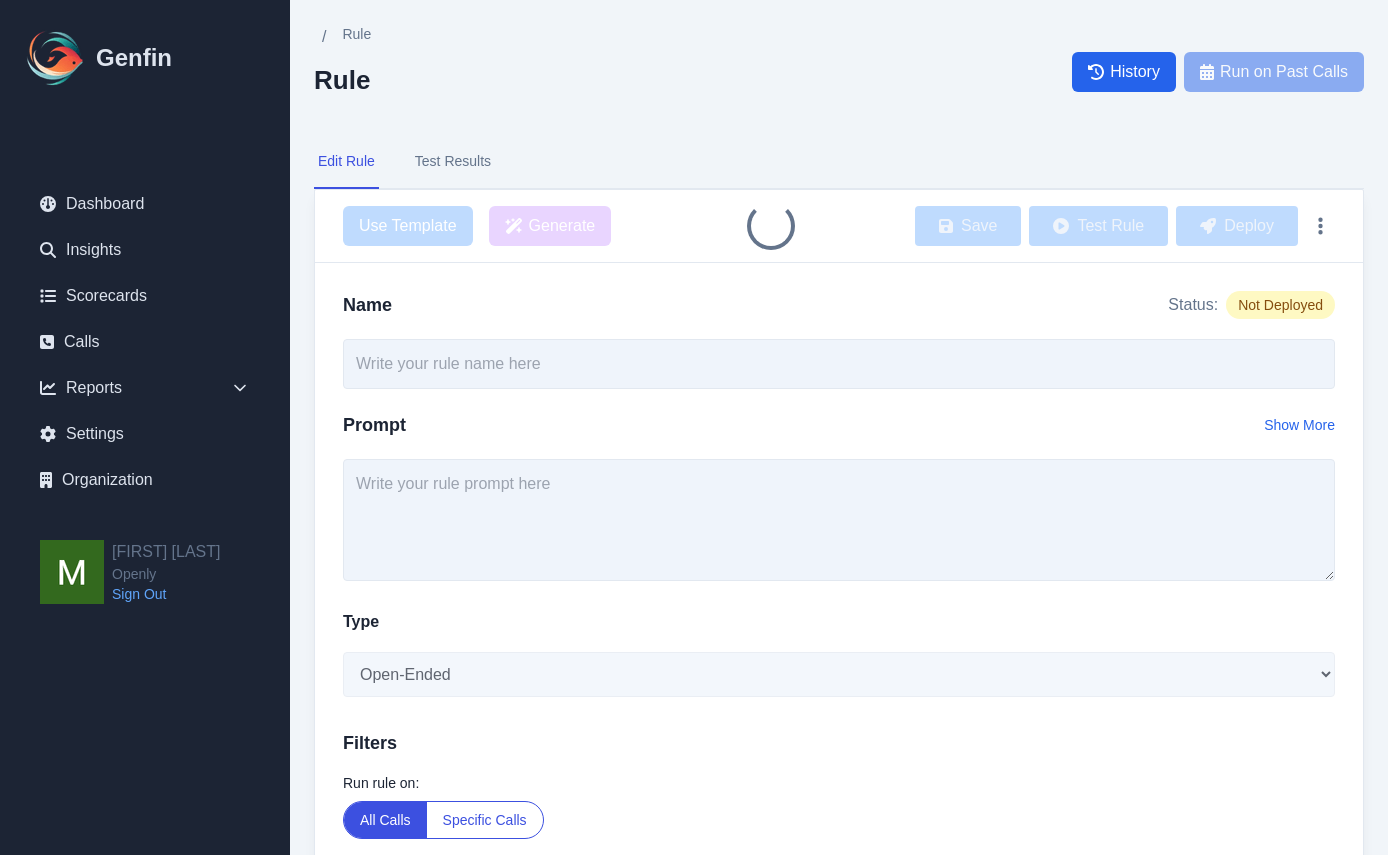 type on "Sell More" 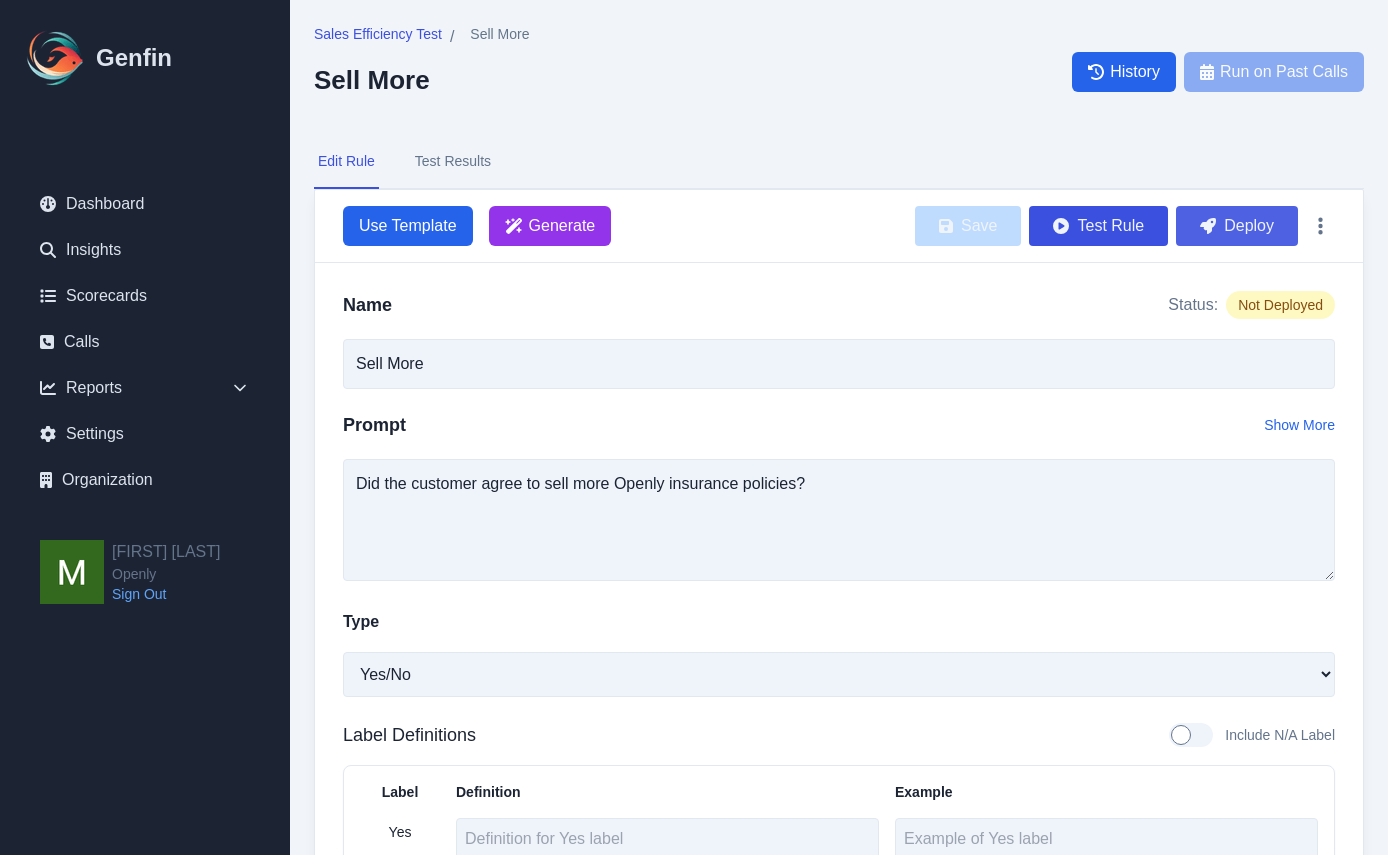click on "Deploy" at bounding box center (1237, 226) 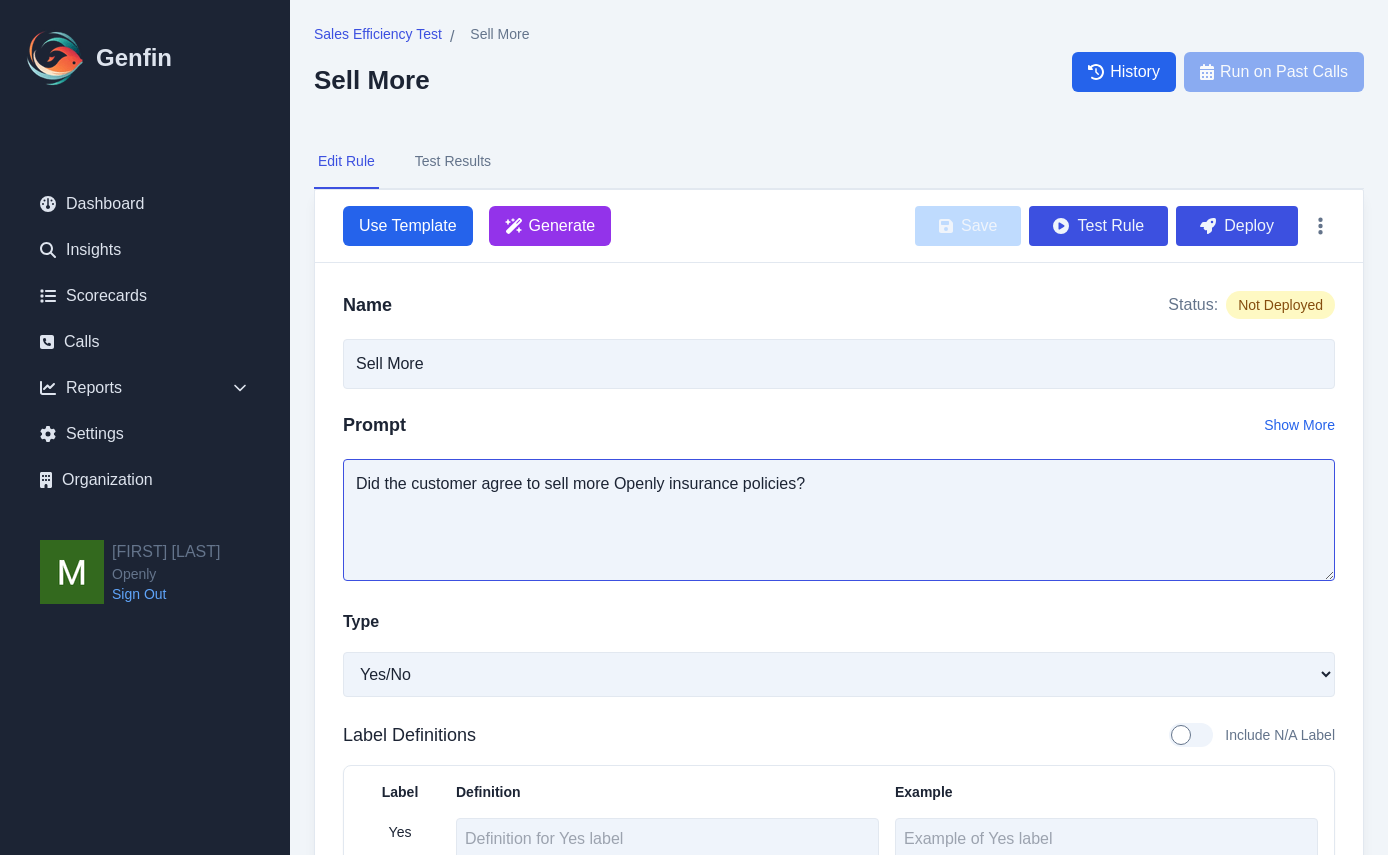 drag, startPoint x: 378, startPoint y: 487, endPoint x: 334, endPoint y: 487, distance: 44 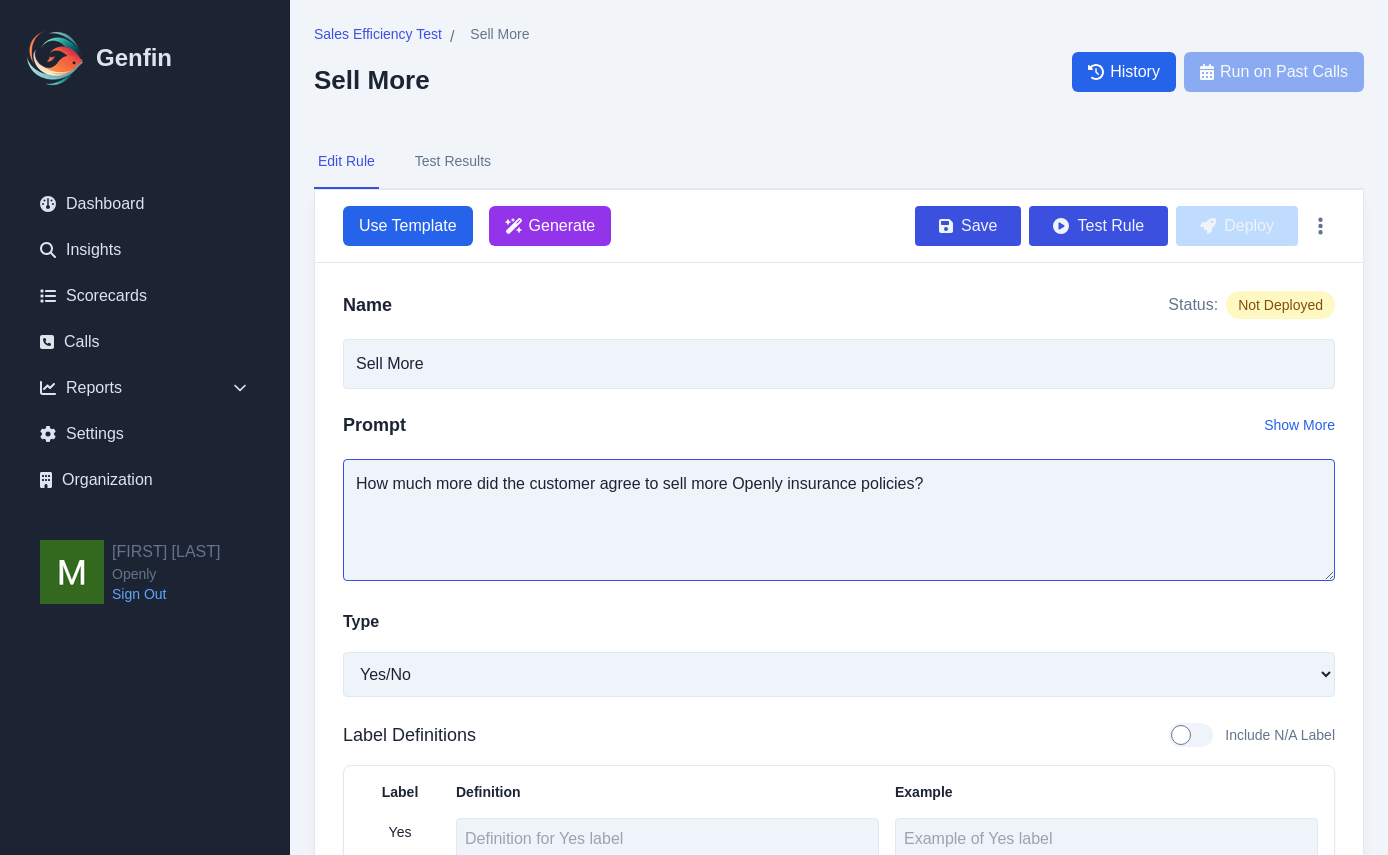 click on "How much more did the customer agree to sell more Openly insurance policies?" at bounding box center [839, 520] 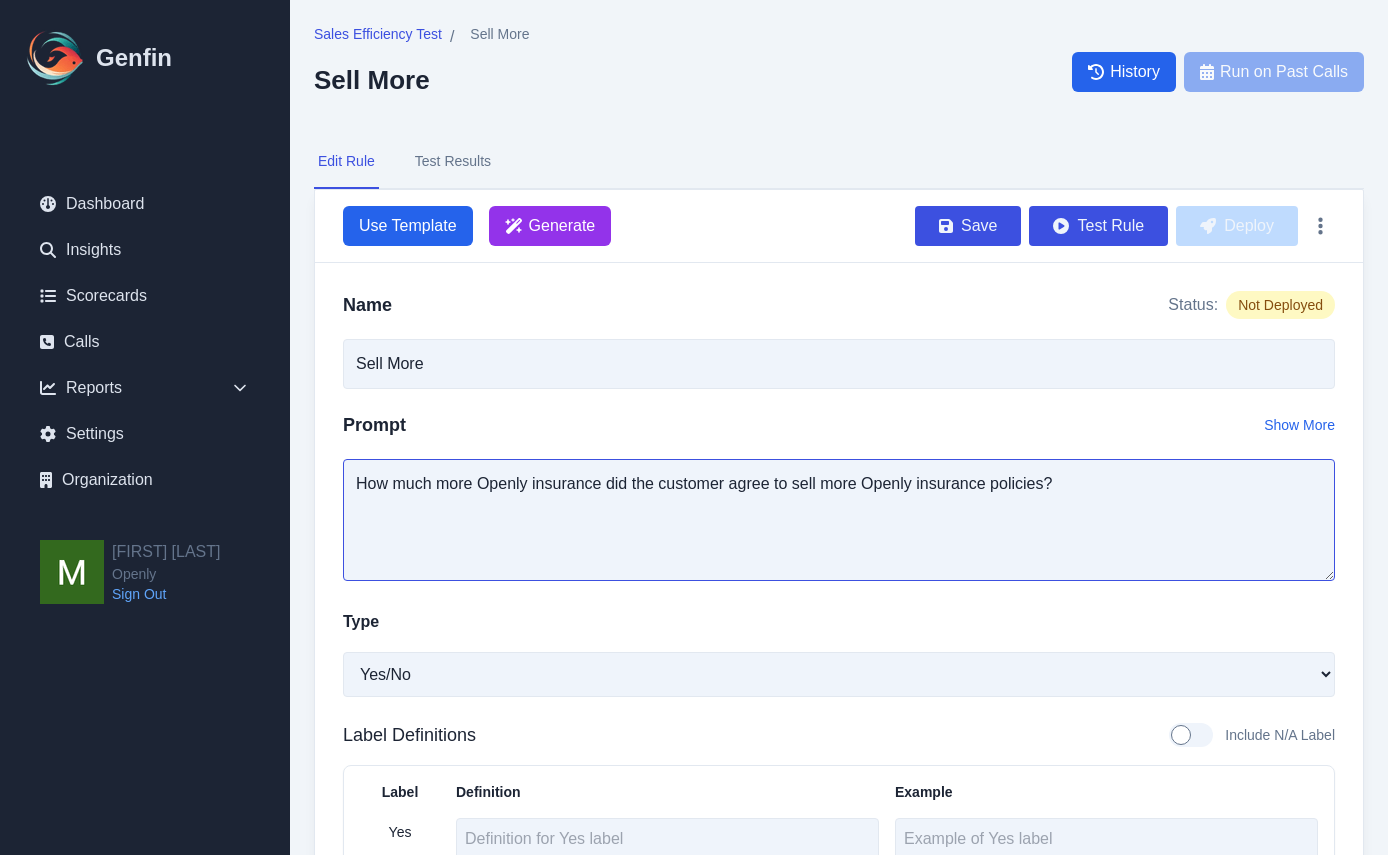 drag, startPoint x: 1053, startPoint y: 485, endPoint x: 816, endPoint y: 487, distance: 237.00844 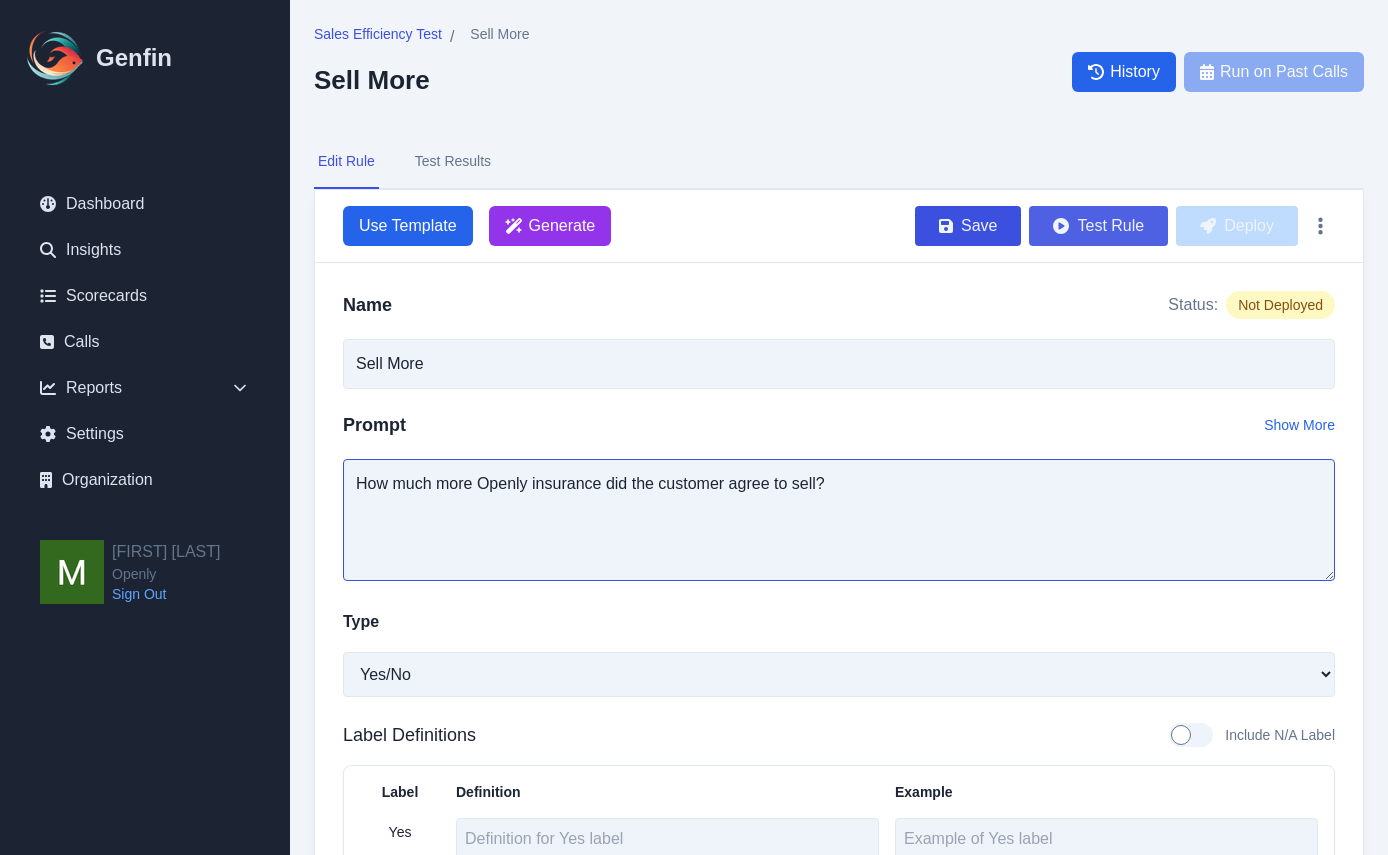 type on "How much more Openly insurance did the customer agree to sell?" 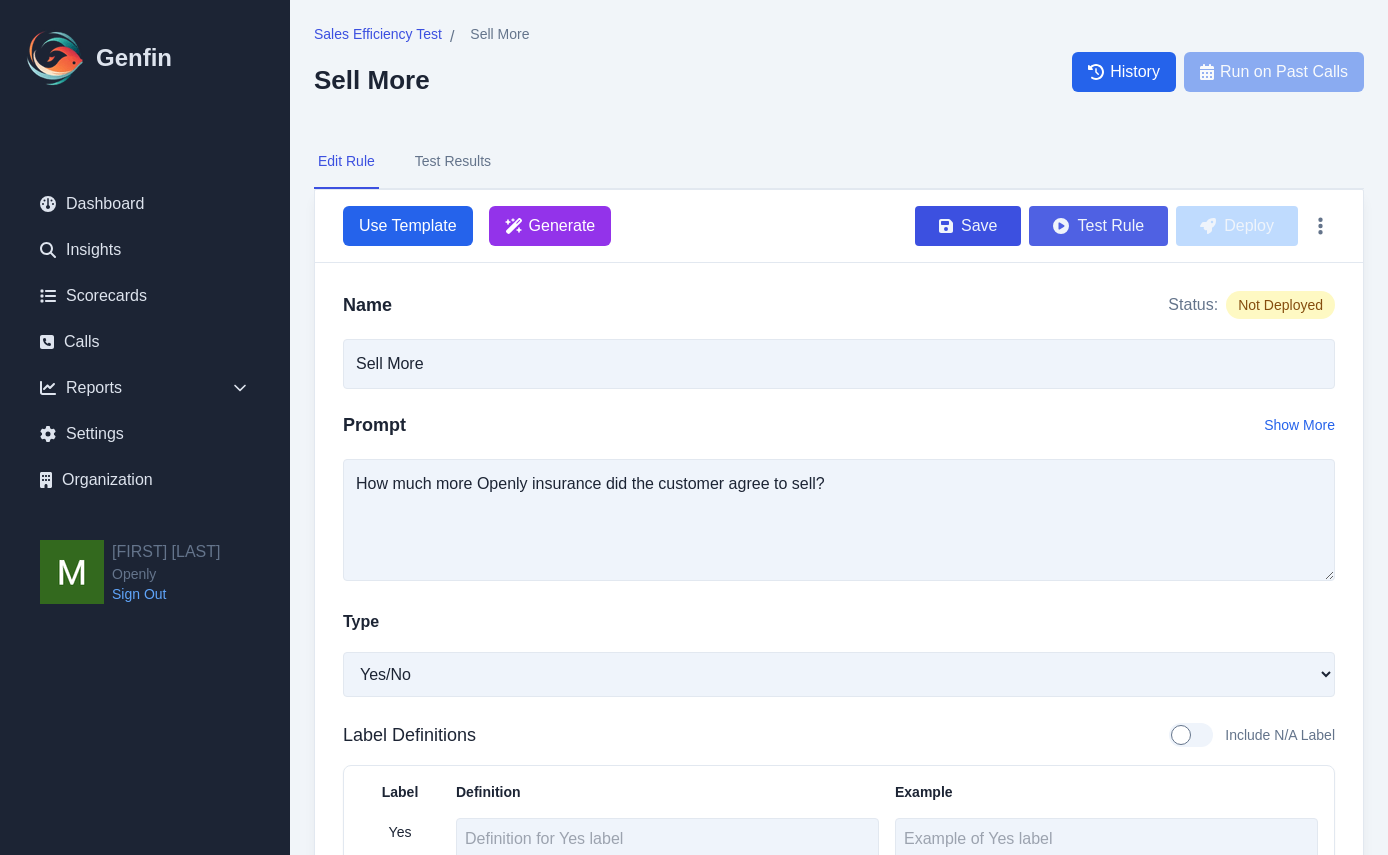 click on "Test Rule" at bounding box center (1098, 226) 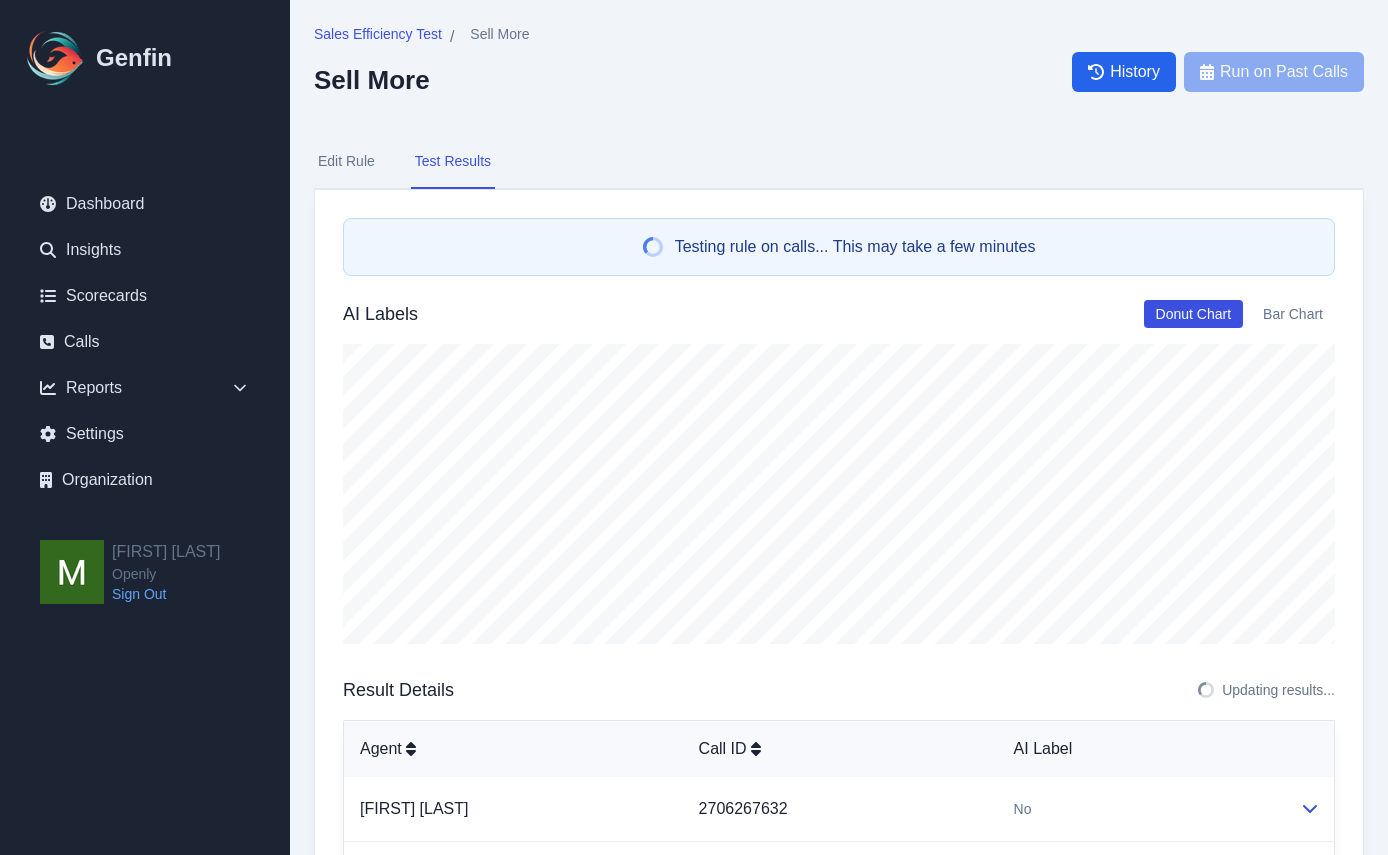 scroll, scrollTop: 341, scrollLeft: 0, axis: vertical 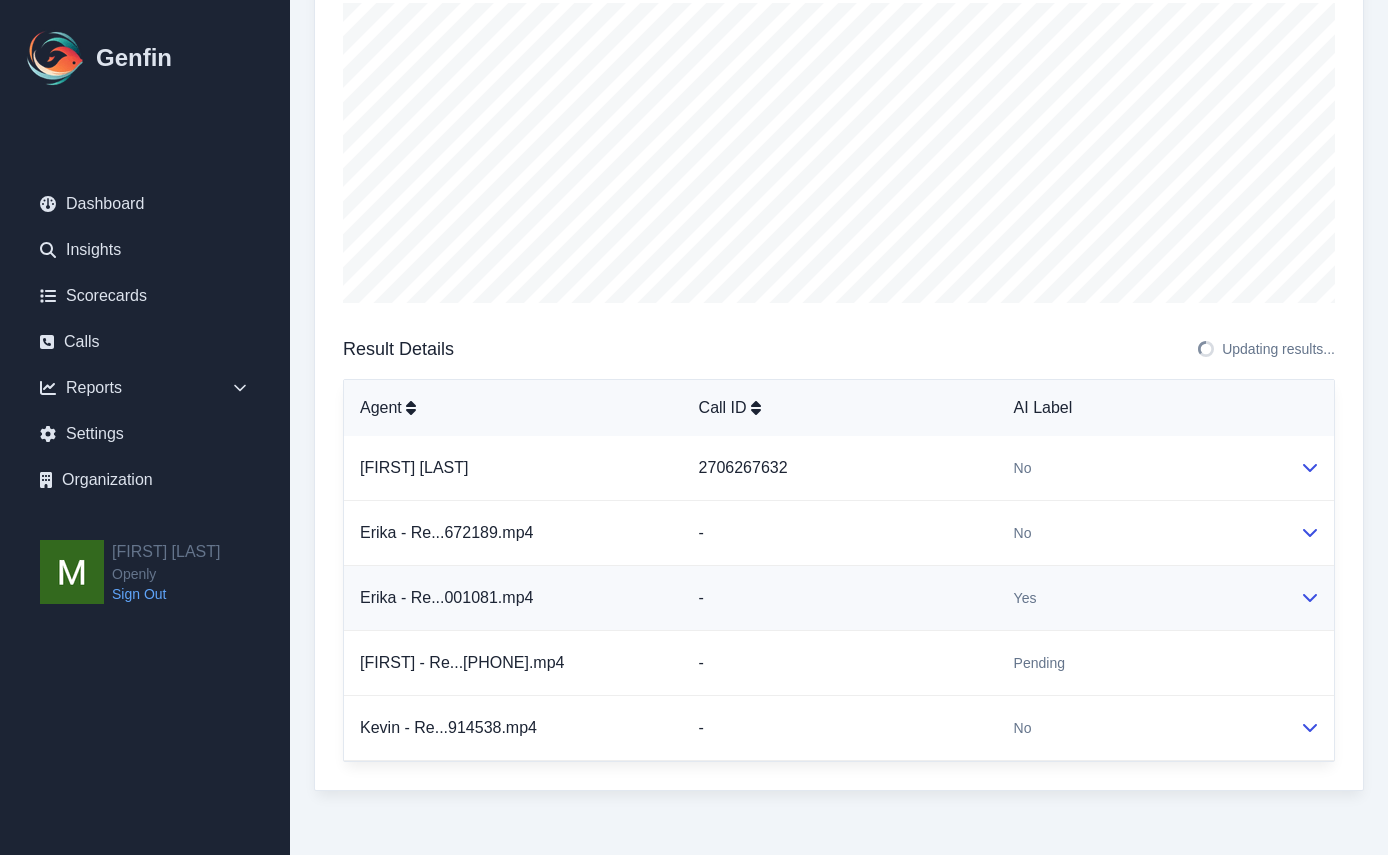 click on "Yes" at bounding box center (1141, 598) 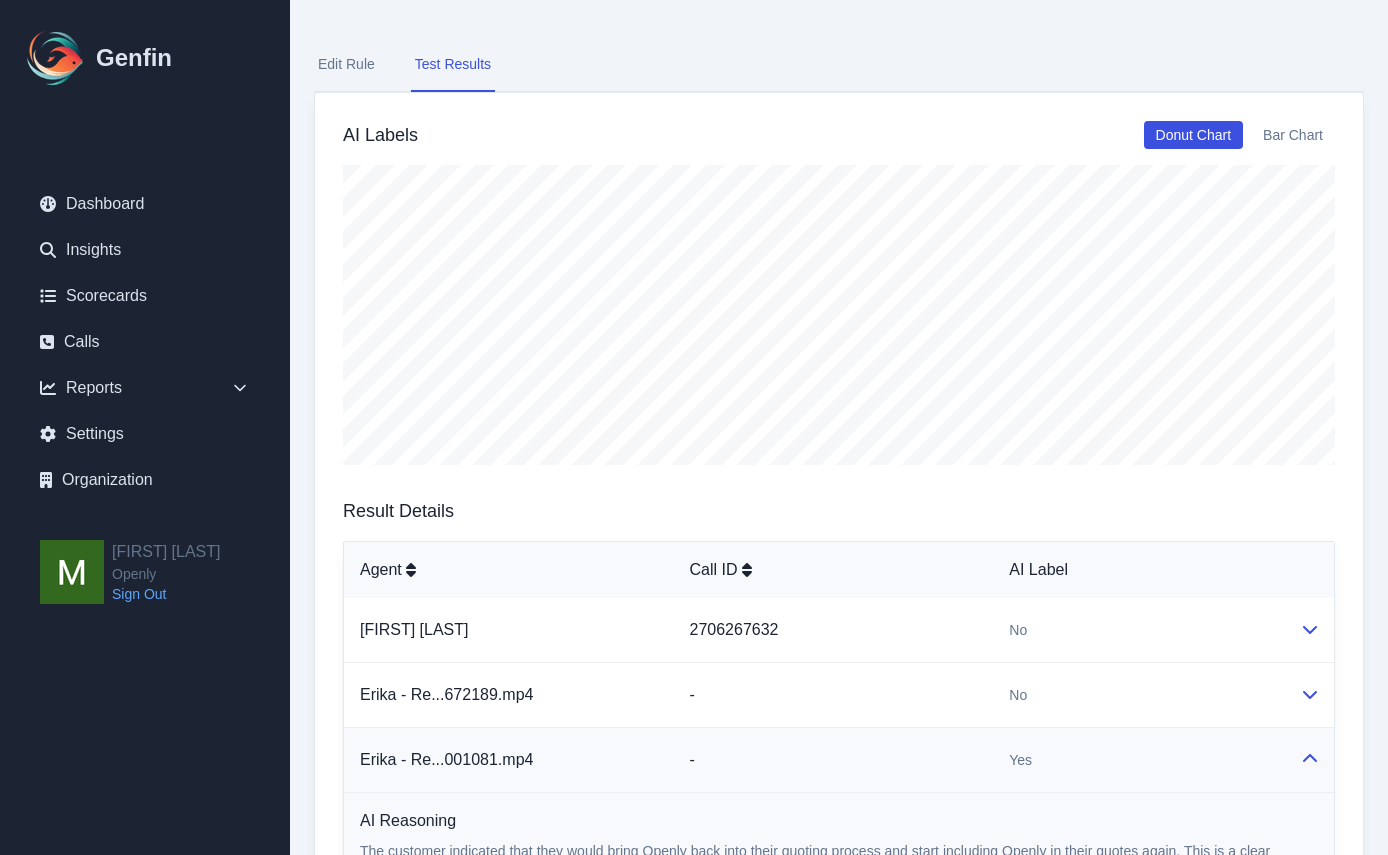 scroll, scrollTop: 0, scrollLeft: 0, axis: both 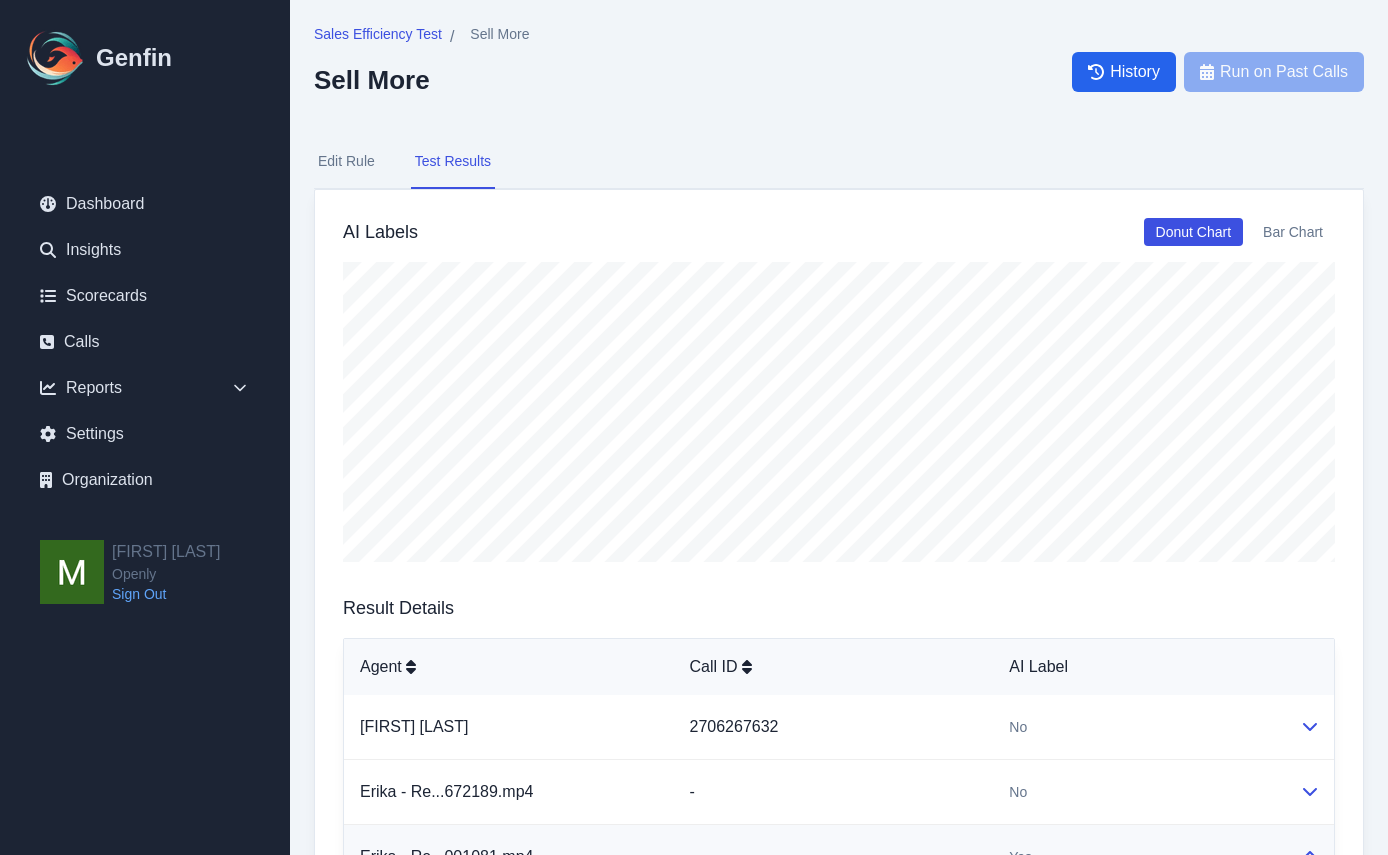 click on "Edit Rule" at bounding box center (346, 162) 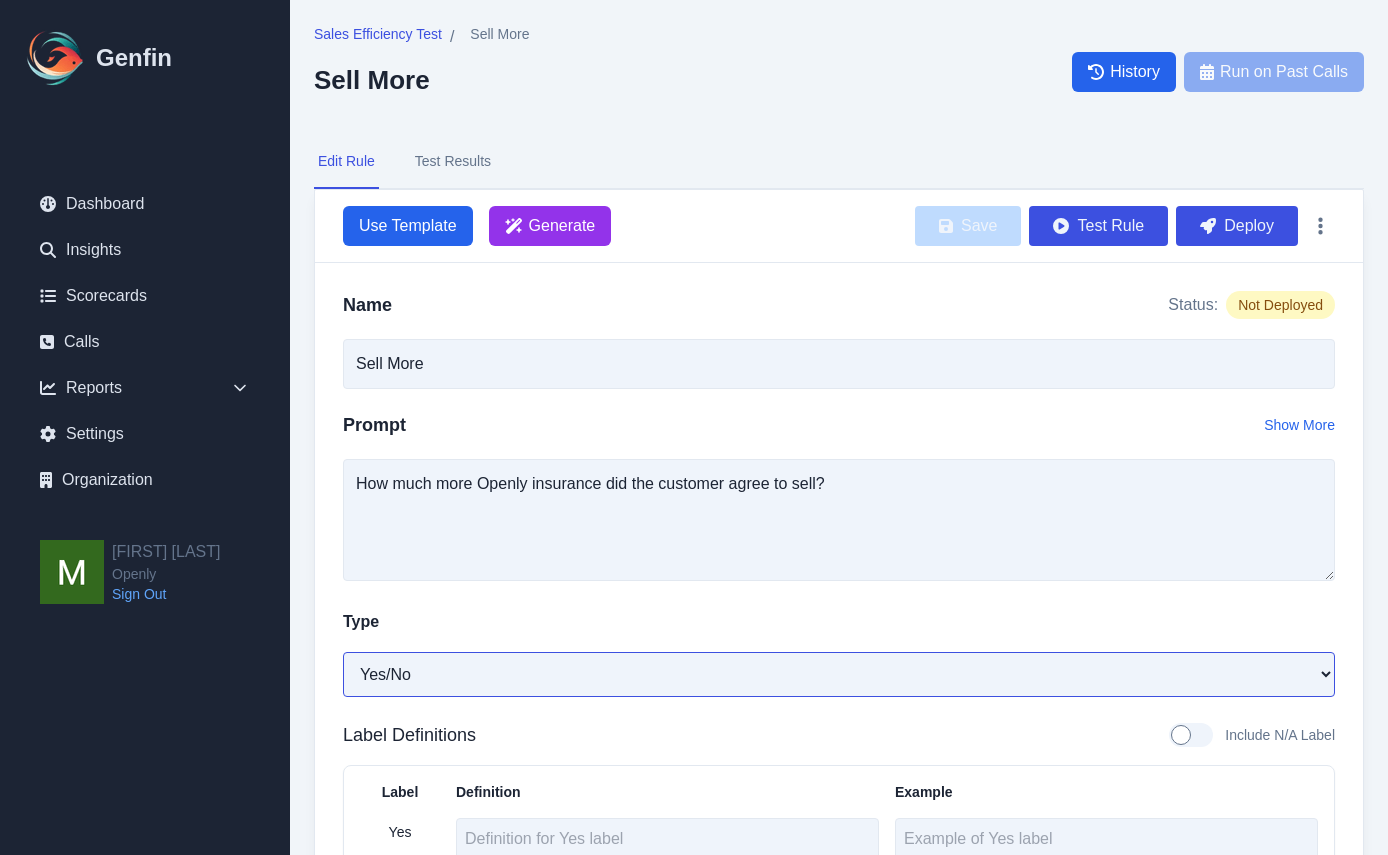 click on "Open-Ended Score Yes/No Single-Choice Number" at bounding box center (839, 674) 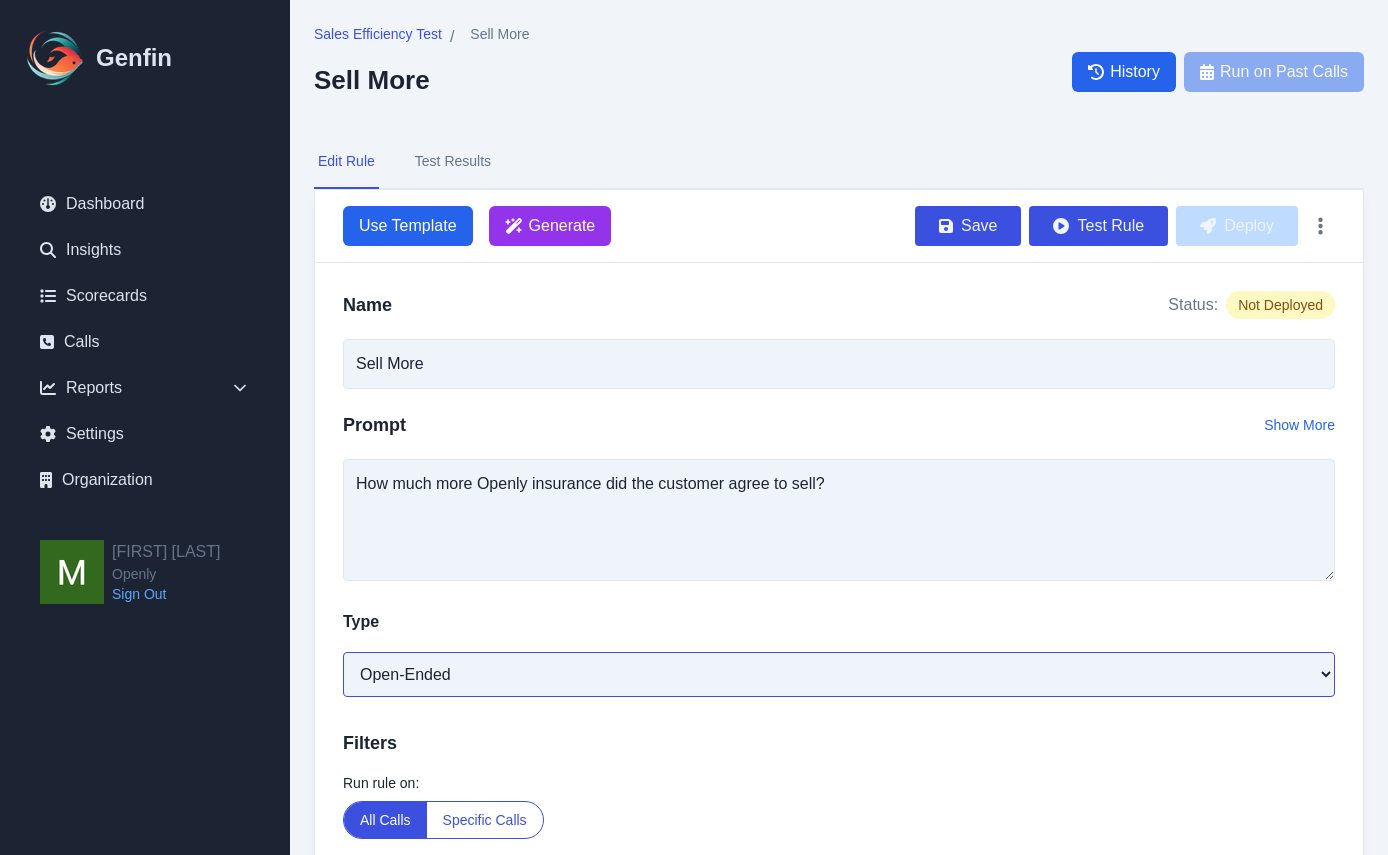 click on "Open-Ended Score Yes/No Single-Choice Number" at bounding box center (839, 674) 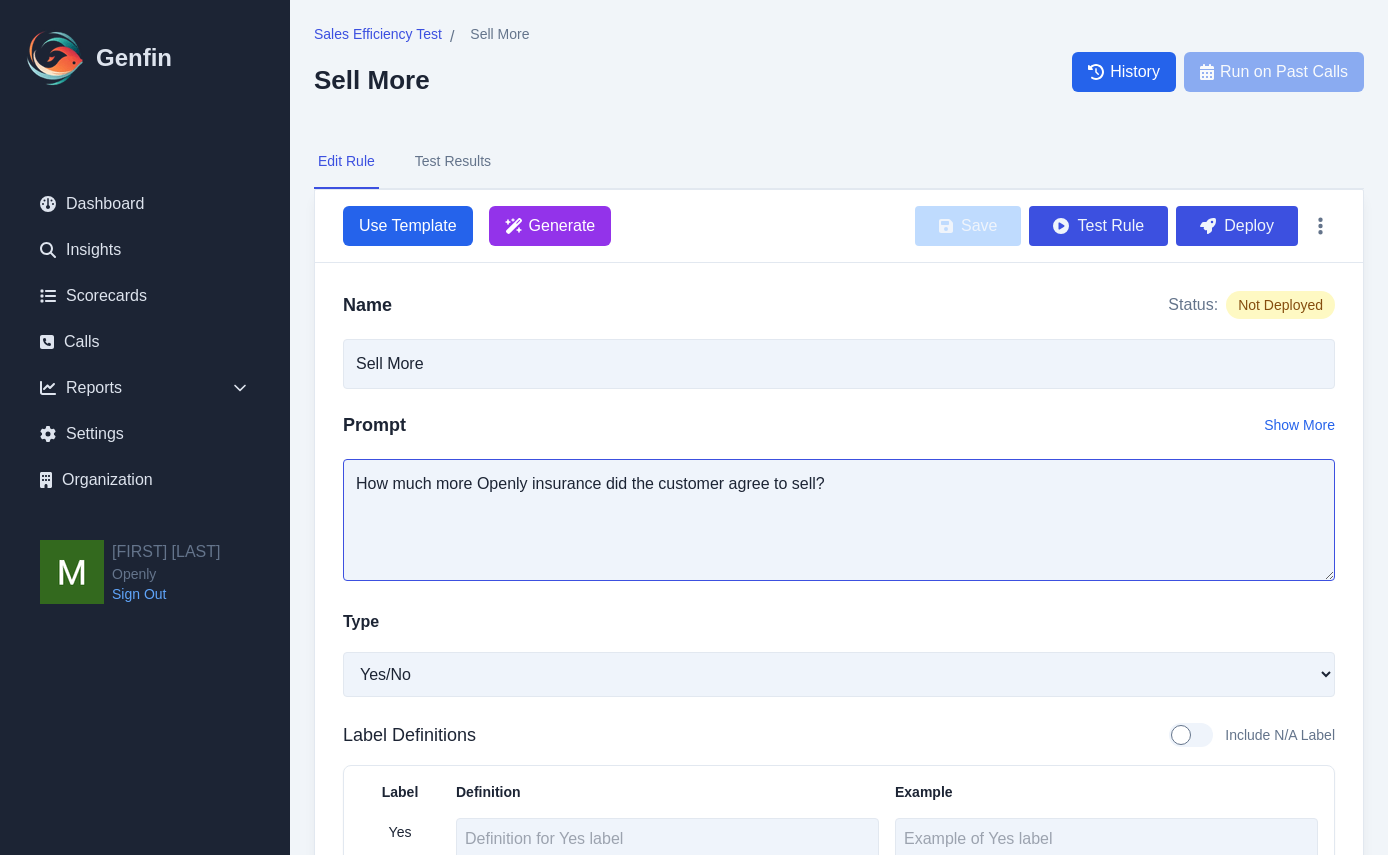 drag, startPoint x: 815, startPoint y: 484, endPoint x: 310, endPoint y: 483, distance: 505.00098 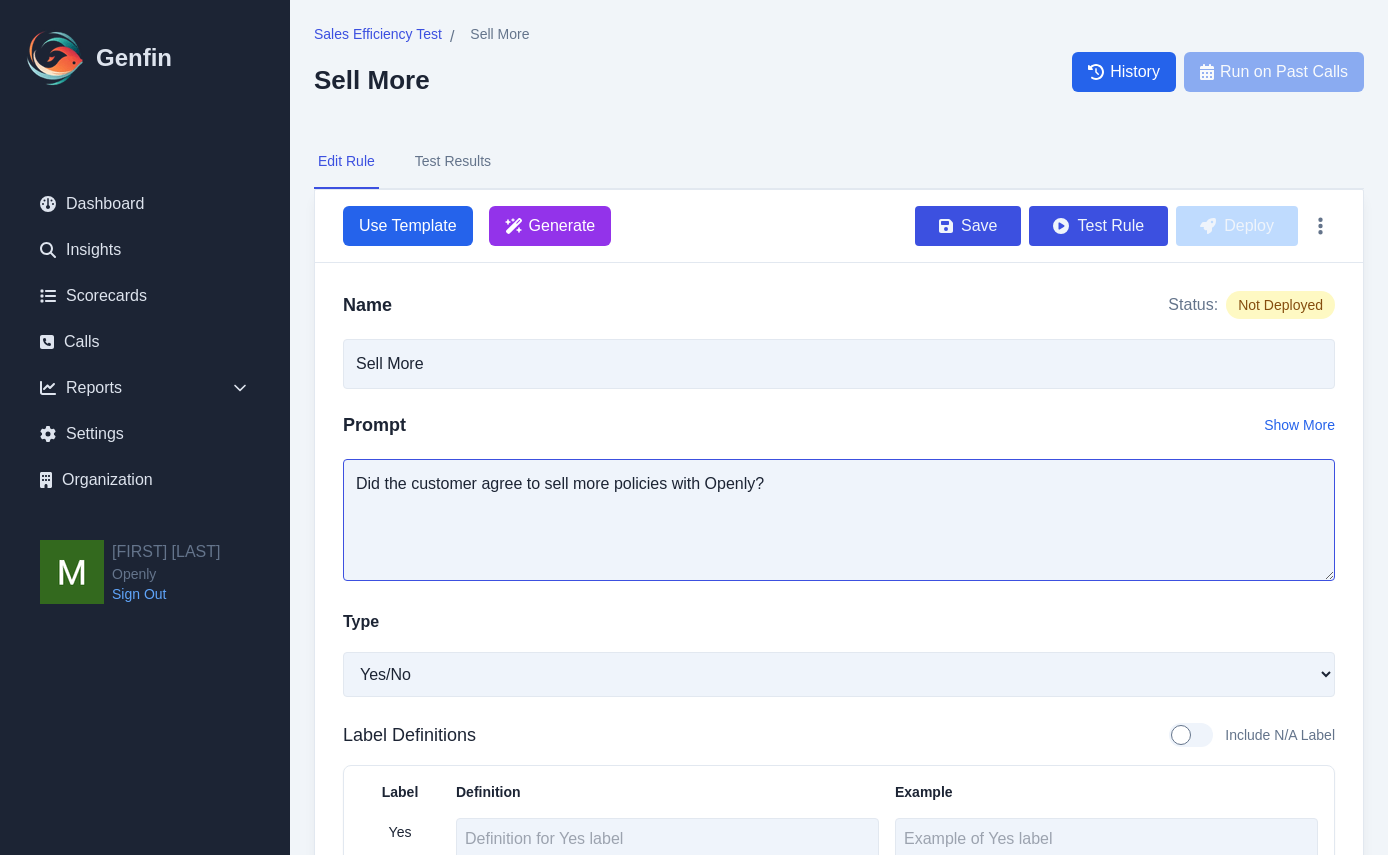 click on "Did the customer agree to sell more policies with Openly?" at bounding box center [839, 520] 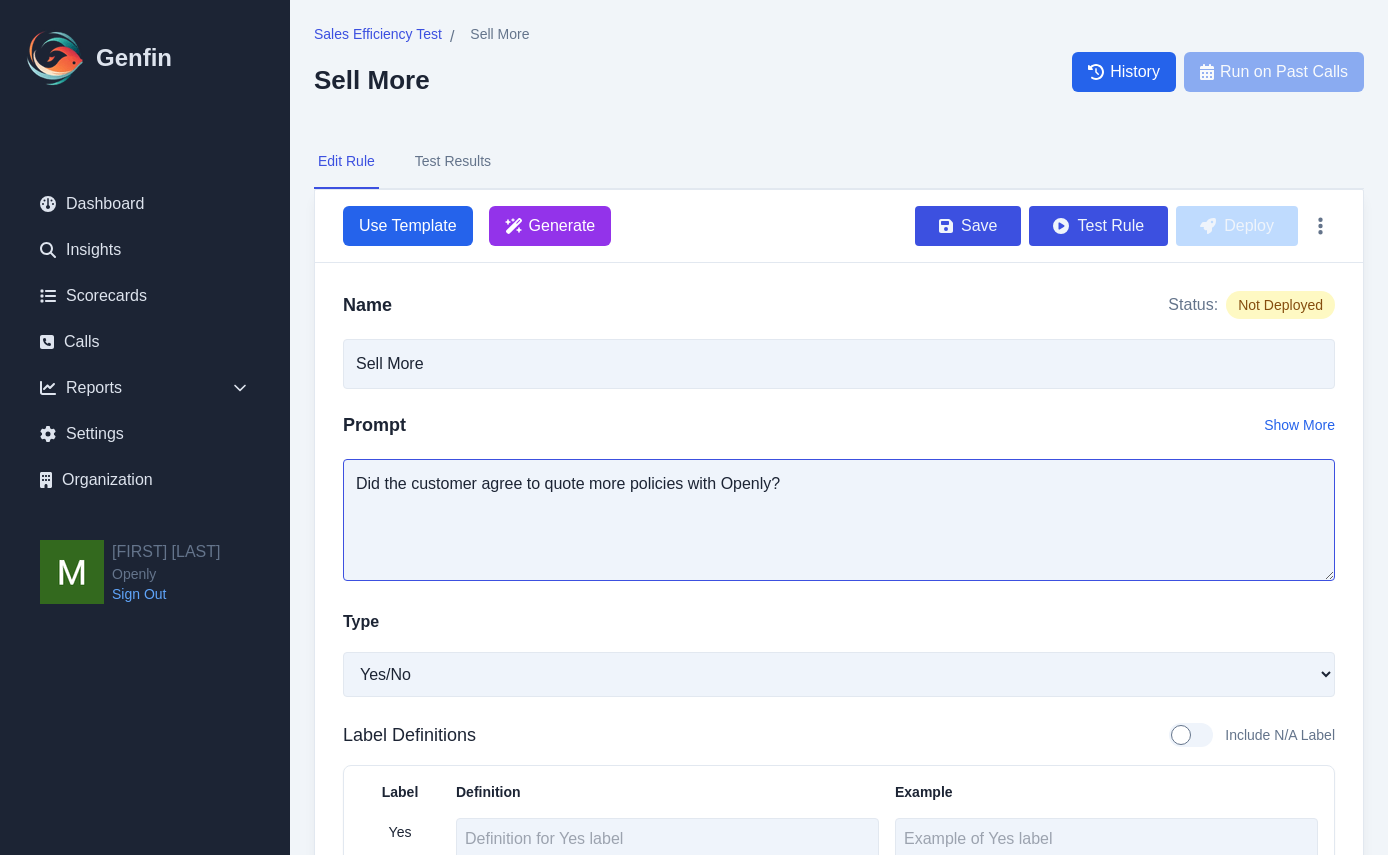 type on "Did the customer agree to quote more policies with Openly?" 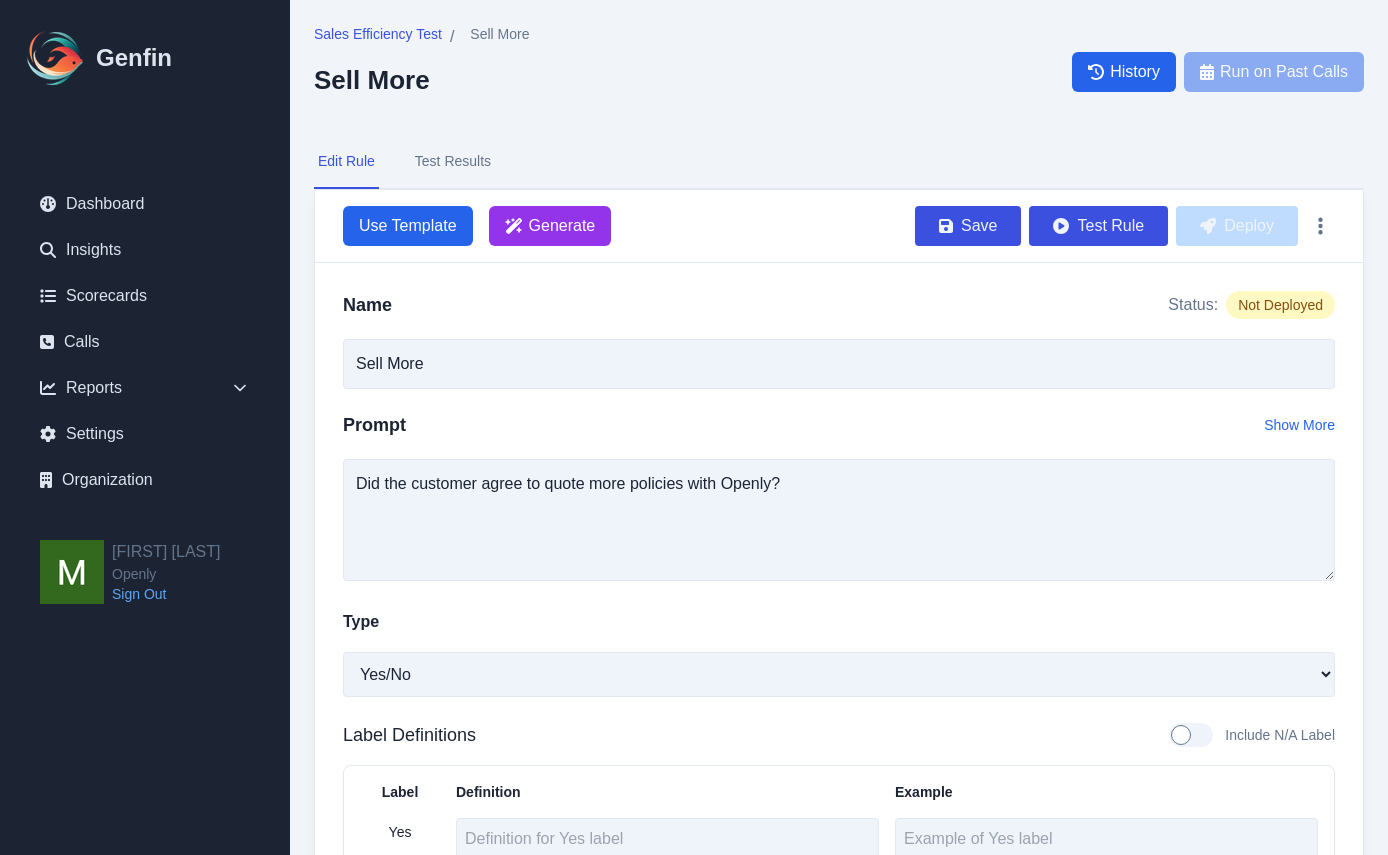 drag, startPoint x: 1118, startPoint y: 268, endPoint x: 1113, endPoint y: 247, distance: 21.587032 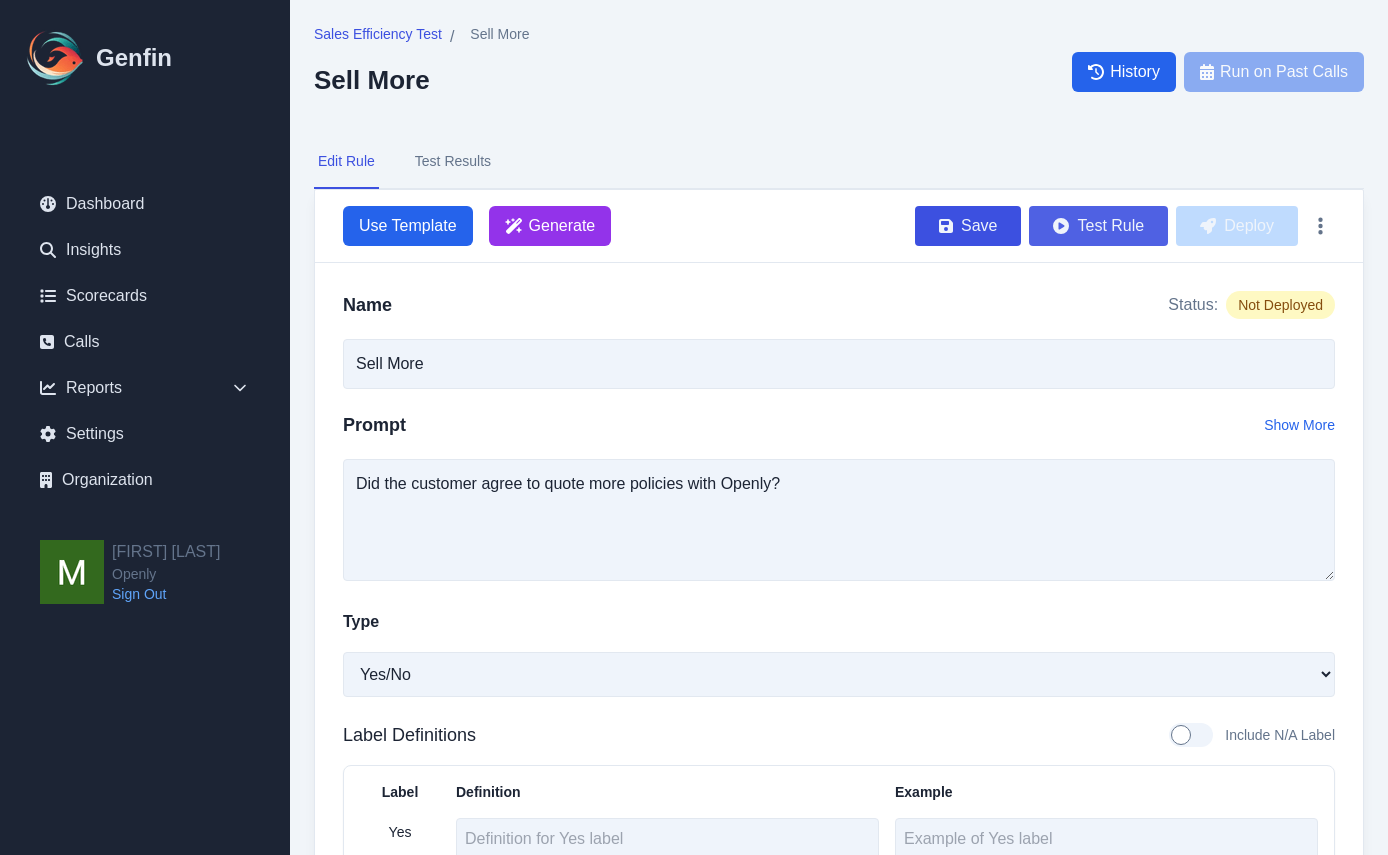 click on "Test Rule" at bounding box center (1098, 226) 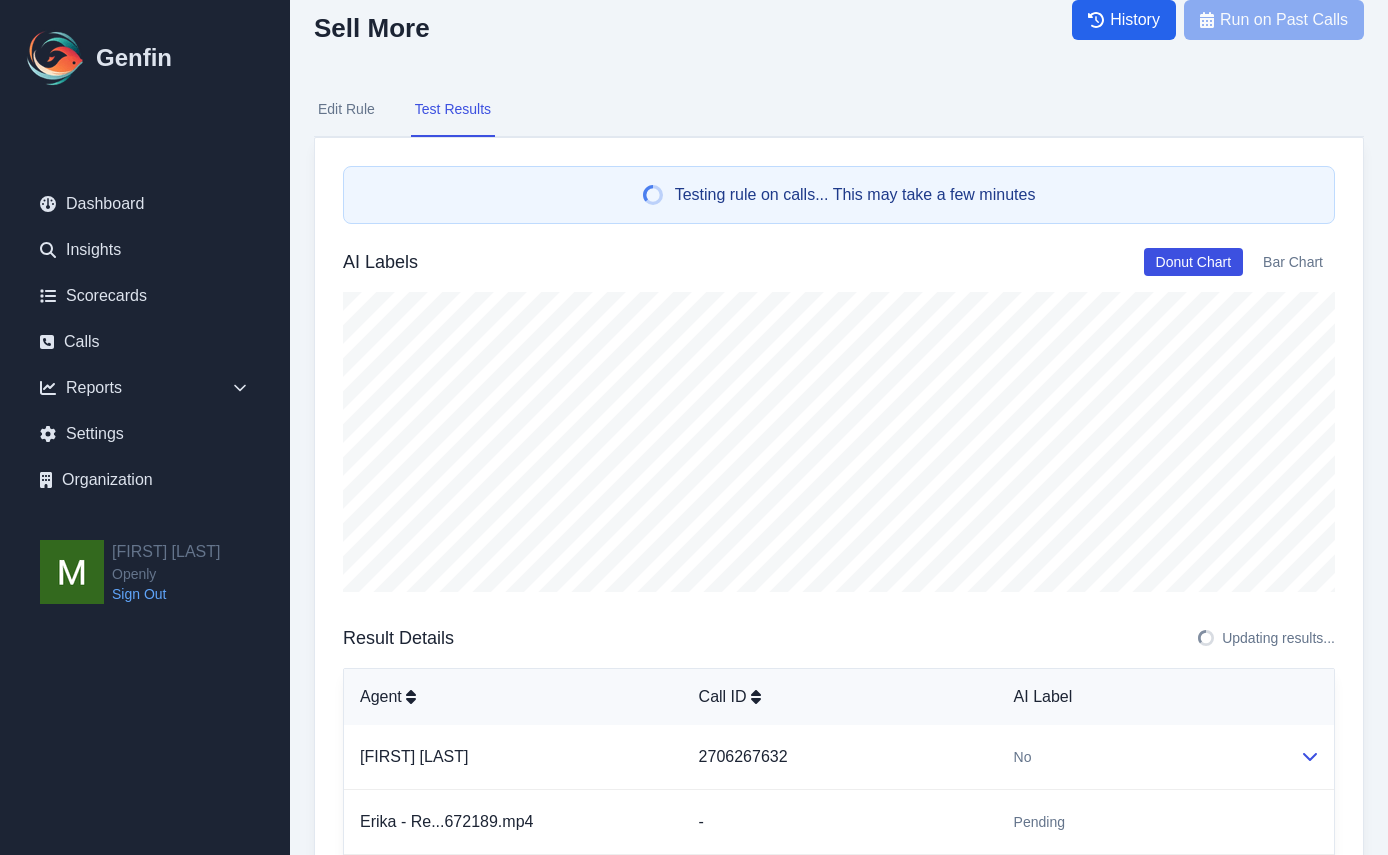 scroll, scrollTop: 341, scrollLeft: 0, axis: vertical 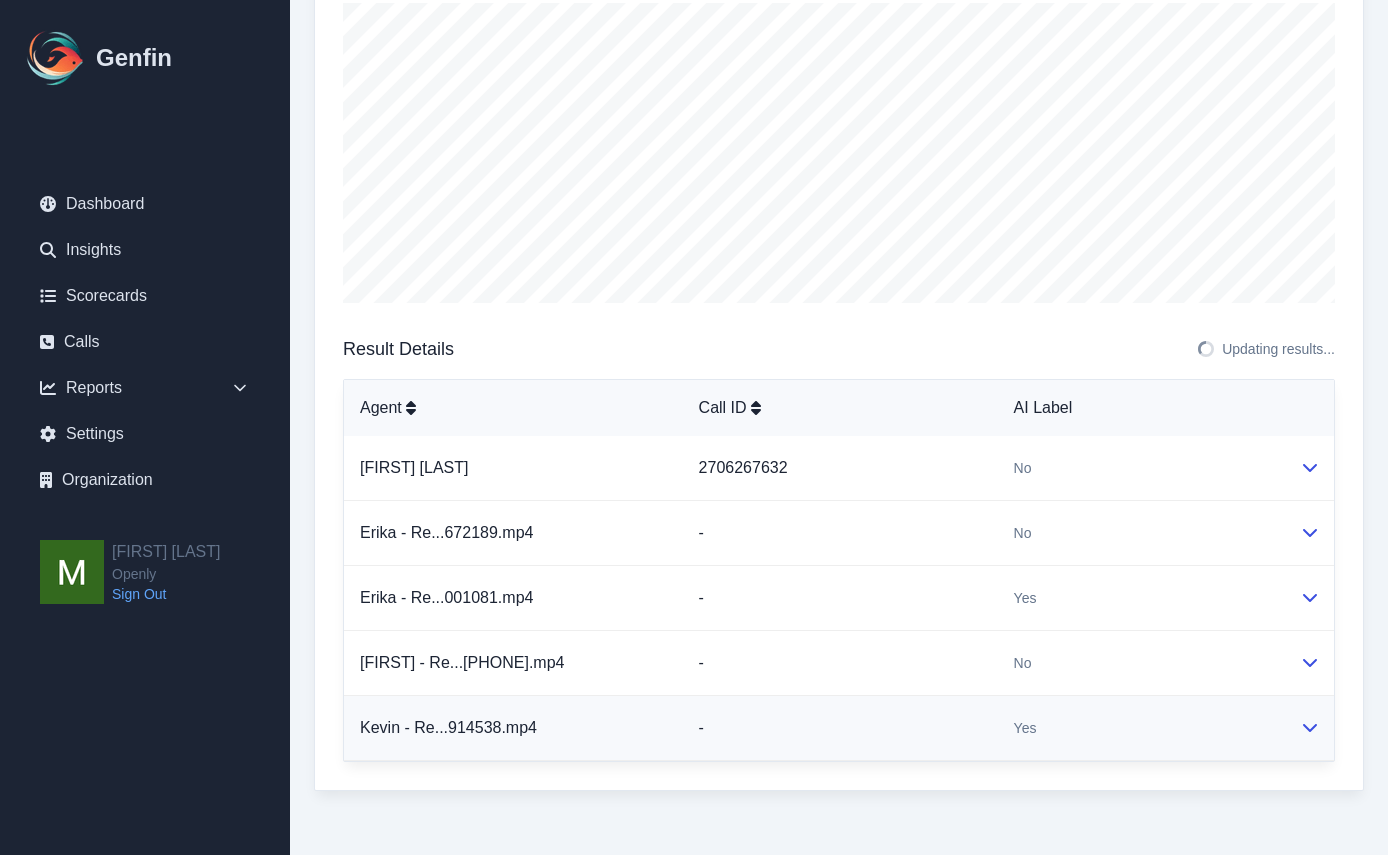 click on "Yes" at bounding box center (1141, 728) 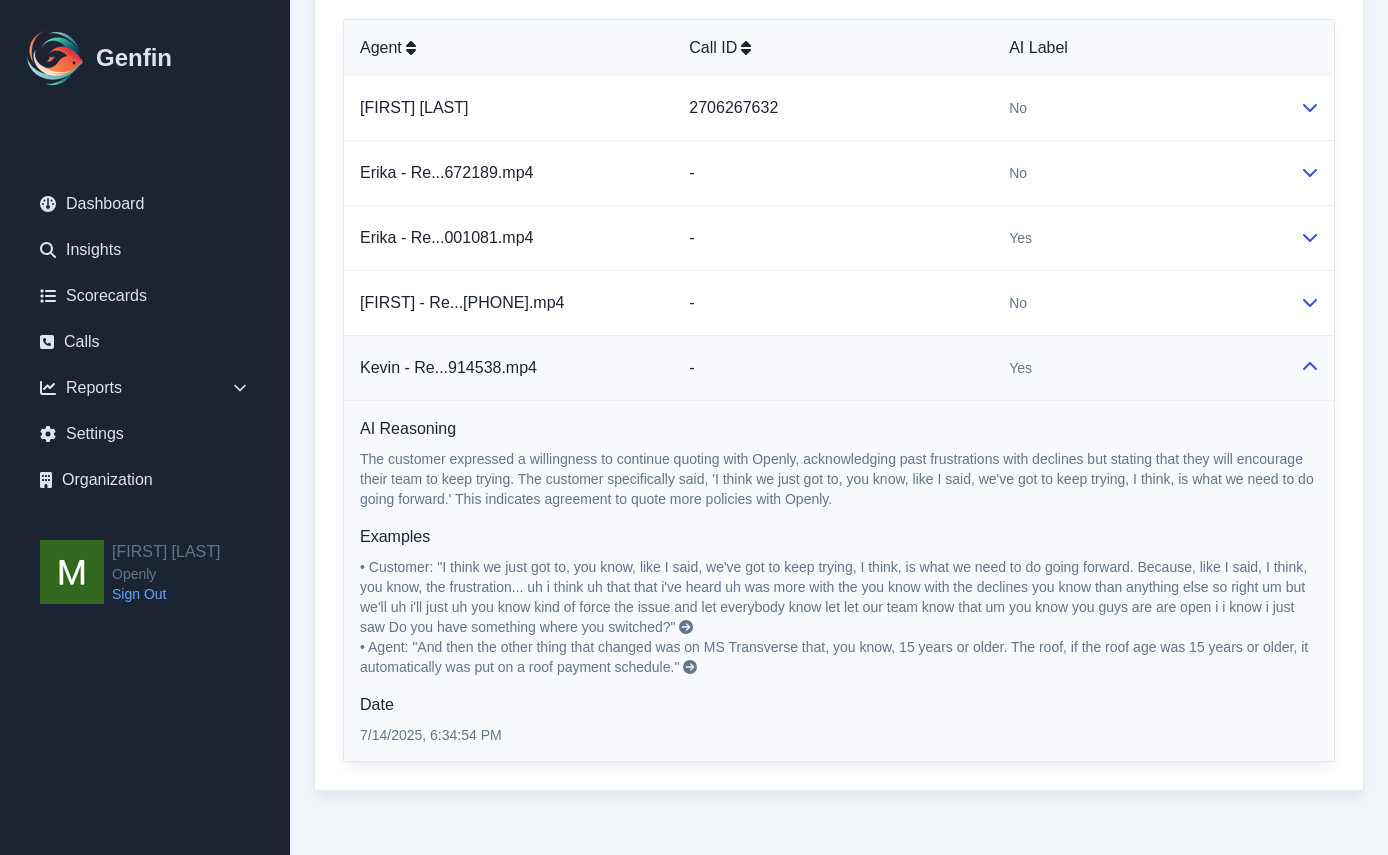 scroll, scrollTop: 0, scrollLeft: 0, axis: both 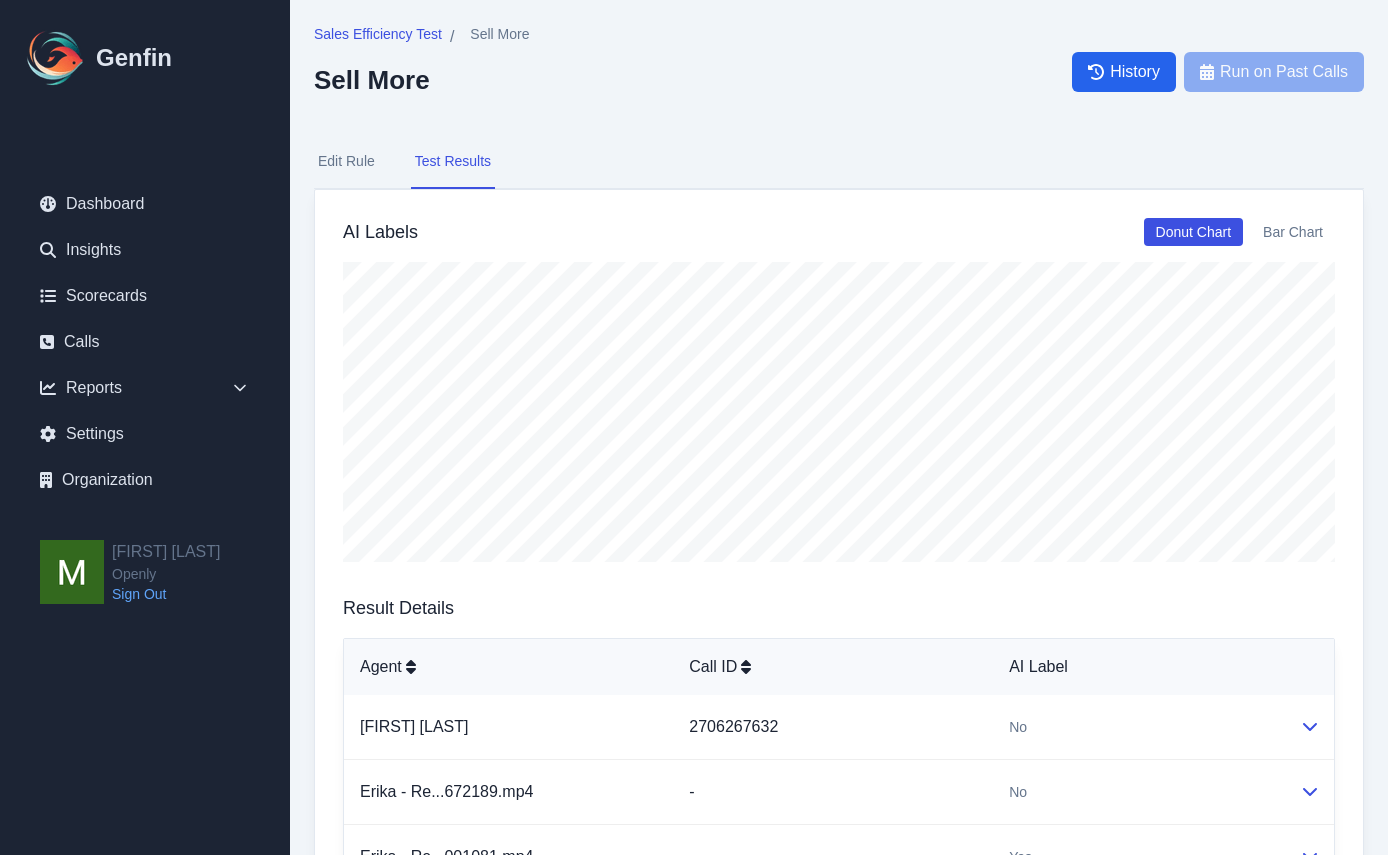 click on "Edit Rule" at bounding box center [346, 162] 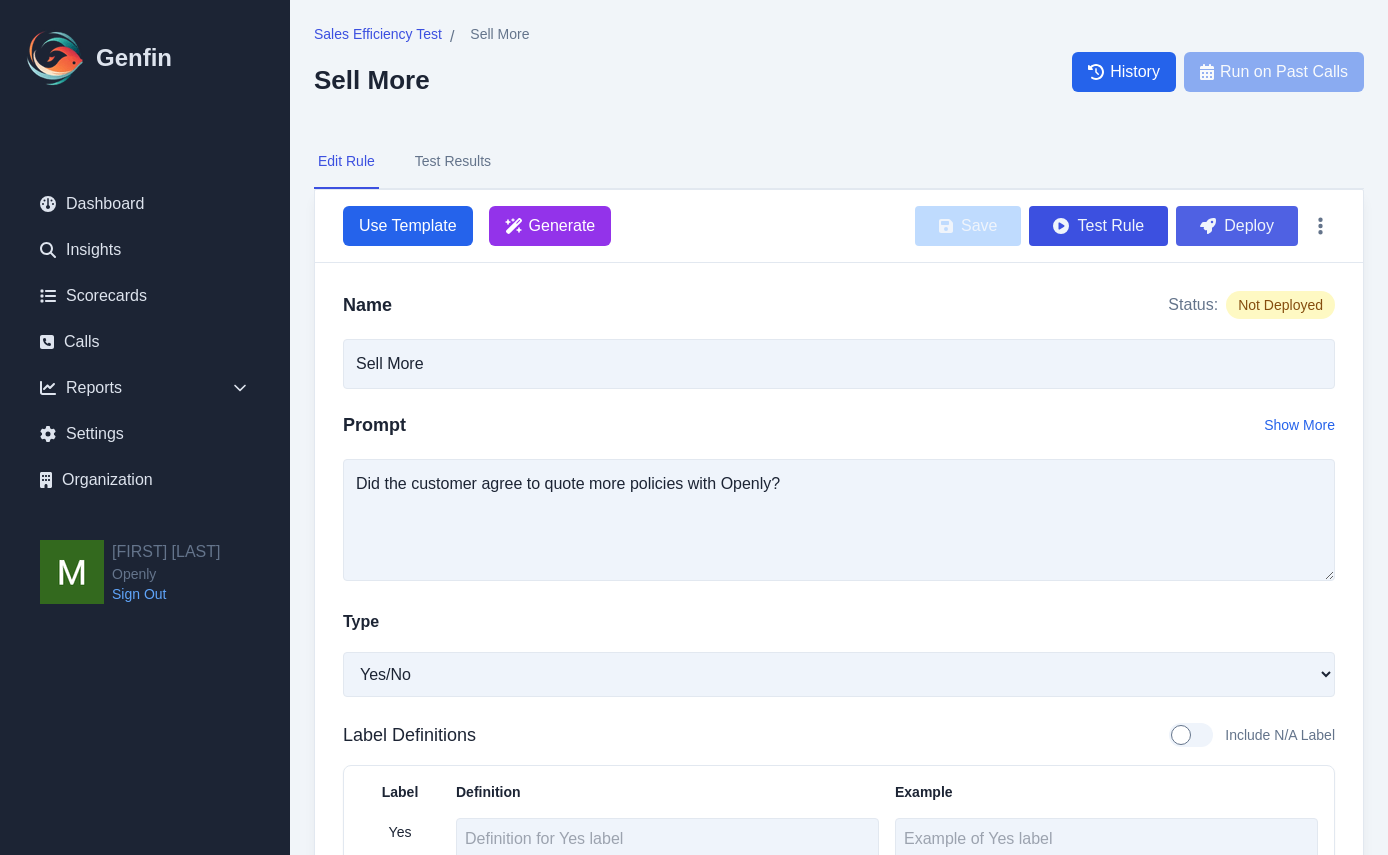 click on "Deploy" at bounding box center [1237, 226] 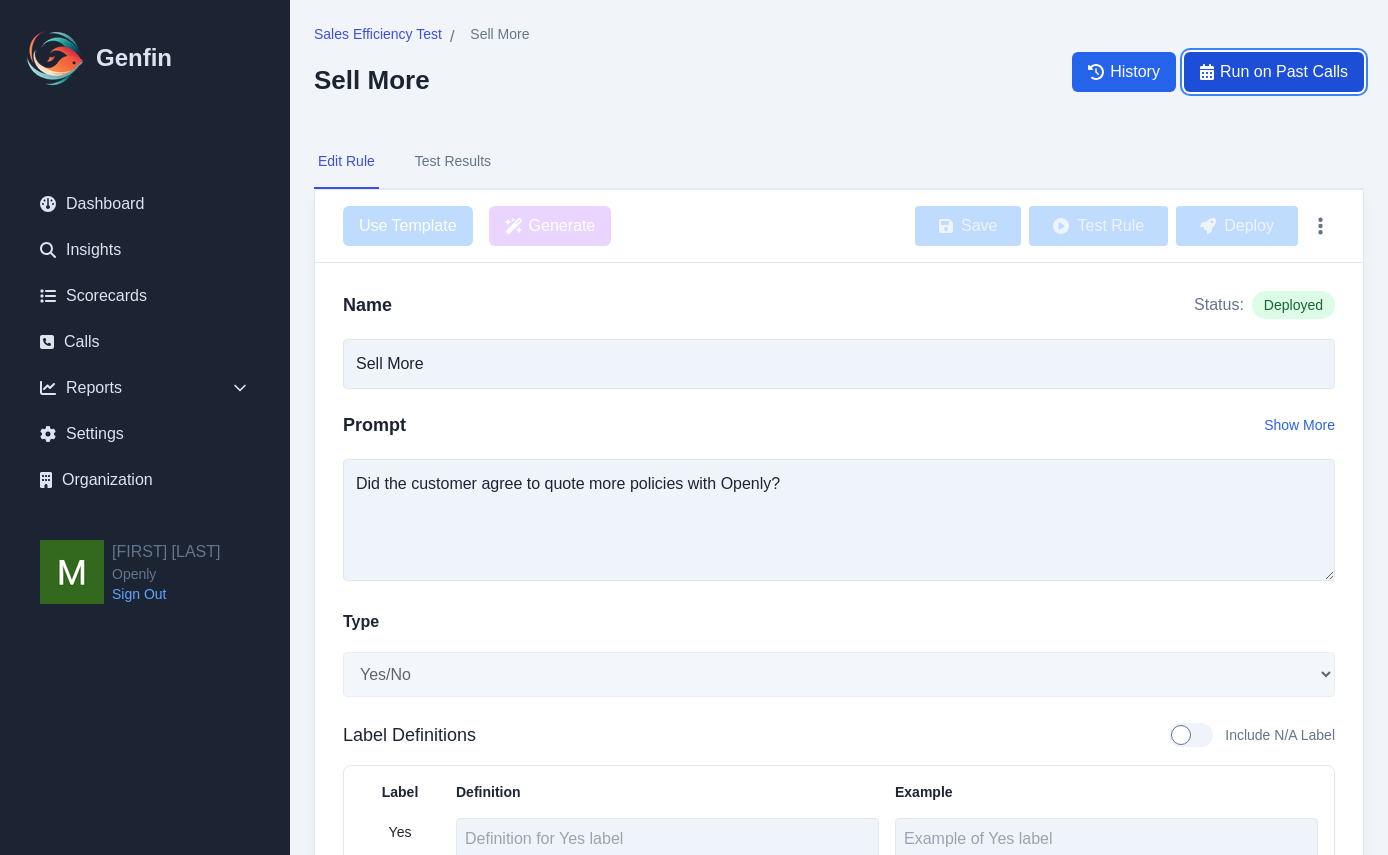 click on "Run on Past Calls" at bounding box center (1284, 72) 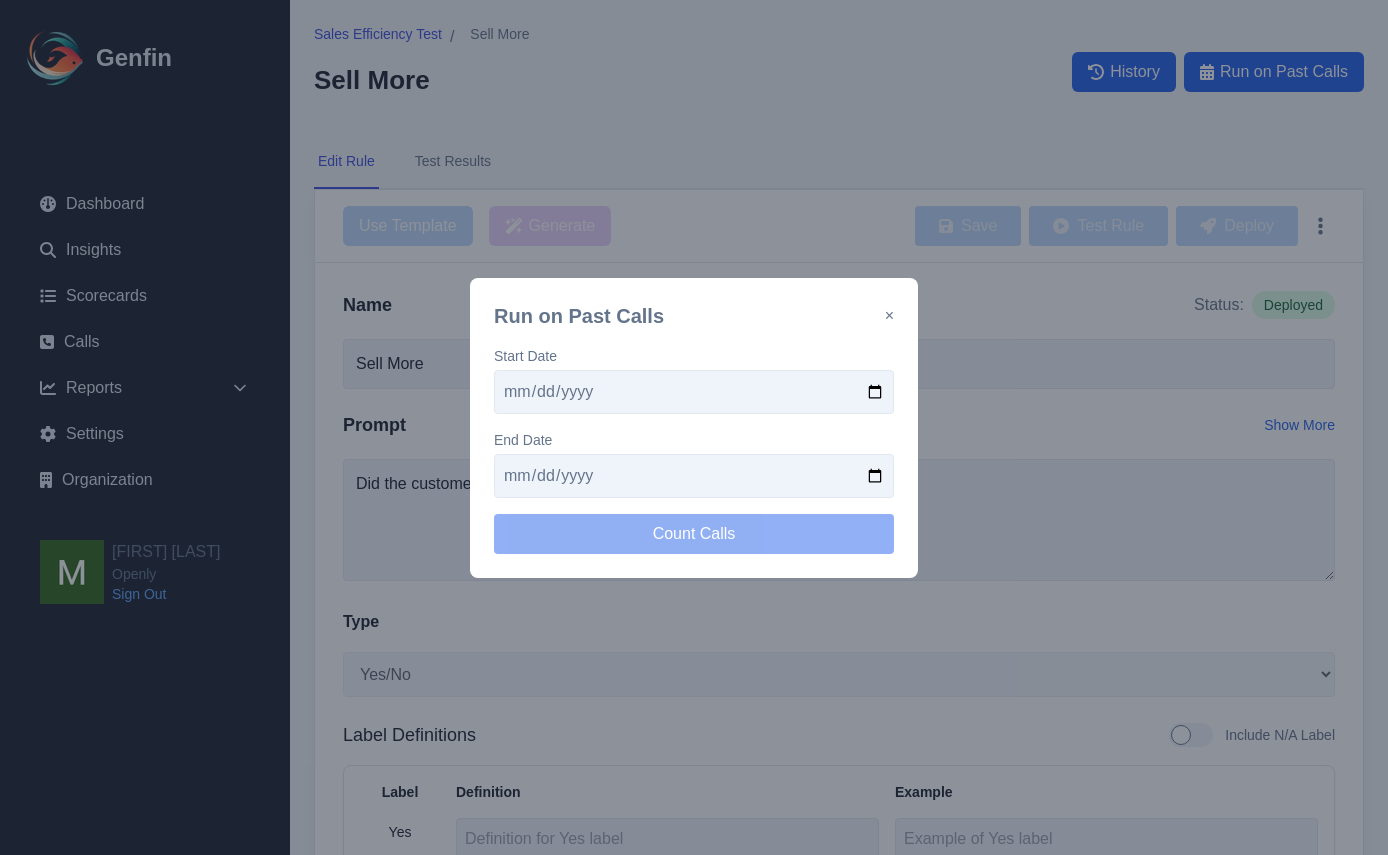 click on "×" at bounding box center [889, 316] 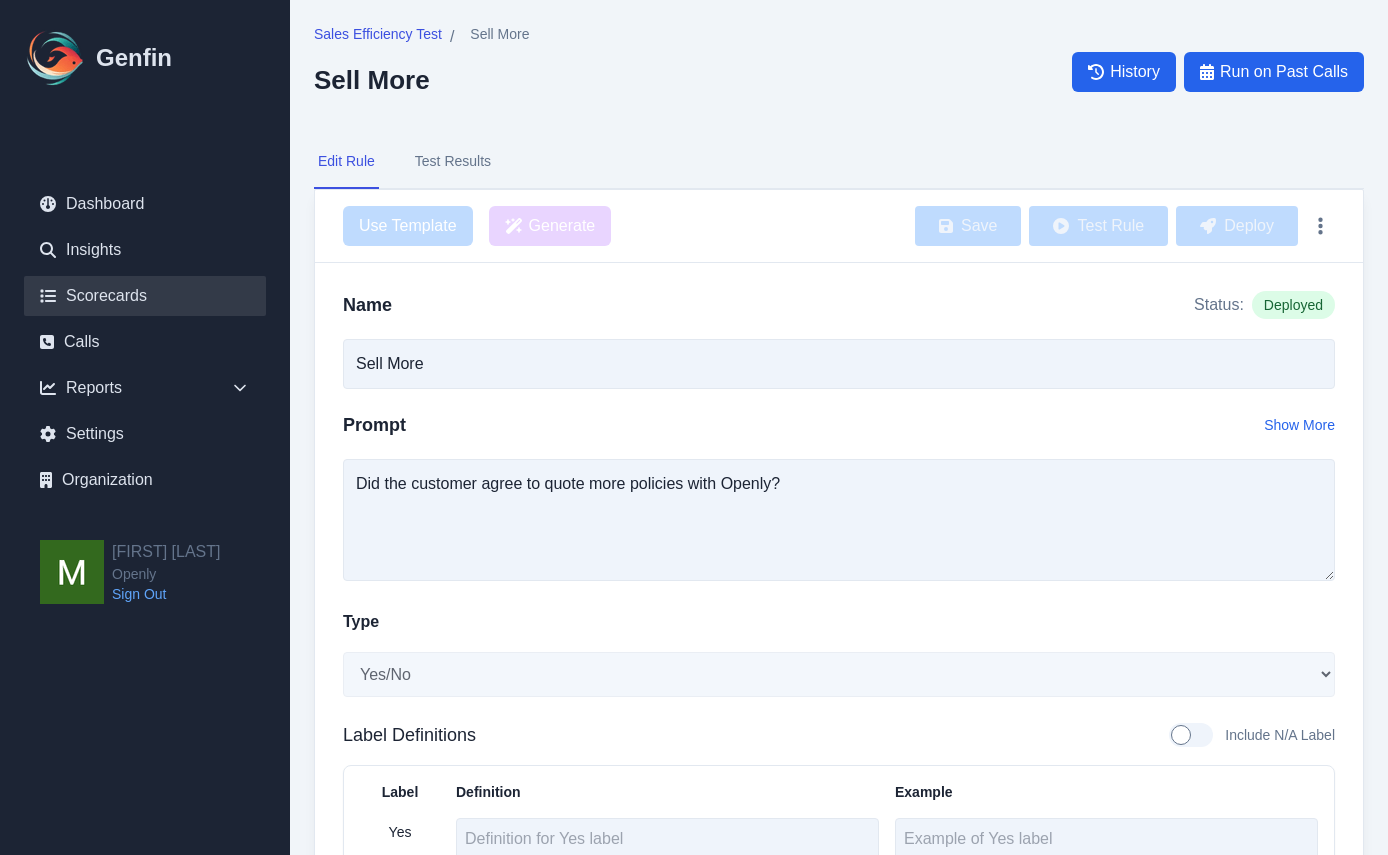 click on "Scorecards" at bounding box center [145, 296] 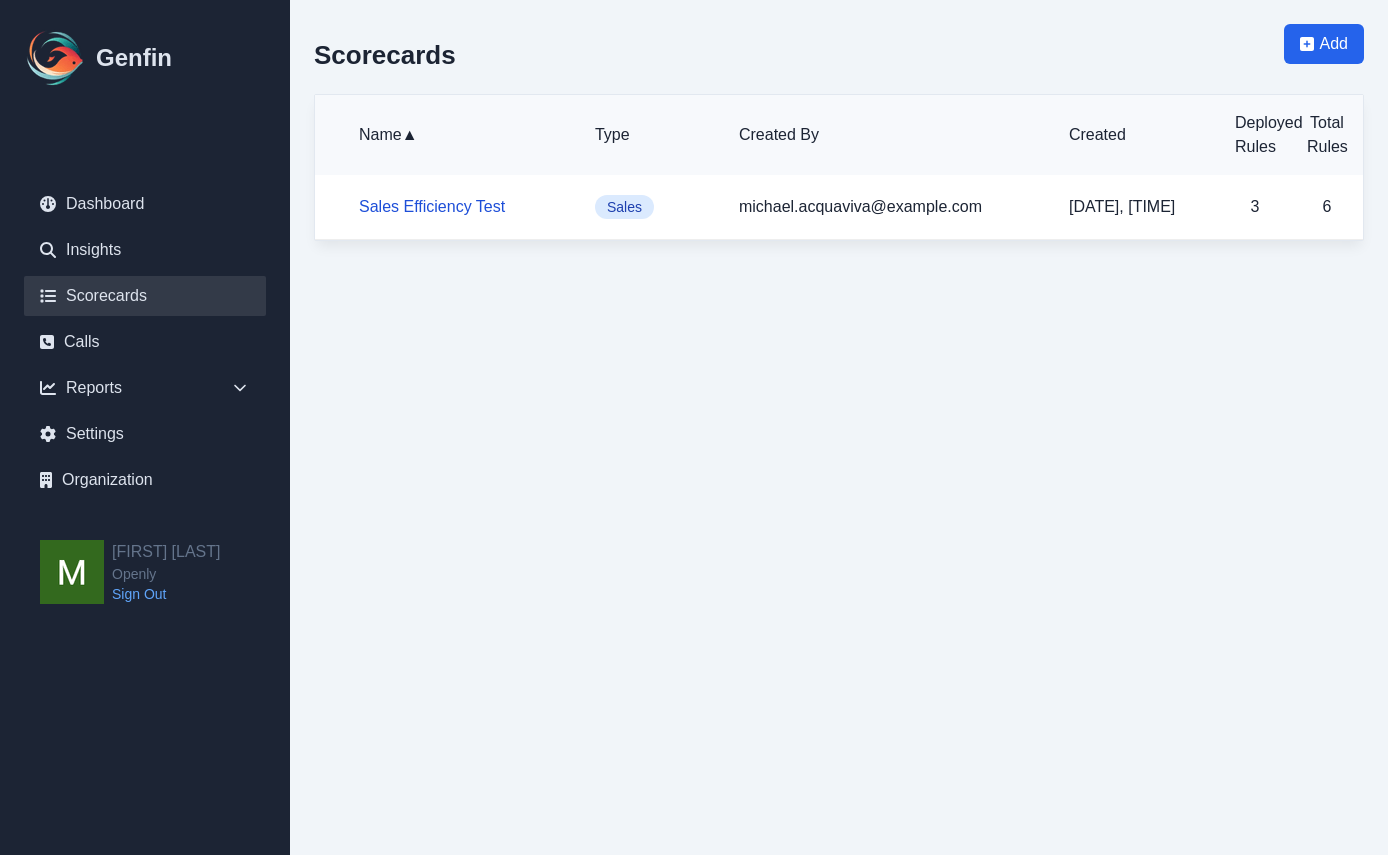click on "Sales Efficiency Test" at bounding box center [432, 206] 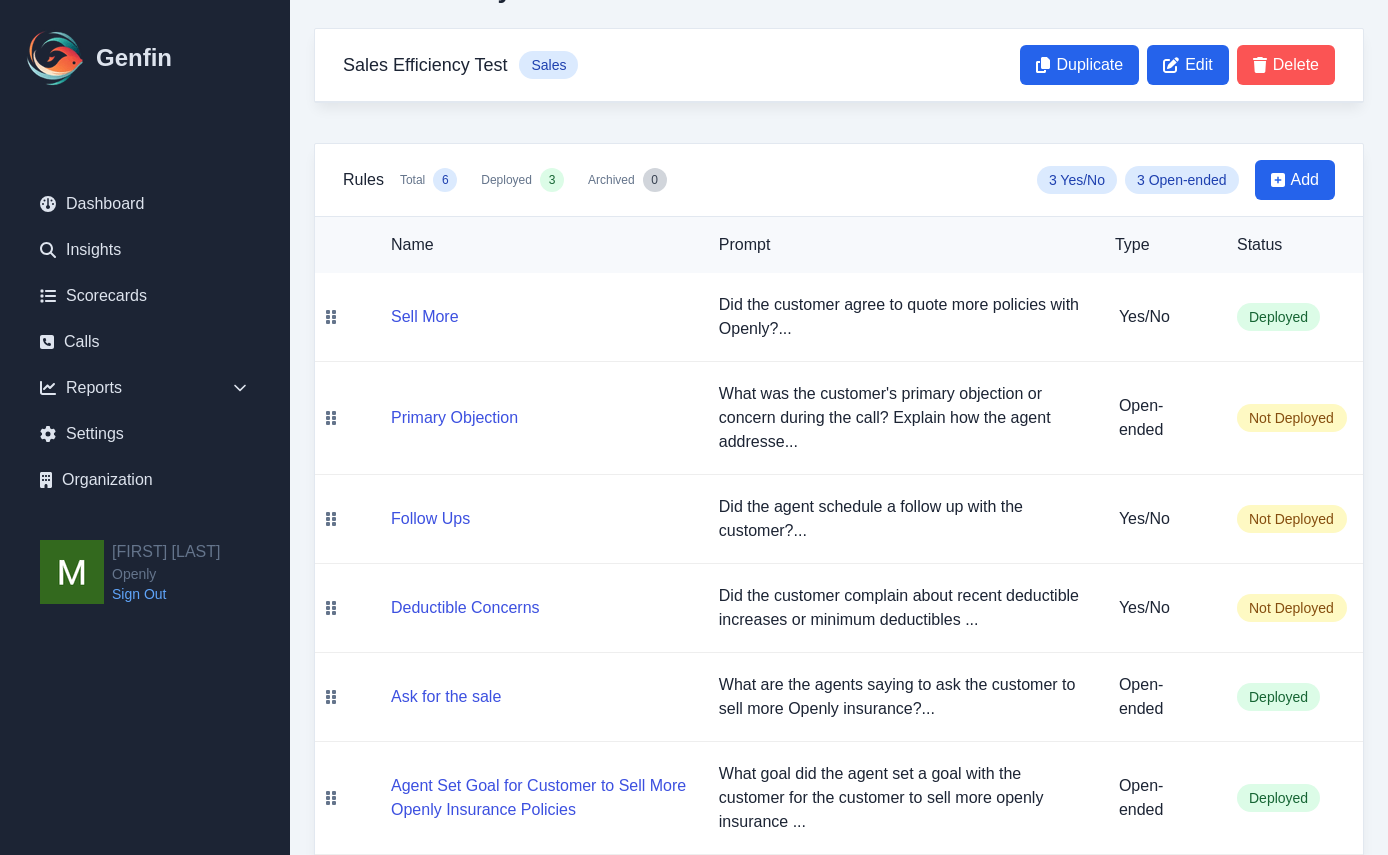 scroll, scrollTop: 120, scrollLeft: 0, axis: vertical 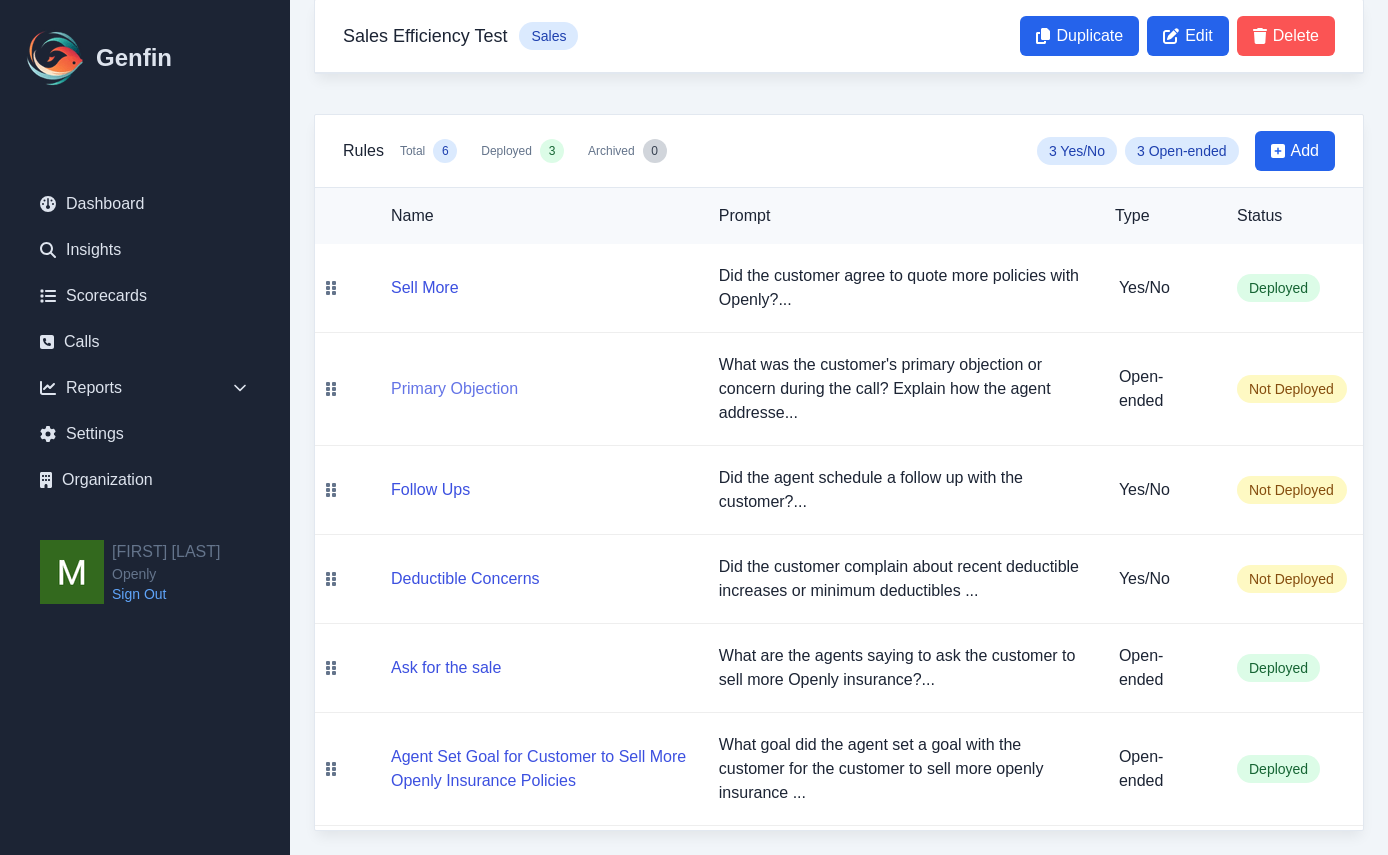 click on "Primary Objection" at bounding box center [454, 389] 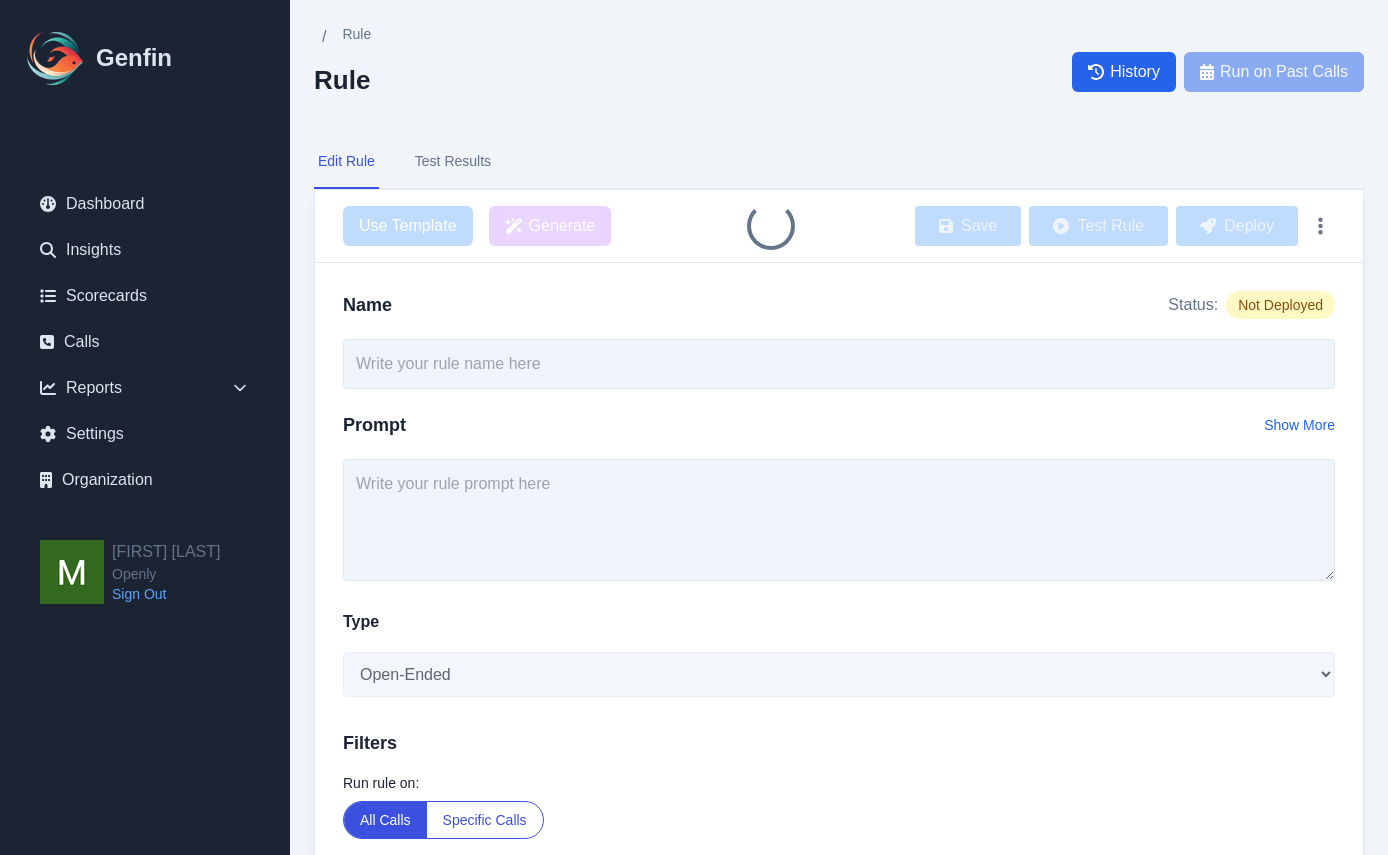 type on "Primary Objection" 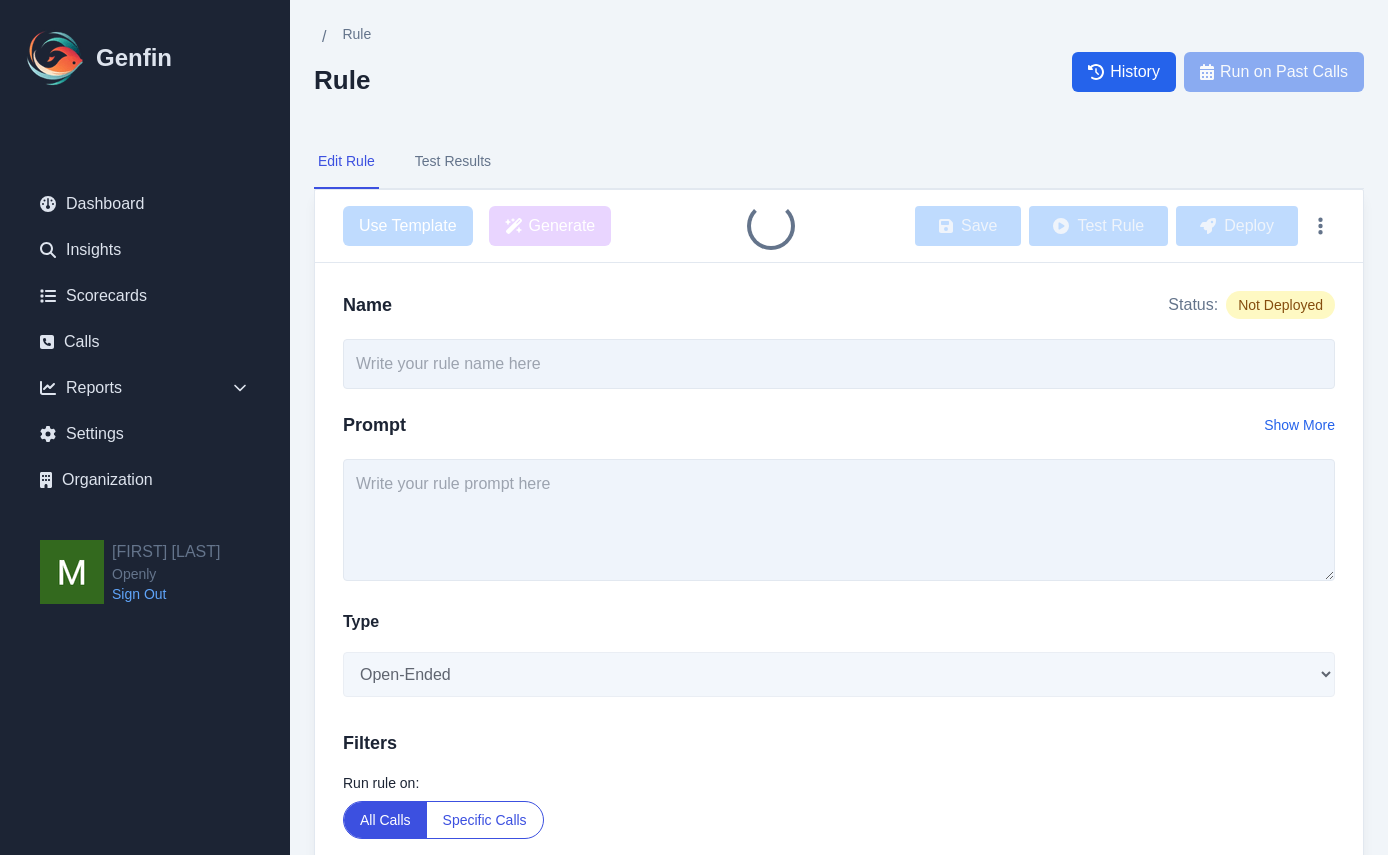 type on "What was the customer's primary objection or concern during the call? Explain how the agent addressed it." 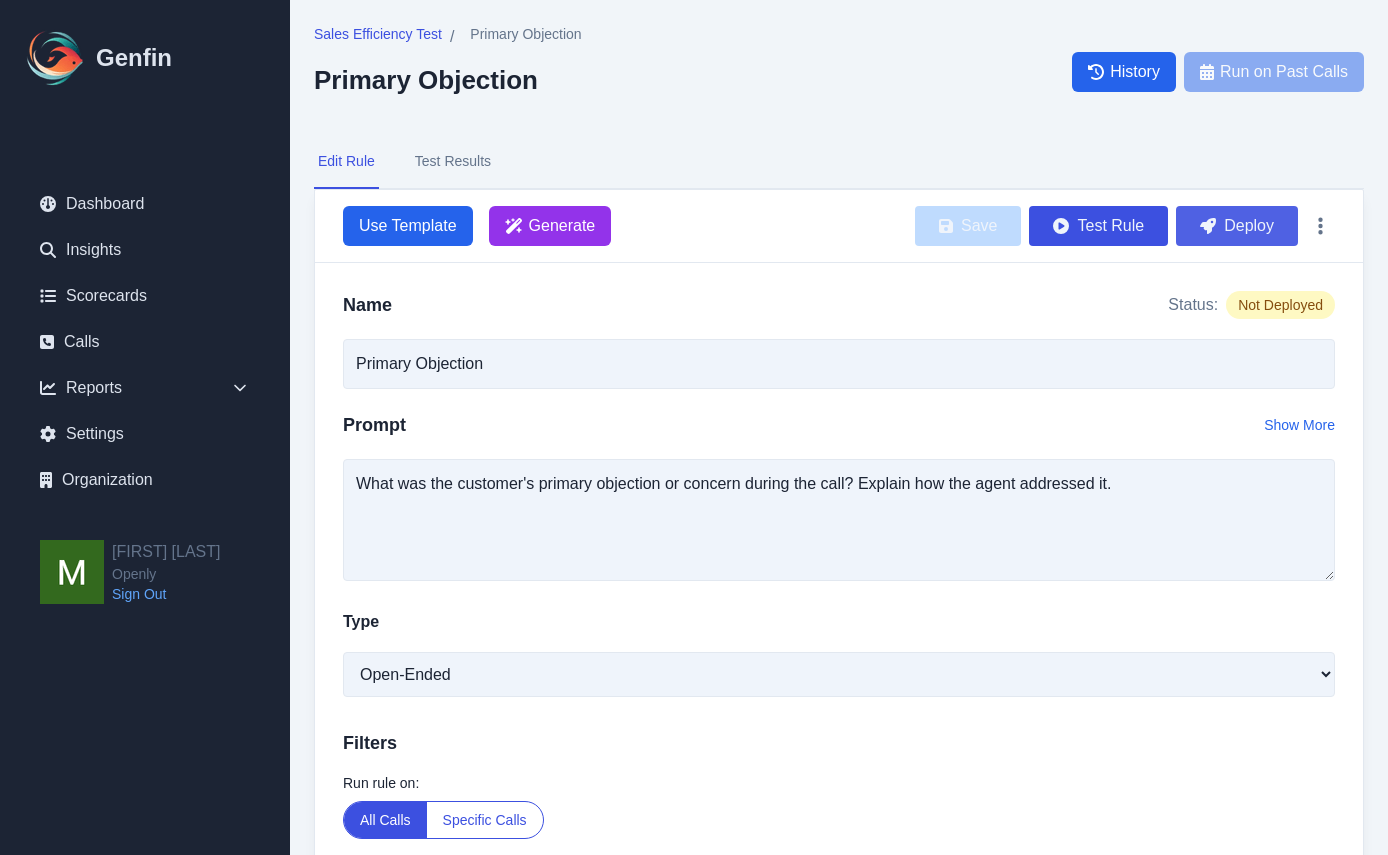 click on "Deploy" at bounding box center (1237, 226) 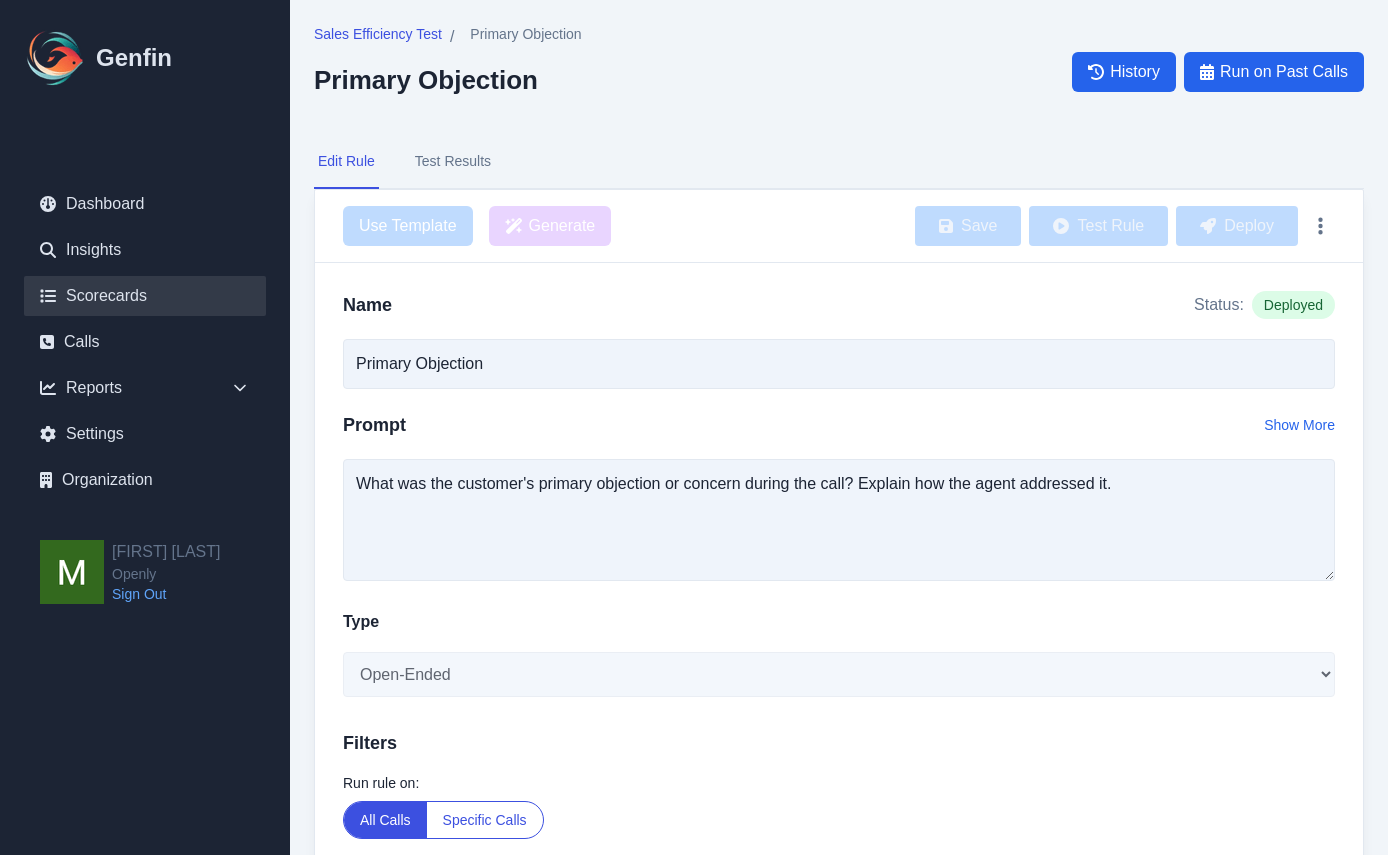 click on "Scorecards" at bounding box center (145, 296) 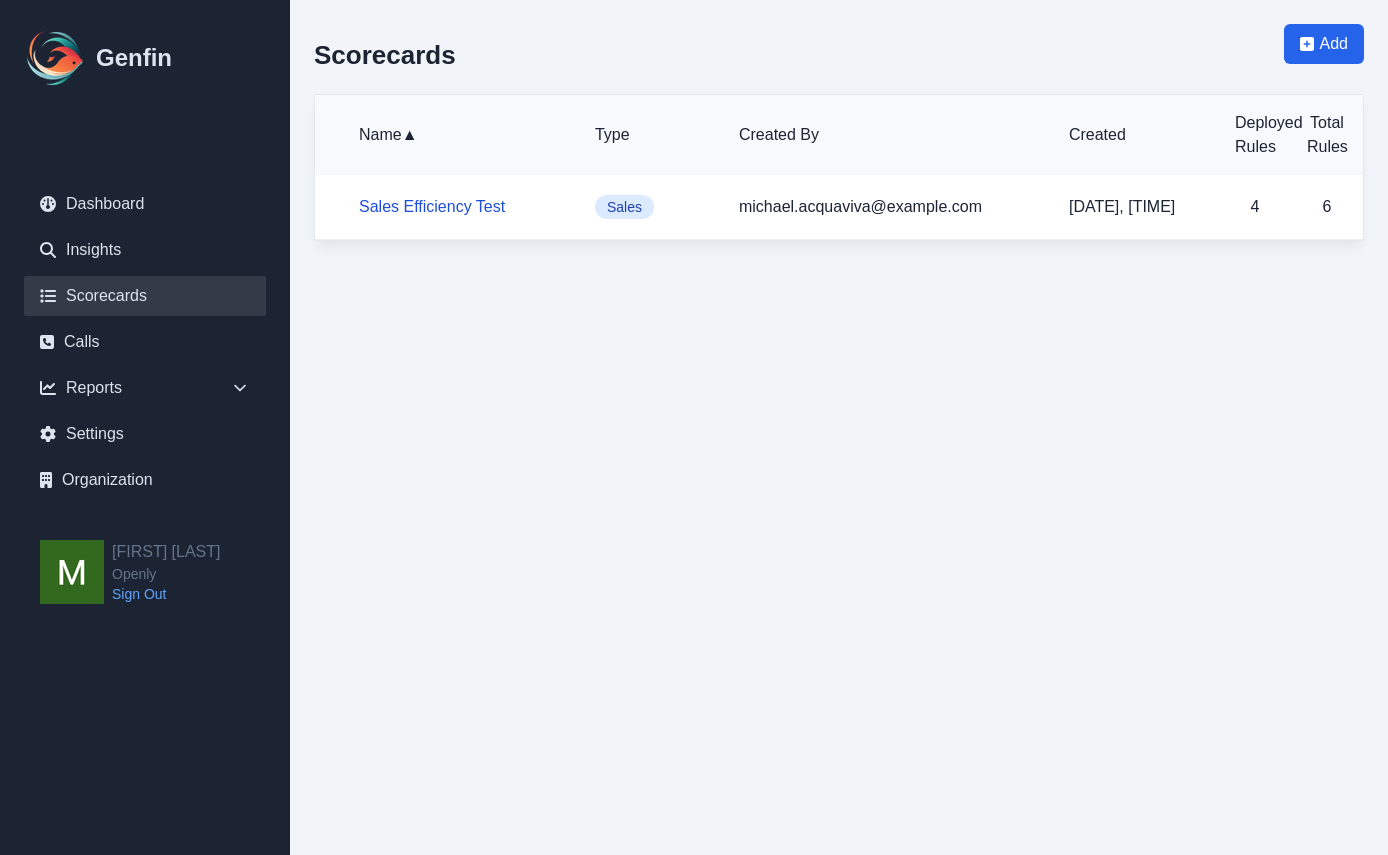 click on "Sales Efficiency Test" at bounding box center [432, 206] 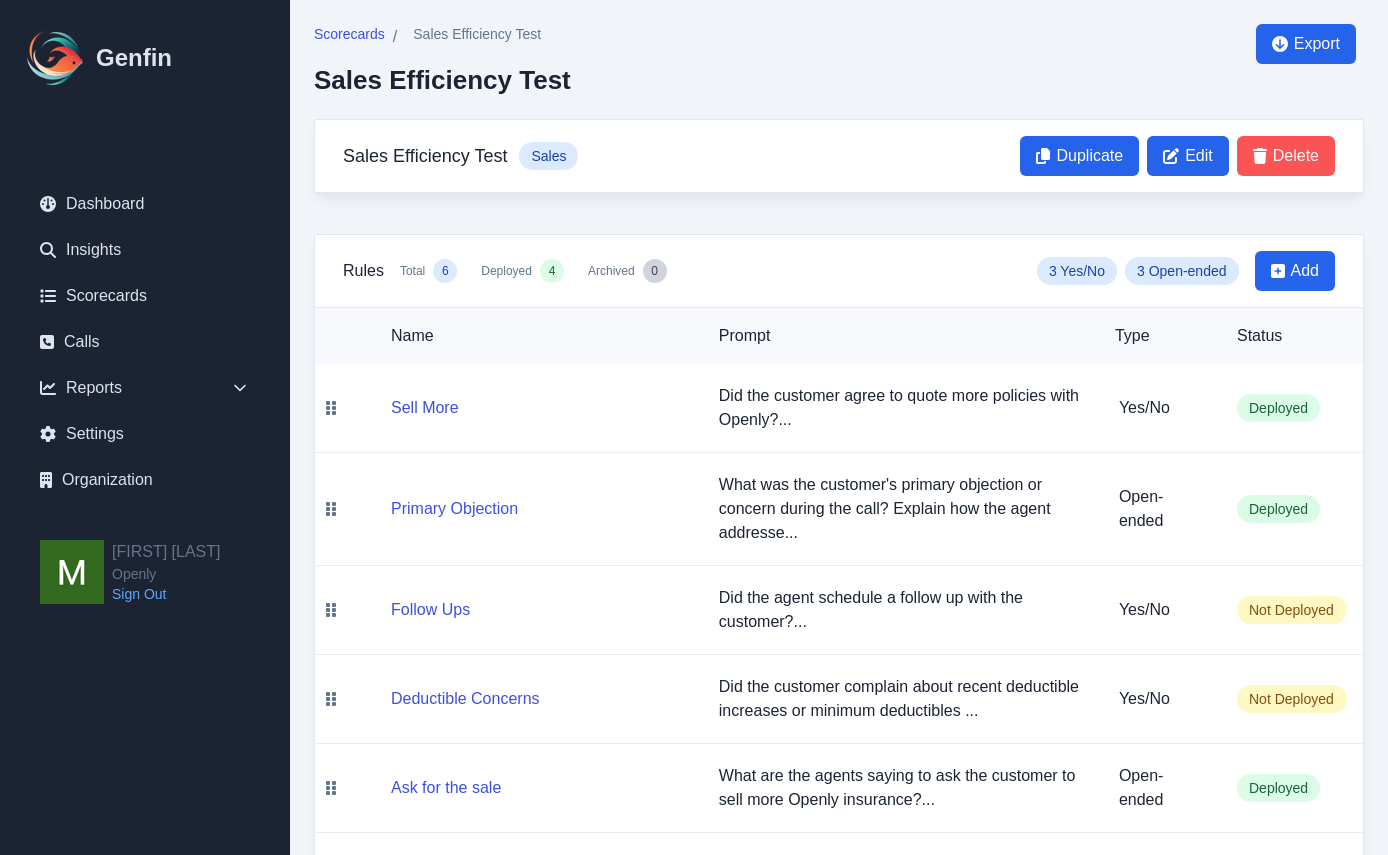 scroll, scrollTop: 120, scrollLeft: 0, axis: vertical 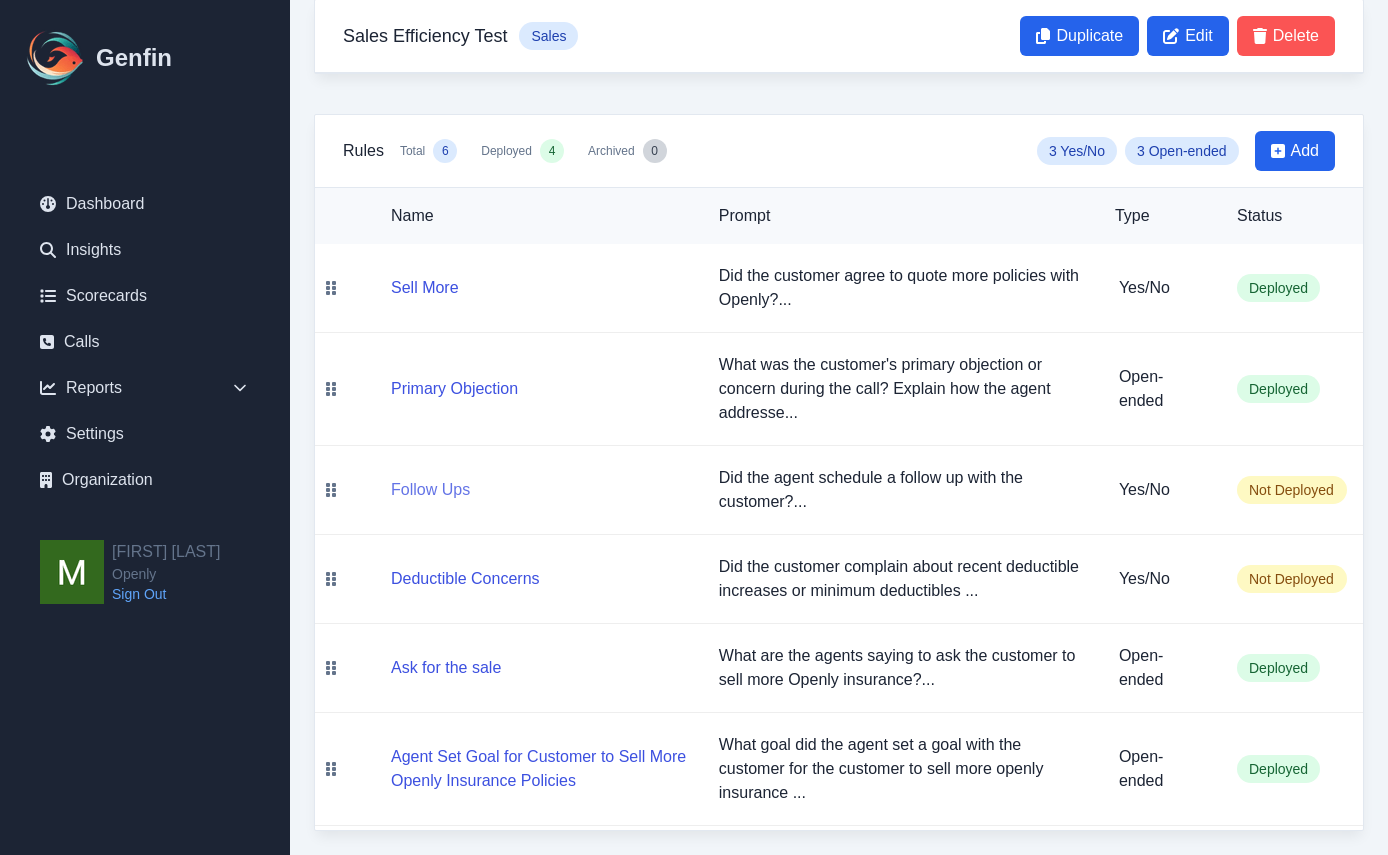 click on "Follow Ups" at bounding box center (430, 490) 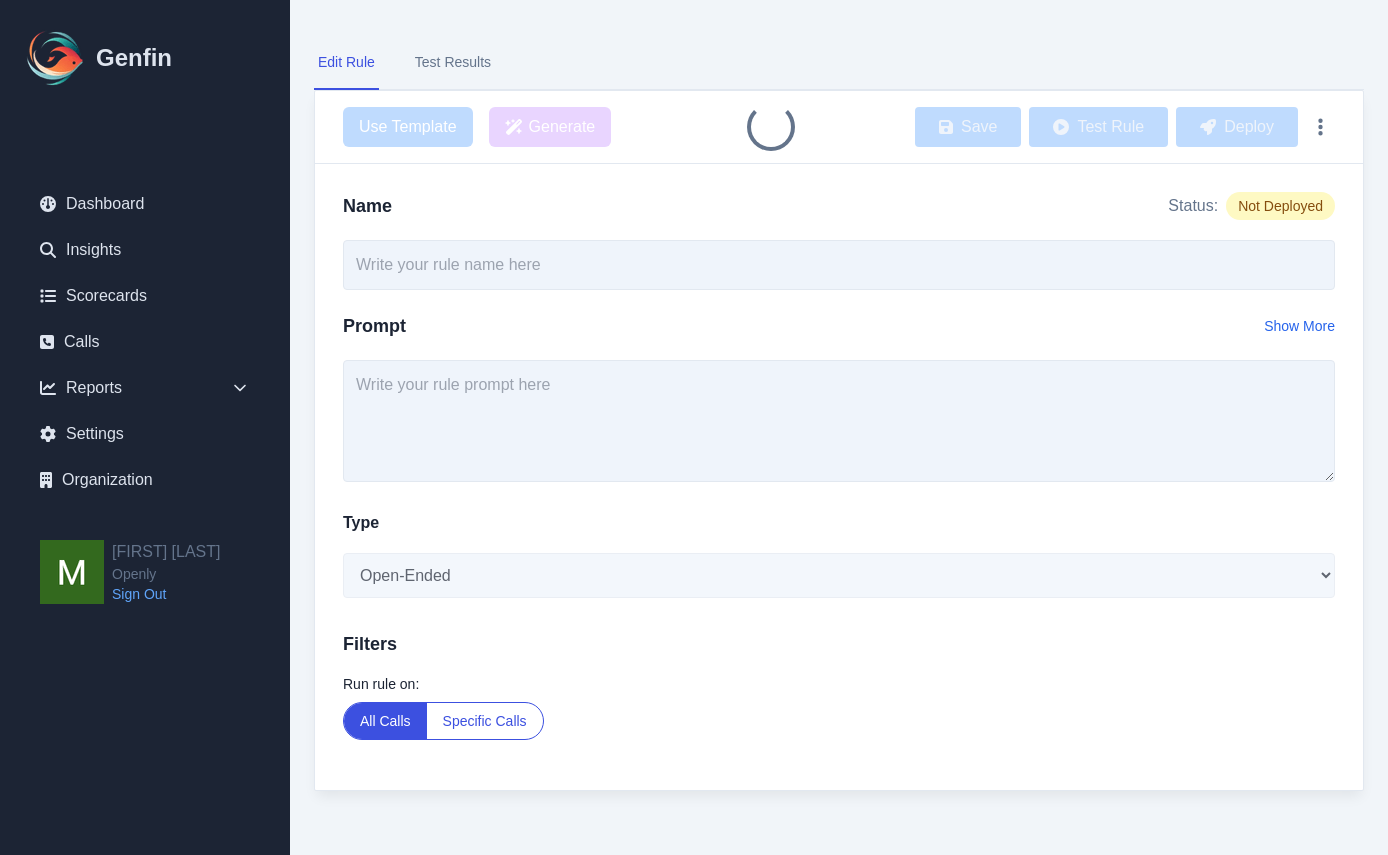 scroll, scrollTop: 0, scrollLeft: 0, axis: both 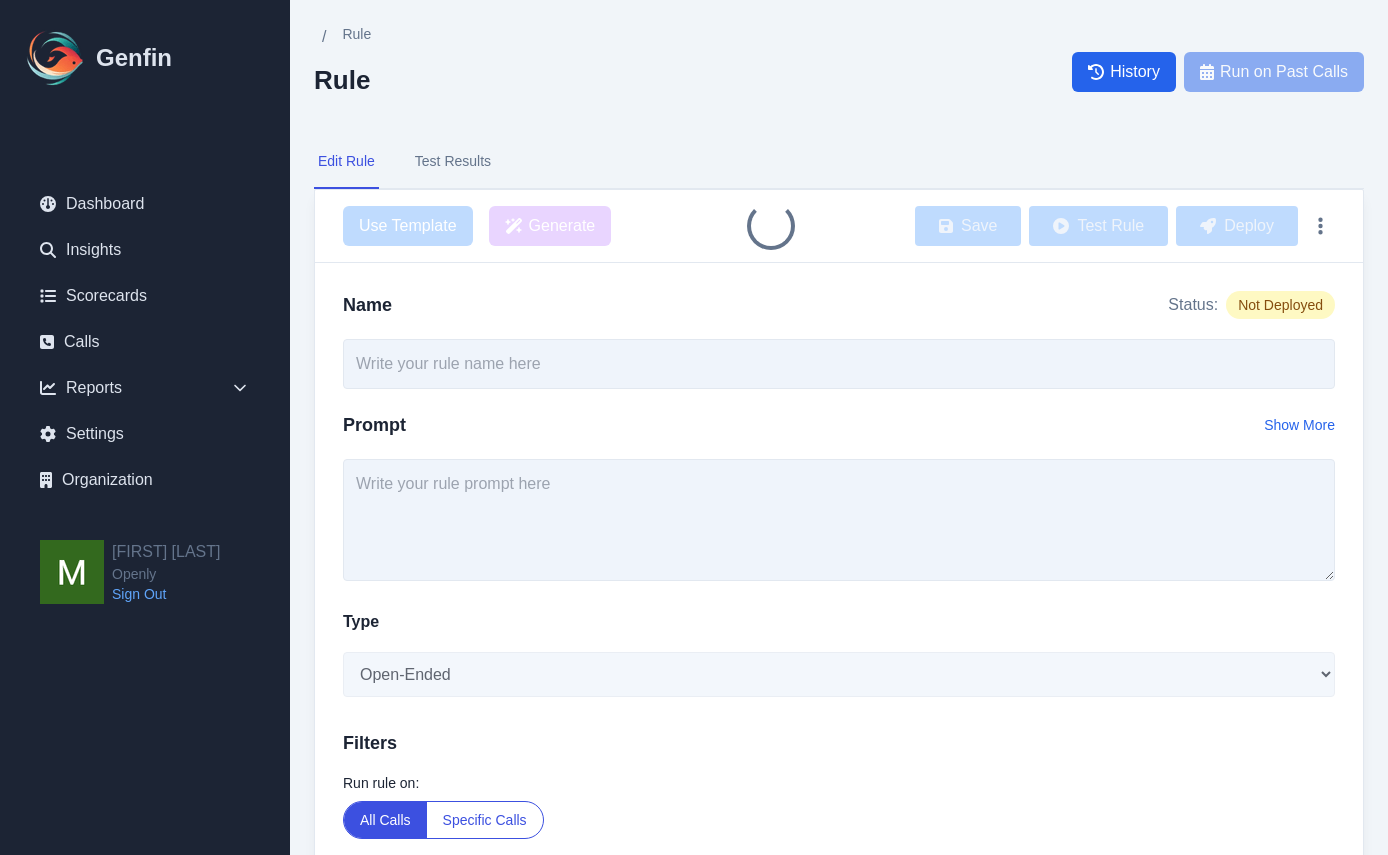 type on "Follow Ups" 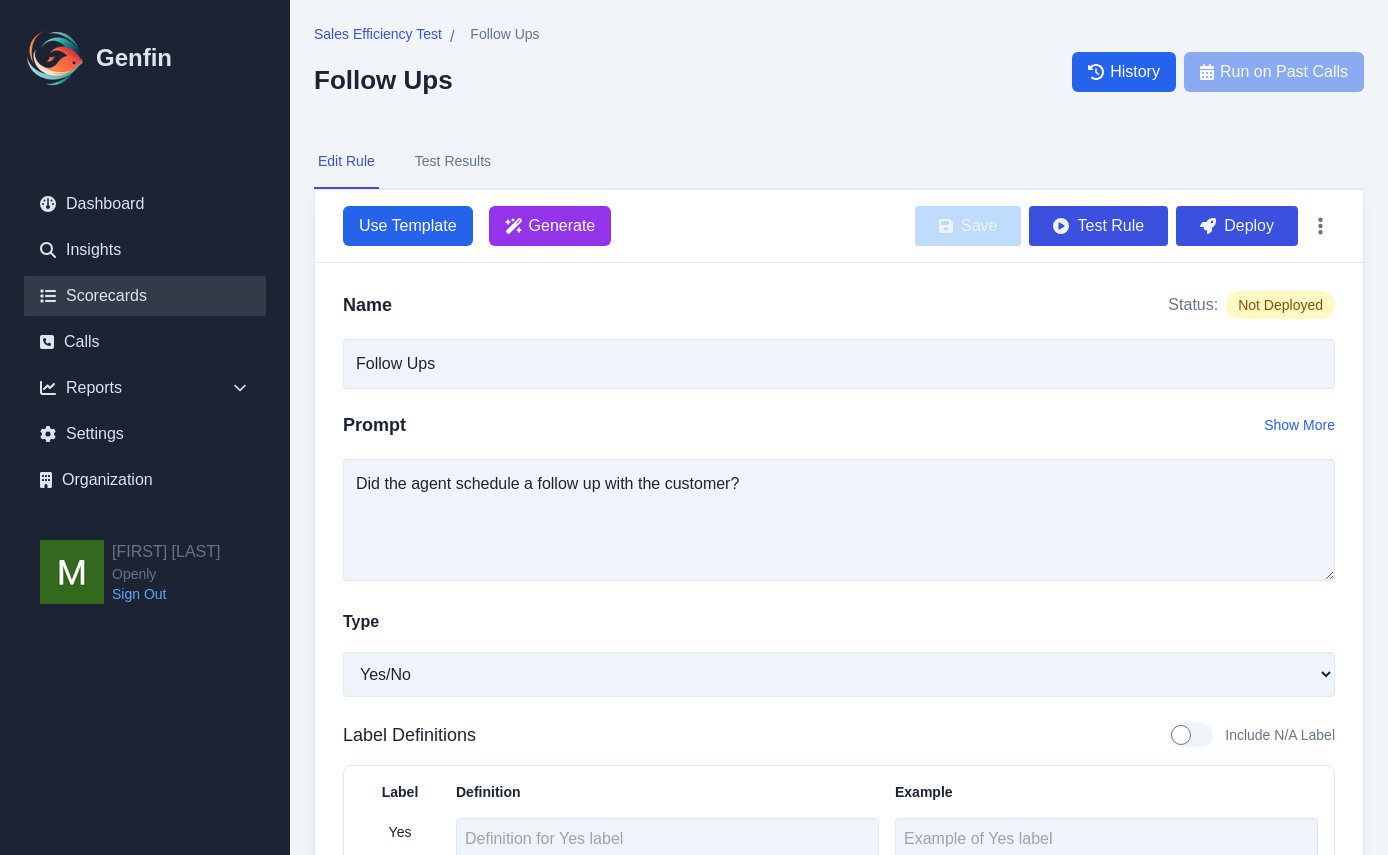 click on "Scorecards" at bounding box center (145, 296) 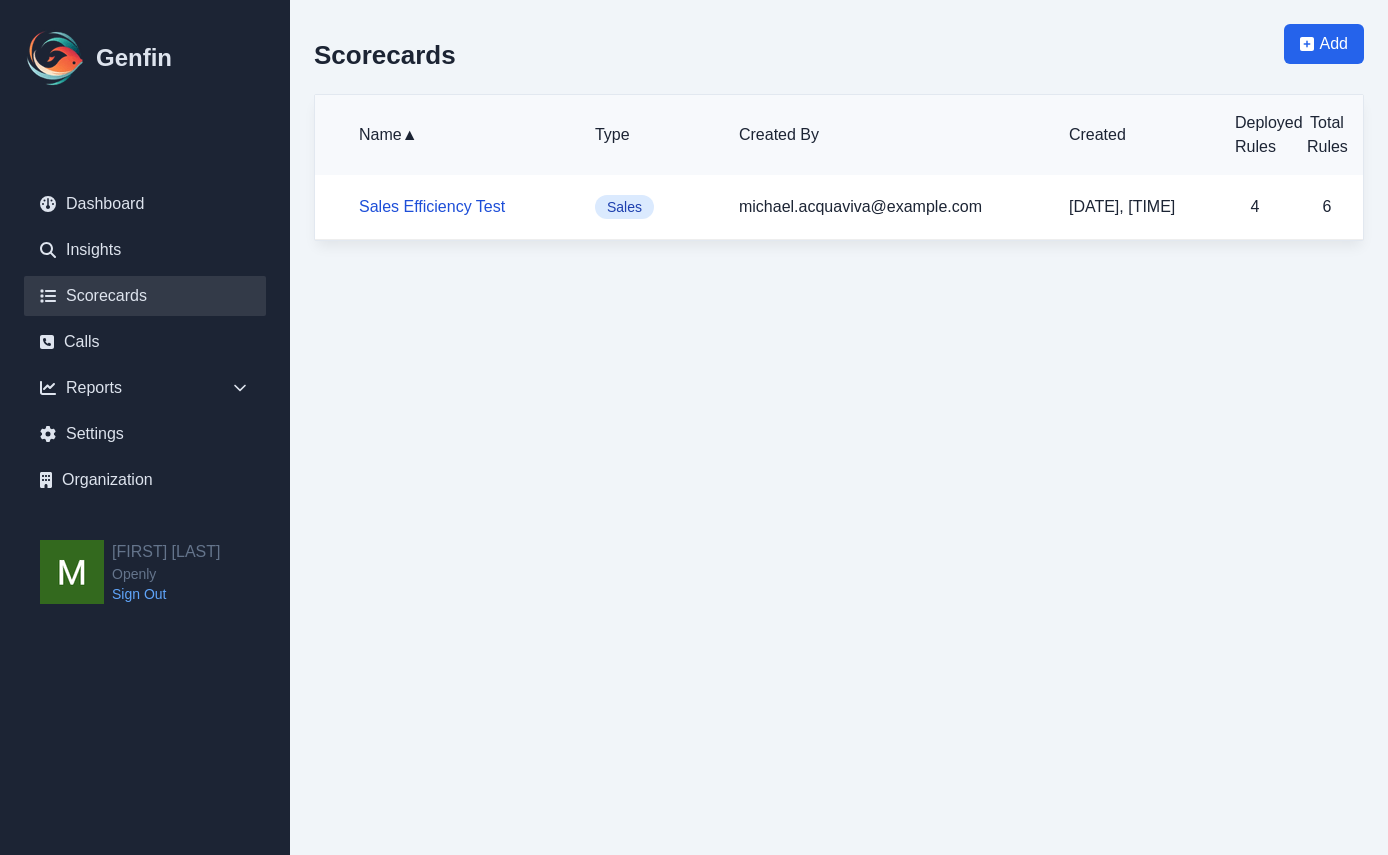 click on "Sales Efficiency Test" at bounding box center [432, 206] 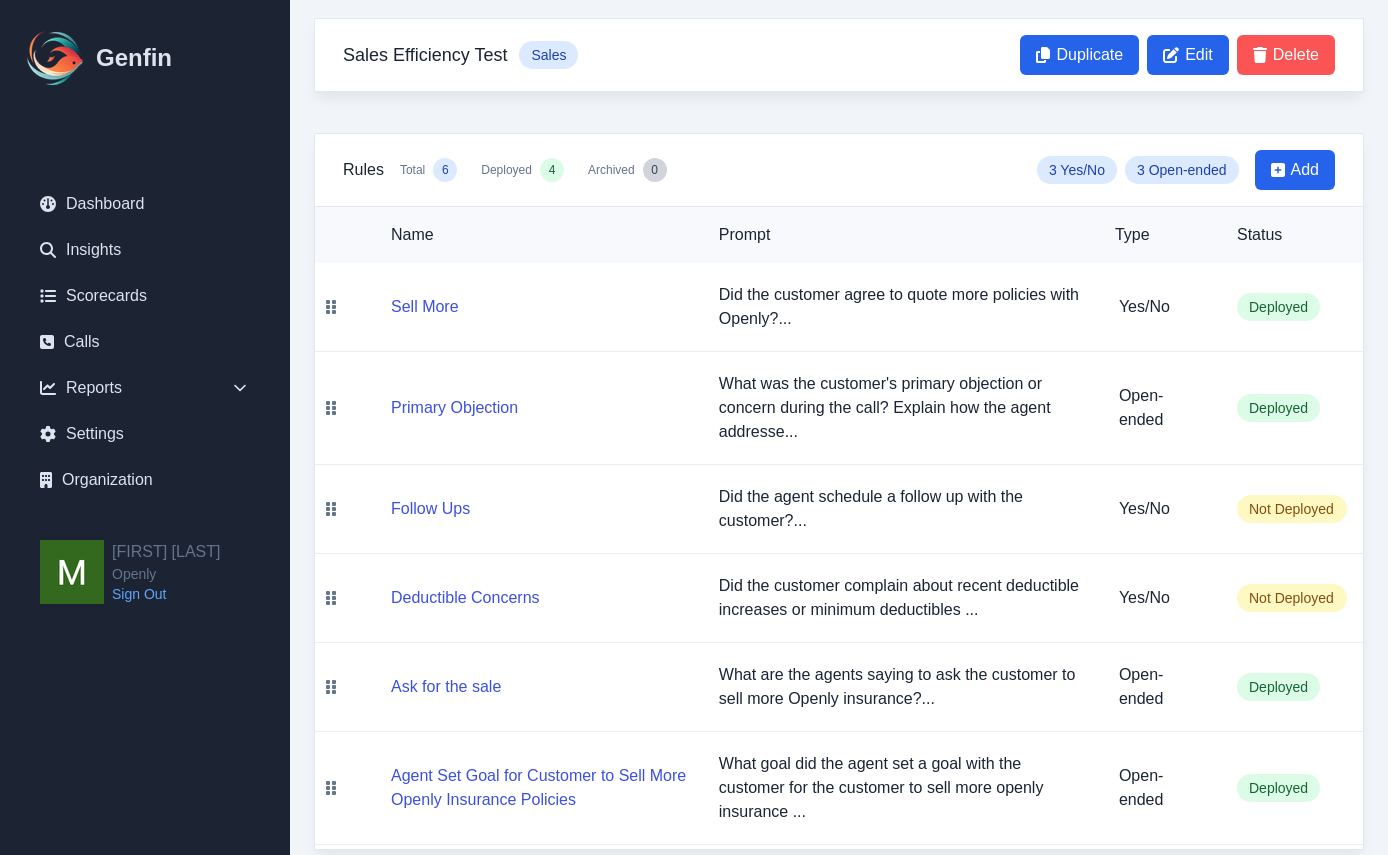 scroll, scrollTop: 120, scrollLeft: 0, axis: vertical 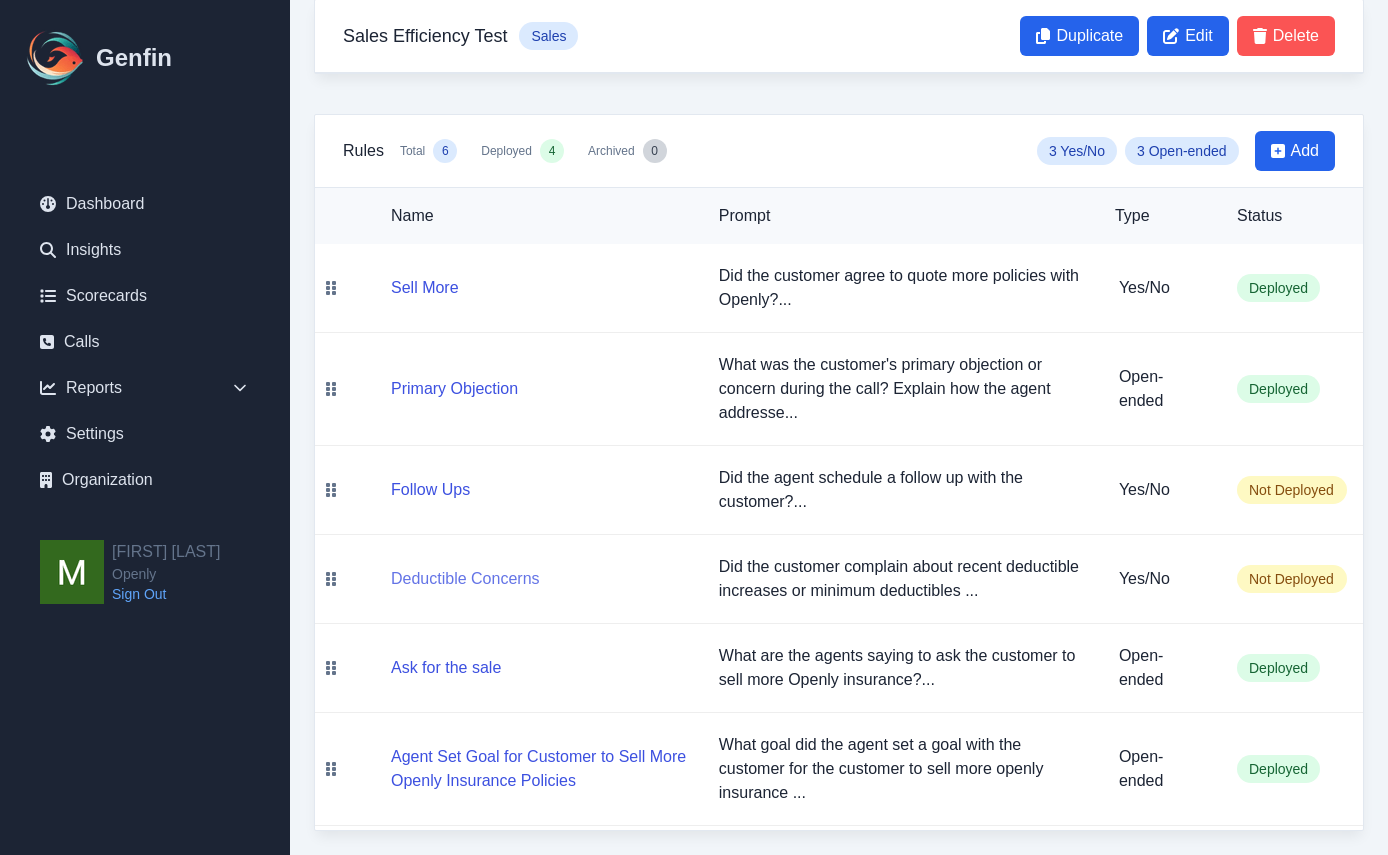 click on "Deductible Concerns" at bounding box center (465, 579) 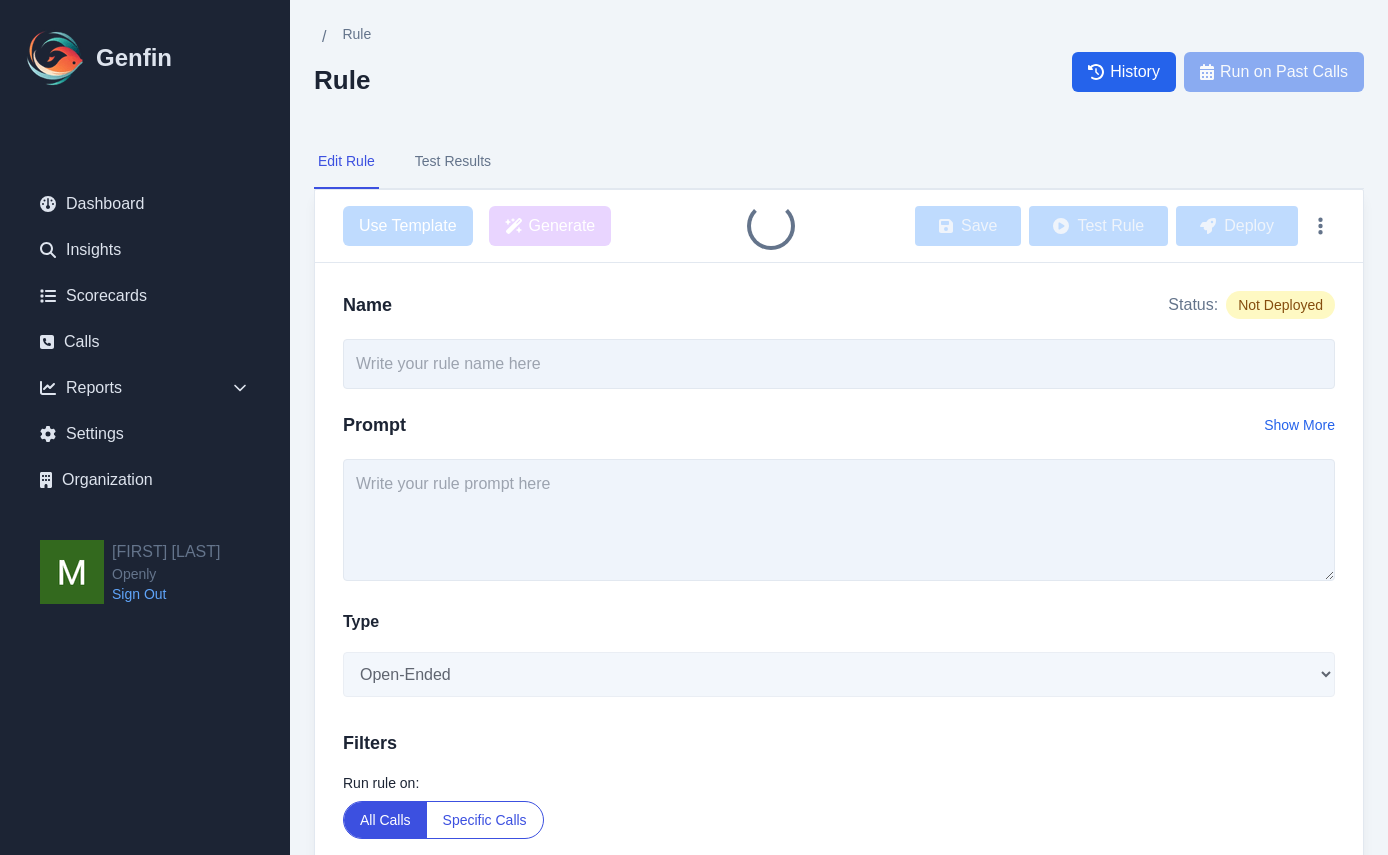 type on "Deductible Concerns" 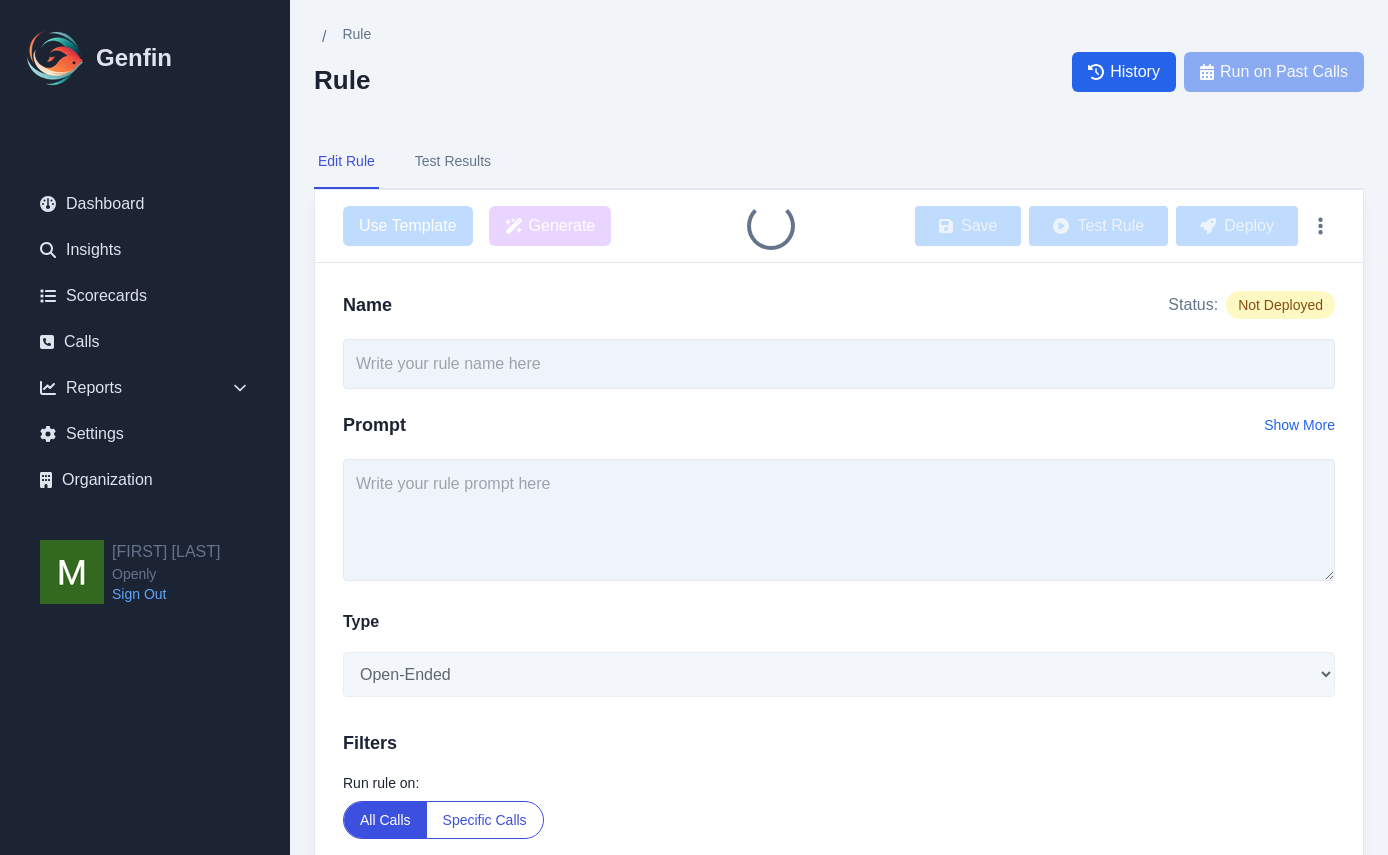 type on "Did the customer complain about recent deductible increases or minimum deductibles" 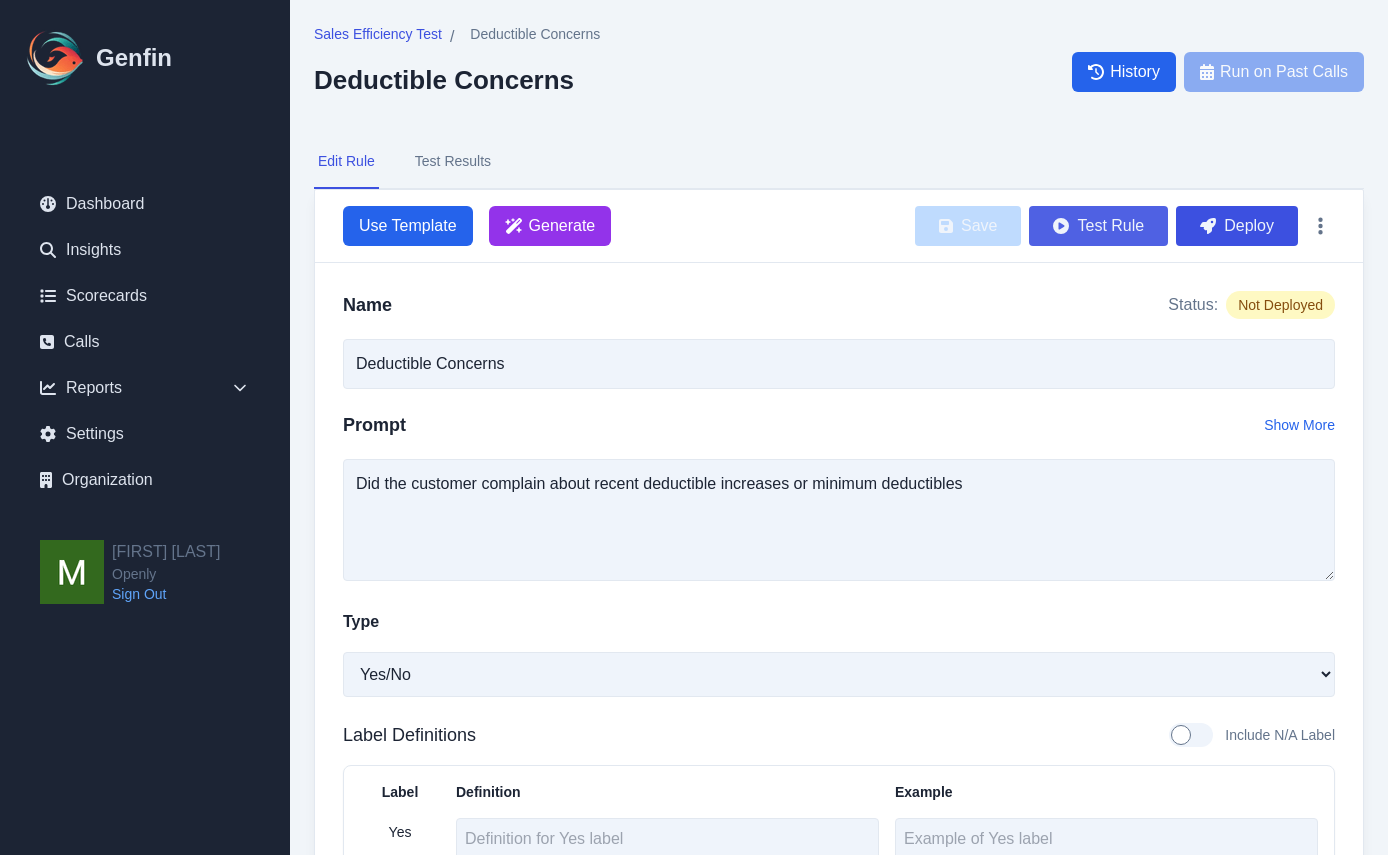 click on "Test Rule" at bounding box center (1098, 226) 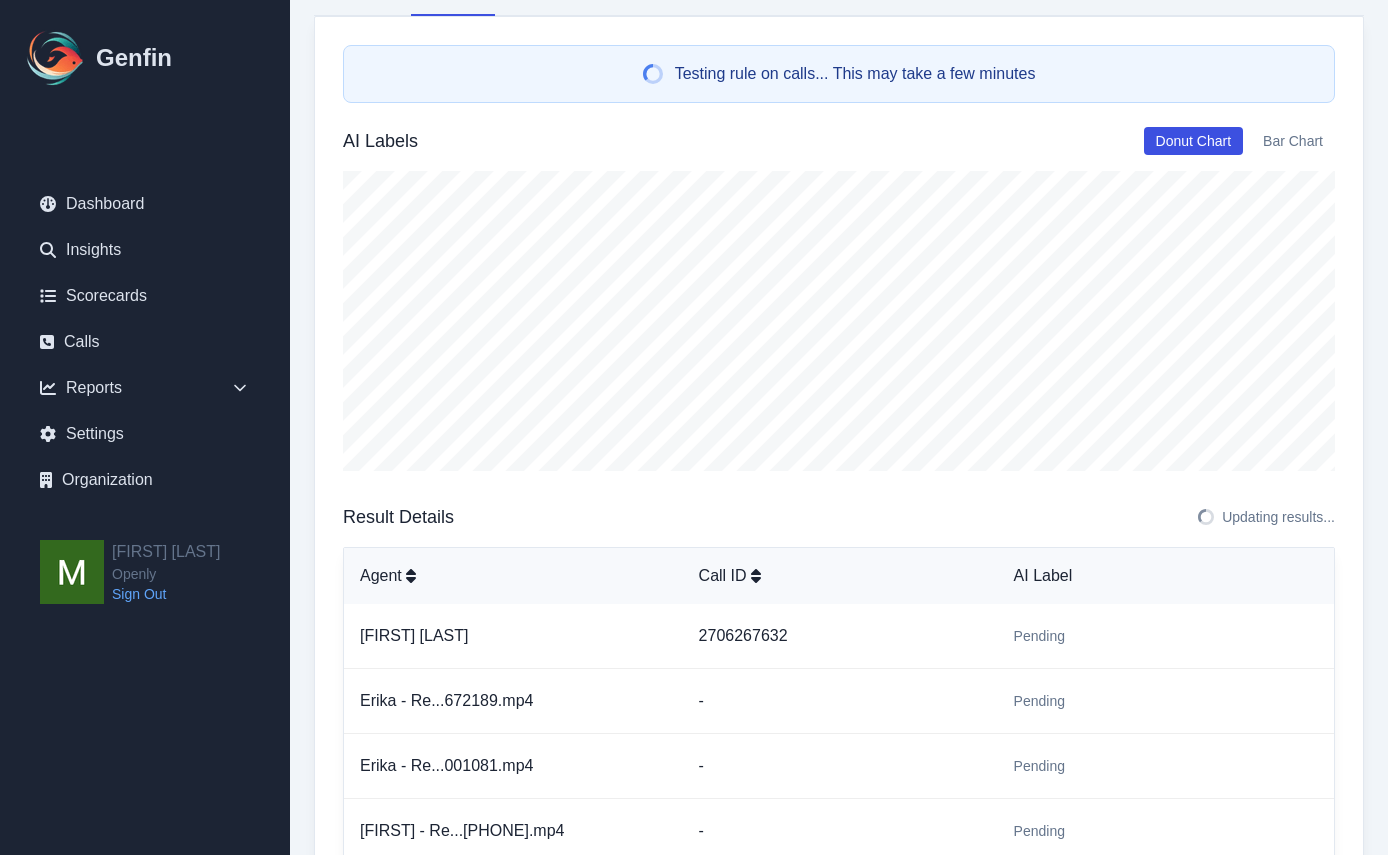 scroll, scrollTop: 341, scrollLeft: 0, axis: vertical 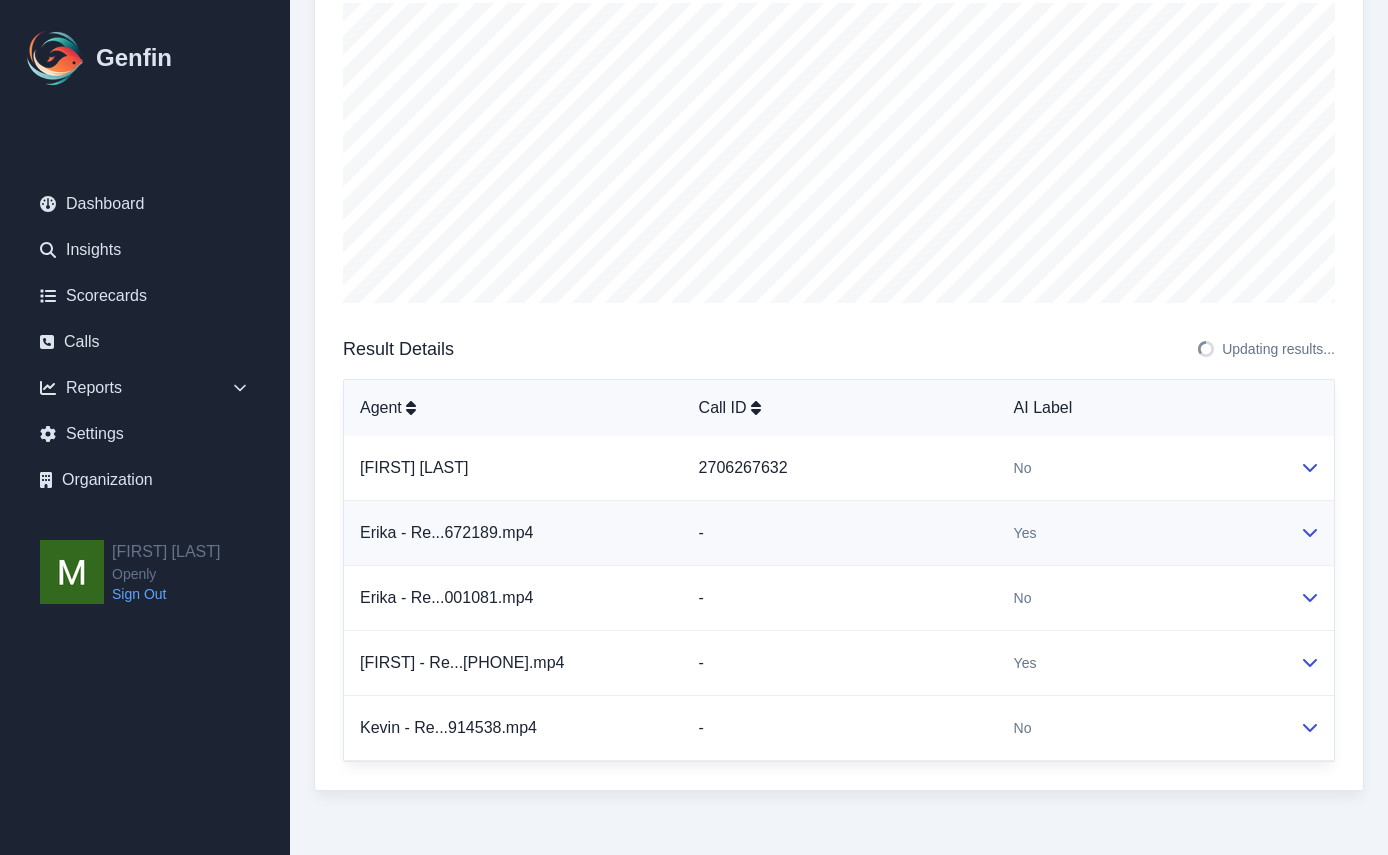 click on "-" at bounding box center (840, 533) 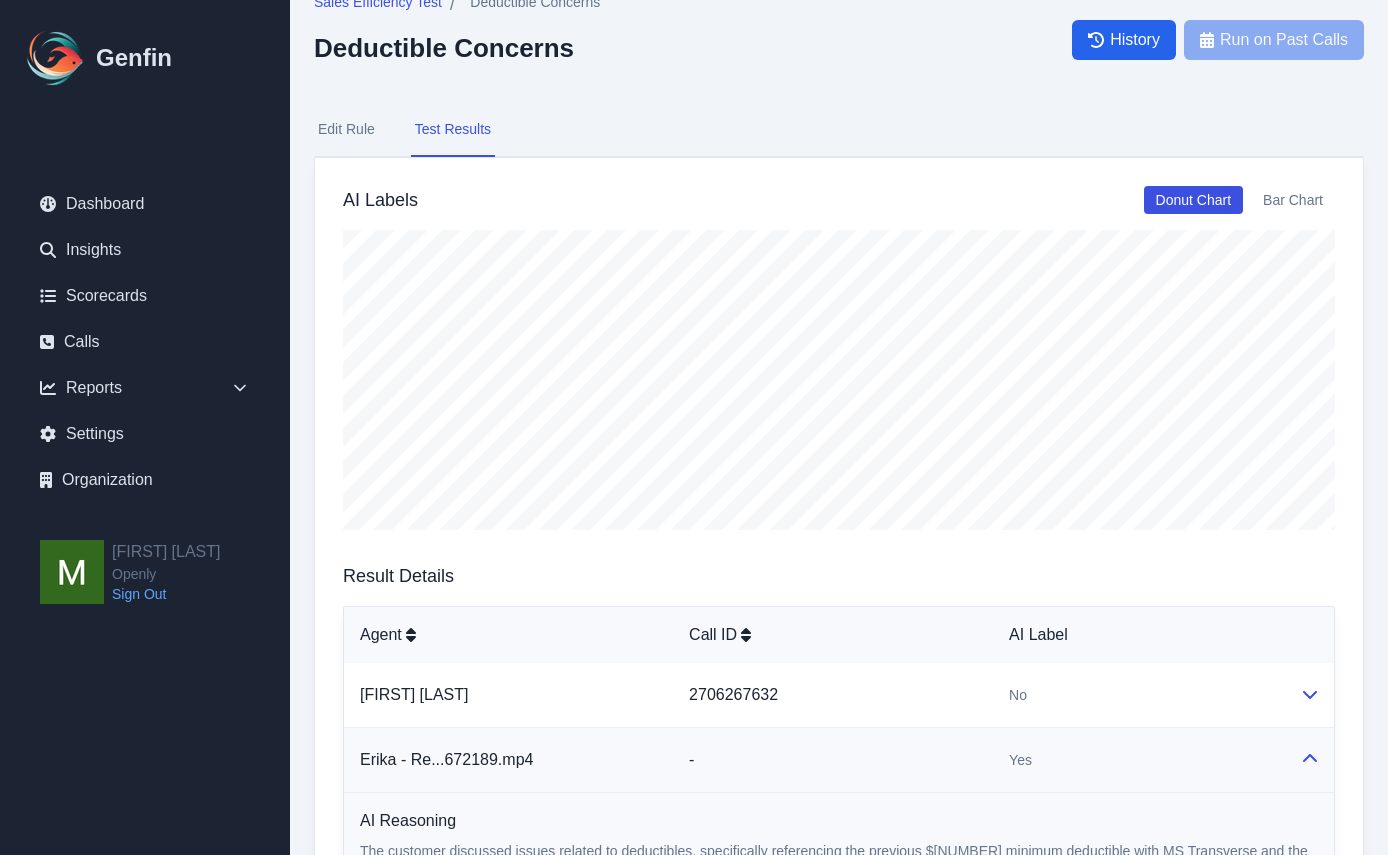scroll, scrollTop: 33, scrollLeft: 0, axis: vertical 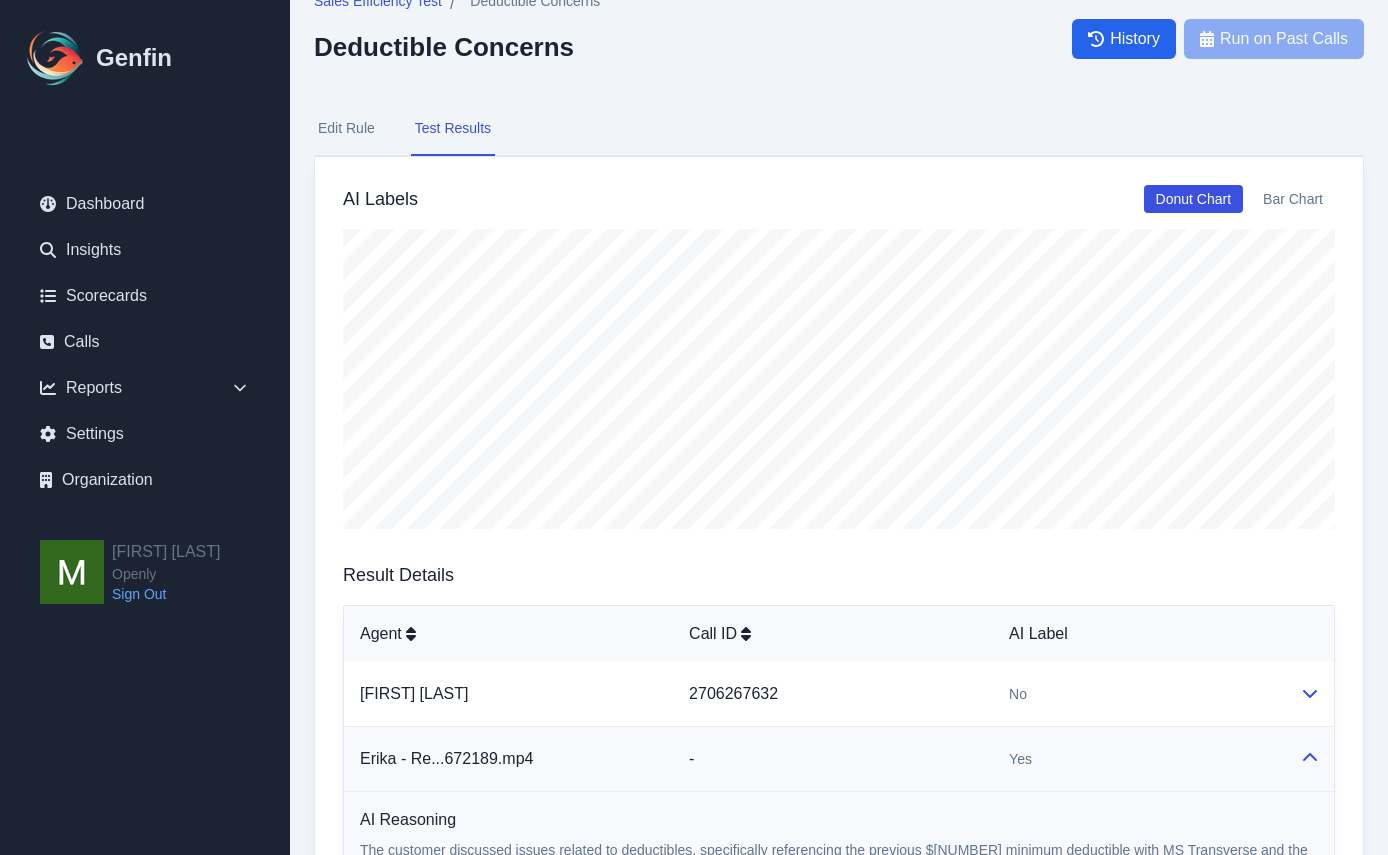 click on "Edit Rule" at bounding box center (346, 129) 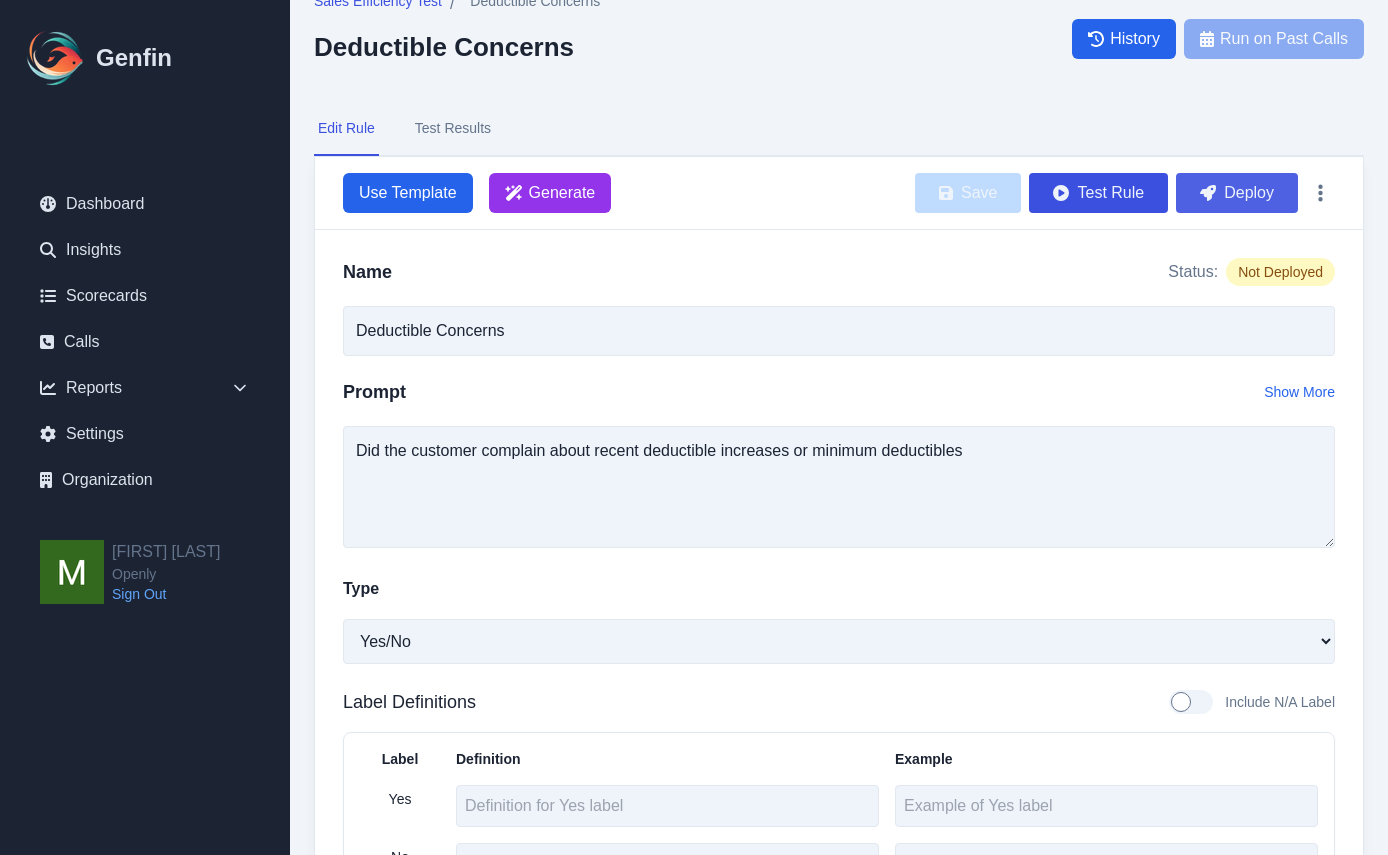 click on "Deploy" at bounding box center (1237, 193) 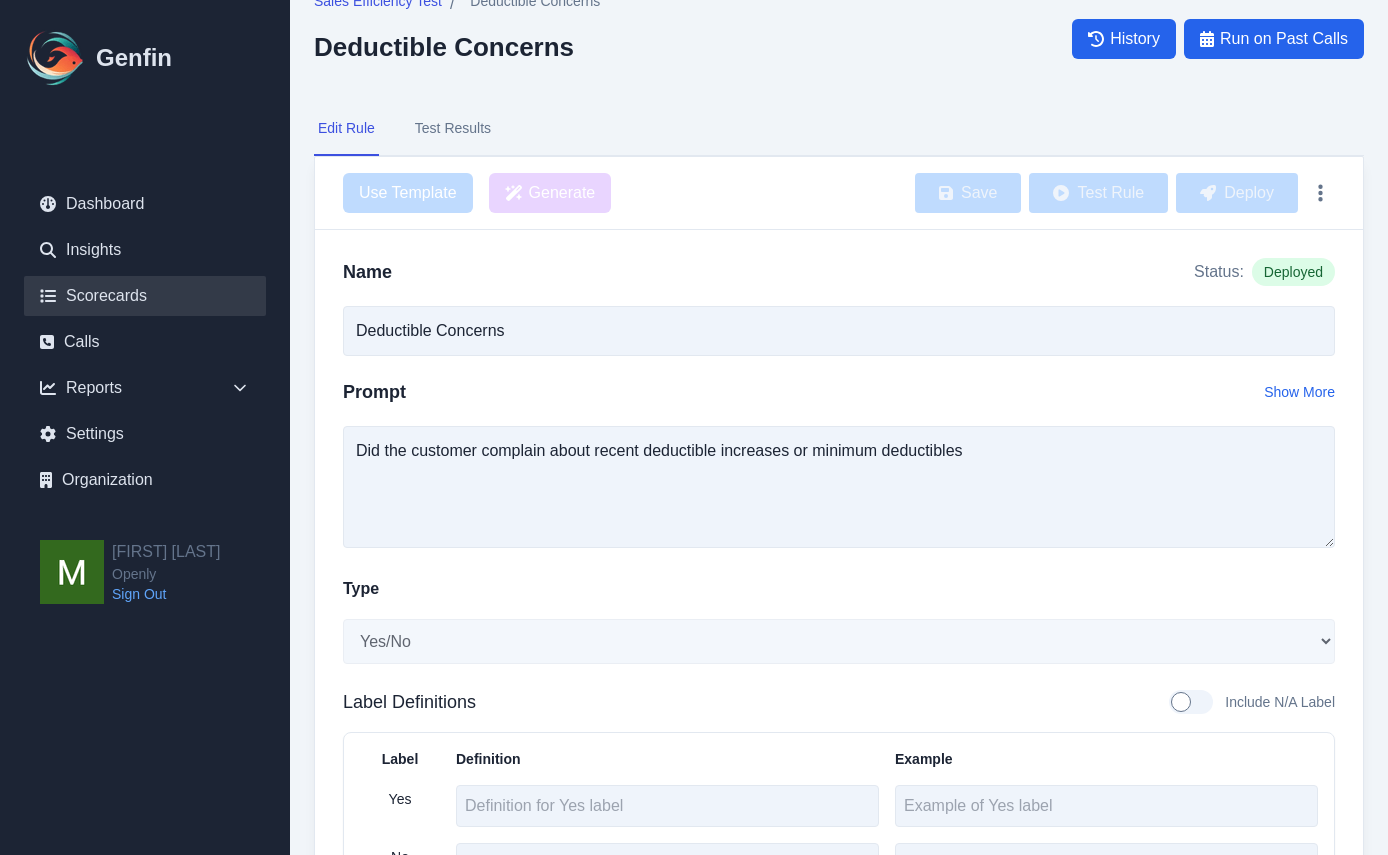 click on "Scorecards" at bounding box center [145, 296] 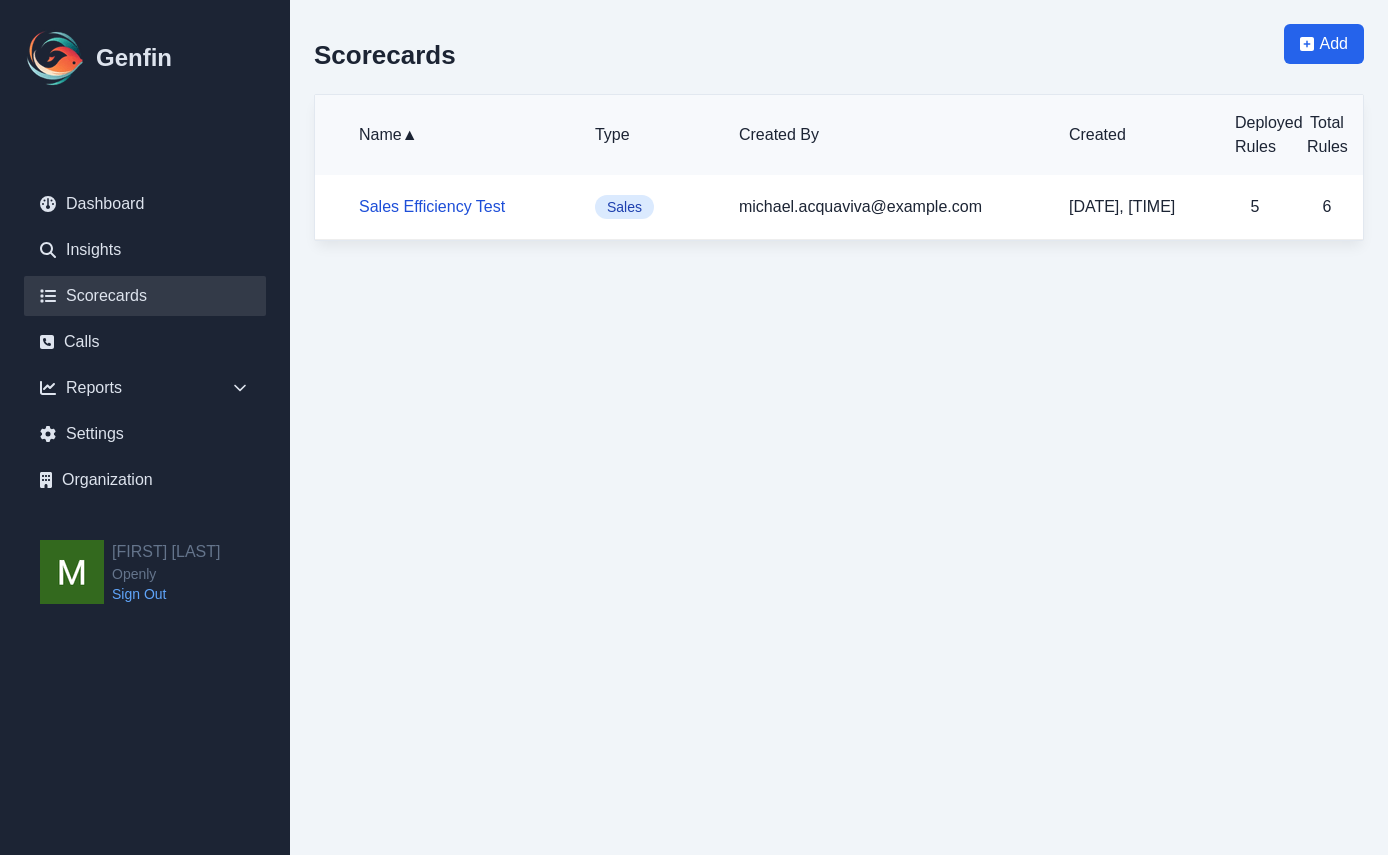 click on "Sales Efficiency Test" at bounding box center (432, 206) 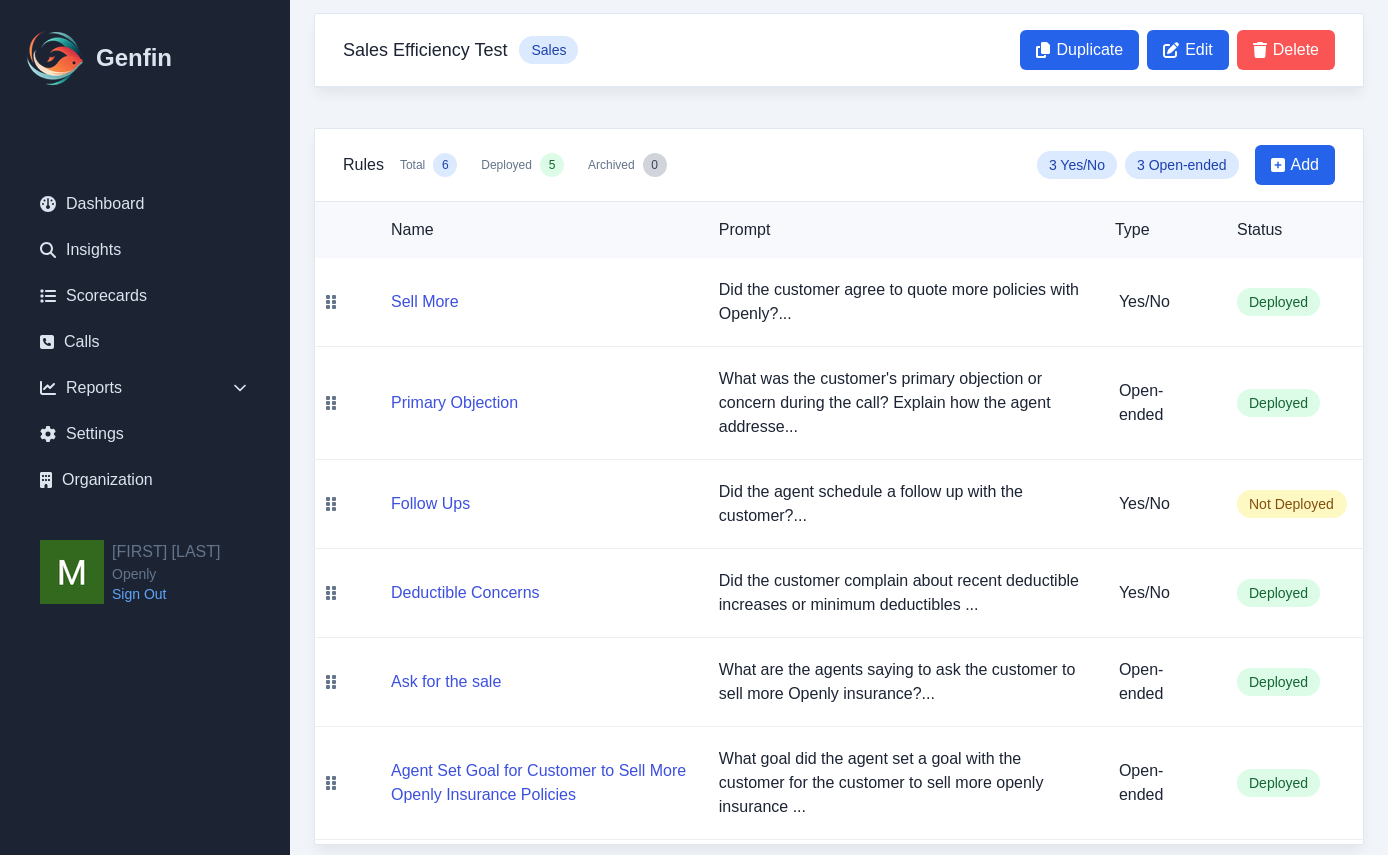 scroll, scrollTop: 120, scrollLeft: 0, axis: vertical 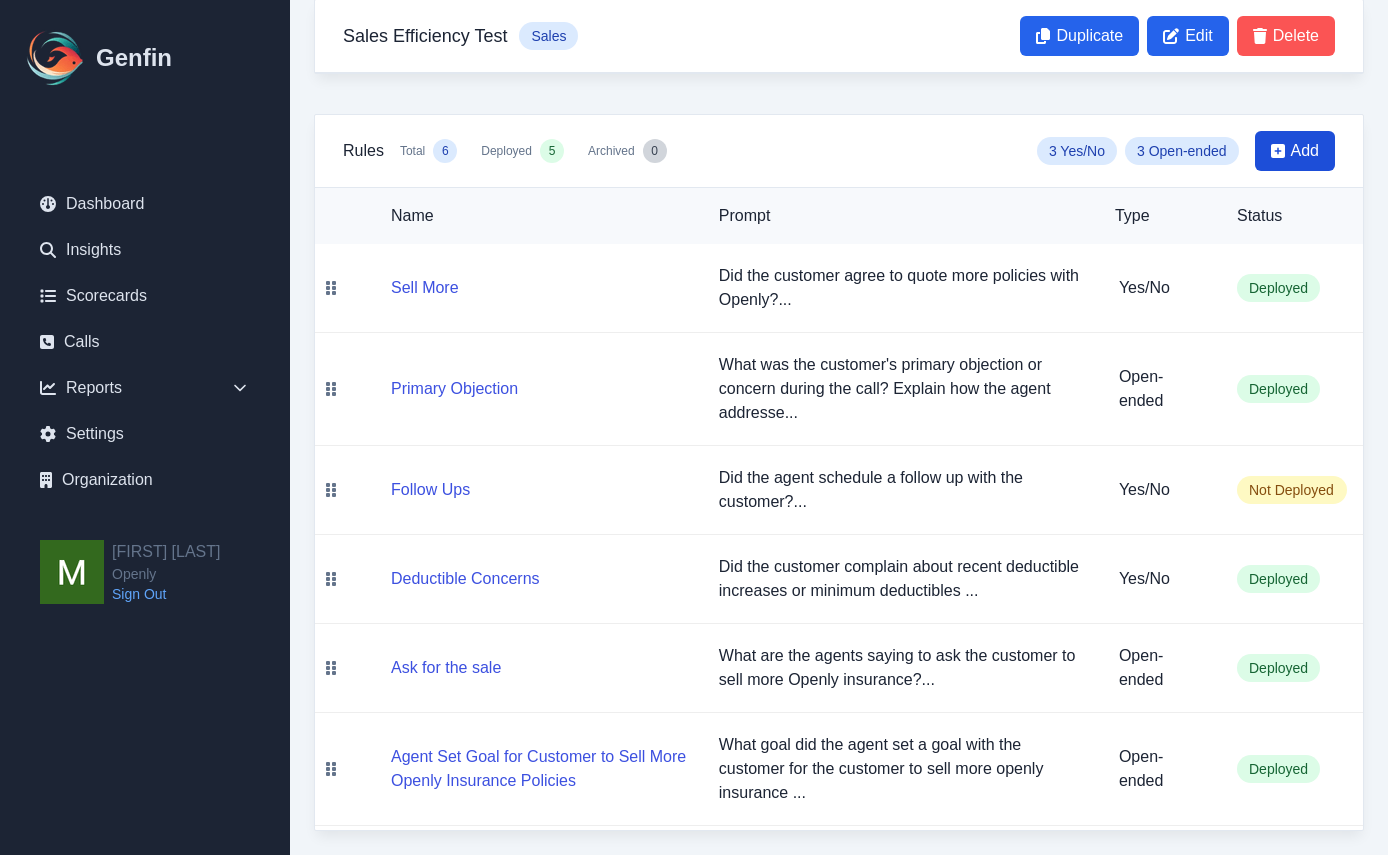 click on "Add" at bounding box center [1305, 151] 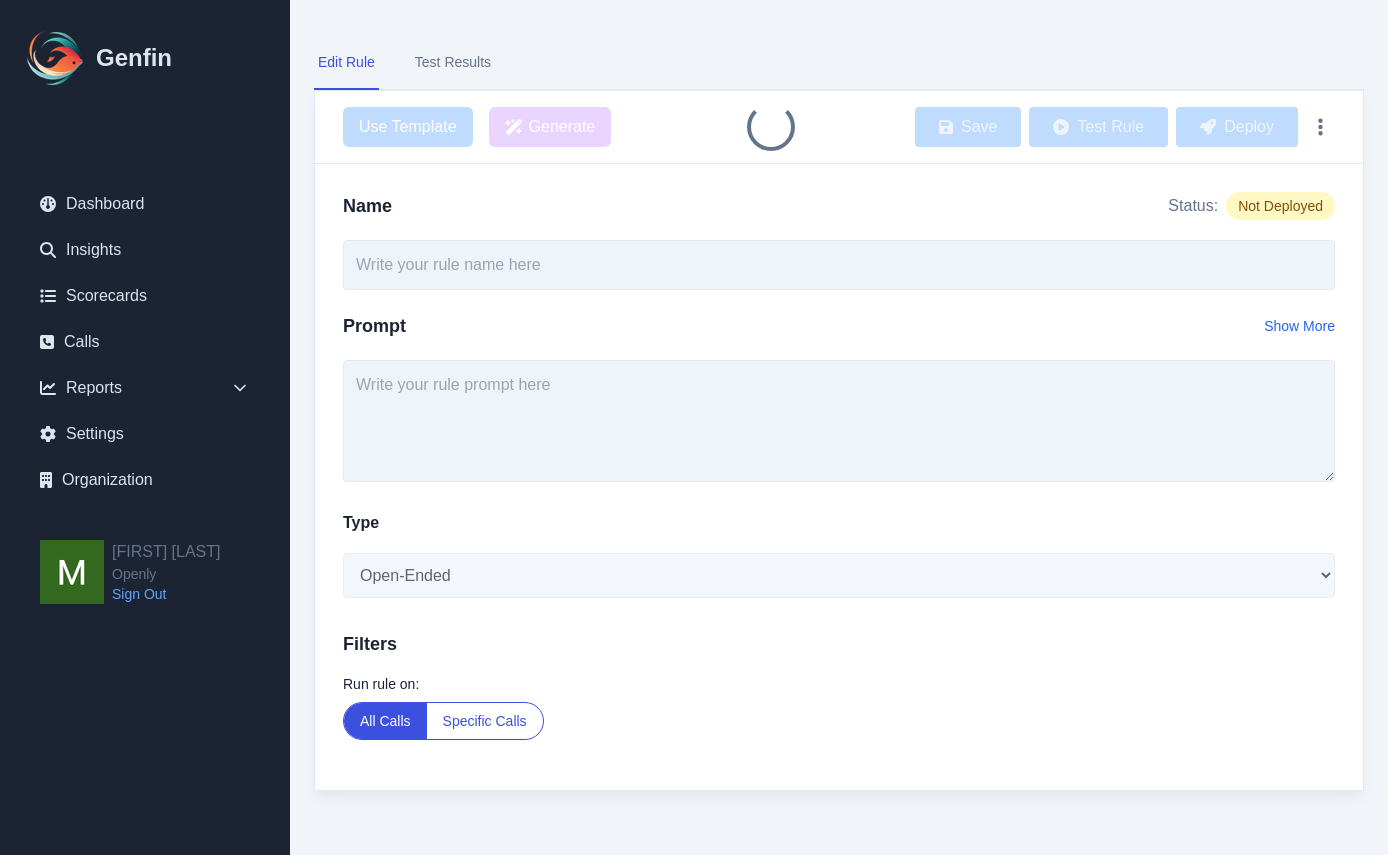 scroll, scrollTop: 0, scrollLeft: 0, axis: both 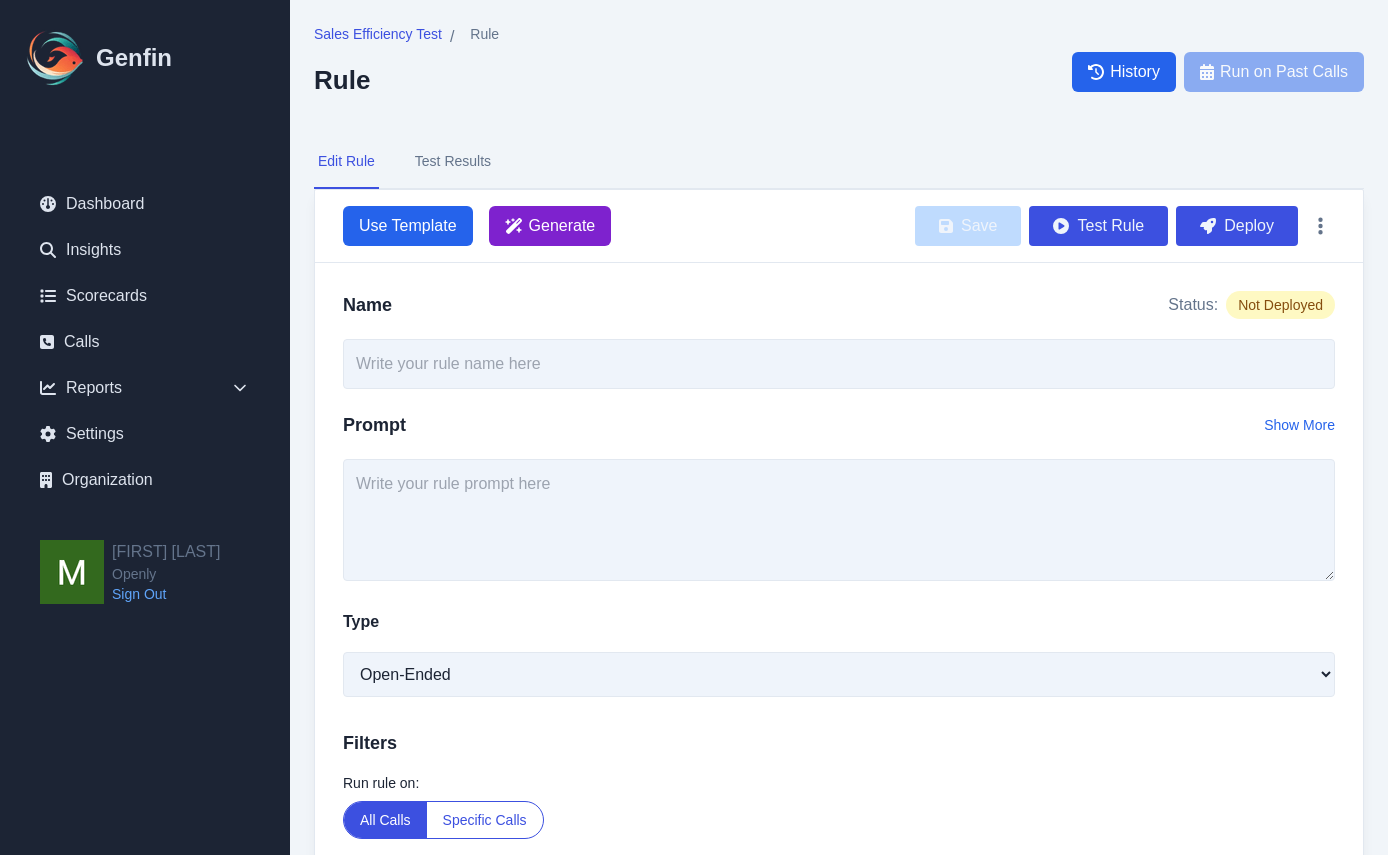 click on "Generate" at bounding box center (550, 226) 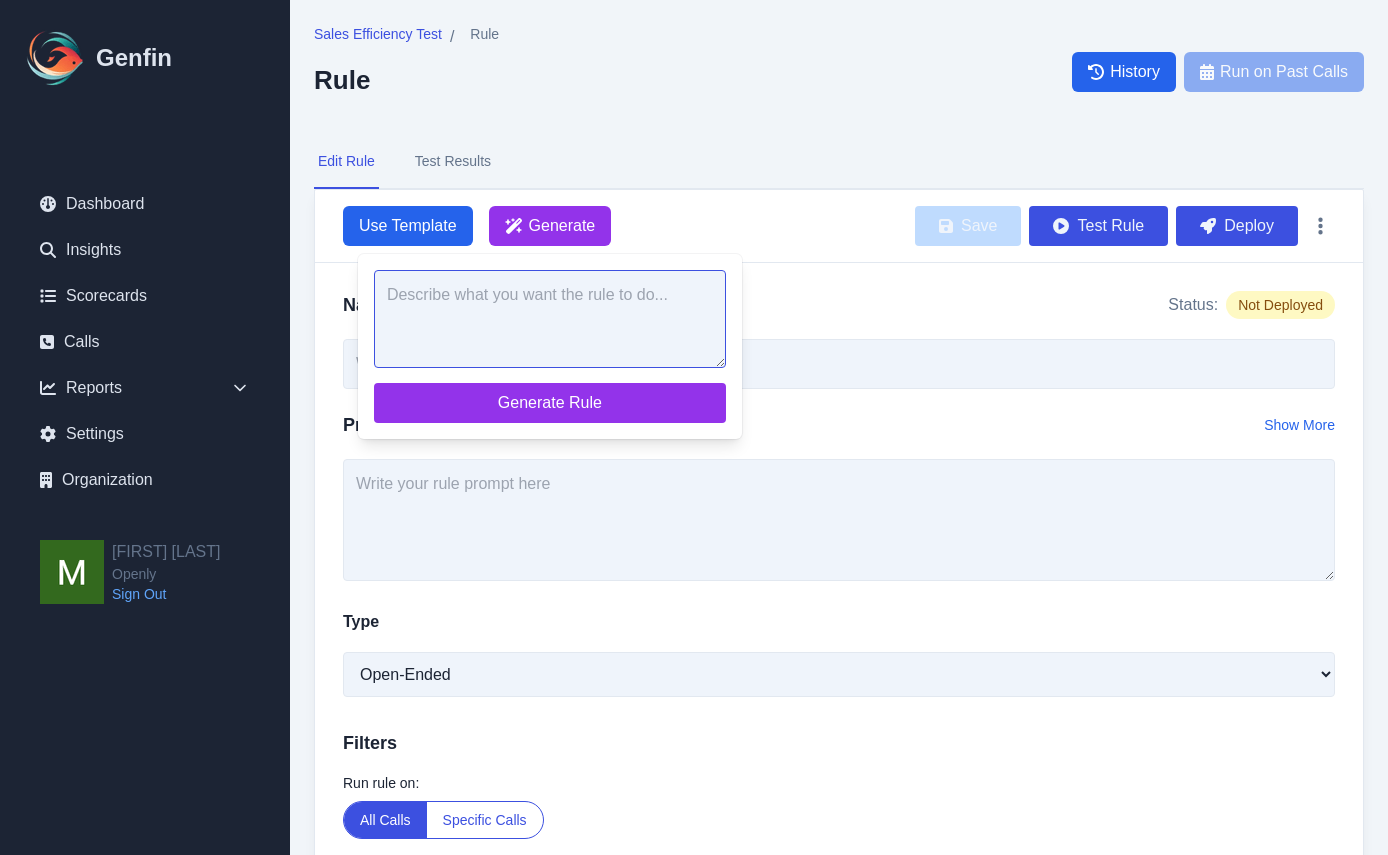 click at bounding box center [550, 319] 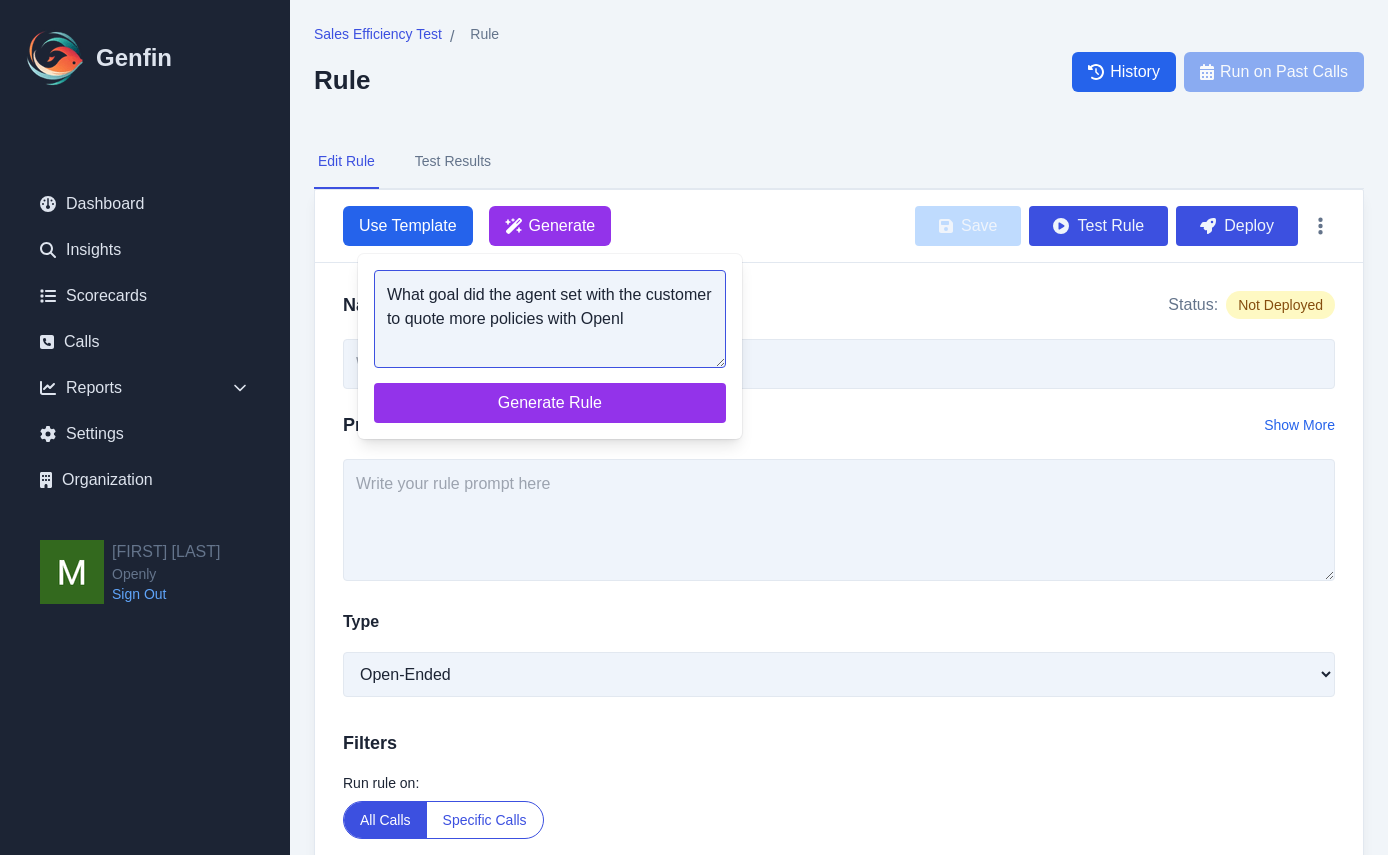 type on "What goal did the agent set with the customer  to quote more policies with Openly" 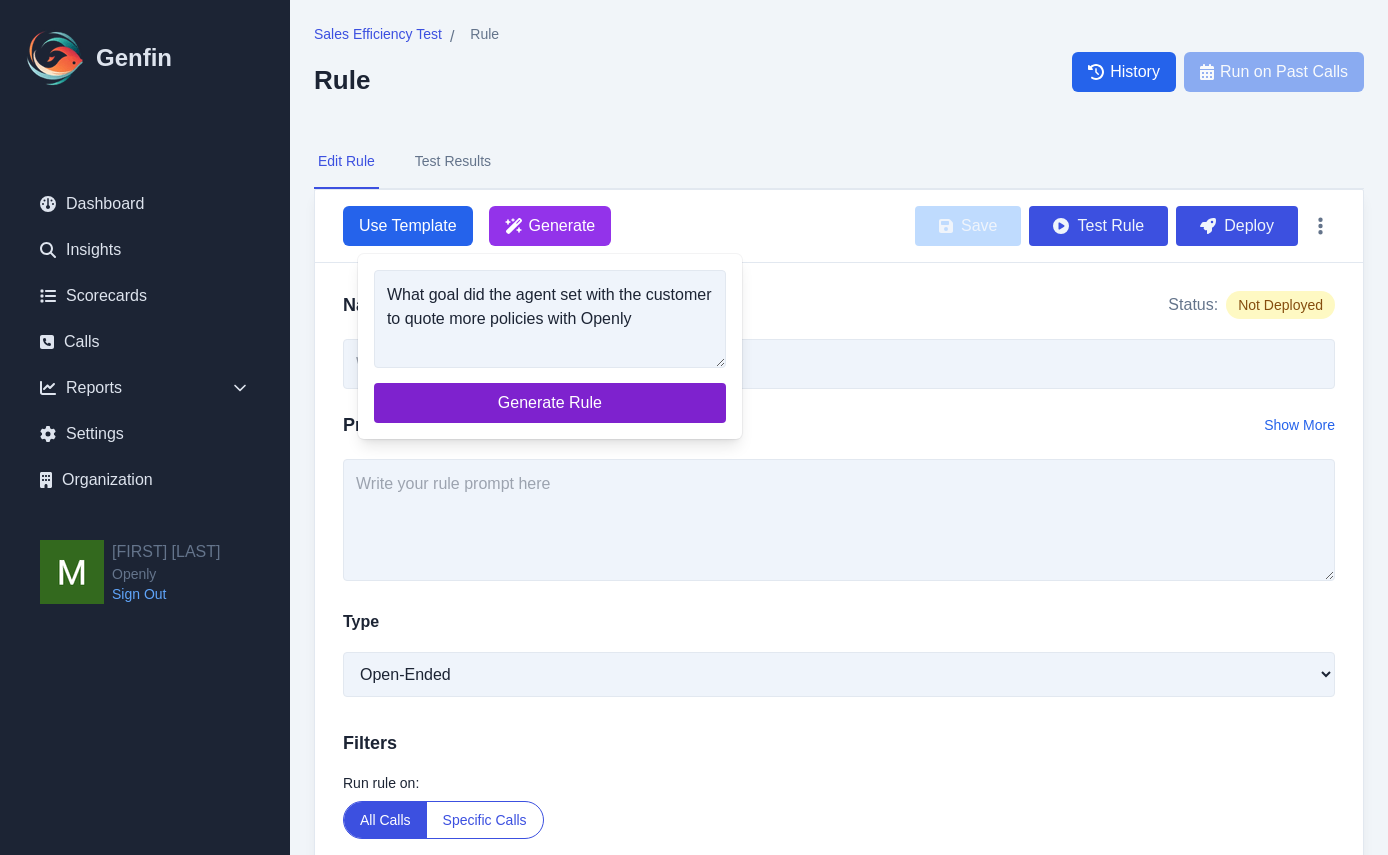 click on "Generate Rule" at bounding box center (550, 403) 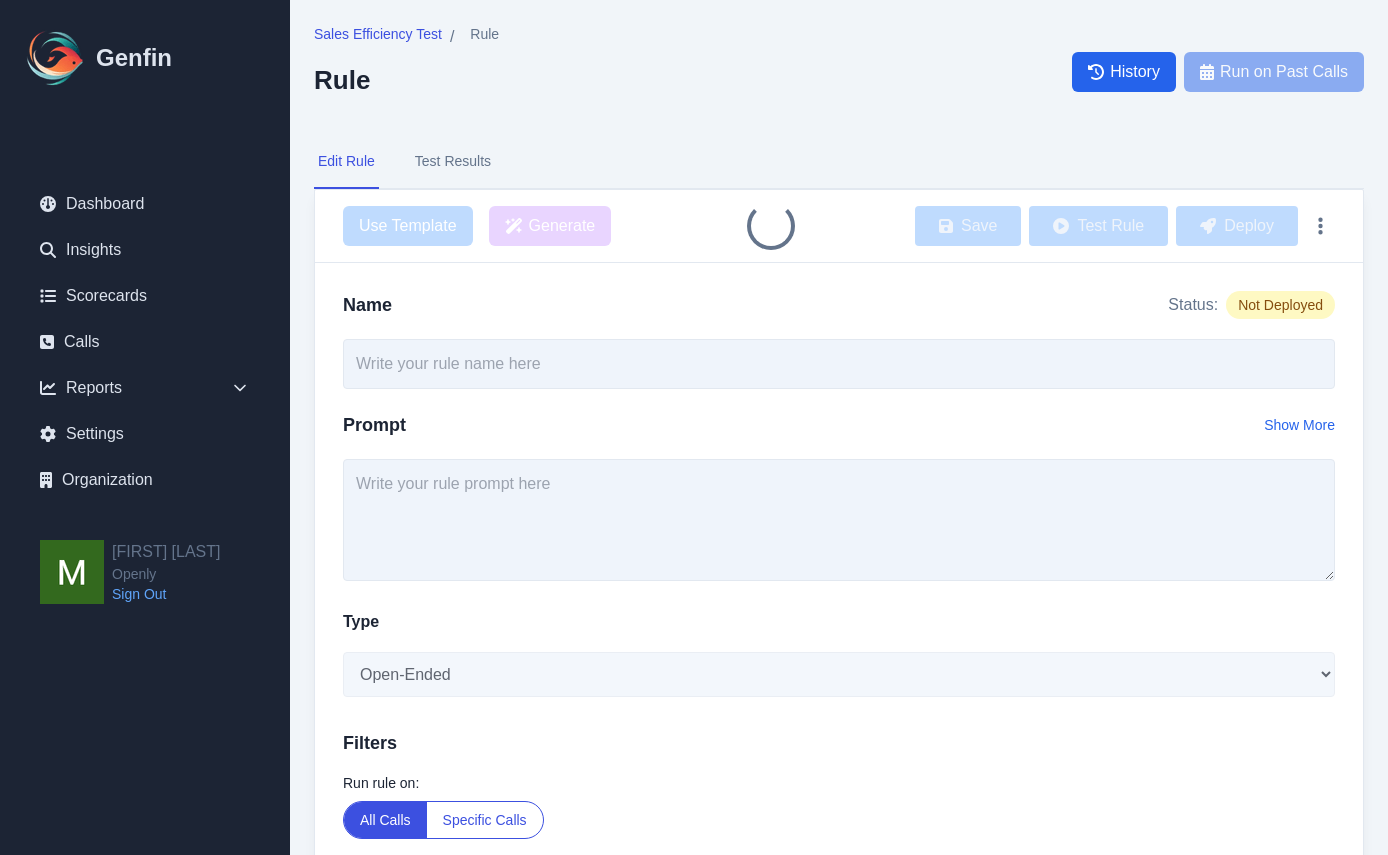 type on "Goal Set for Quoting More Policies with Openly" 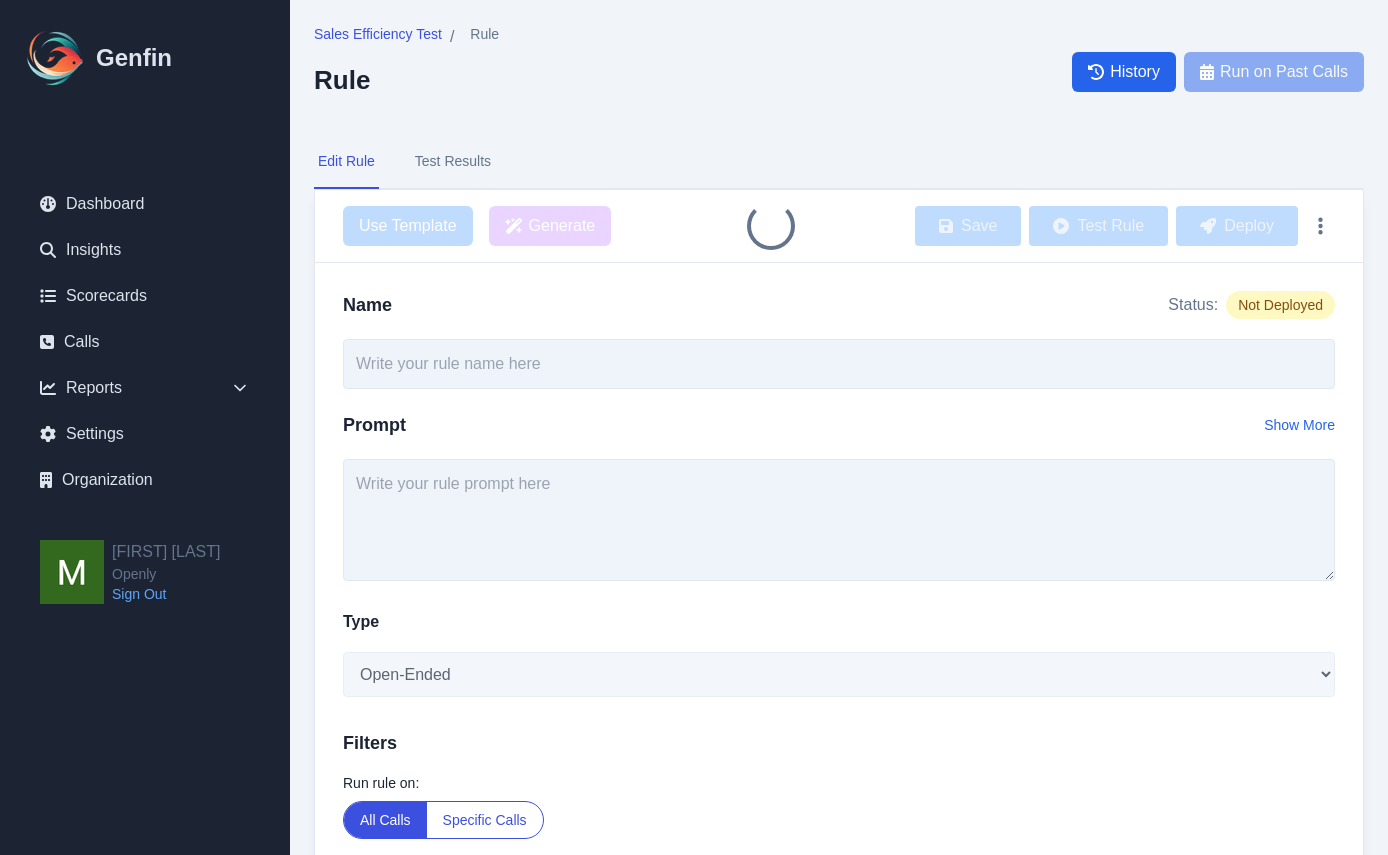 type on "What goal did the agent set with the customer to quote more policies with Openly?" 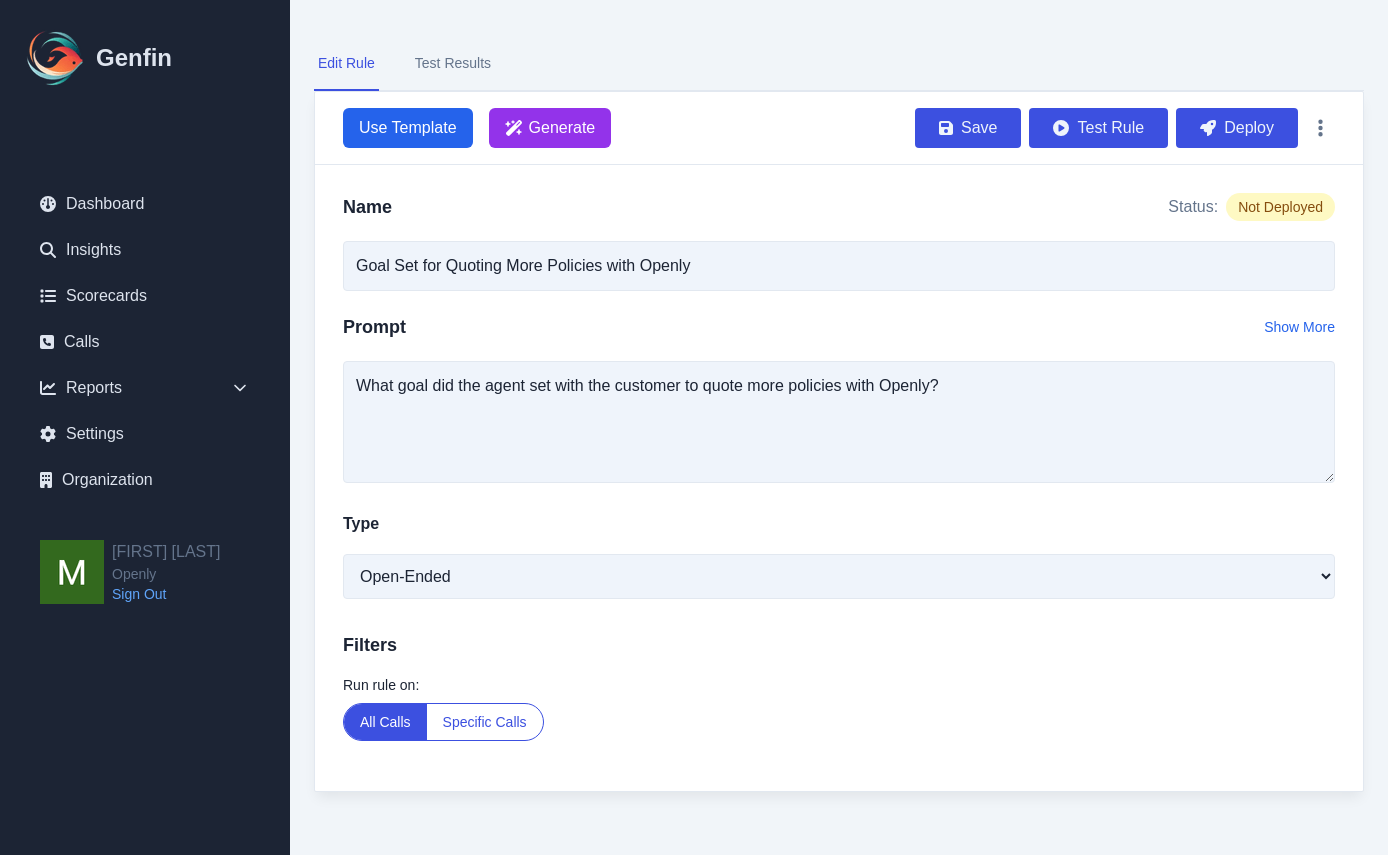 scroll, scrollTop: 100, scrollLeft: 0, axis: vertical 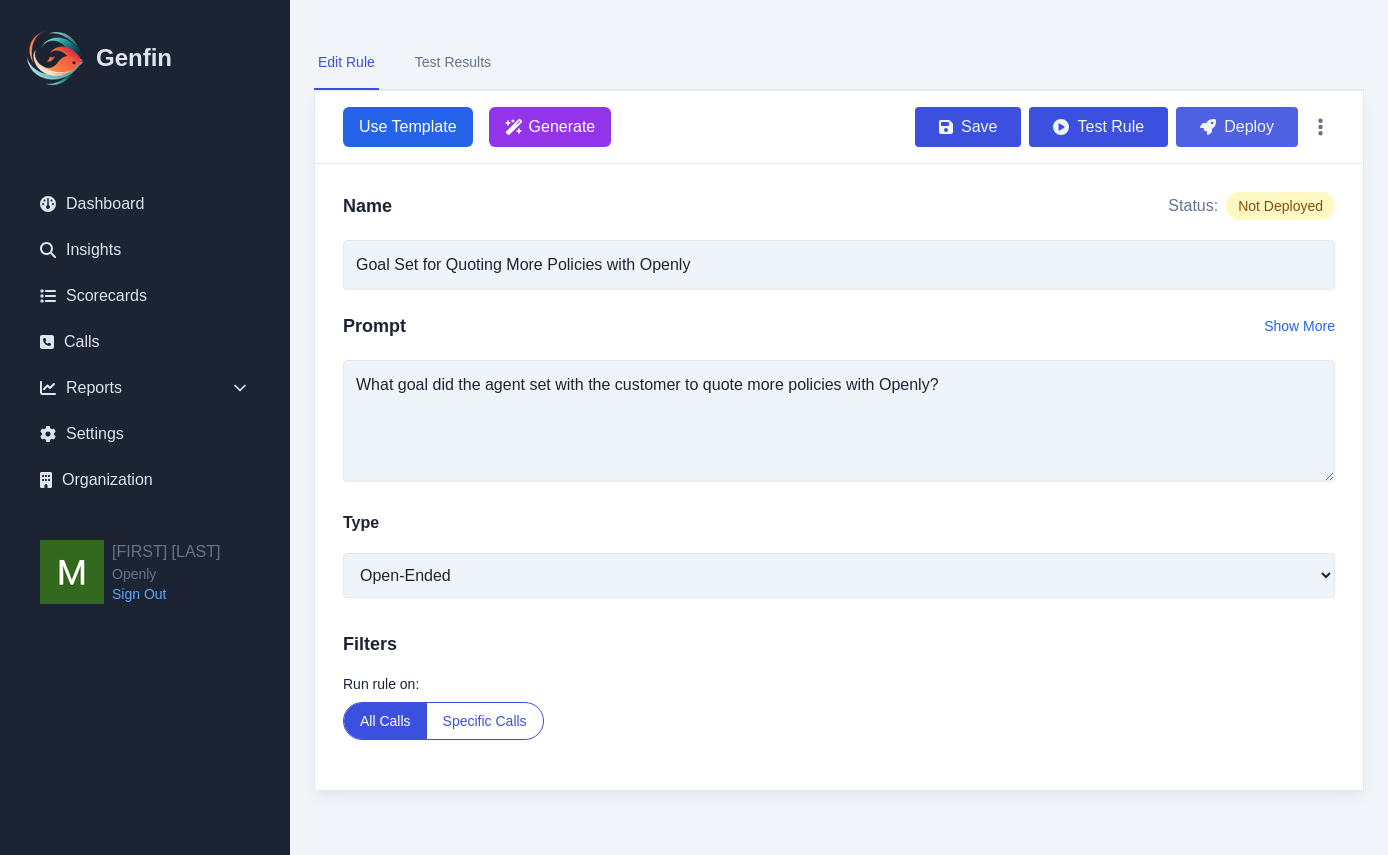 click on "Deploy" at bounding box center [1237, 127] 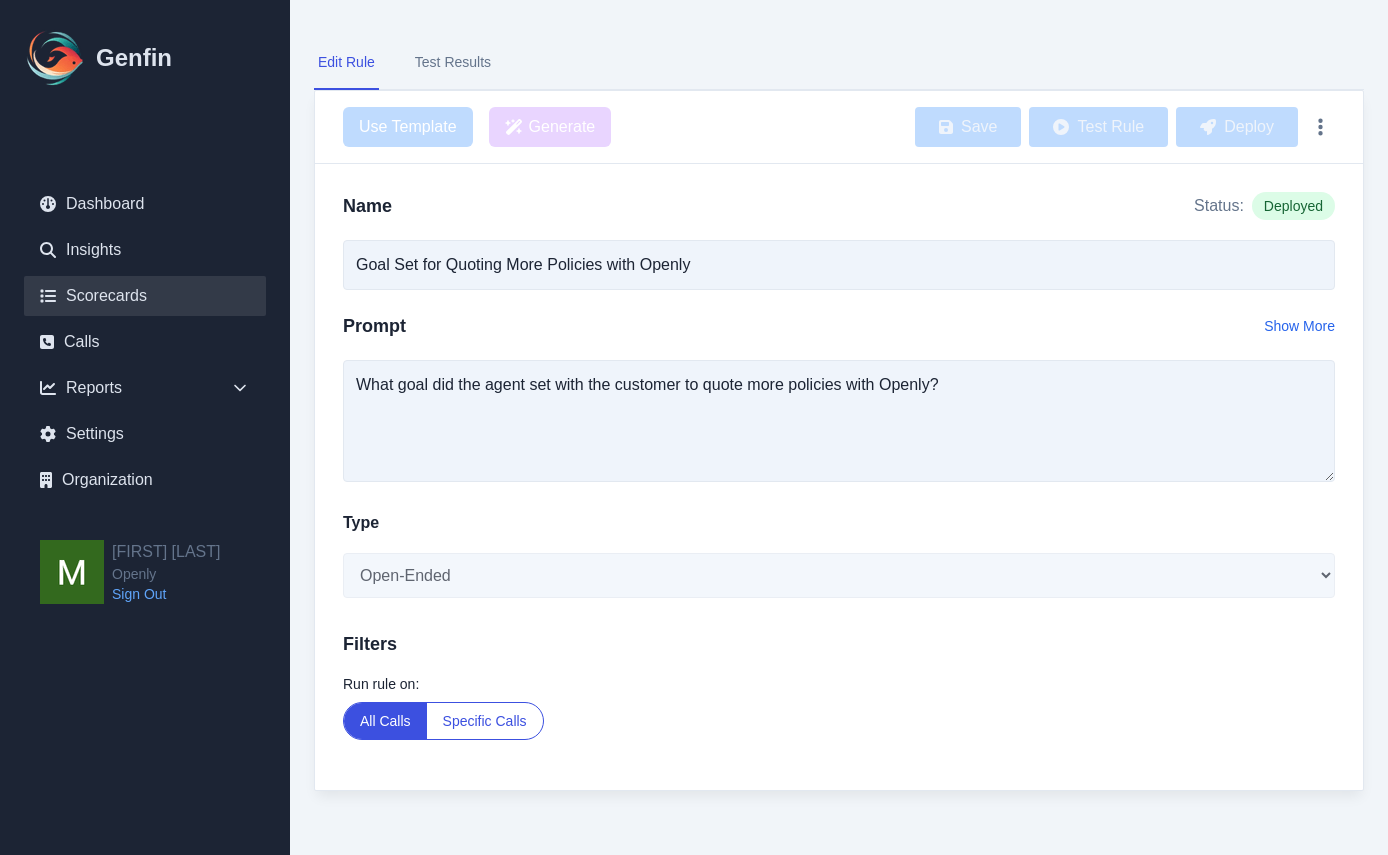 click on "Scorecards" at bounding box center [145, 296] 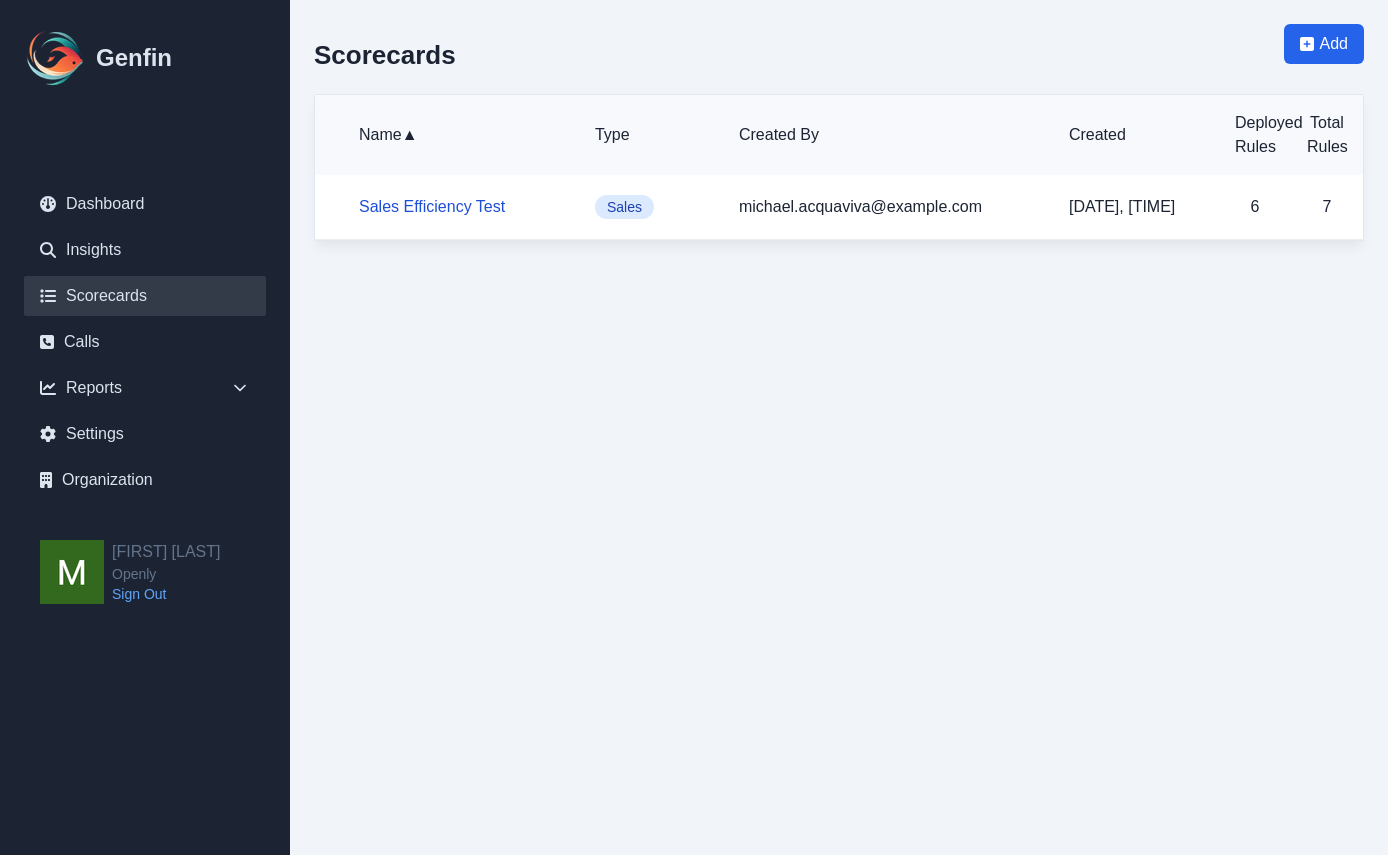 click on "Sales Efficiency Test" at bounding box center (432, 206) 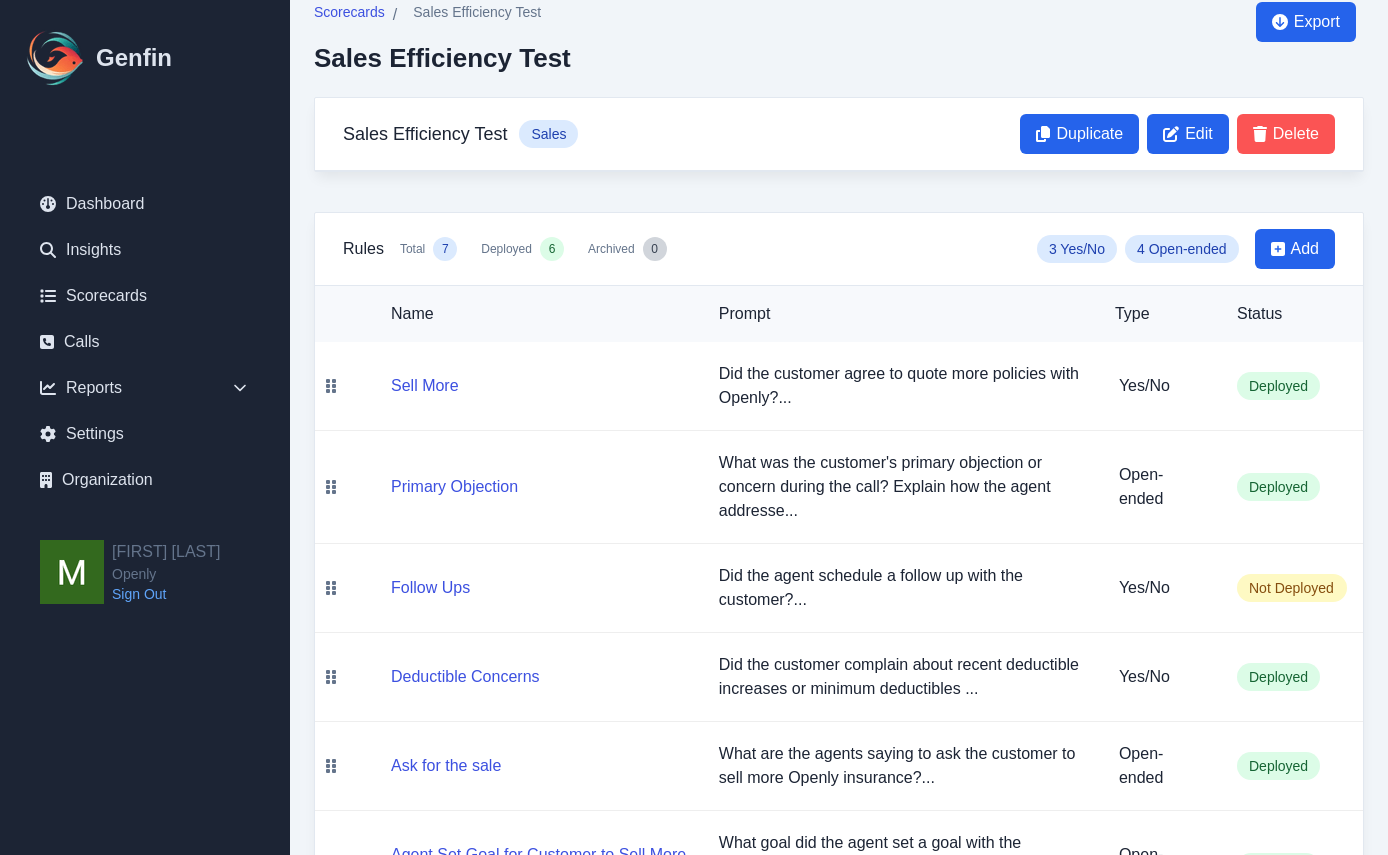 scroll, scrollTop: 0, scrollLeft: 0, axis: both 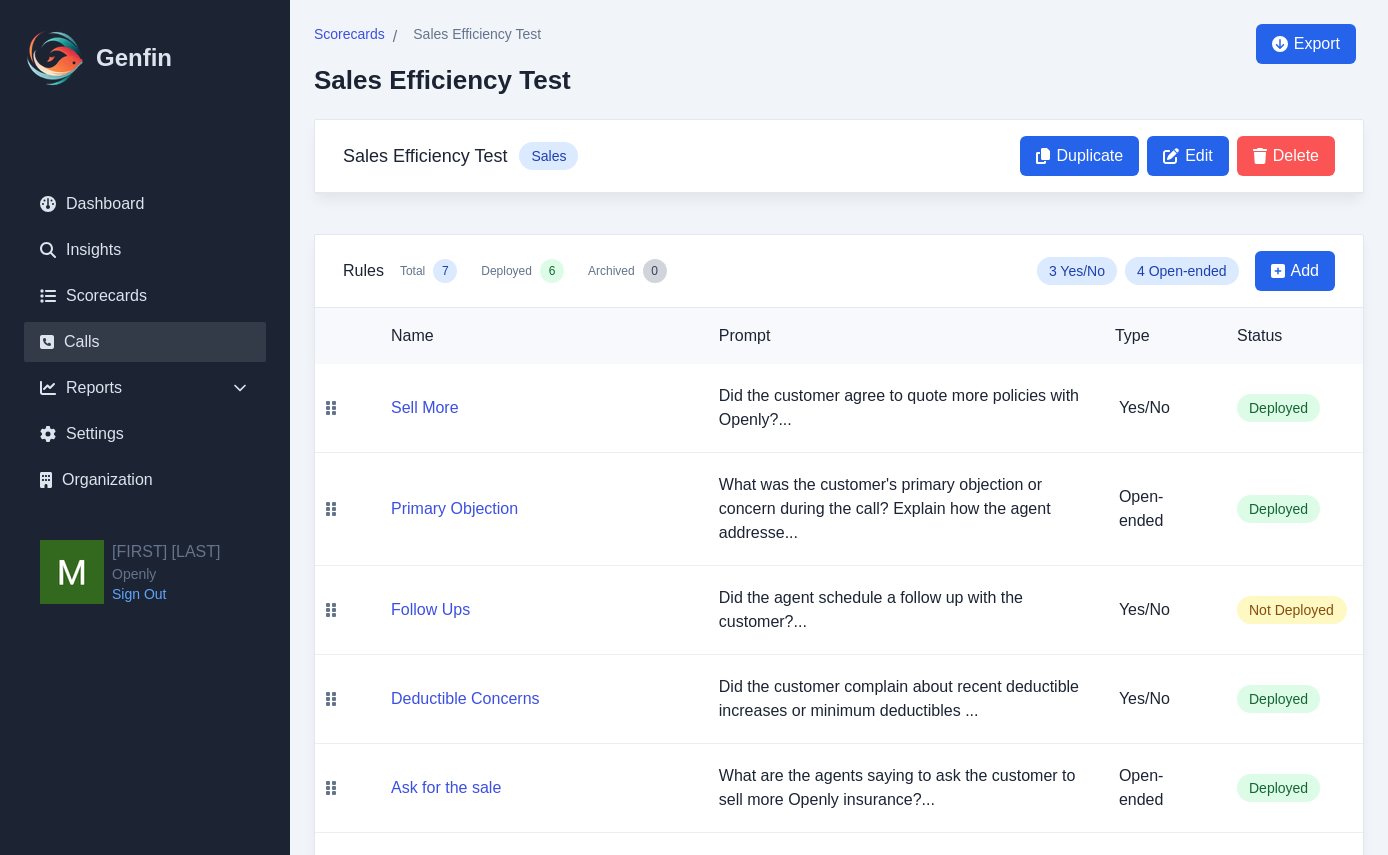 click on "Calls" at bounding box center (145, 342) 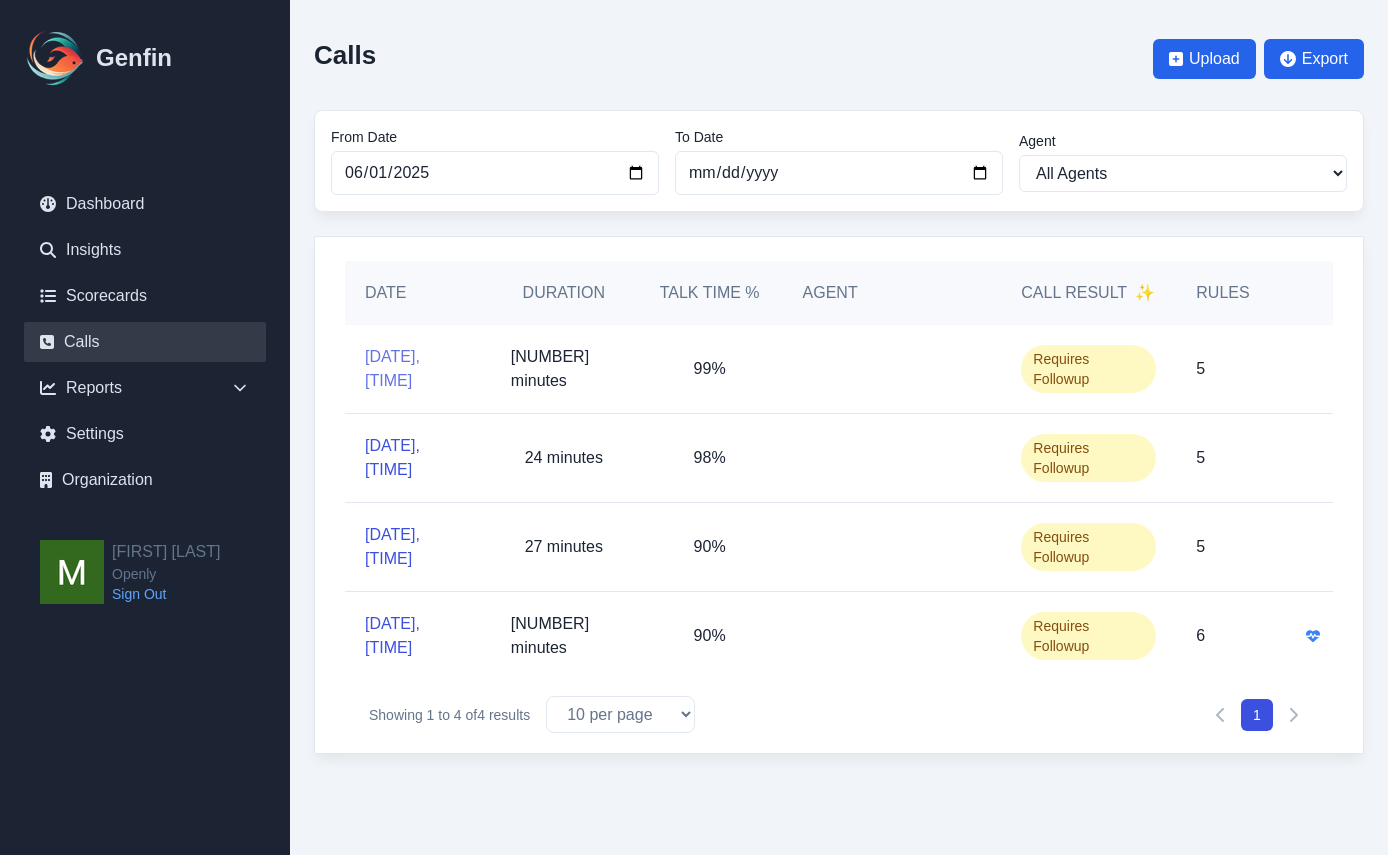 click on "7/14/2025, 3:20:55 PM" at bounding box center [418, 369] 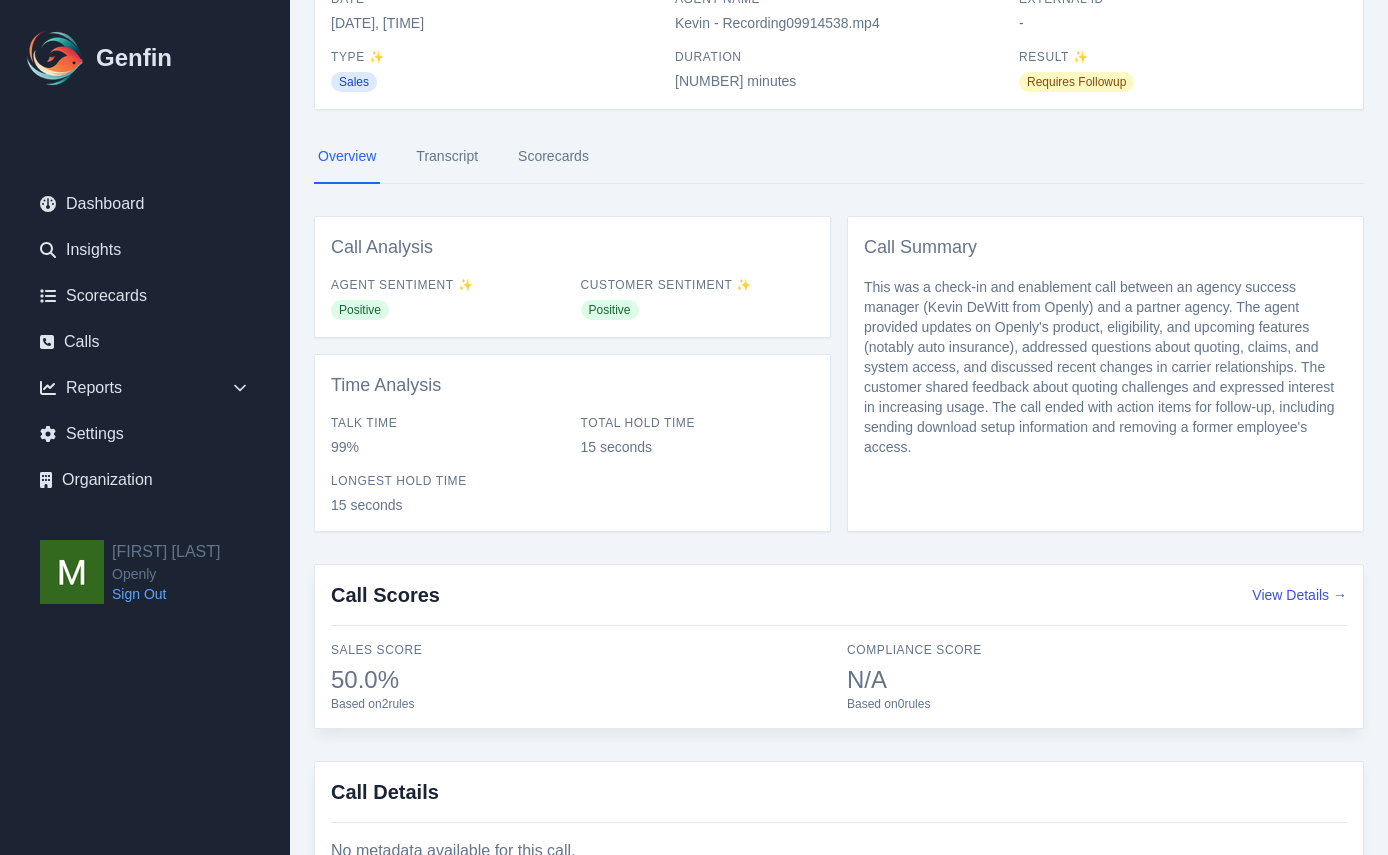 scroll, scrollTop: 201, scrollLeft: 0, axis: vertical 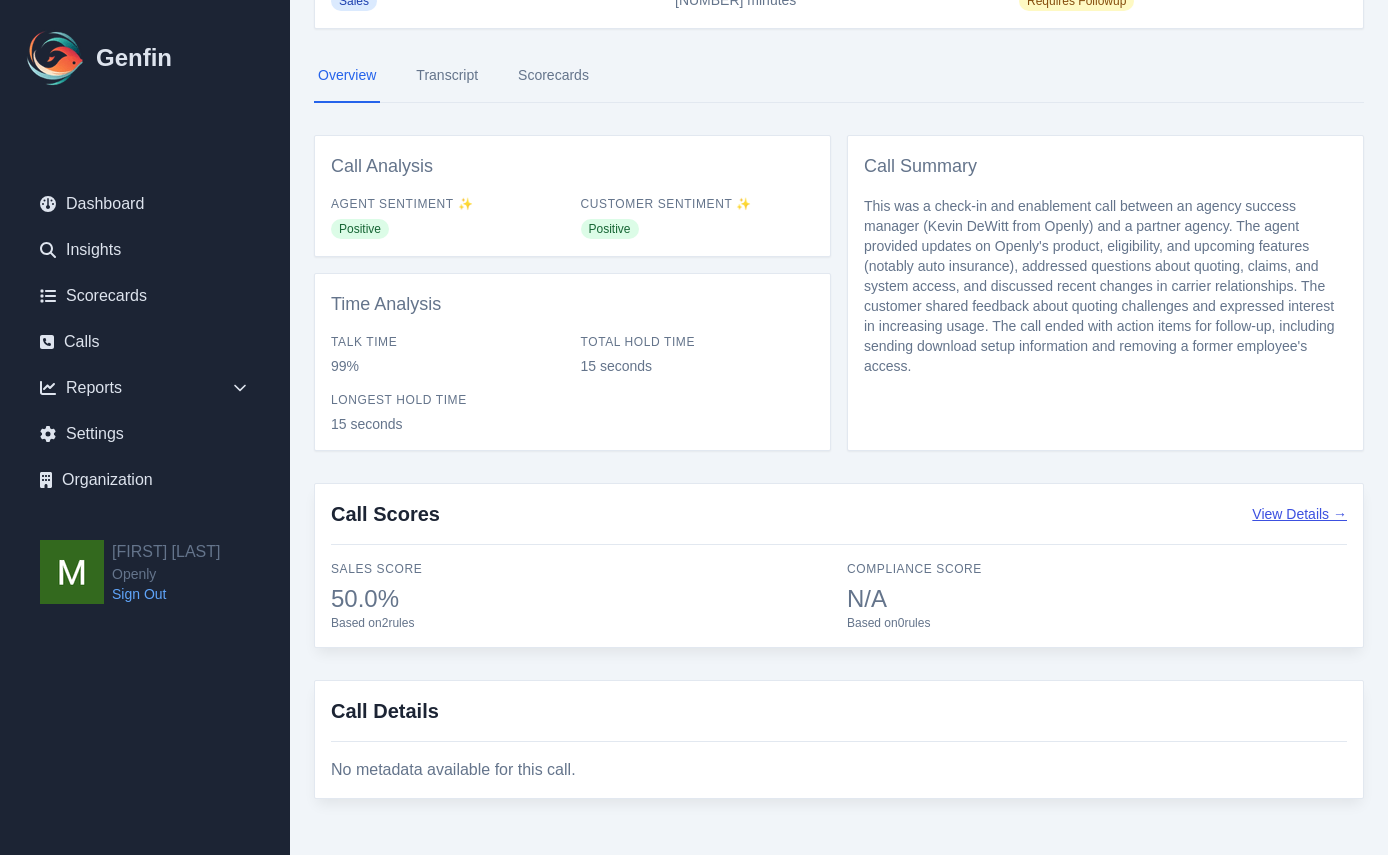 click on "View Details →" at bounding box center (1299, 514) 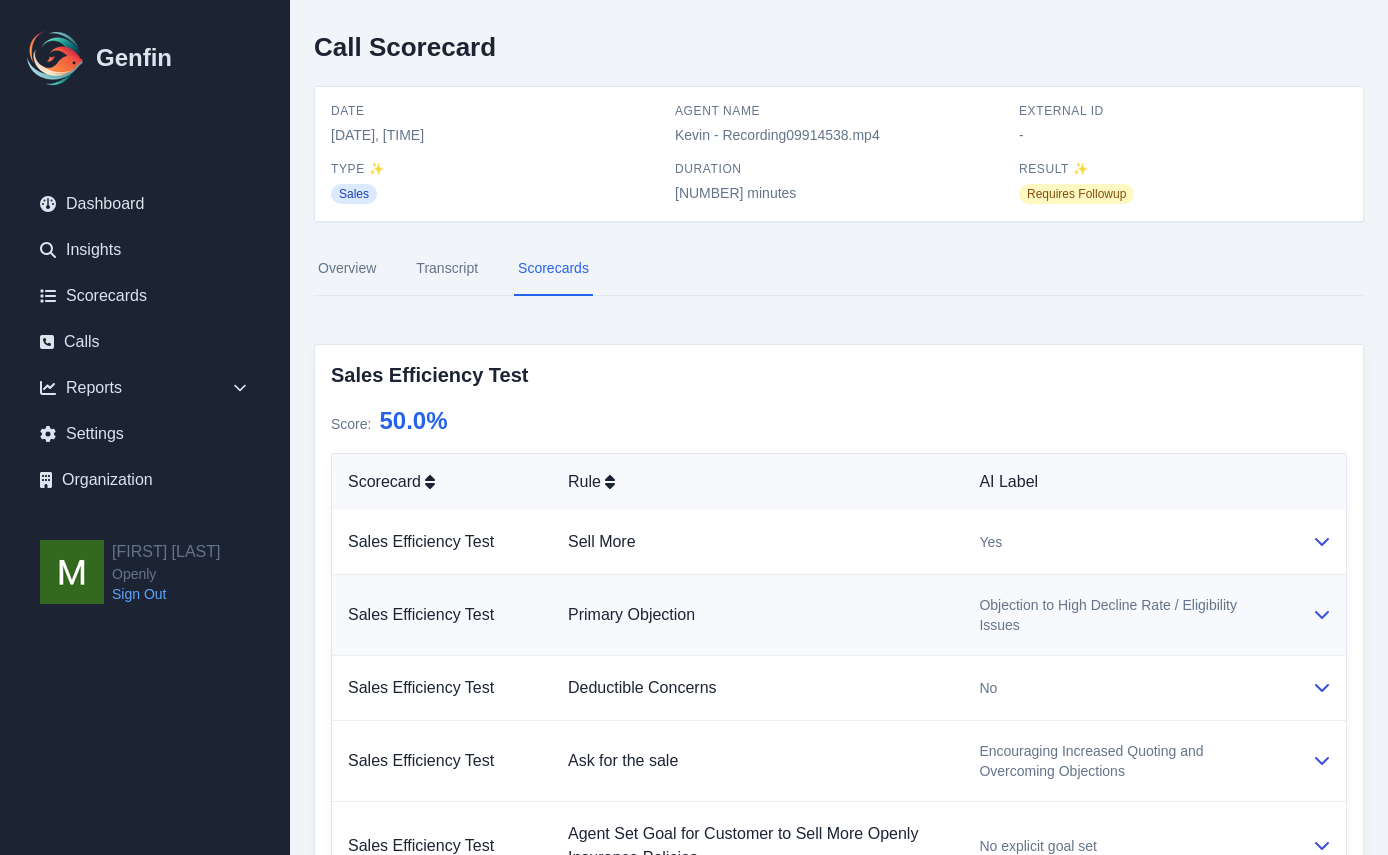scroll, scrollTop: 0, scrollLeft: 0, axis: both 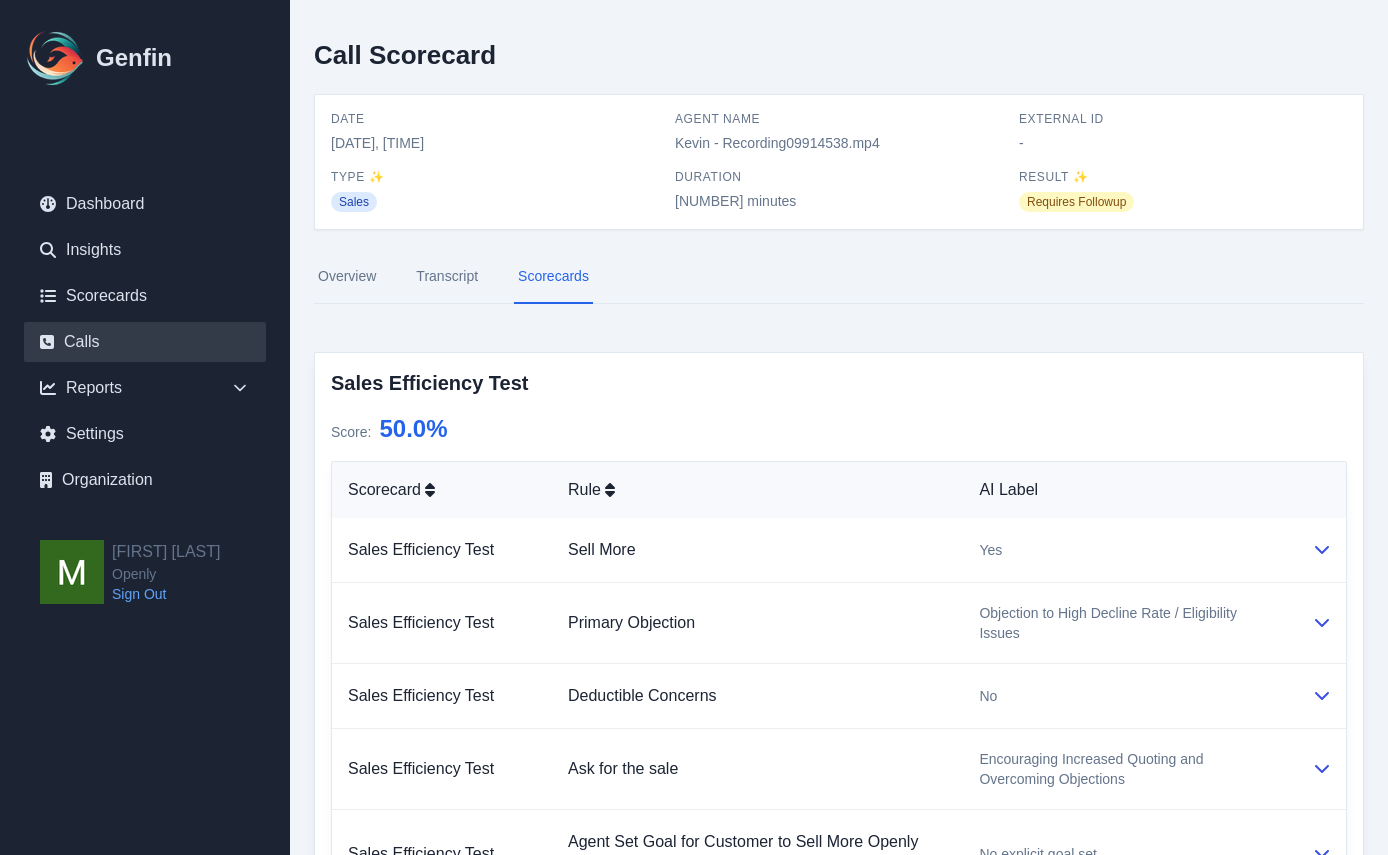 click on "Calls" at bounding box center [145, 342] 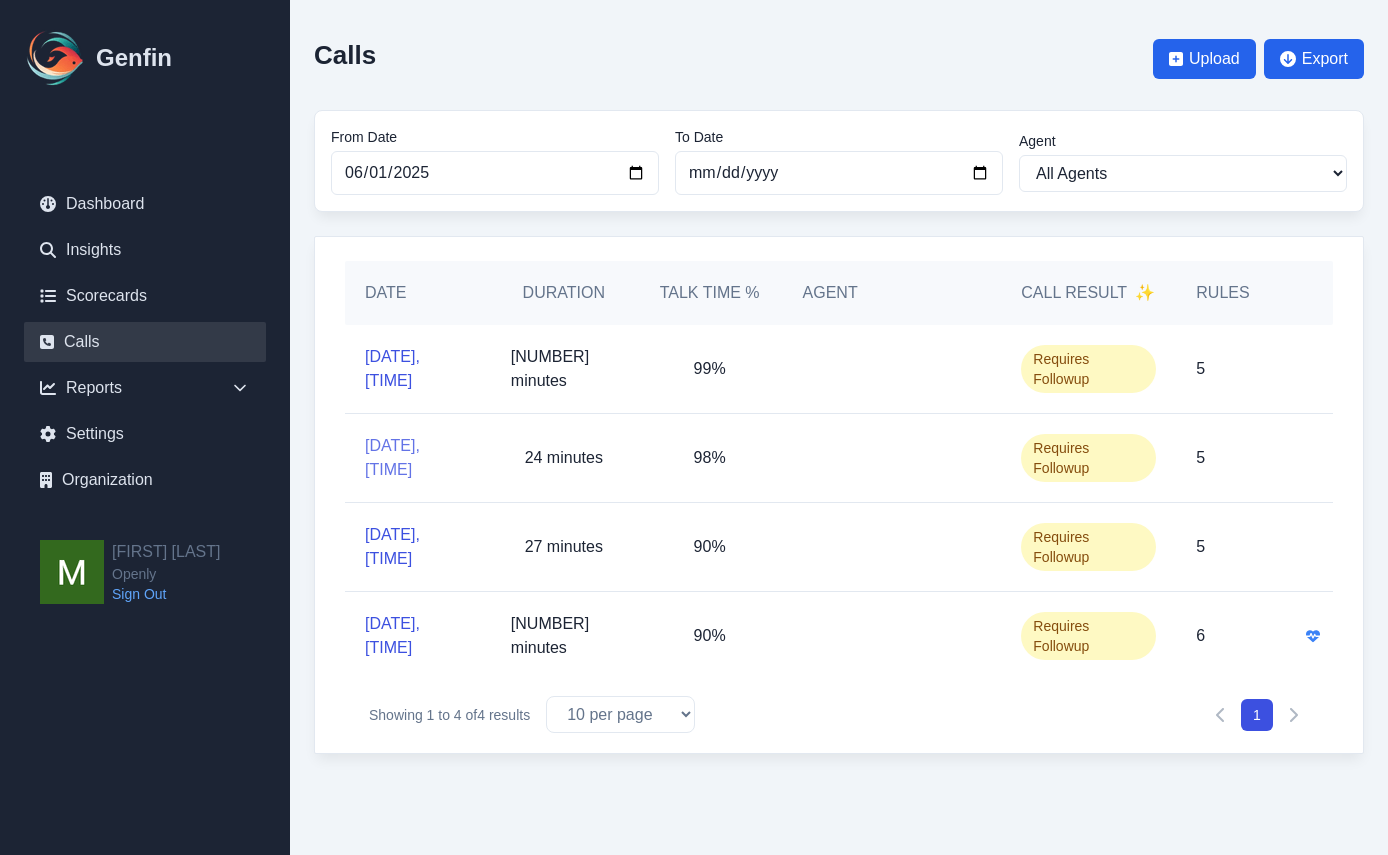 click on "7/14/2025, 3:20:48 PM" at bounding box center (418, 458) 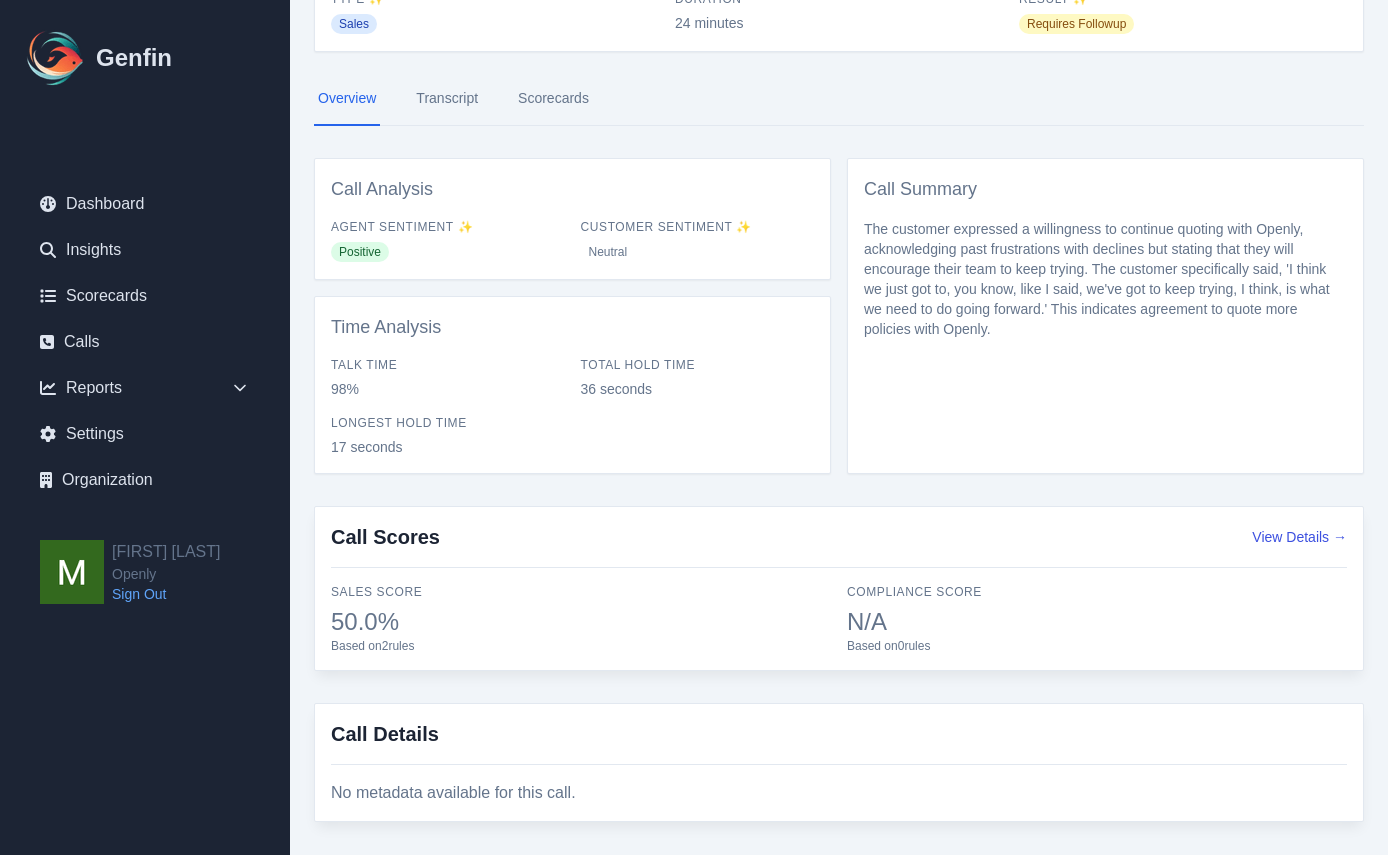 scroll, scrollTop: 201, scrollLeft: 0, axis: vertical 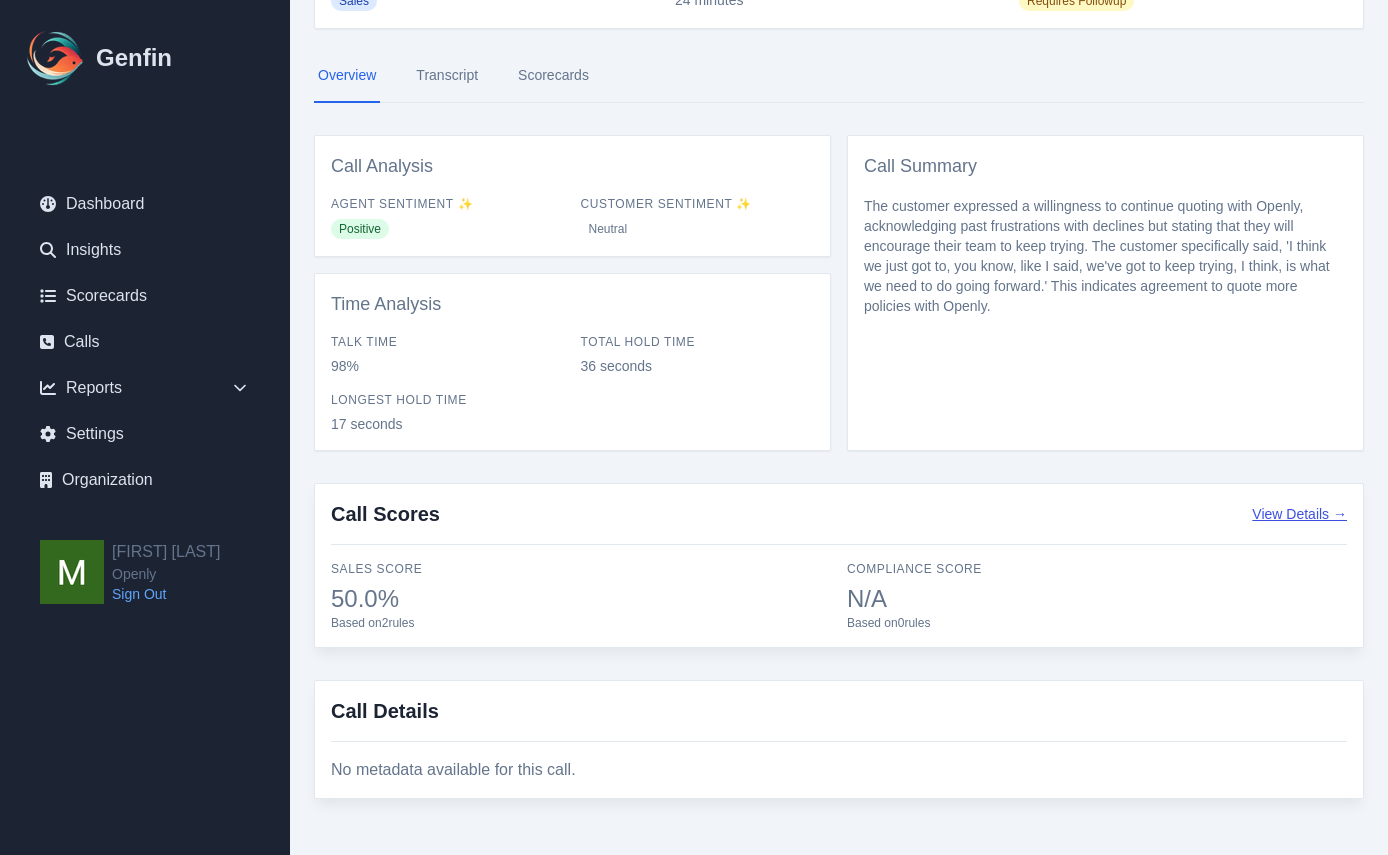 click on "View Details →" at bounding box center [1299, 514] 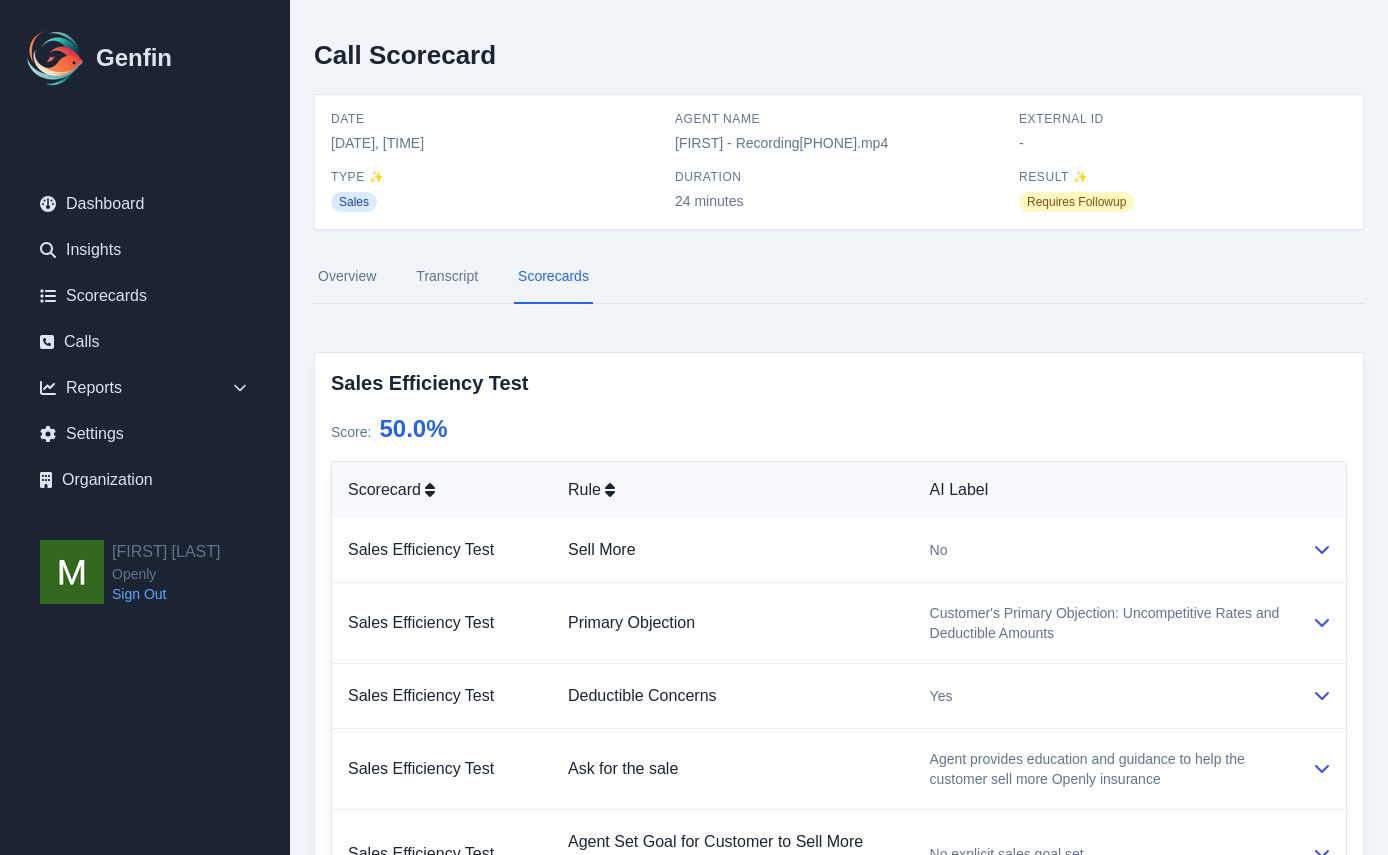 scroll, scrollTop: 118, scrollLeft: 0, axis: vertical 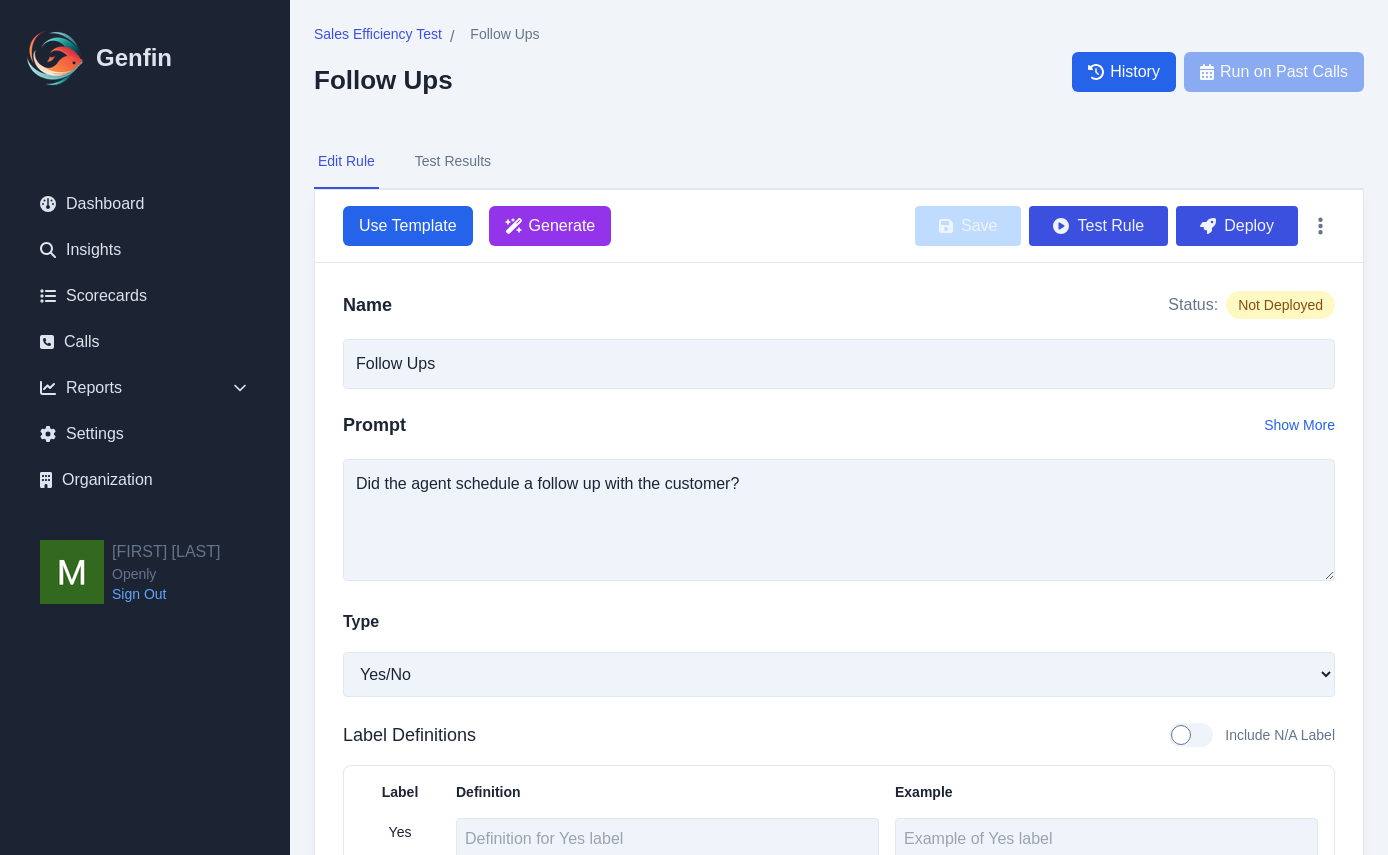select on "Yes/No" 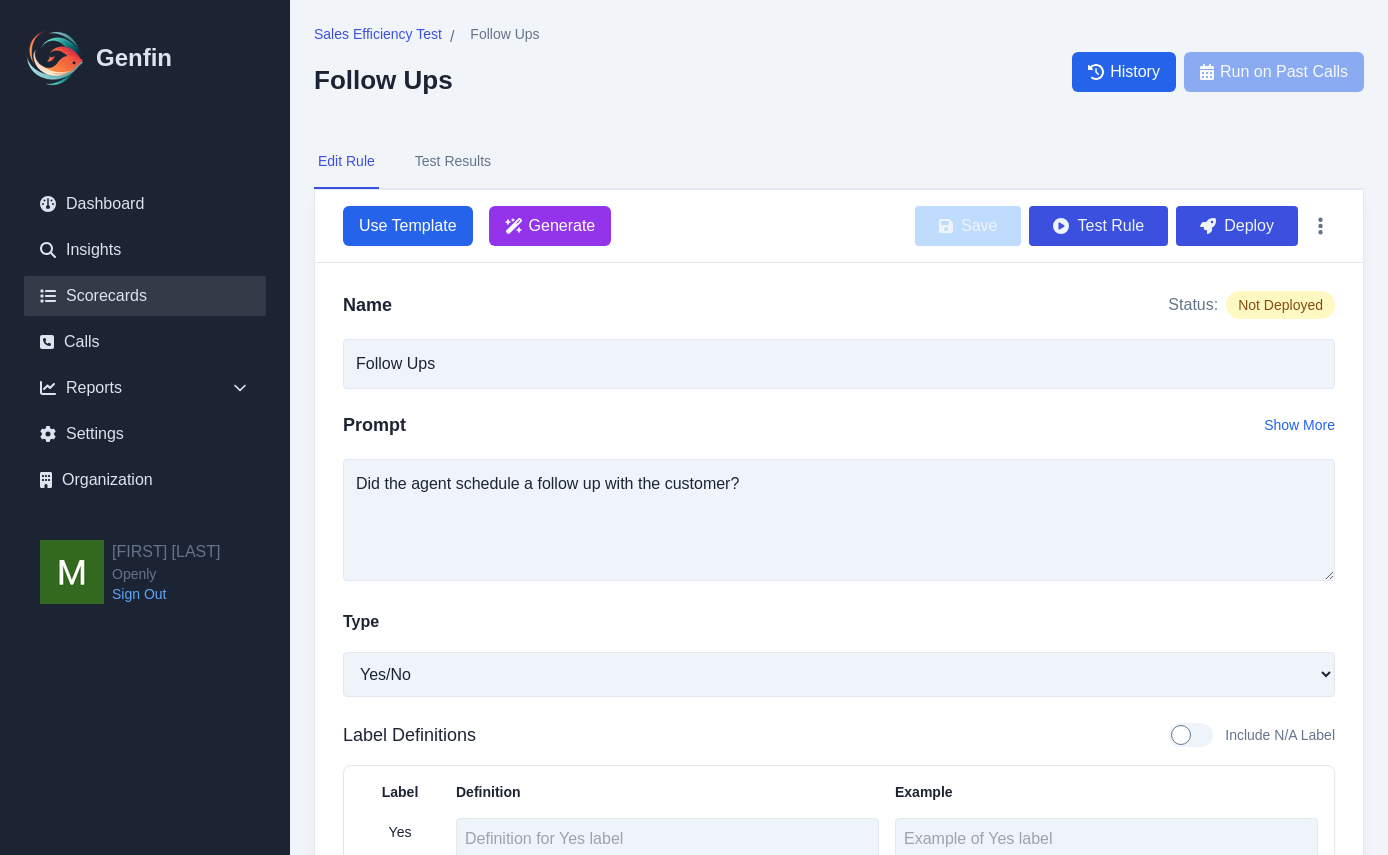 click on "Scorecards" at bounding box center (145, 296) 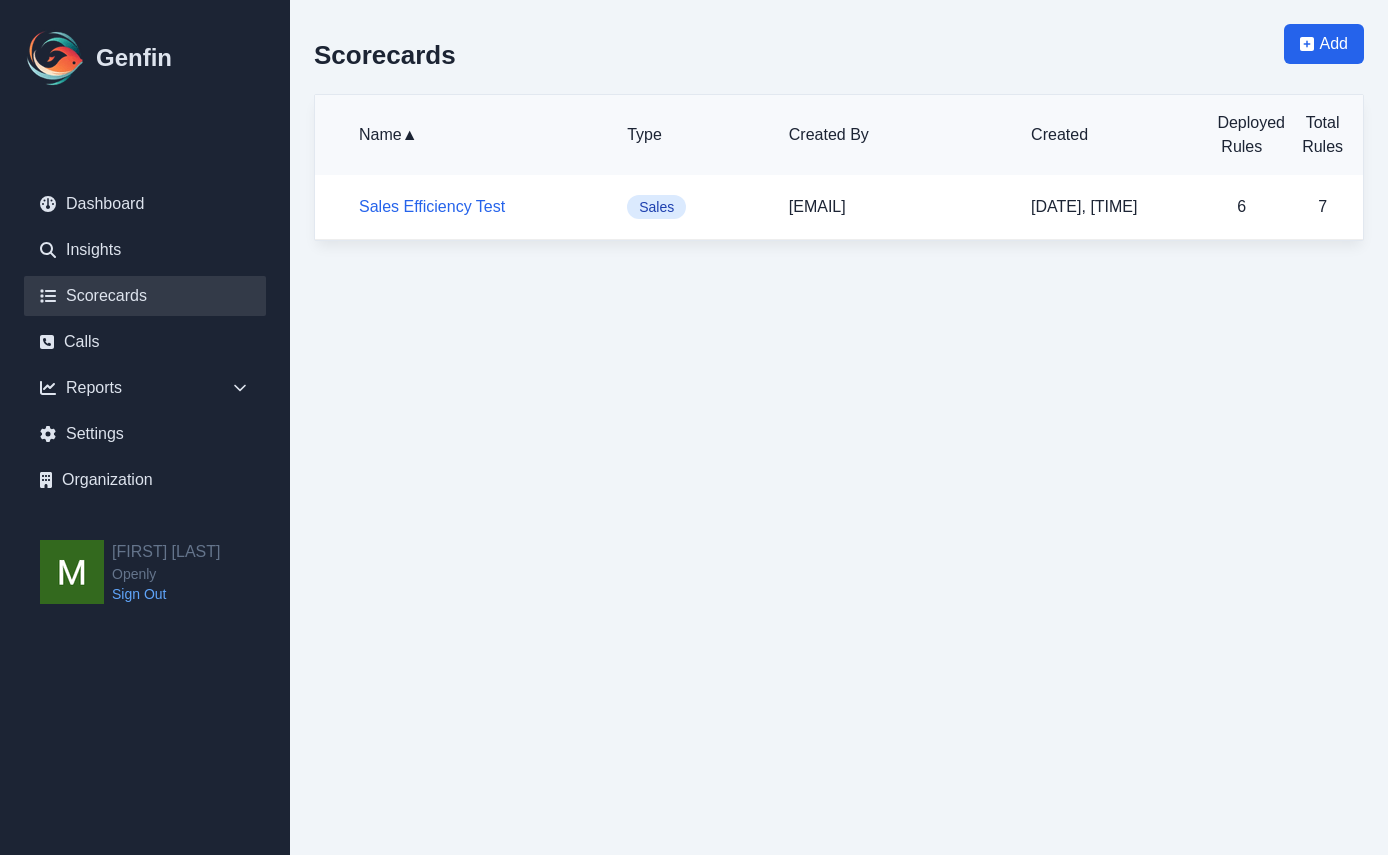 click on "Sales Efficiency Test" at bounding box center [477, 207] 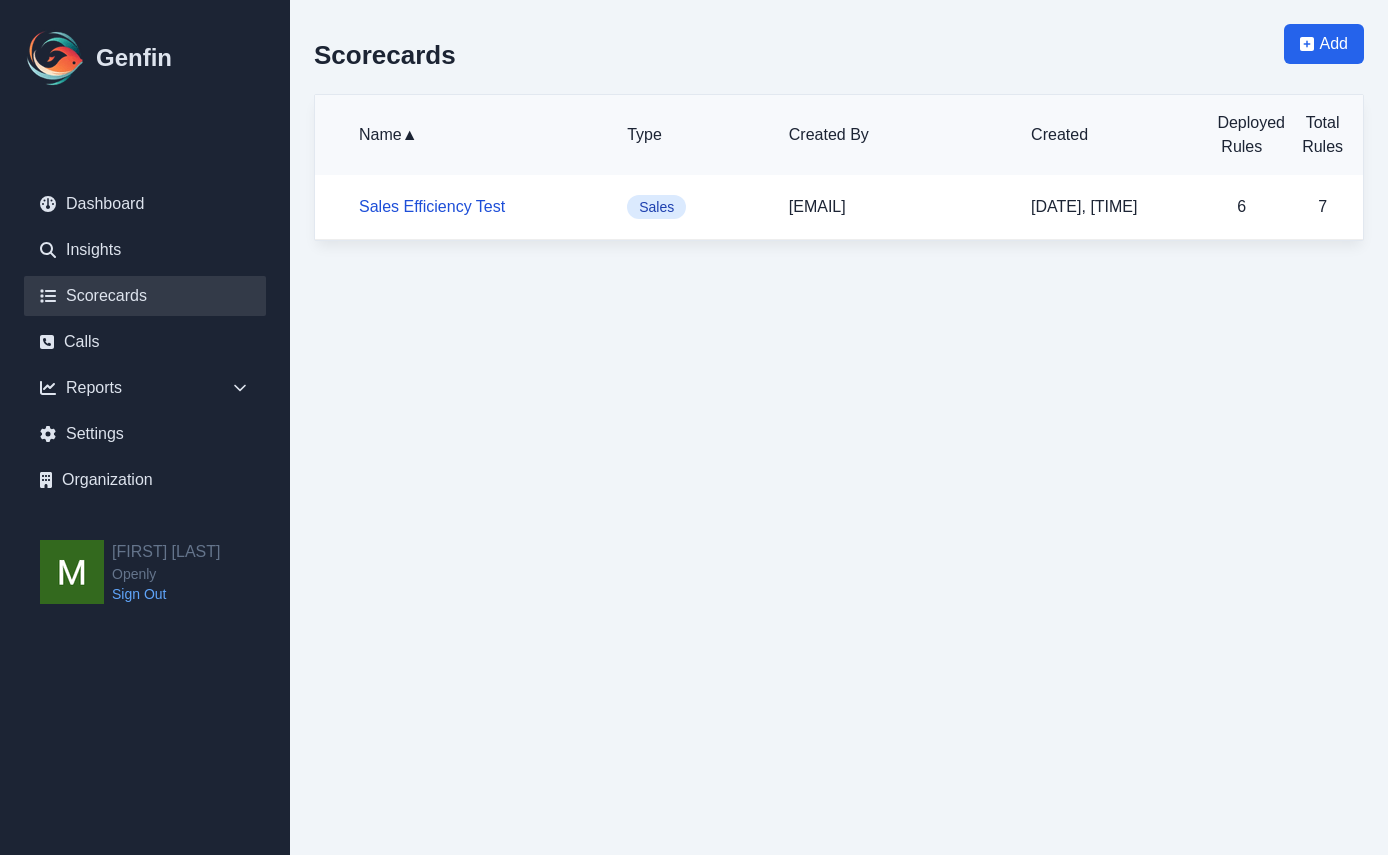click on "Sales Efficiency Test" at bounding box center [432, 206] 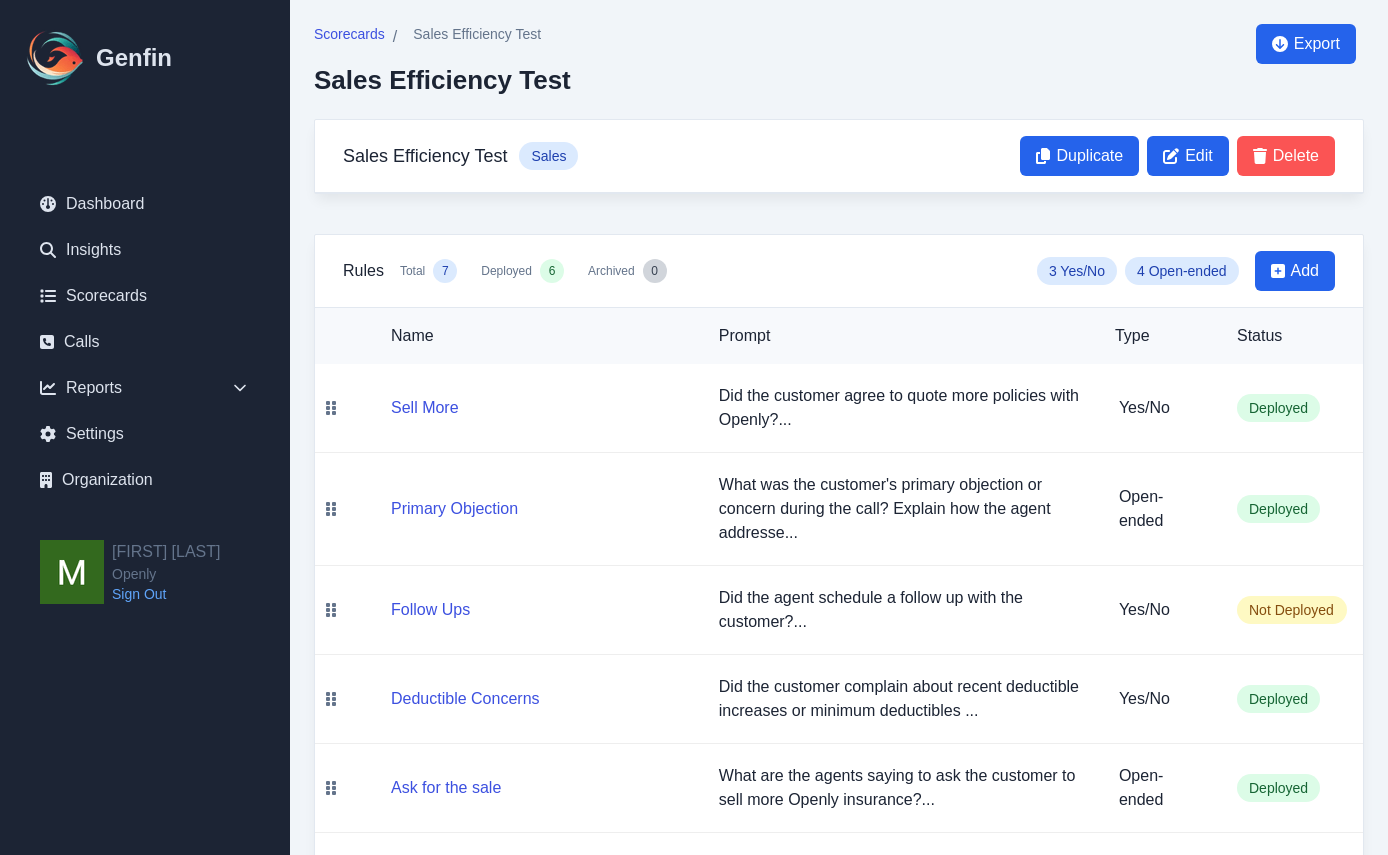 click on "Rules Total 7 Deployed 6 Archived 0 3 Yes/No 4 Open-ended Add" at bounding box center [839, 271] 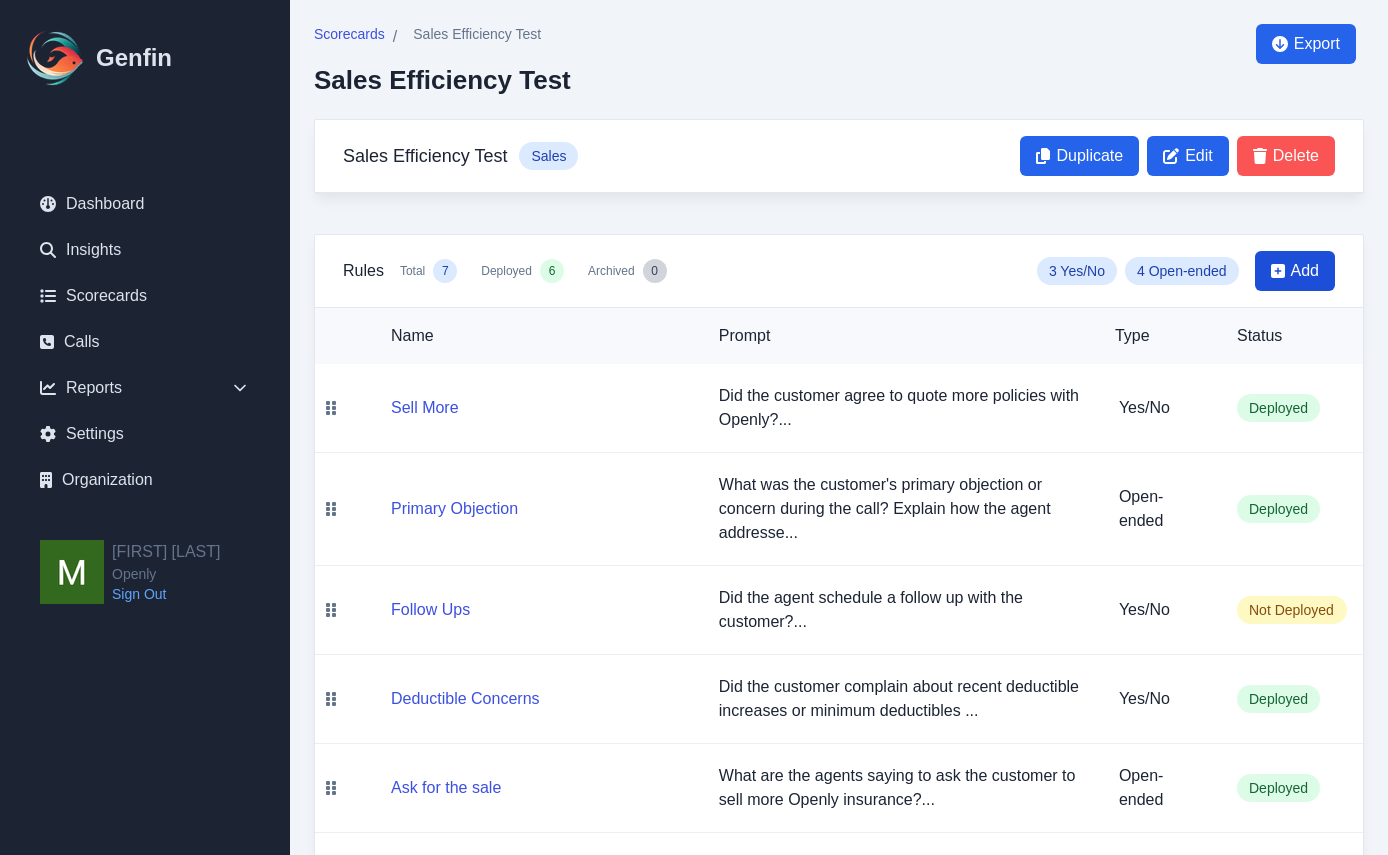 click on "Add" at bounding box center [1305, 271] 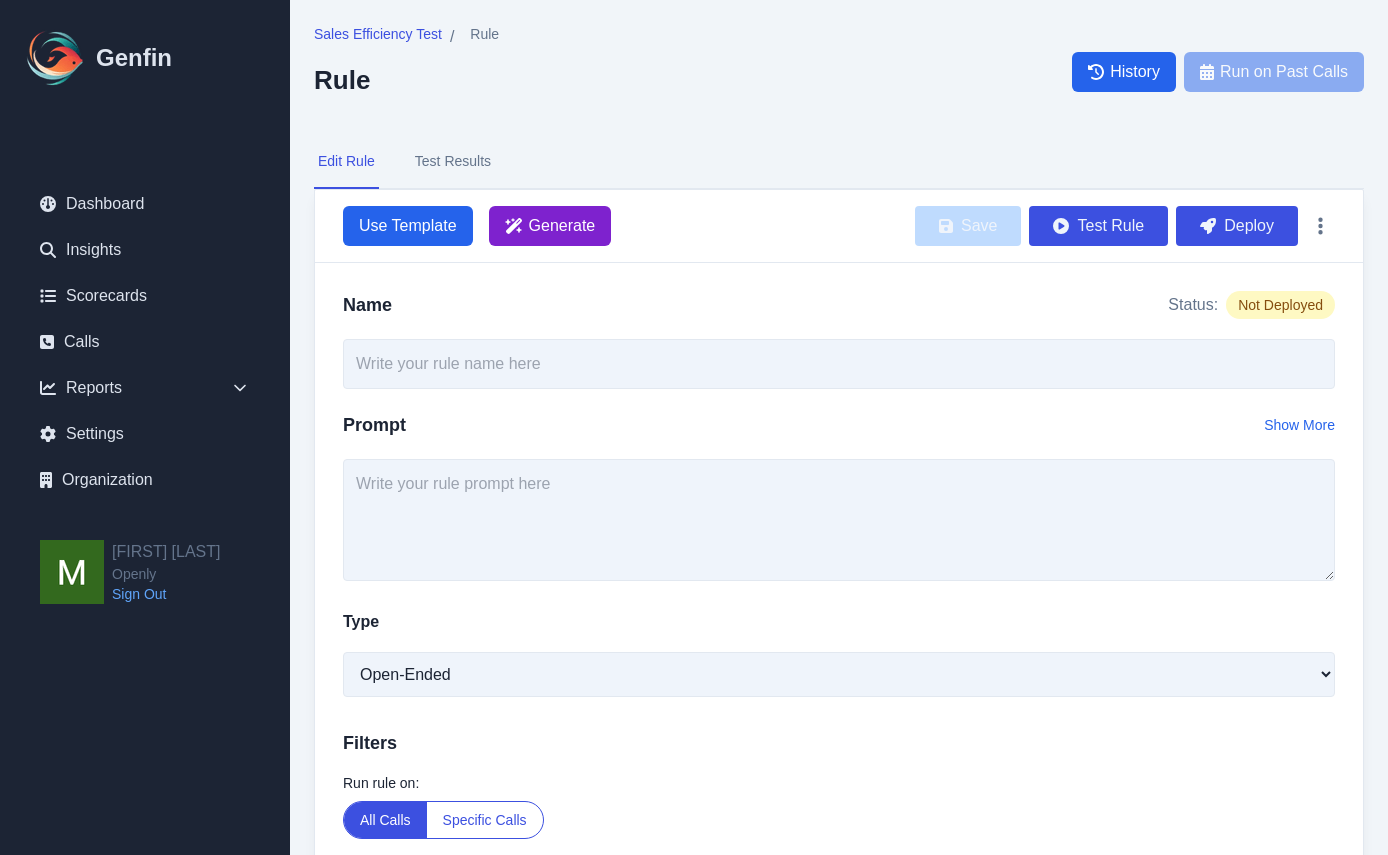 click on "Generate" at bounding box center (562, 226) 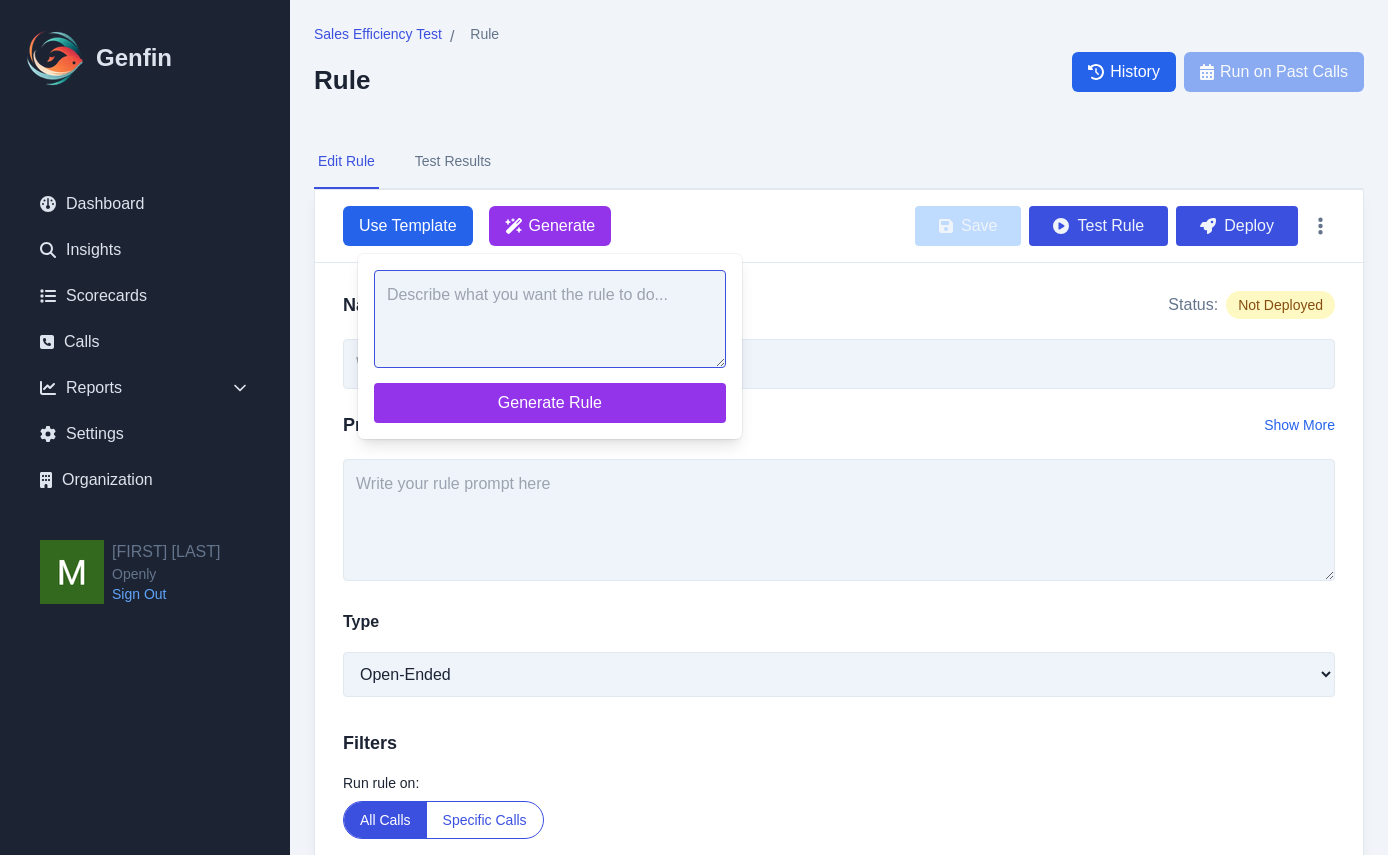 click at bounding box center (550, 319) 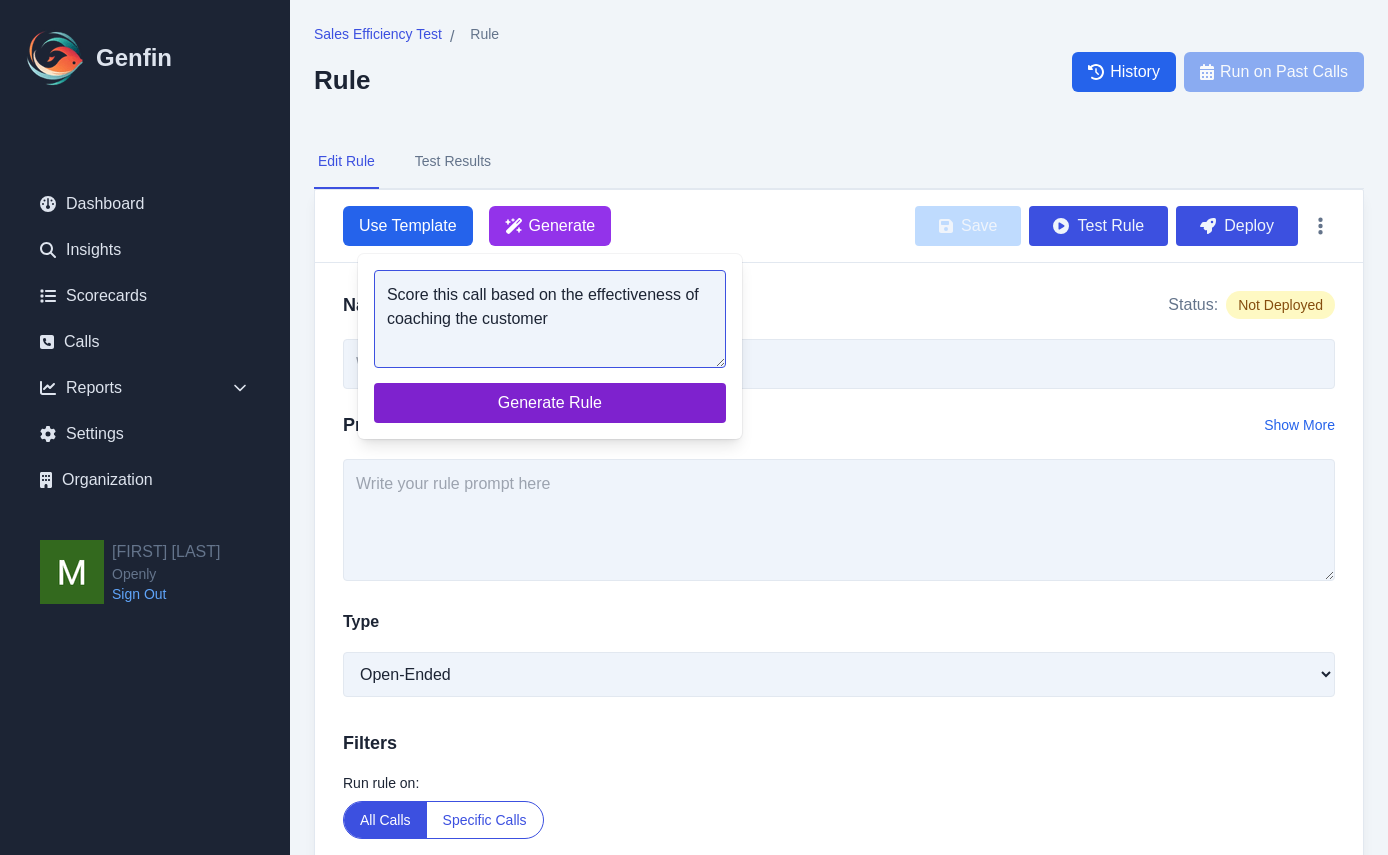 type on "Score this call based on the effectiveness of coaching the customer" 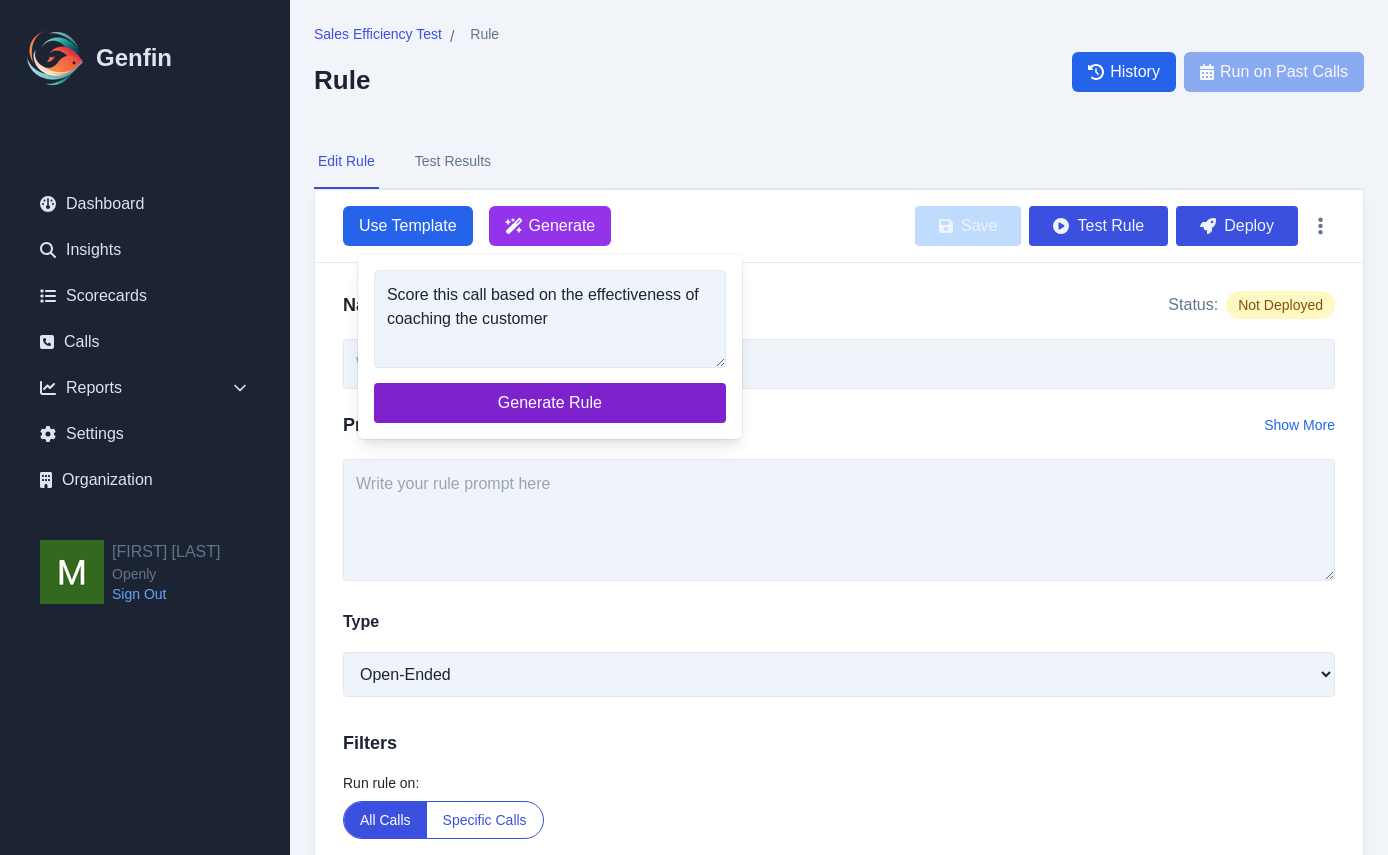click on "Generate Rule" at bounding box center [550, 403] 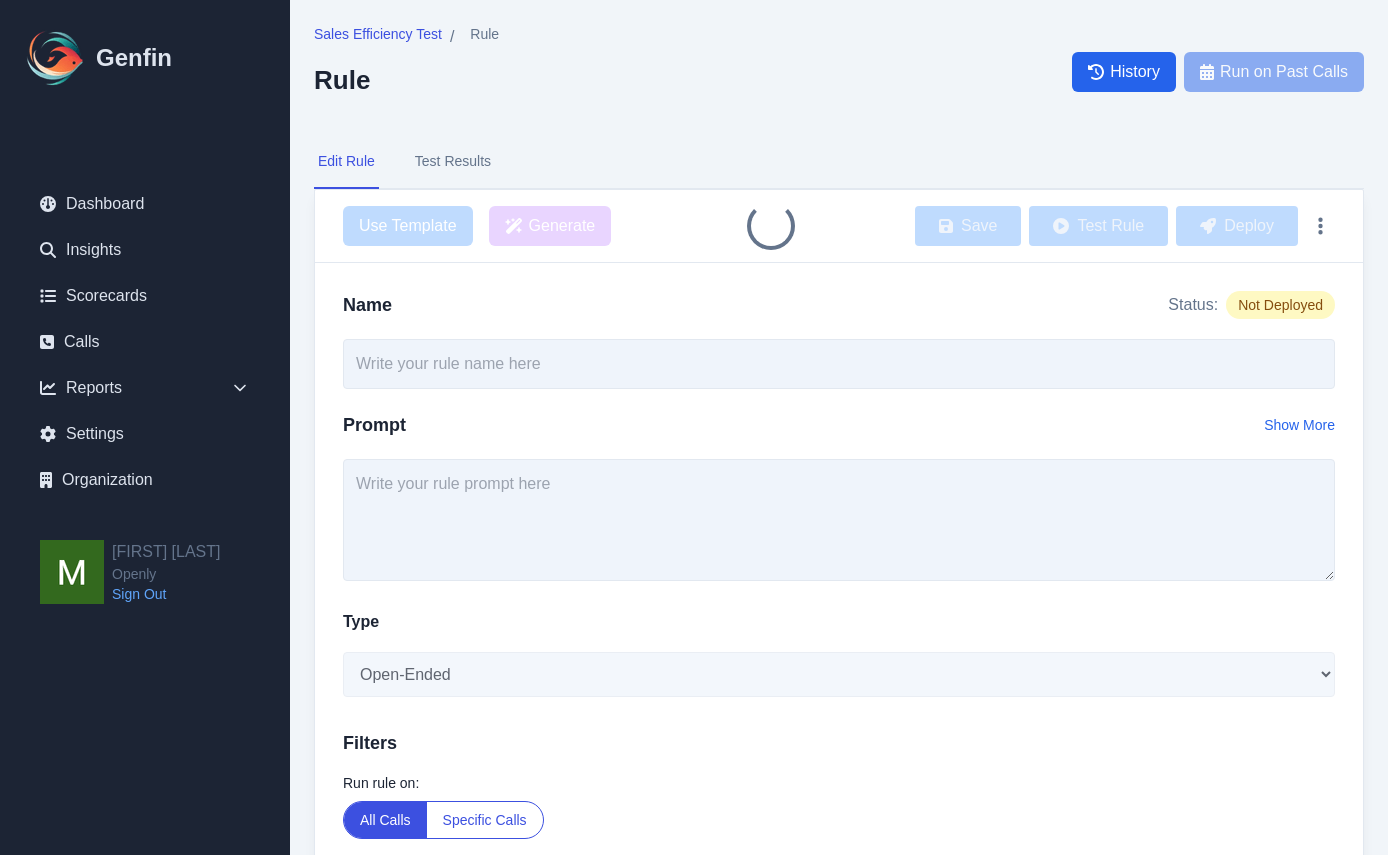 type on "Effectiveness of Coaching the Customer" 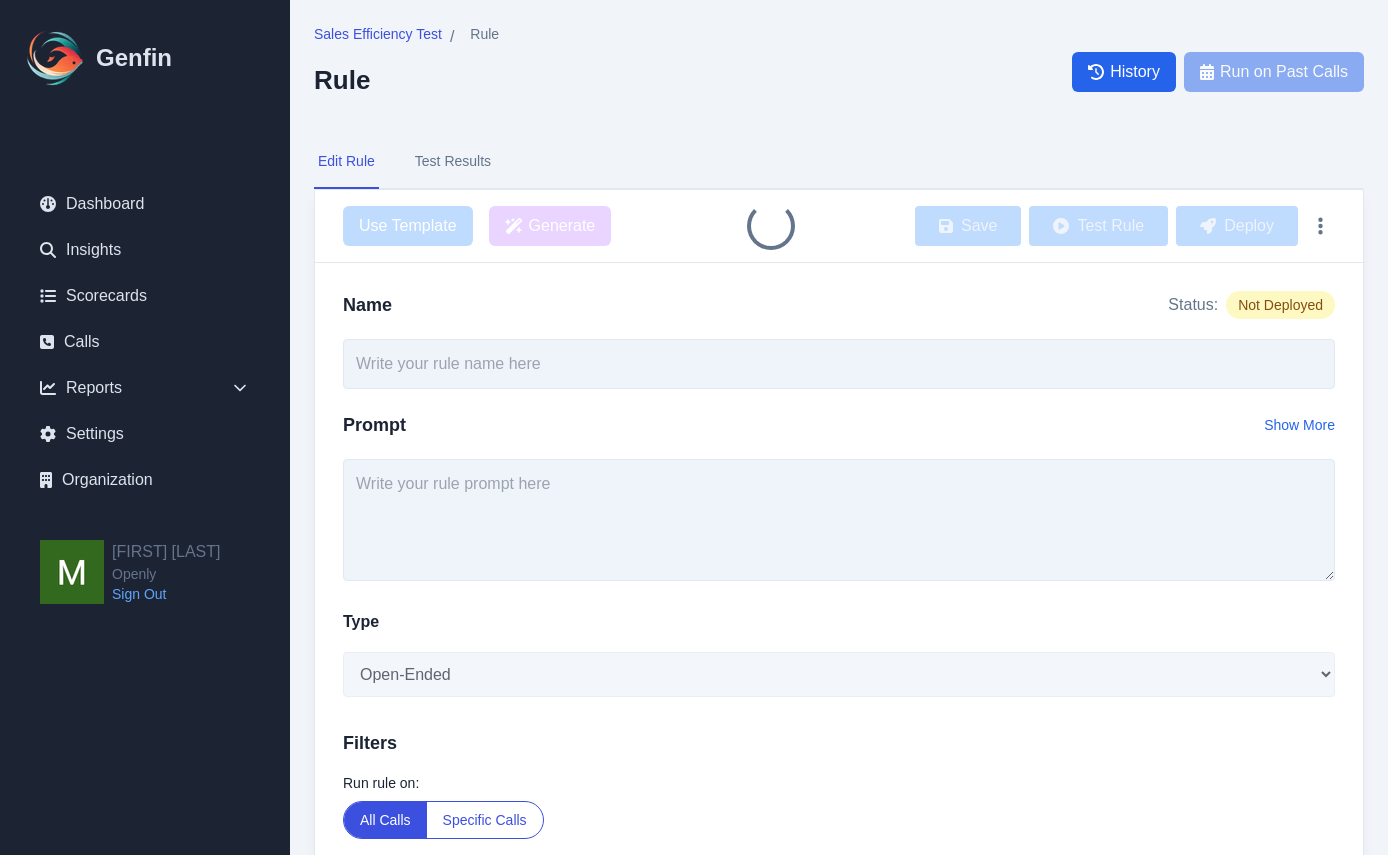 type on "Score this call based on the effectiveness of coaching the customer." 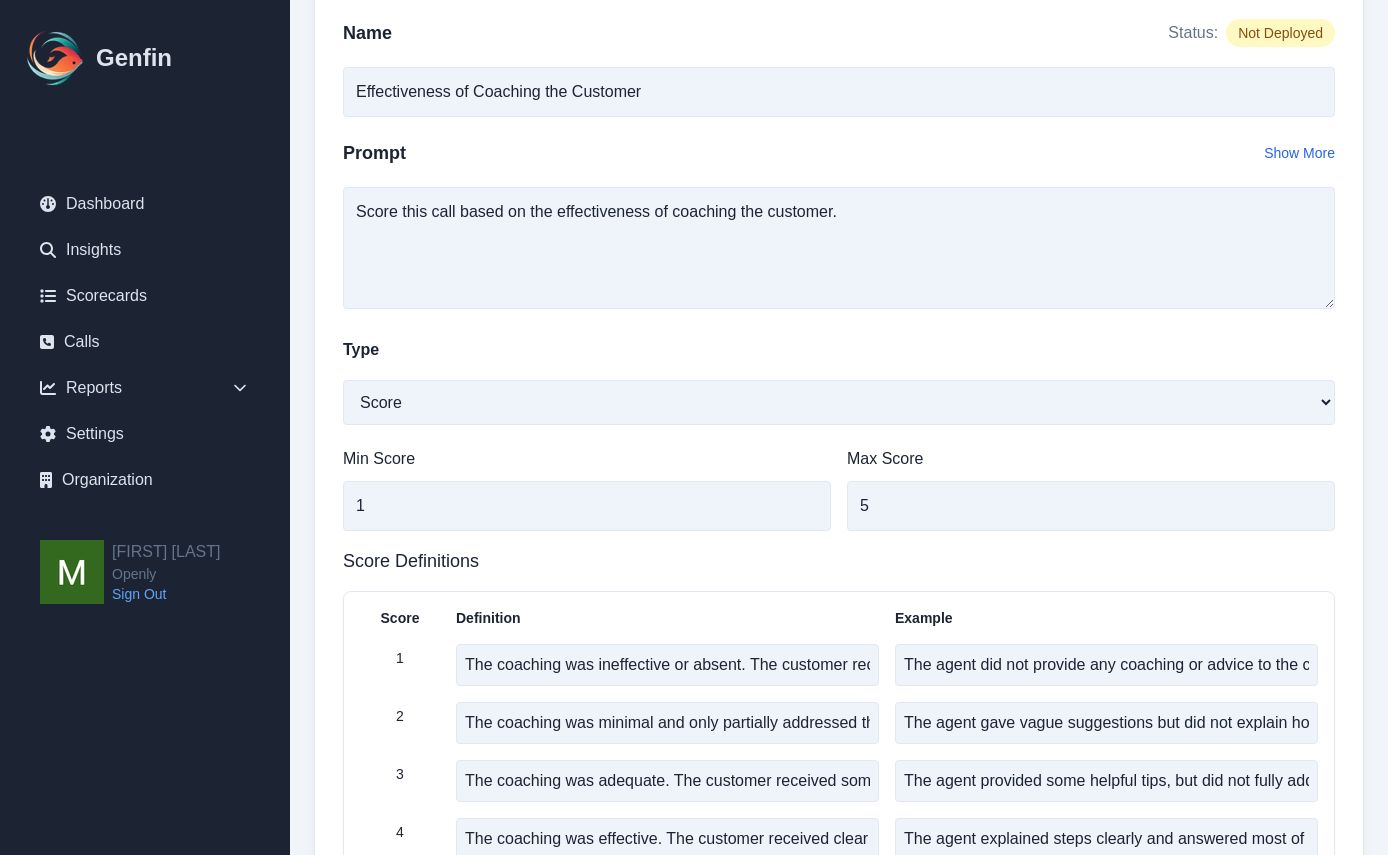 scroll, scrollTop: 0, scrollLeft: 0, axis: both 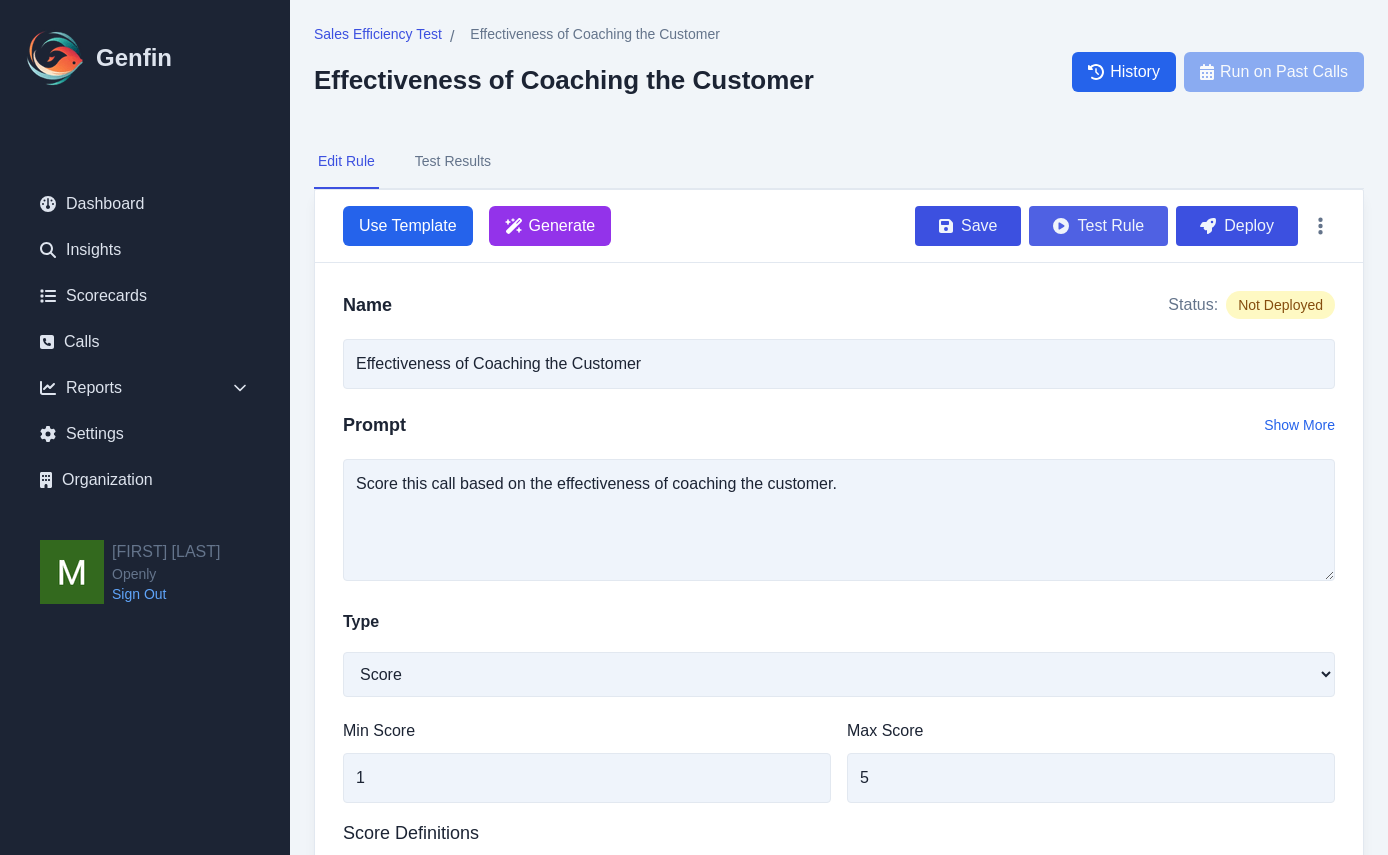 click on "Test Rule" at bounding box center (1098, 226) 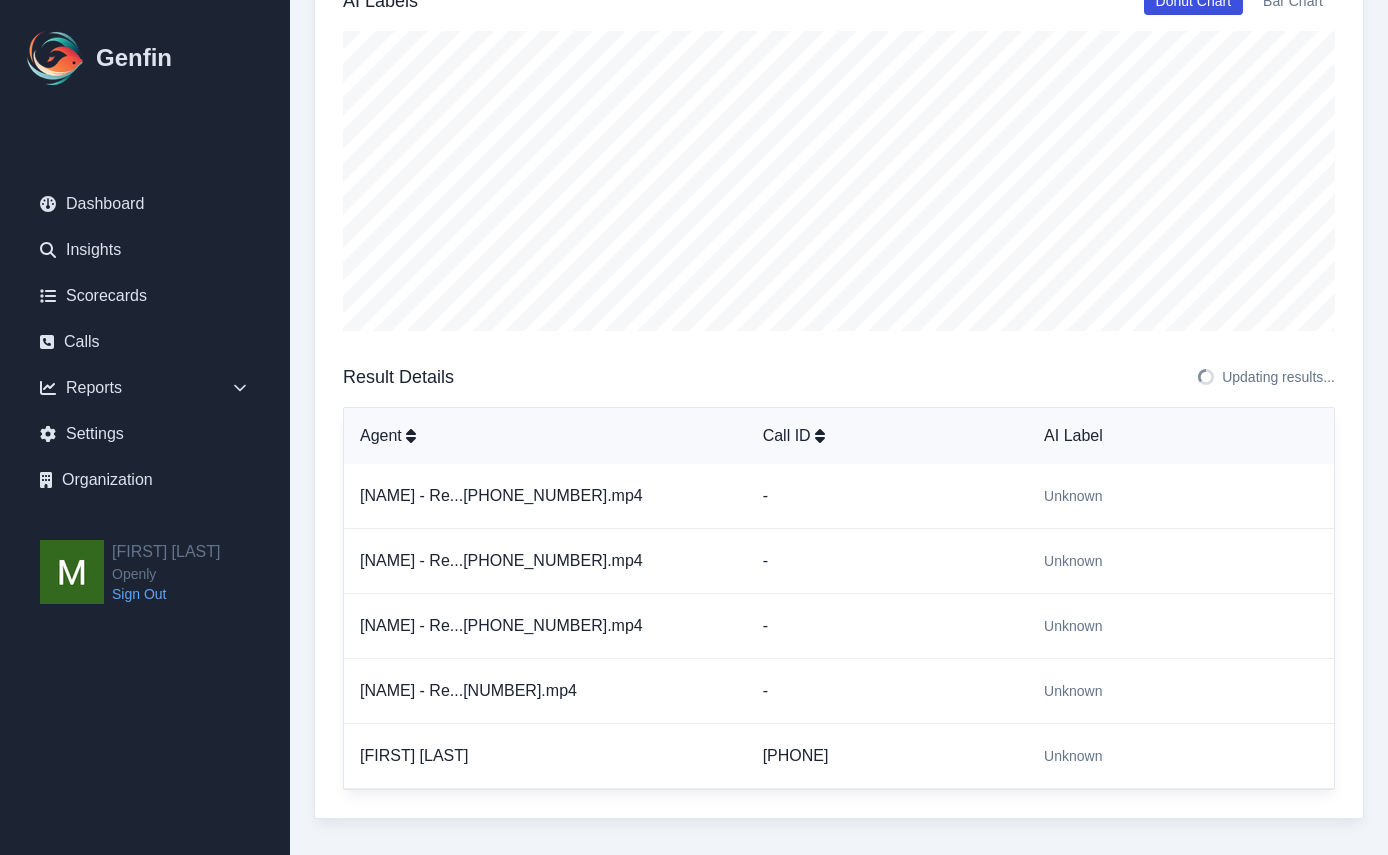 scroll, scrollTop: 341, scrollLeft: 0, axis: vertical 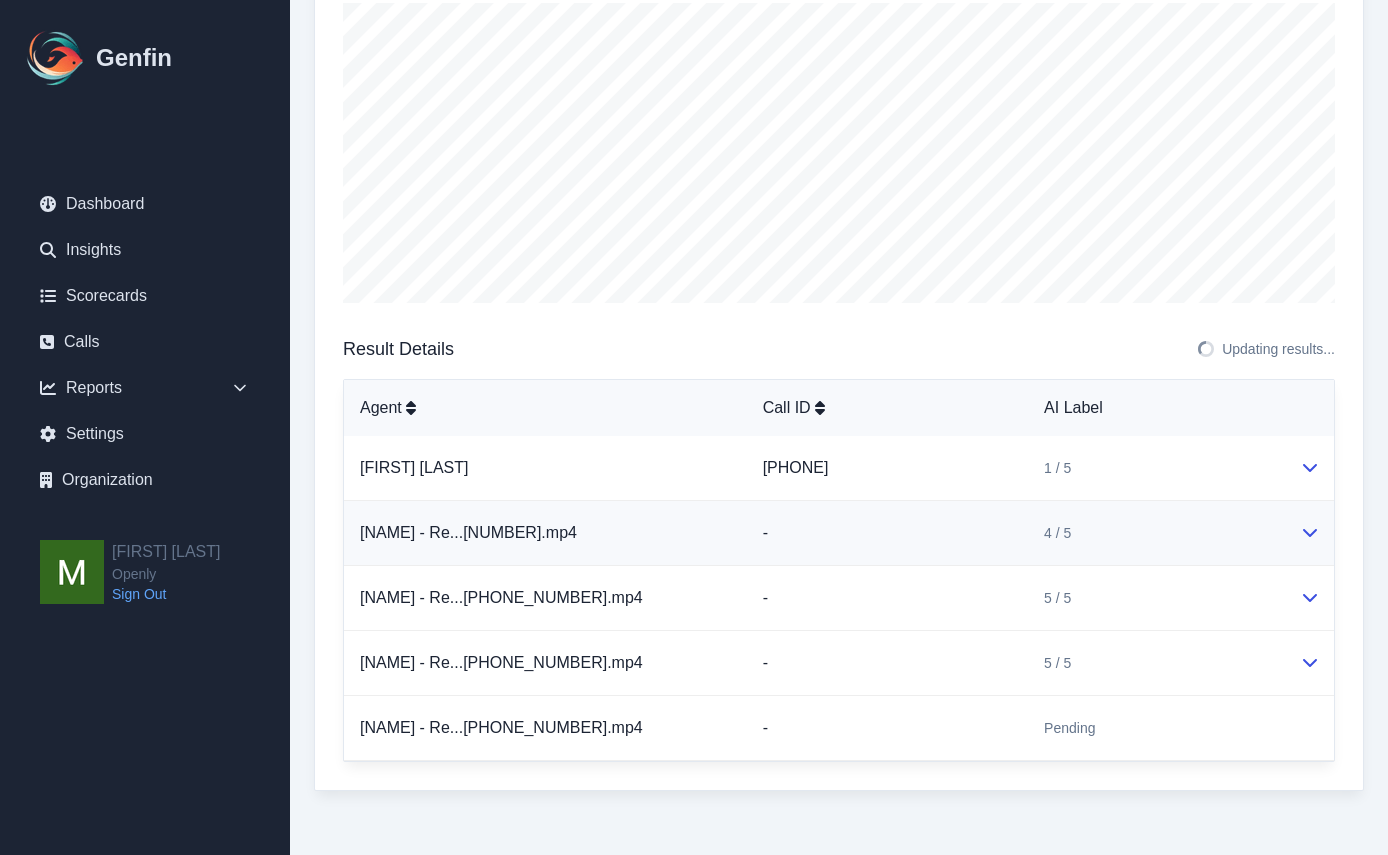 click 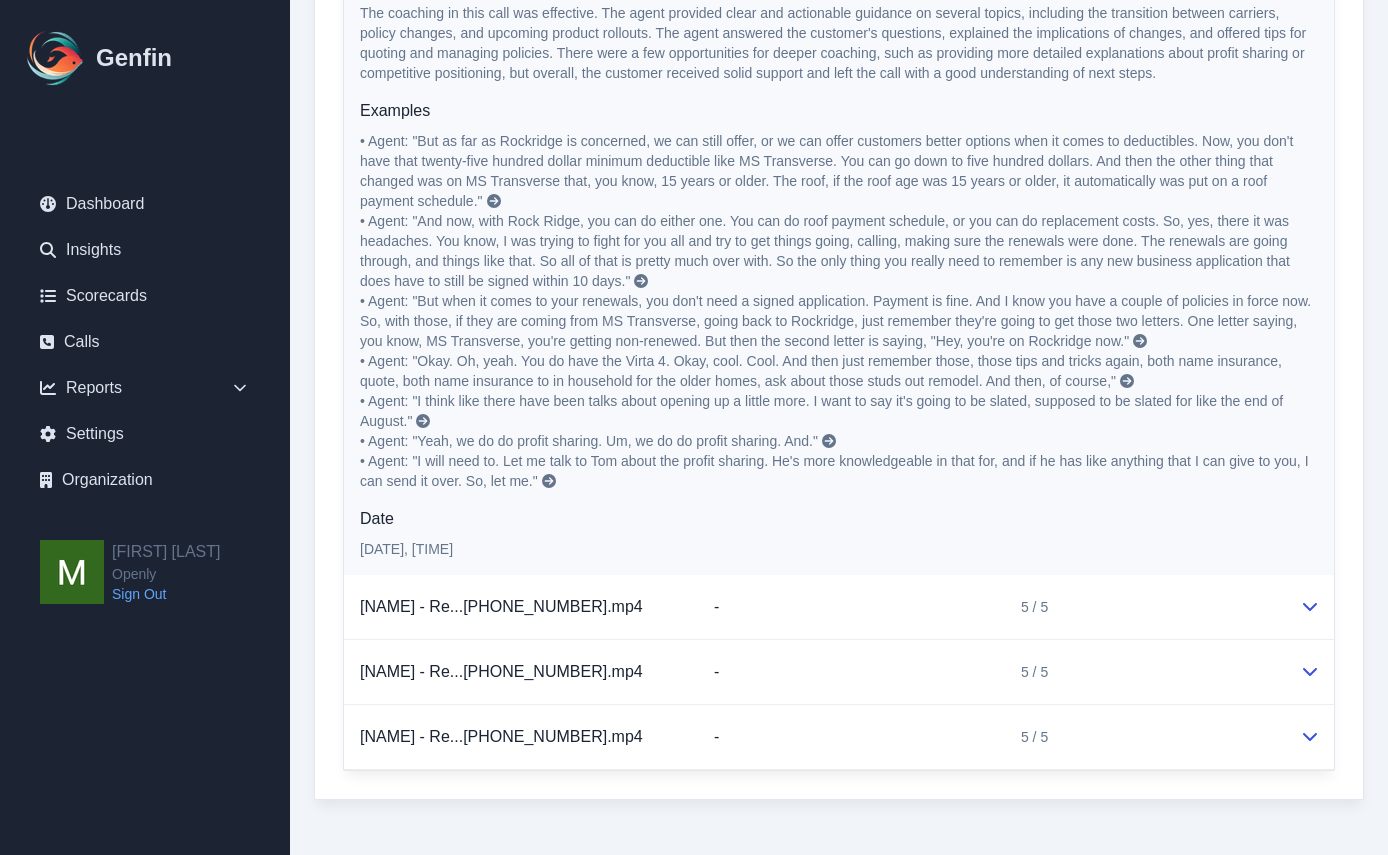 scroll, scrollTop: 874, scrollLeft: 0, axis: vertical 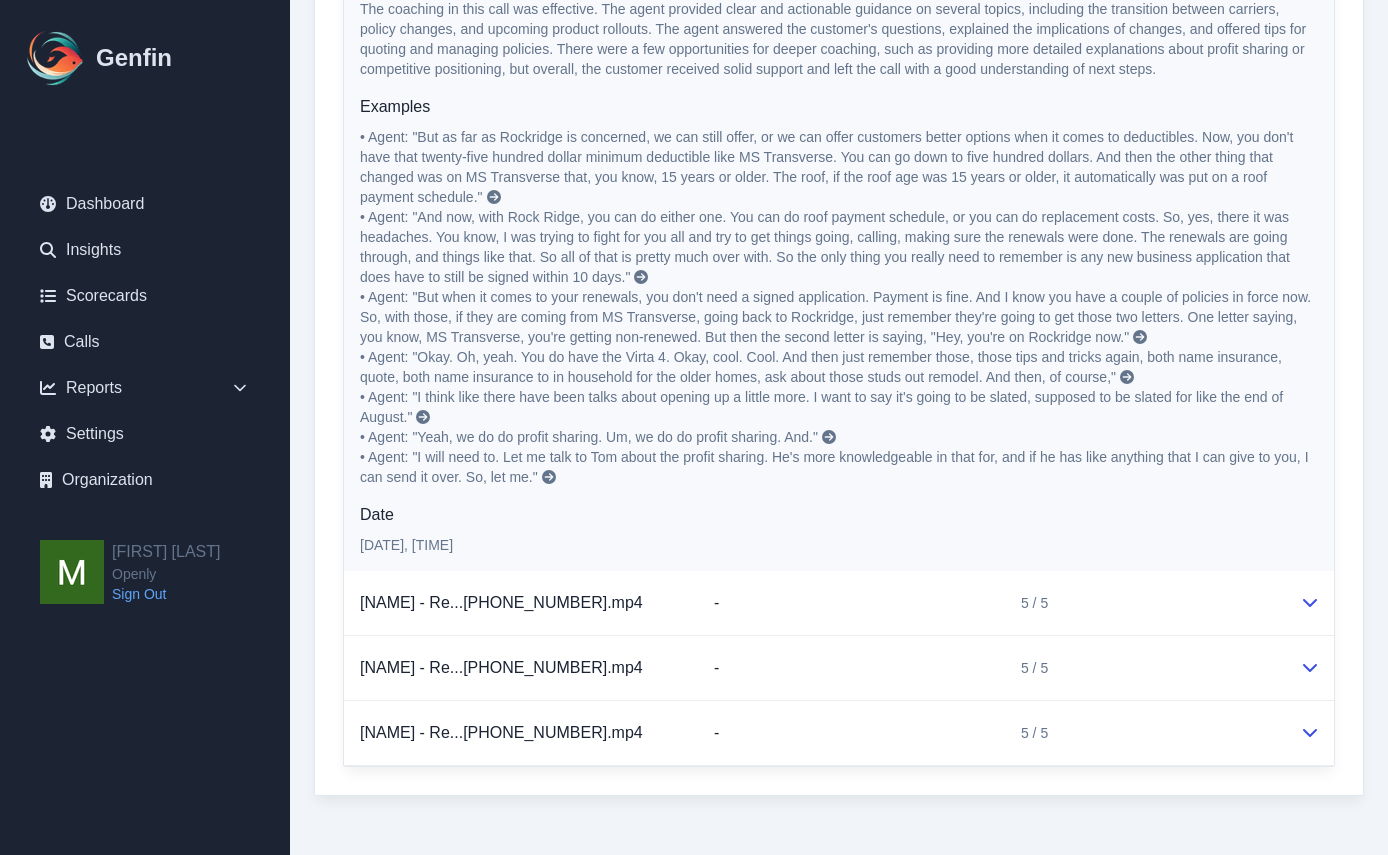 click on "Erika - Re...001081.mp4" at bounding box center [521, 603] 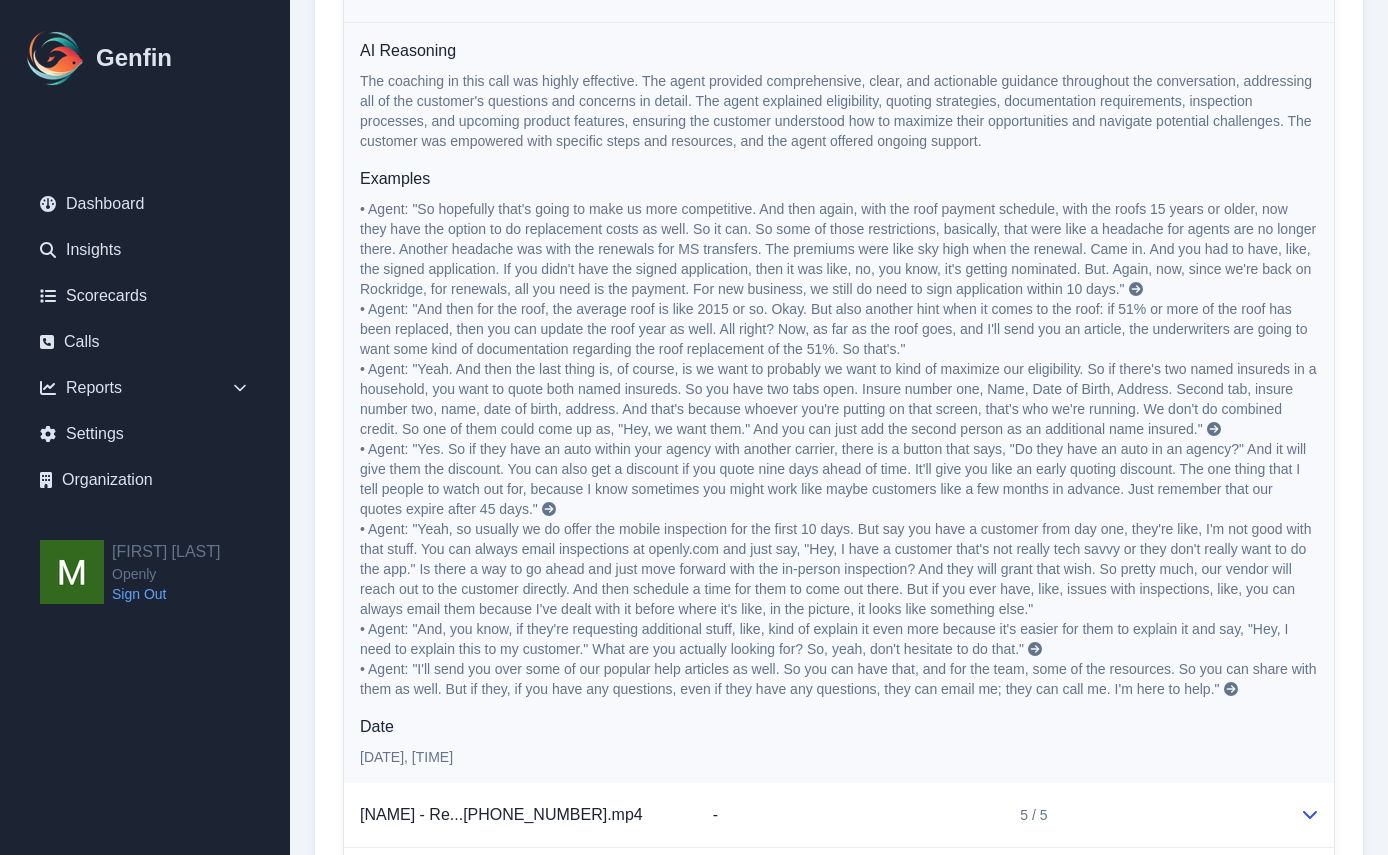 scroll, scrollTop: 1639, scrollLeft: 0, axis: vertical 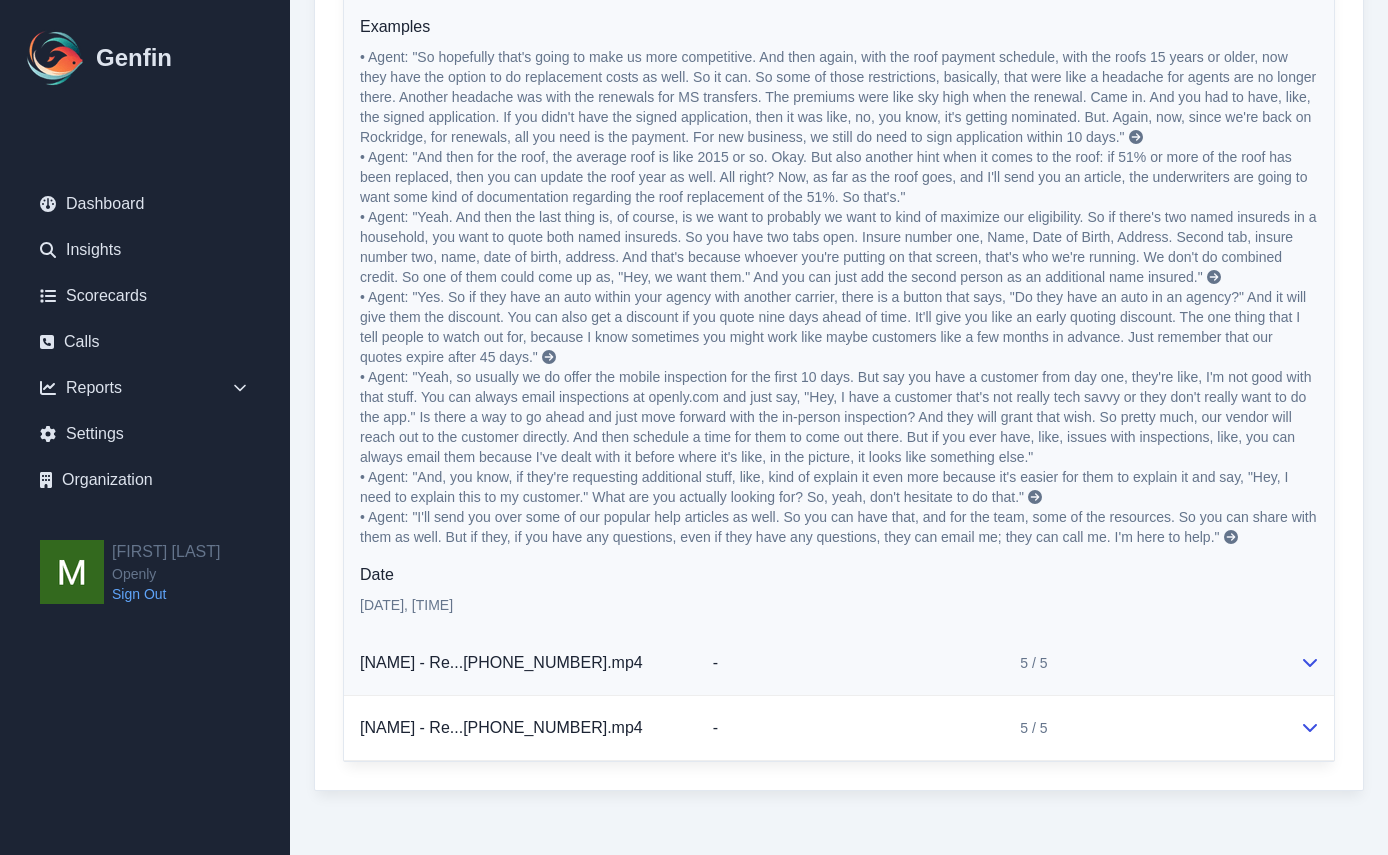 click on "[NAME] - Re...[NUMBER].mp4" at bounding box center [520, 663] 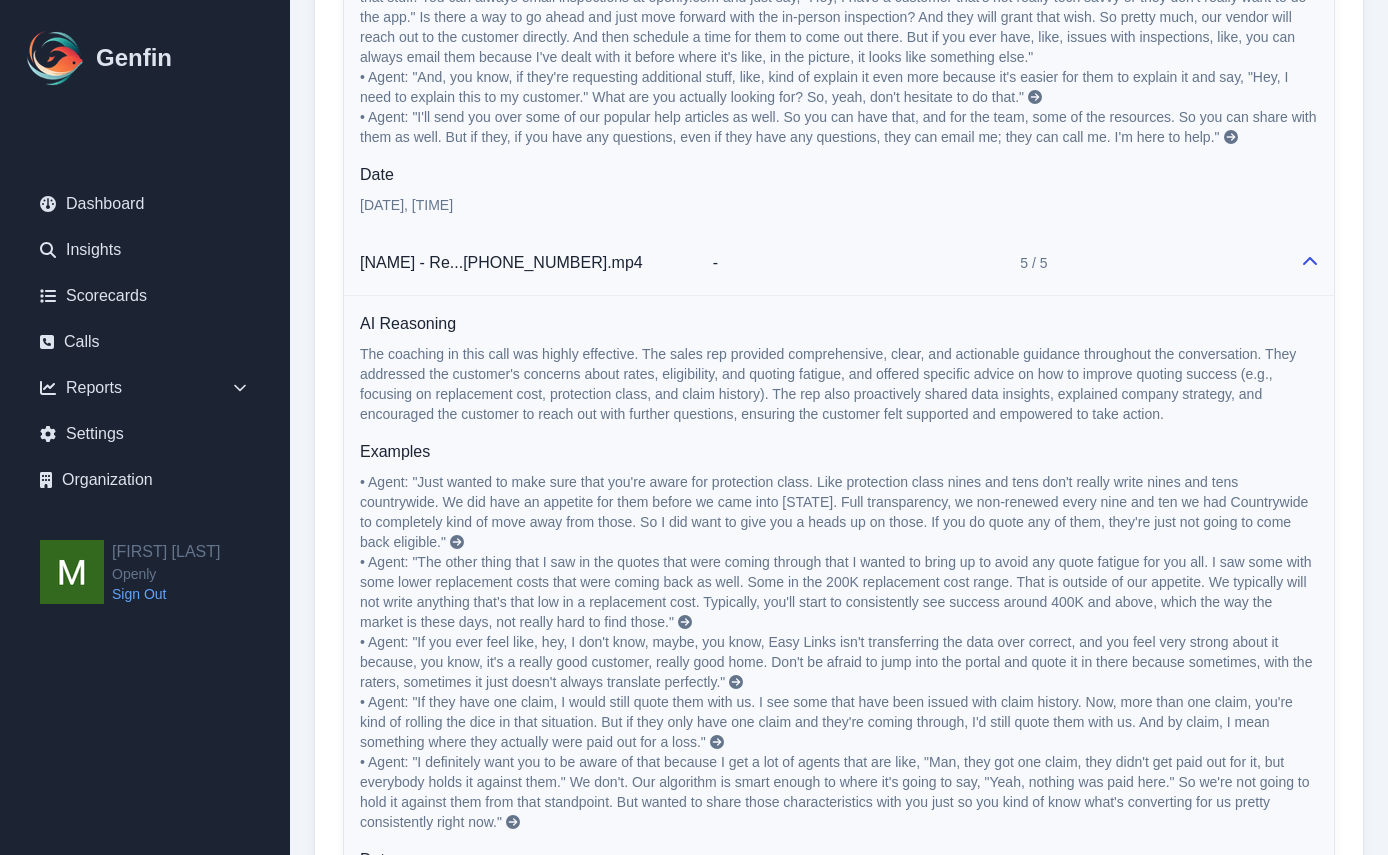 scroll, scrollTop: 2259, scrollLeft: 0, axis: vertical 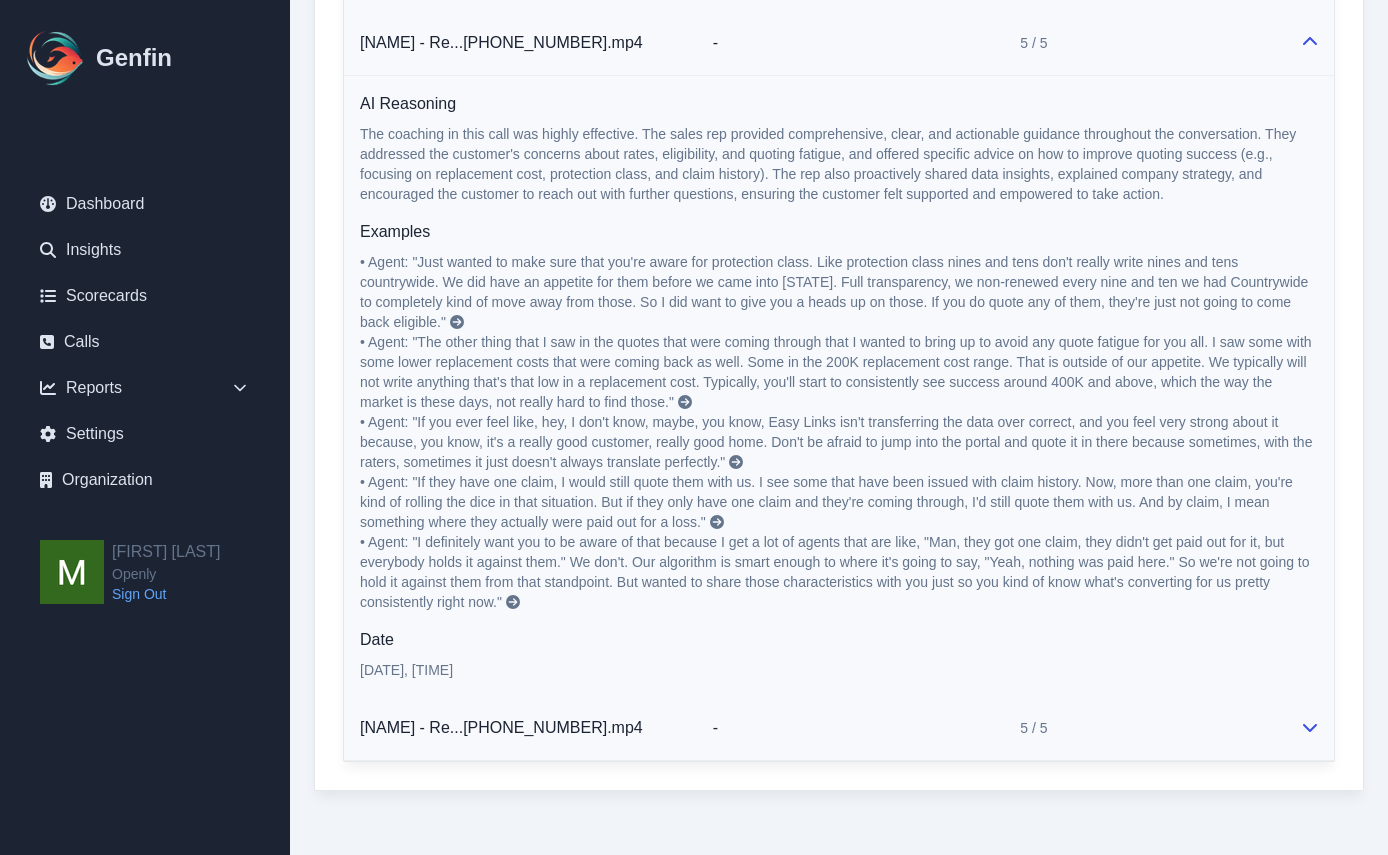 click on "[NAME] - Re...[NUMBER].mp4" at bounding box center (520, 728) 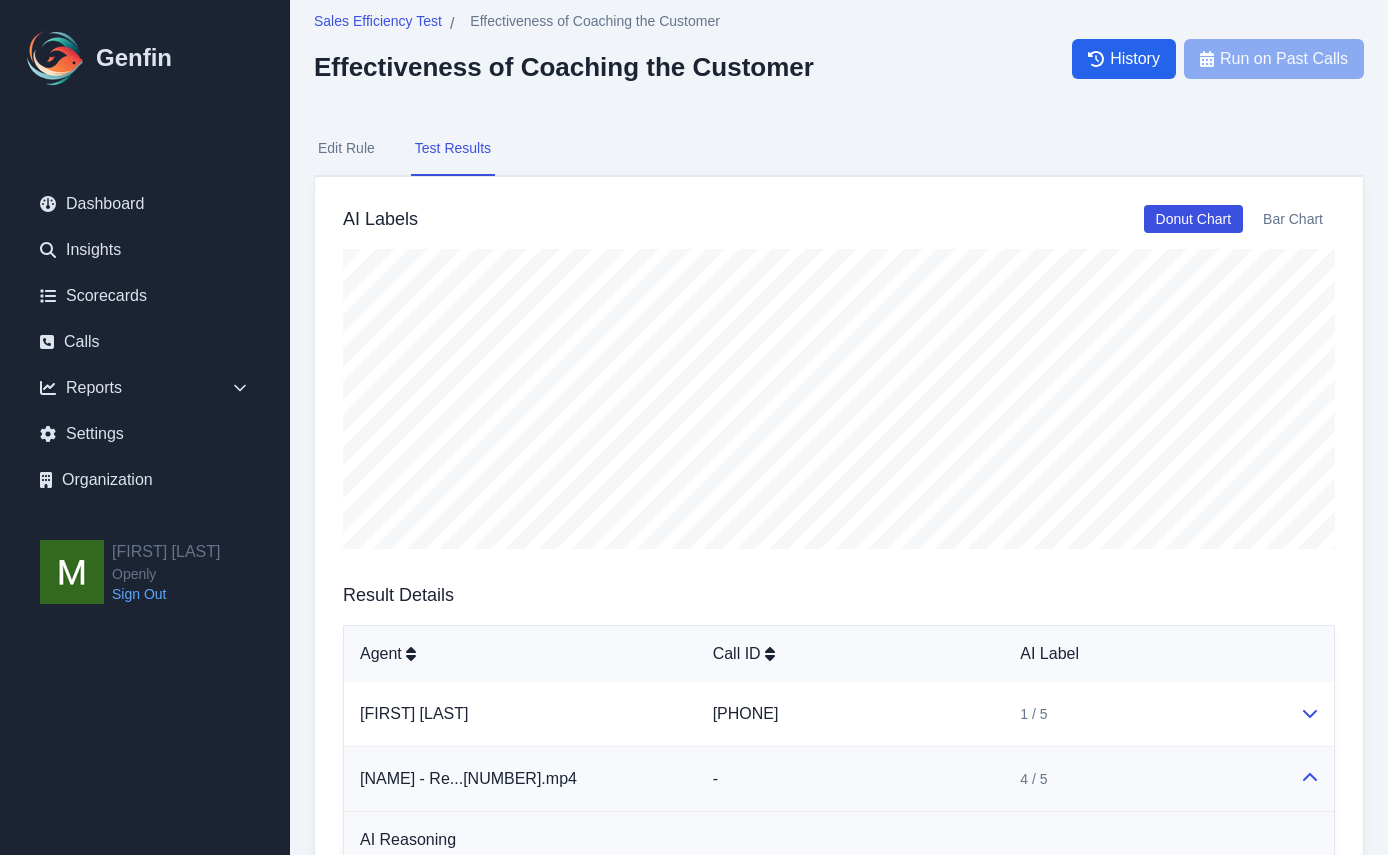 scroll, scrollTop: 0, scrollLeft: 0, axis: both 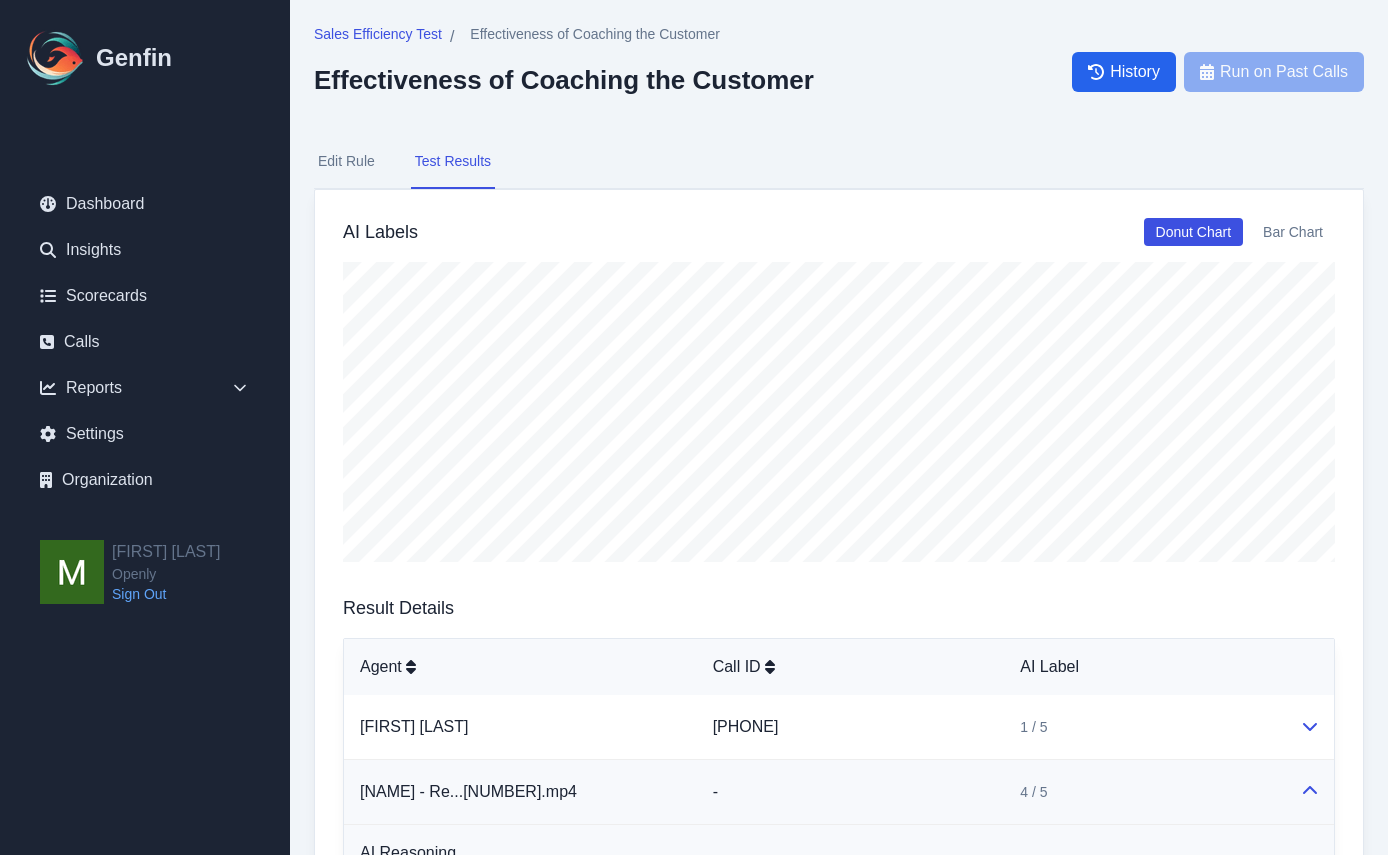 click on "Edit Rule" at bounding box center (346, 162) 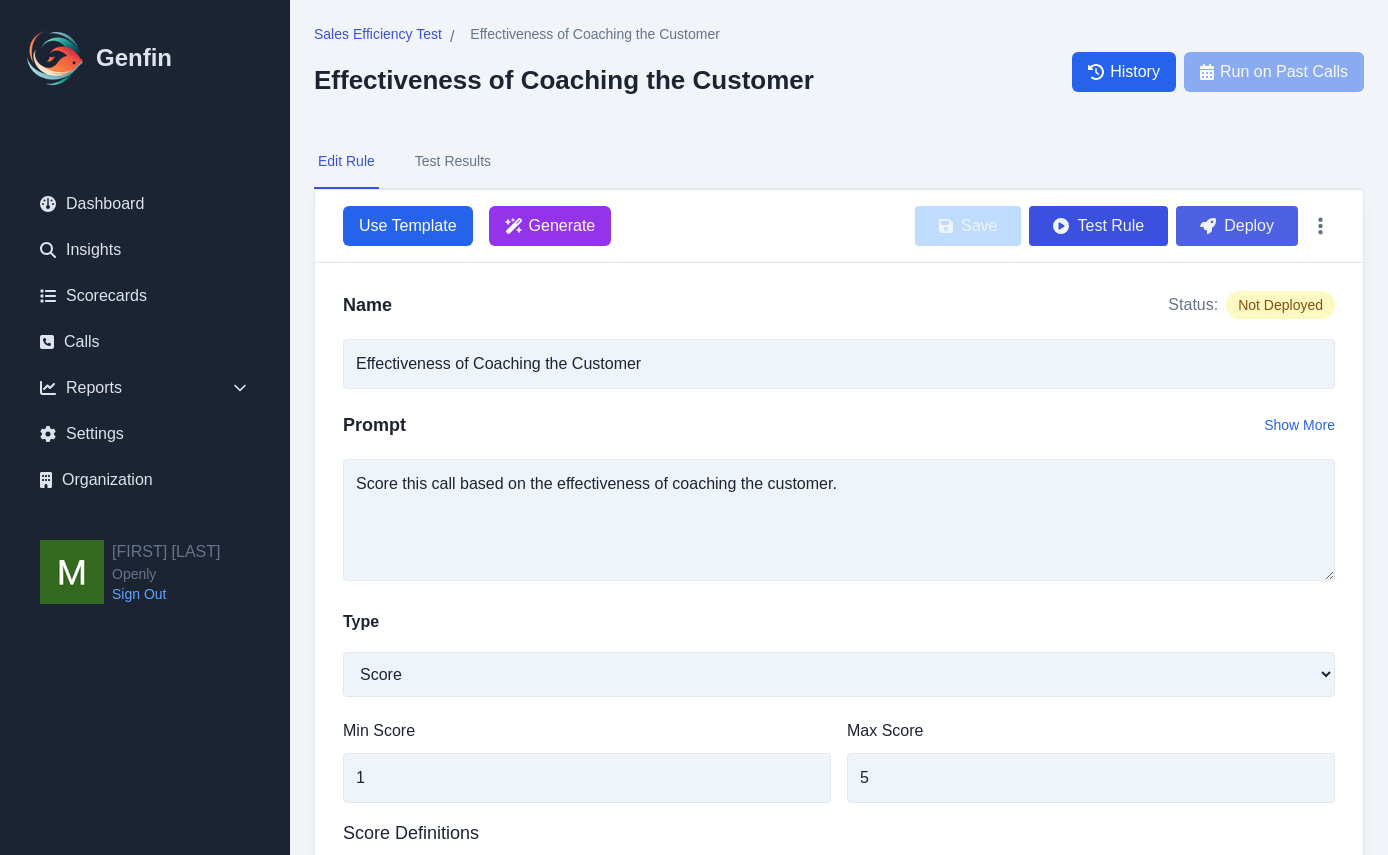 click on "Deploy" at bounding box center (1237, 226) 